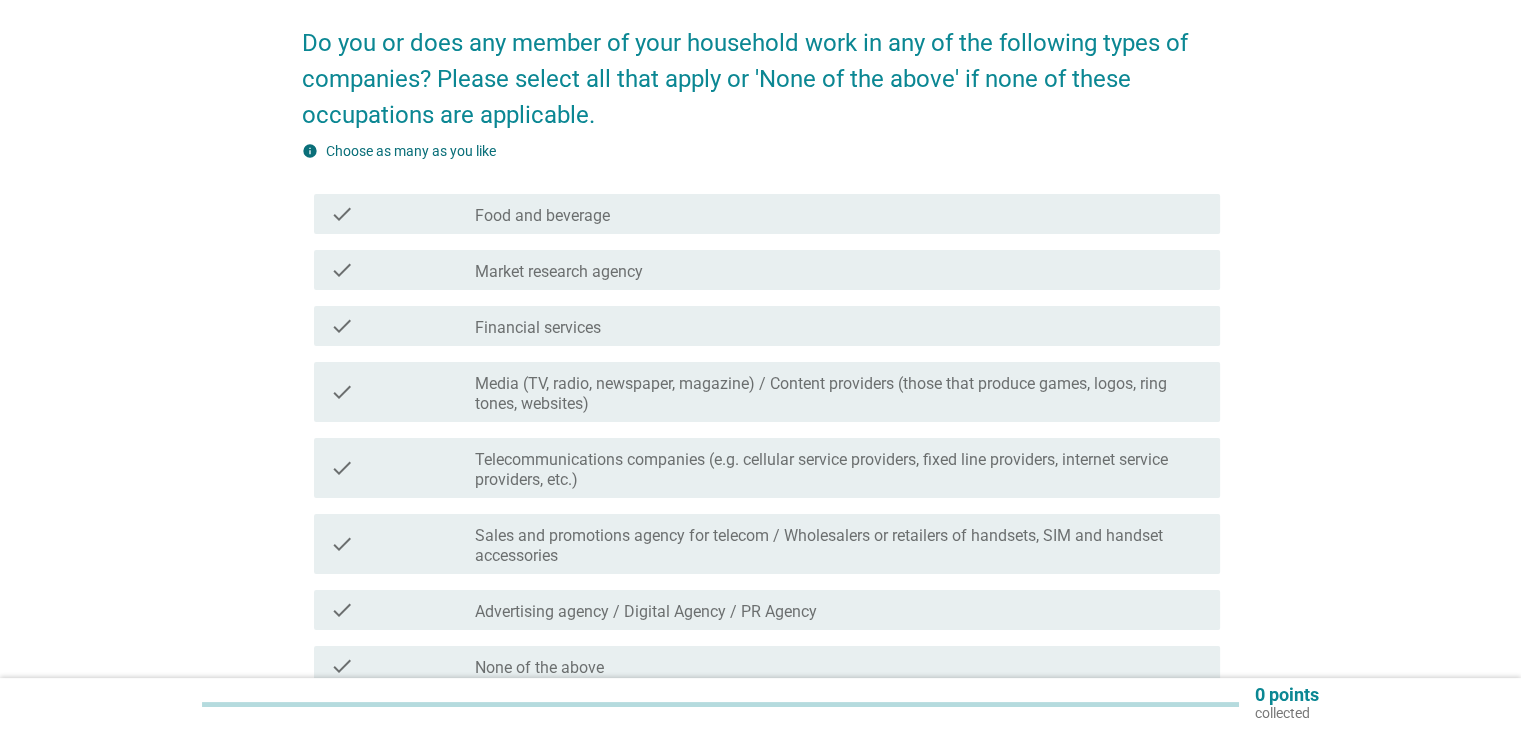 scroll, scrollTop: 279, scrollLeft: 0, axis: vertical 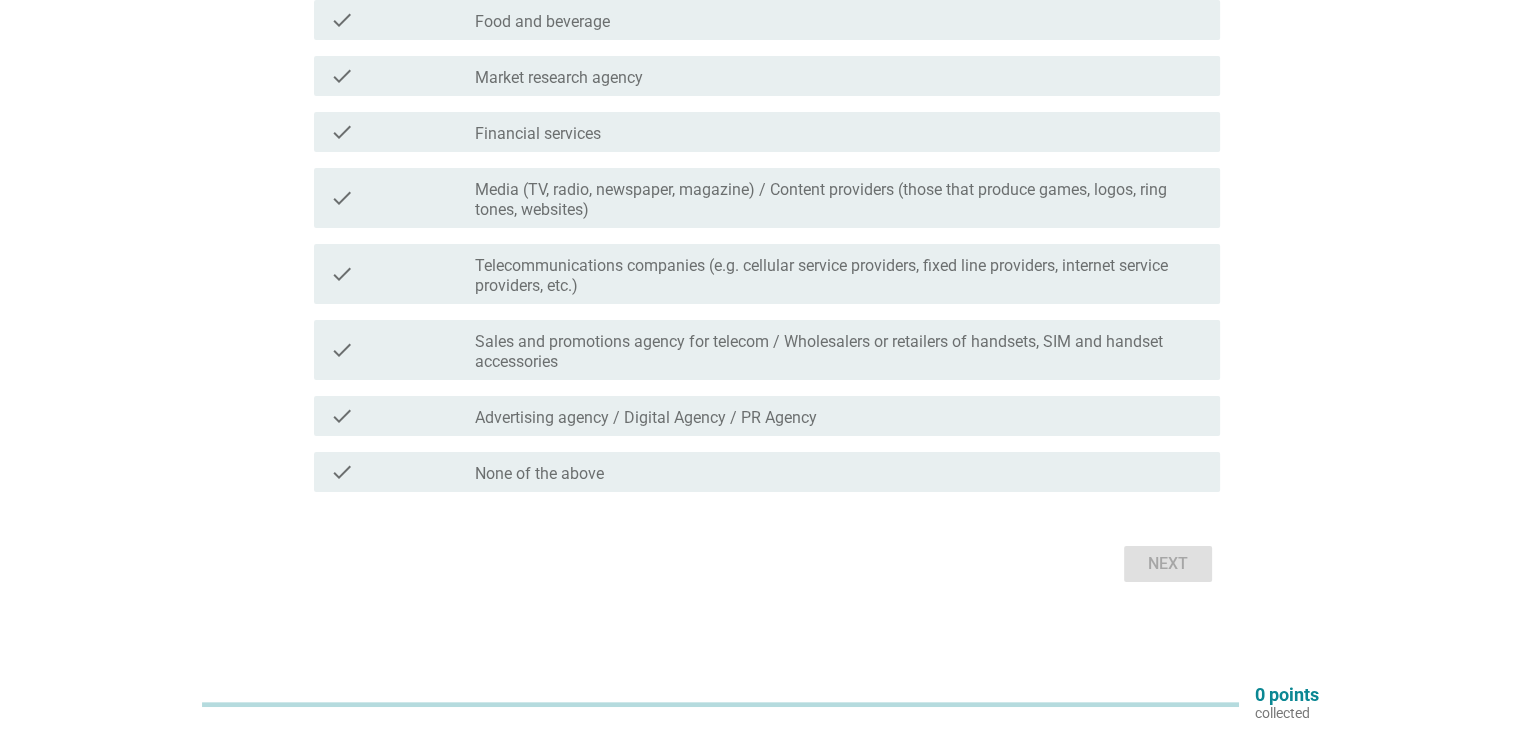 click on "check_box_outline_blank Food and beverage" at bounding box center [839, 20] 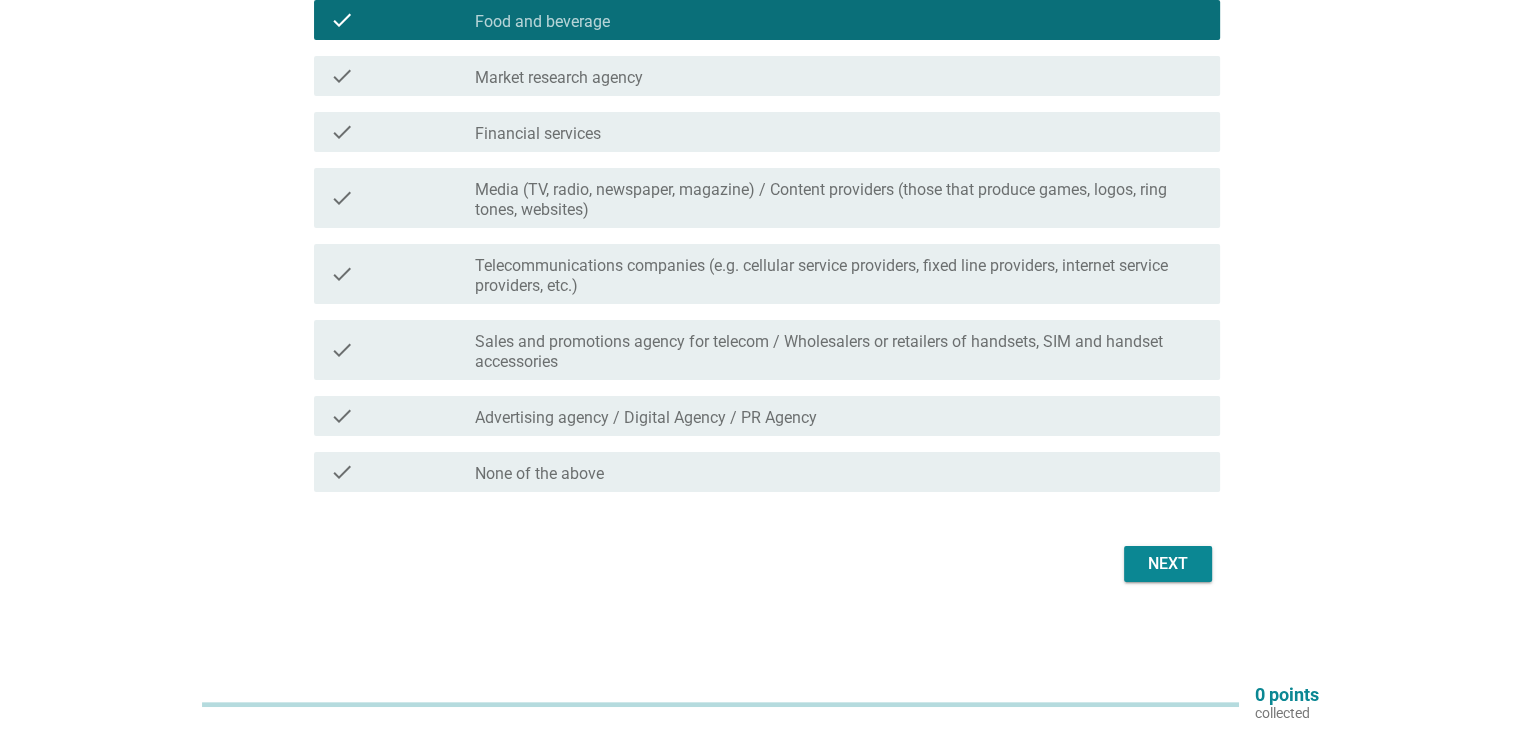 click on "Market research agency" at bounding box center [559, 78] 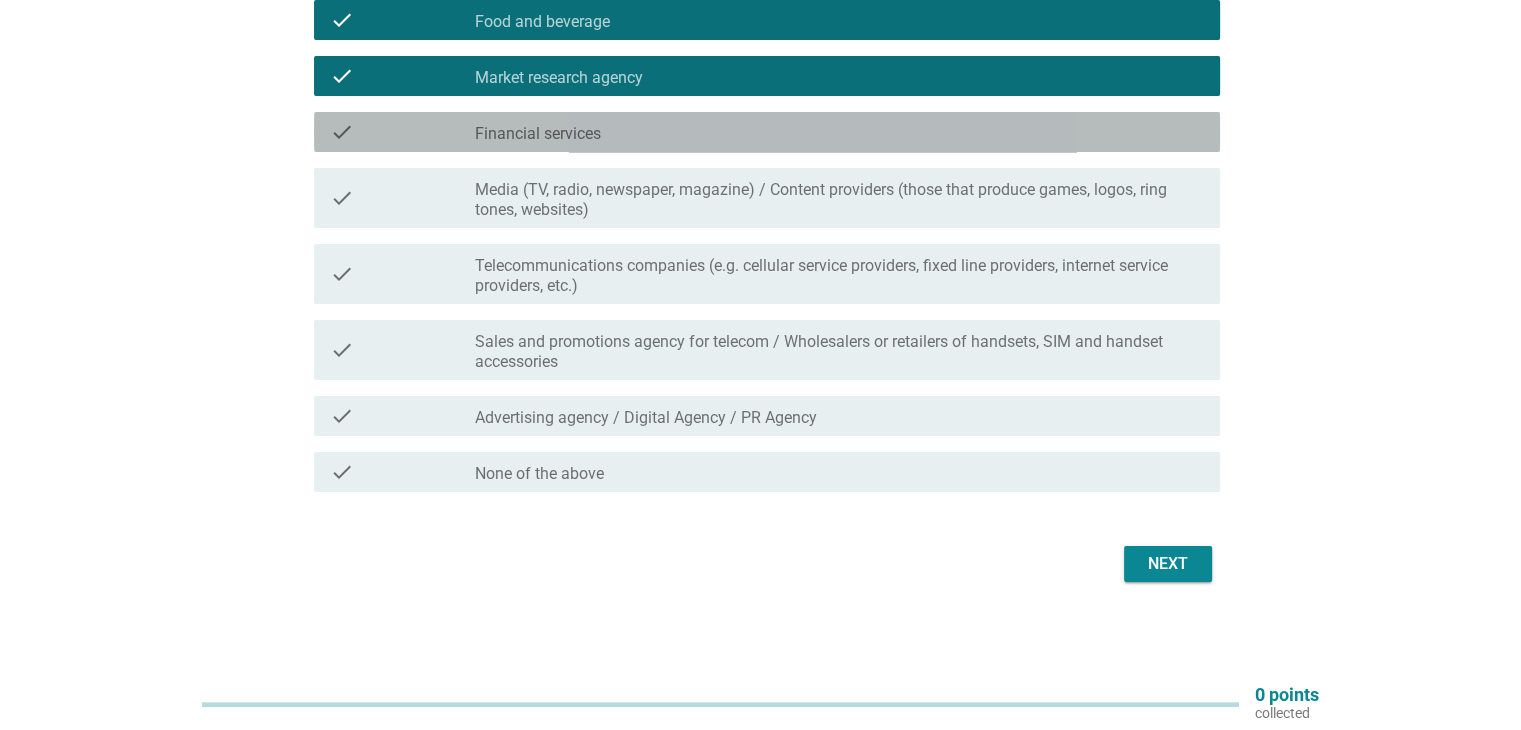 click on "check_box_outline_blank Financial services" at bounding box center [839, 132] 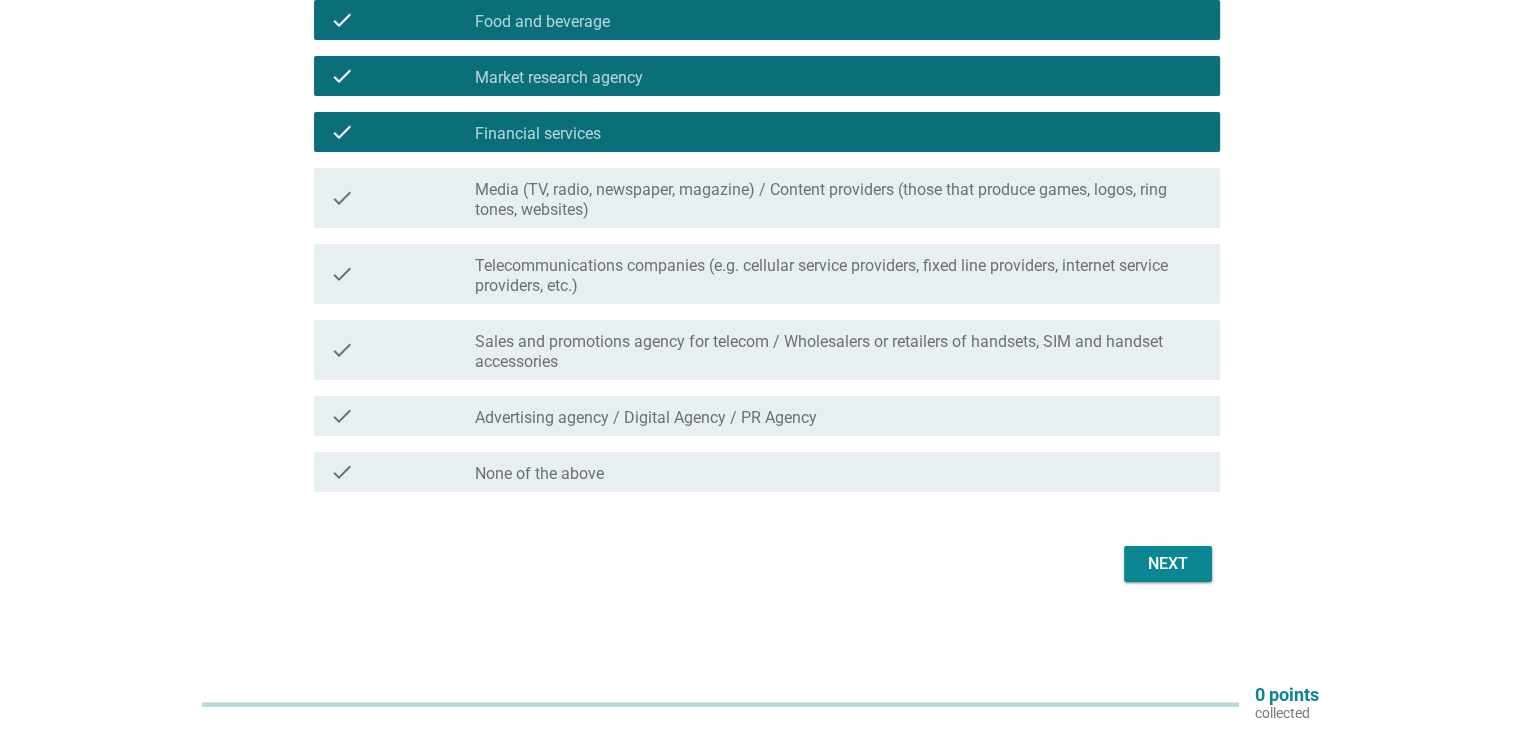 click on "Media (TV, radio, newspaper, magazine) / Content providers (those that produce games, logos, ring tones, websites)" at bounding box center (839, 200) 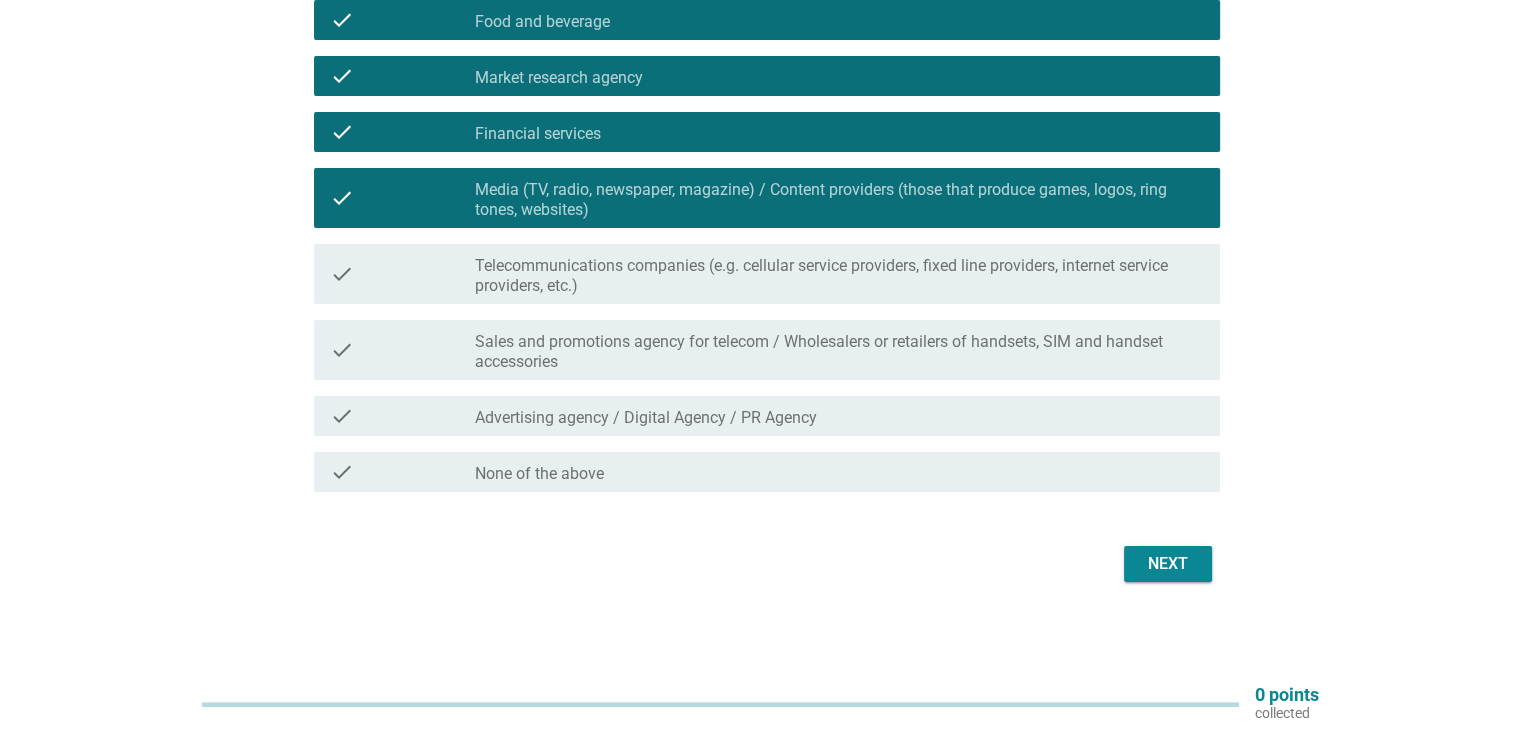 click on "Telecommunications companies (e.g. cellular service providers, fixed line providers, internet service providers, etc.)" at bounding box center [839, 276] 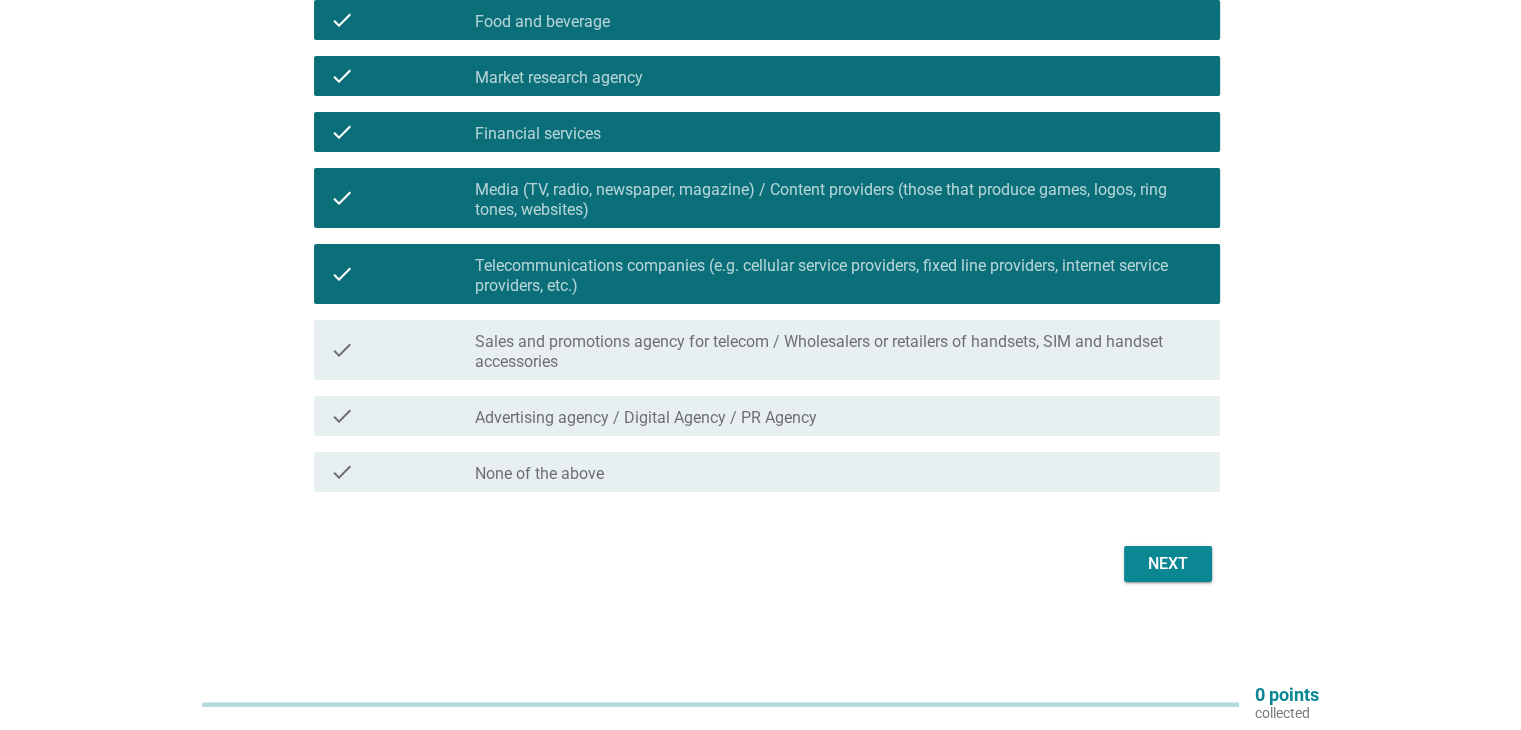 click on "Sales and promotions agency for telecom / Wholesalers or retailers of handsets, SIM and handset accessories" at bounding box center (839, 352) 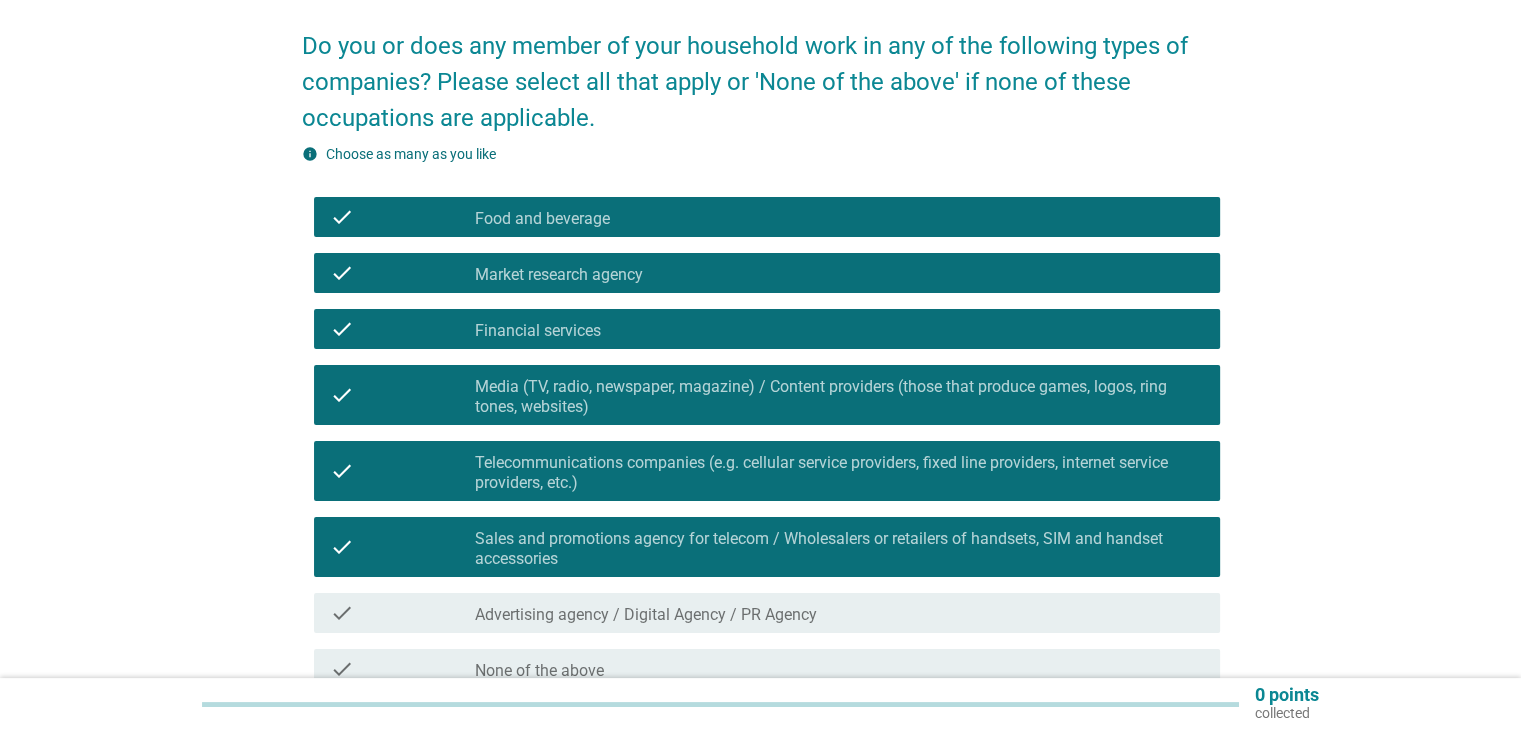 scroll, scrollTop: 200, scrollLeft: 0, axis: vertical 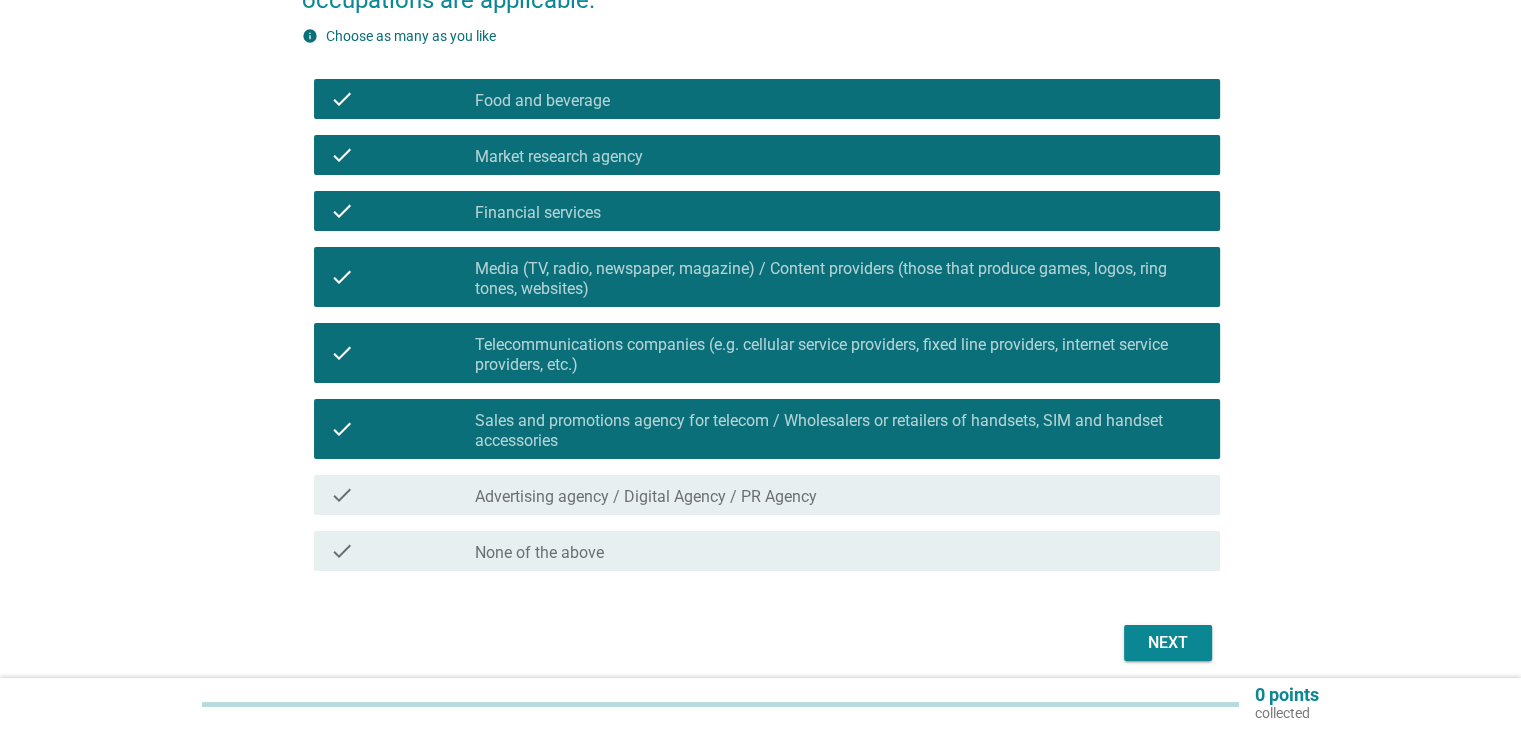 click on "check_box_outline_blank None of the above" at bounding box center [839, 551] 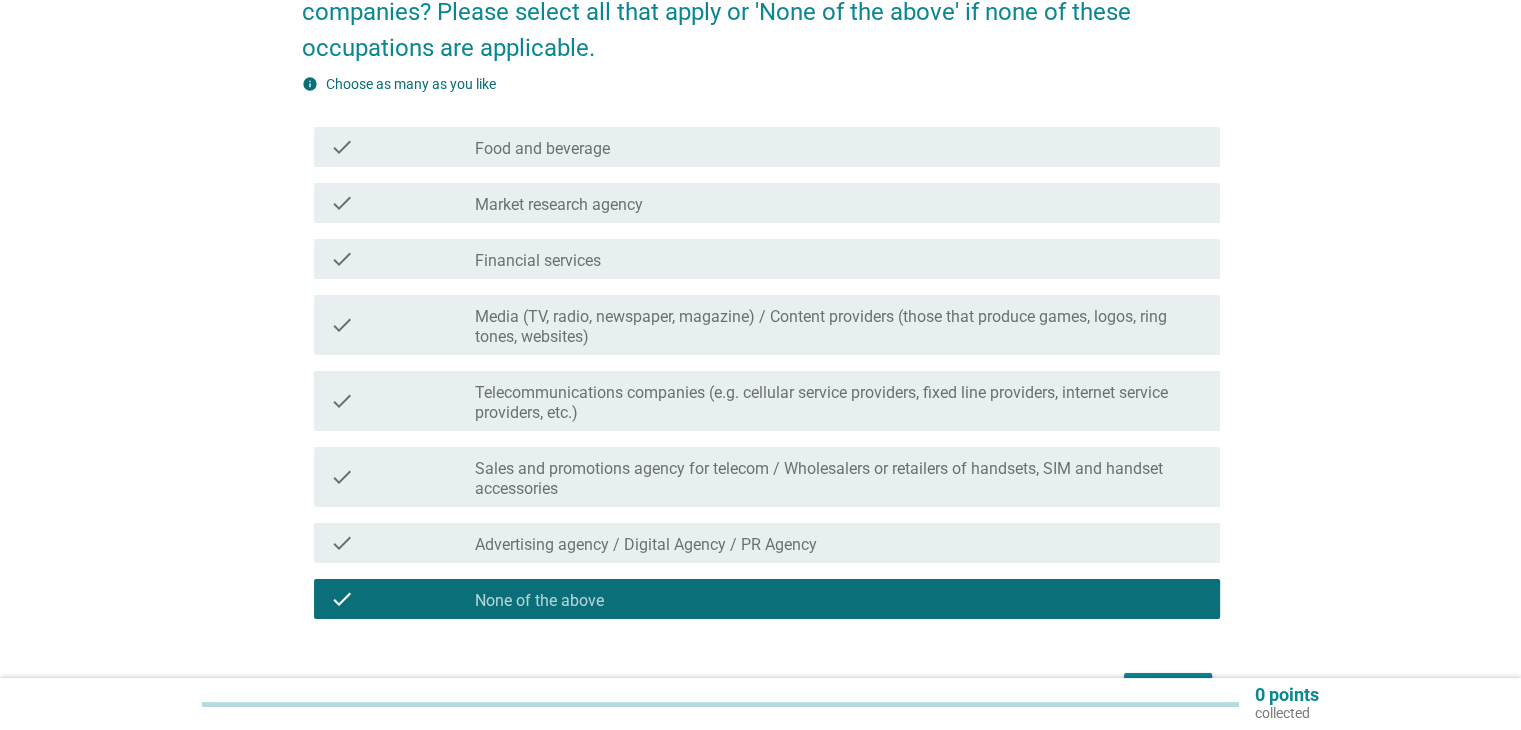 scroll, scrollTop: 279, scrollLeft: 0, axis: vertical 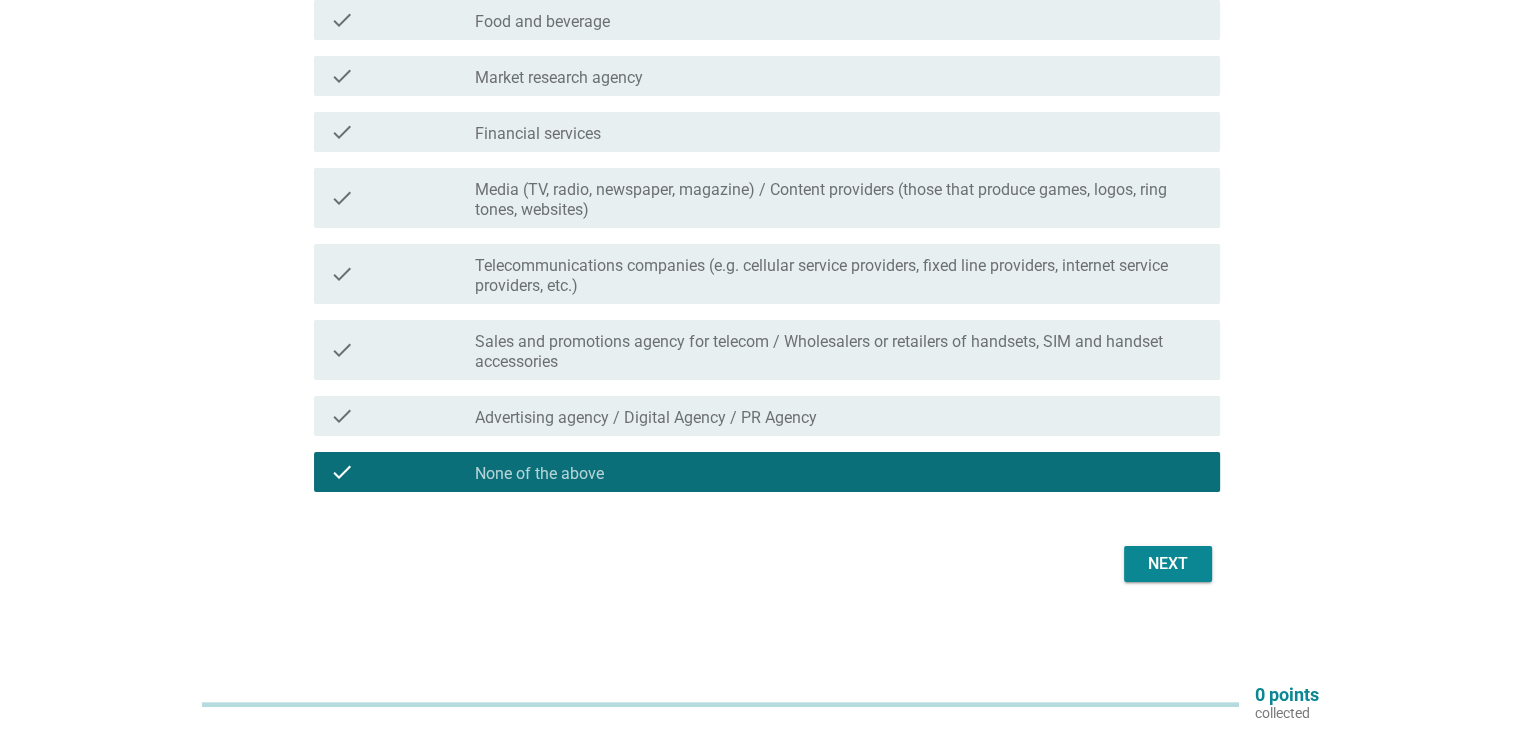 click on "Next" at bounding box center (1168, 564) 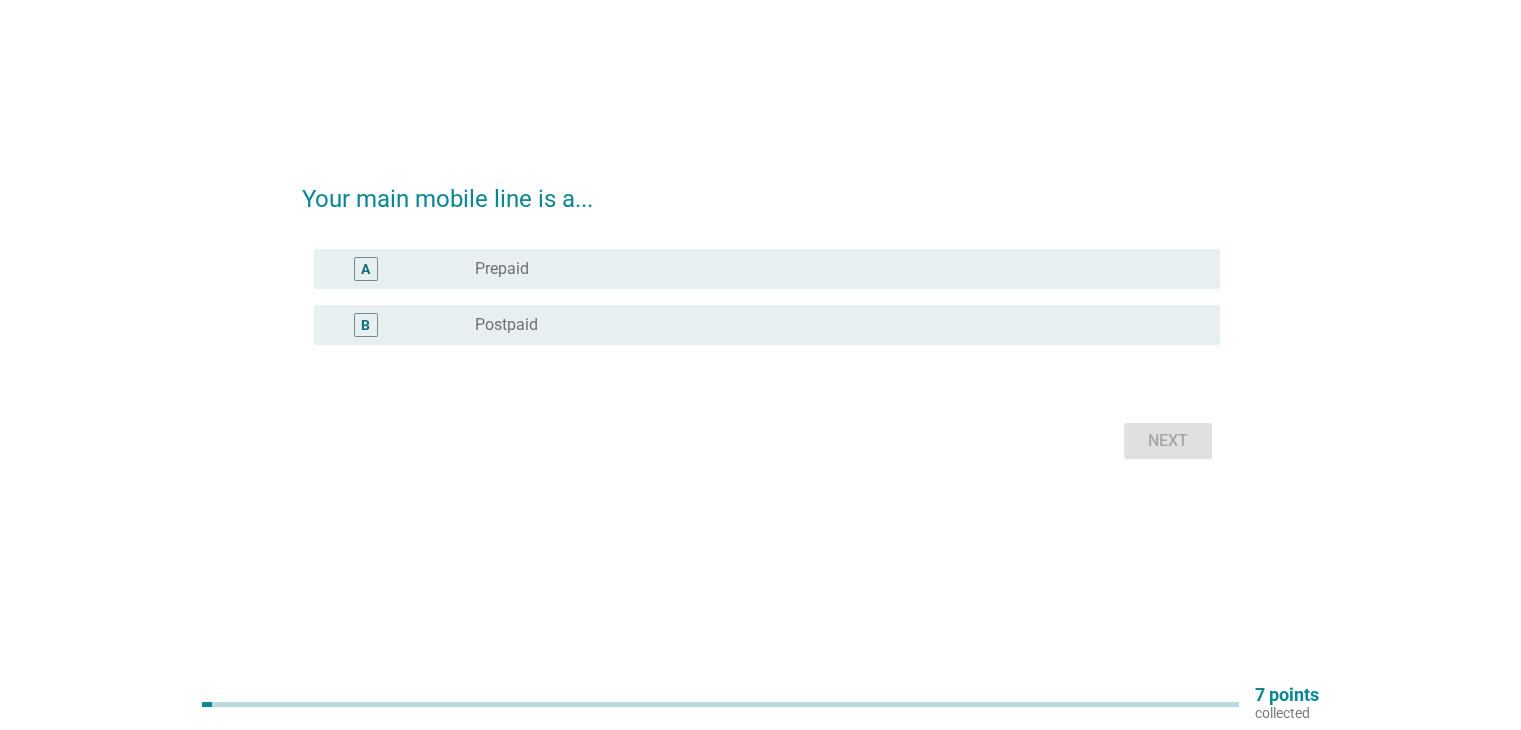 scroll, scrollTop: 0, scrollLeft: 0, axis: both 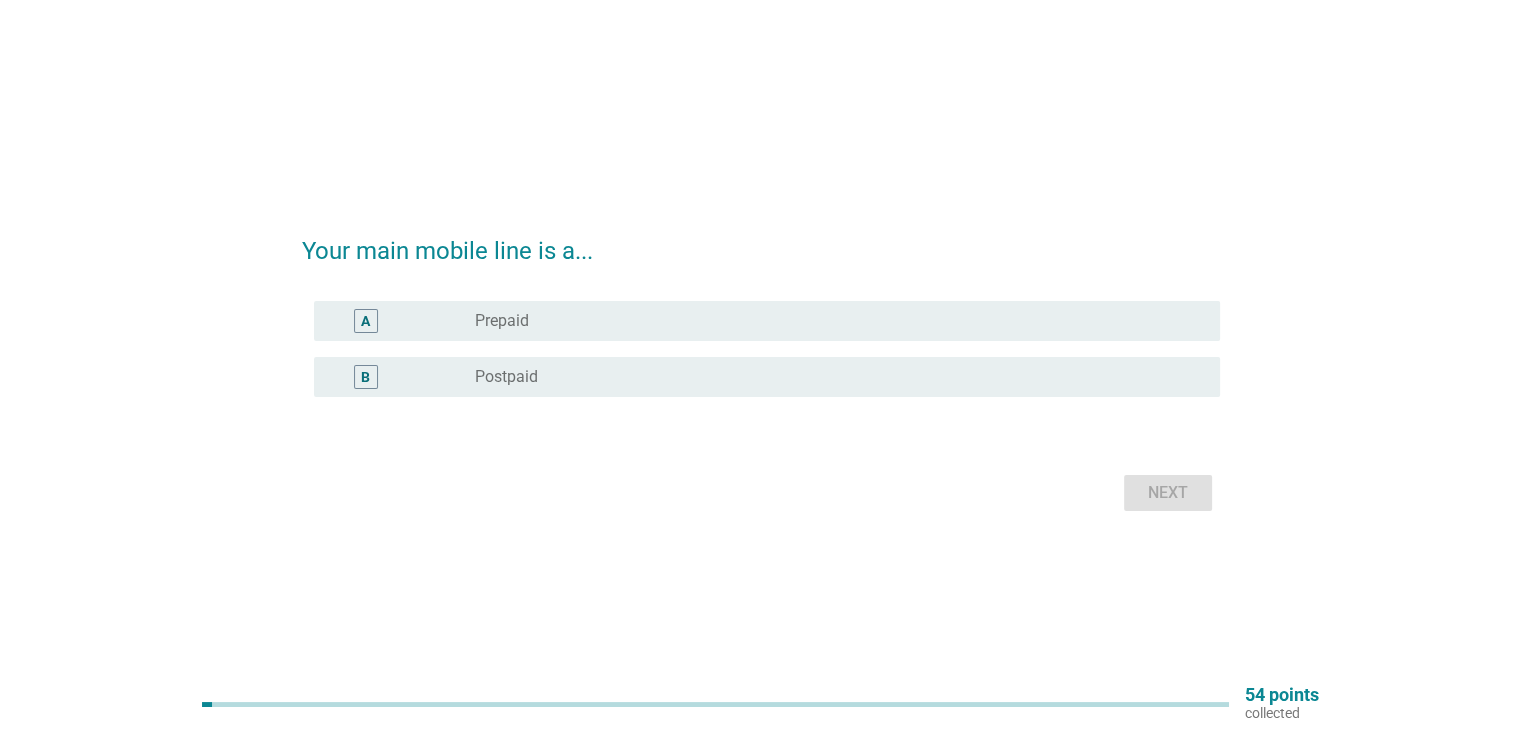 click on "radio_button_unchecked Prepaid" at bounding box center [831, 321] 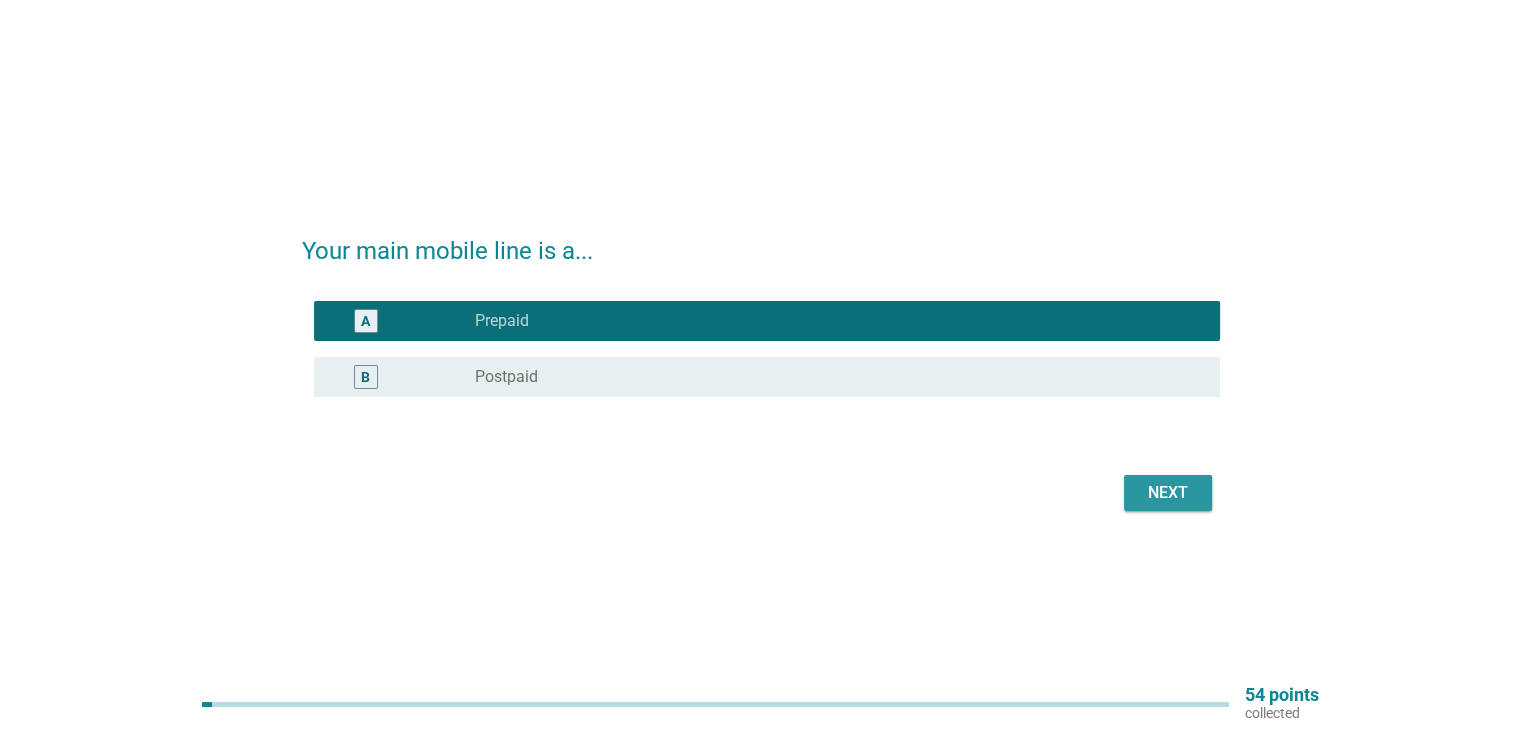 click on "Next" at bounding box center (1168, 493) 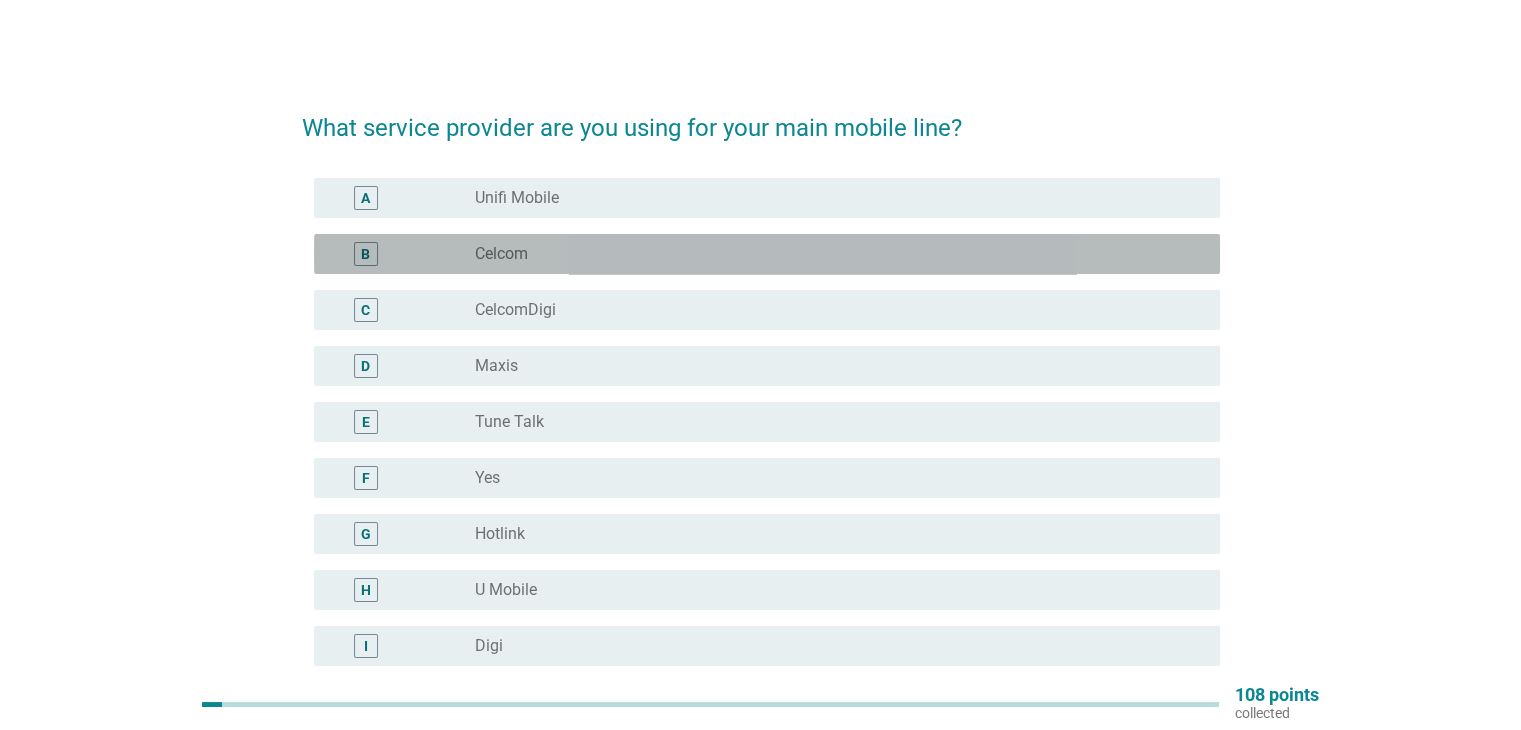 click on "radio_button_unchecked Celcom" at bounding box center (831, 254) 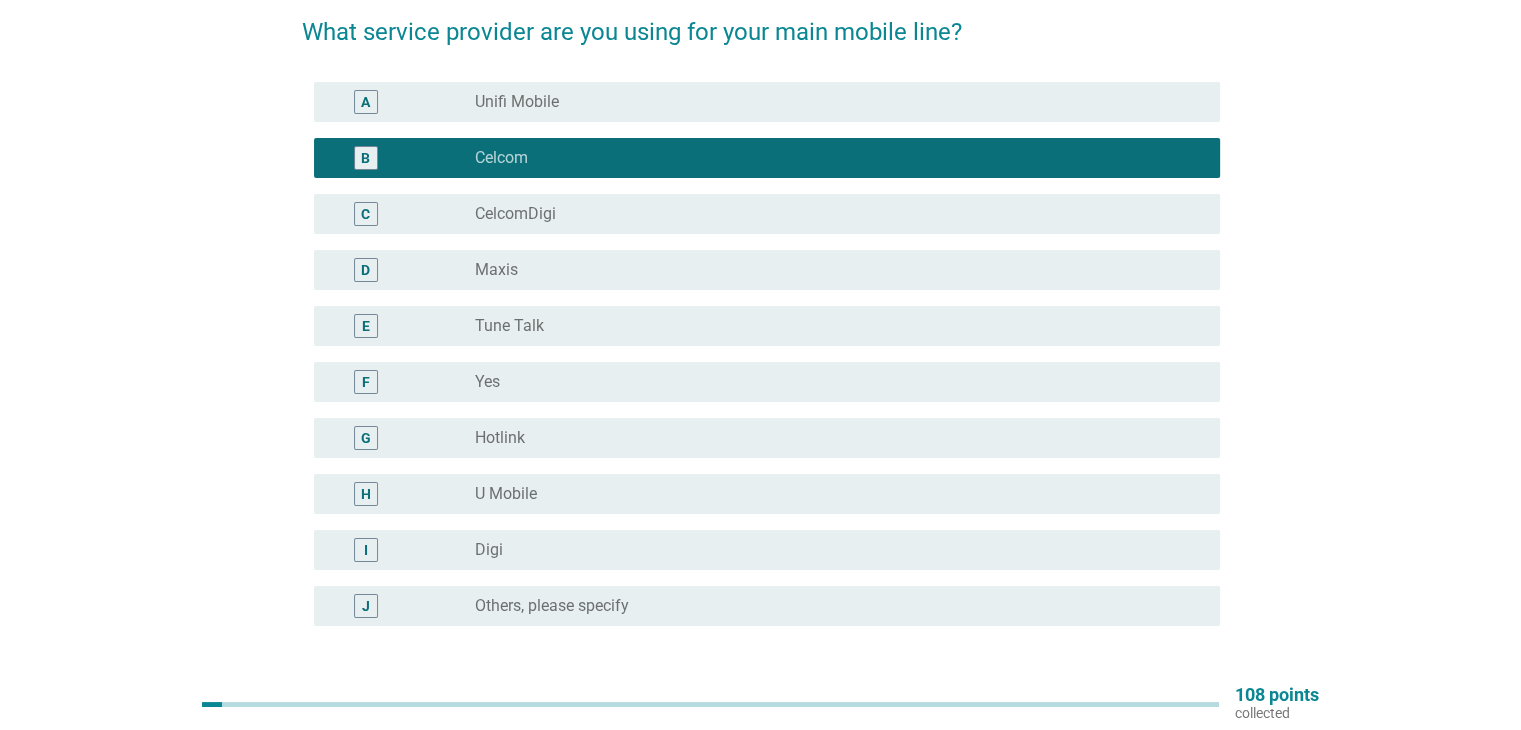 scroll, scrollTop: 54, scrollLeft: 0, axis: vertical 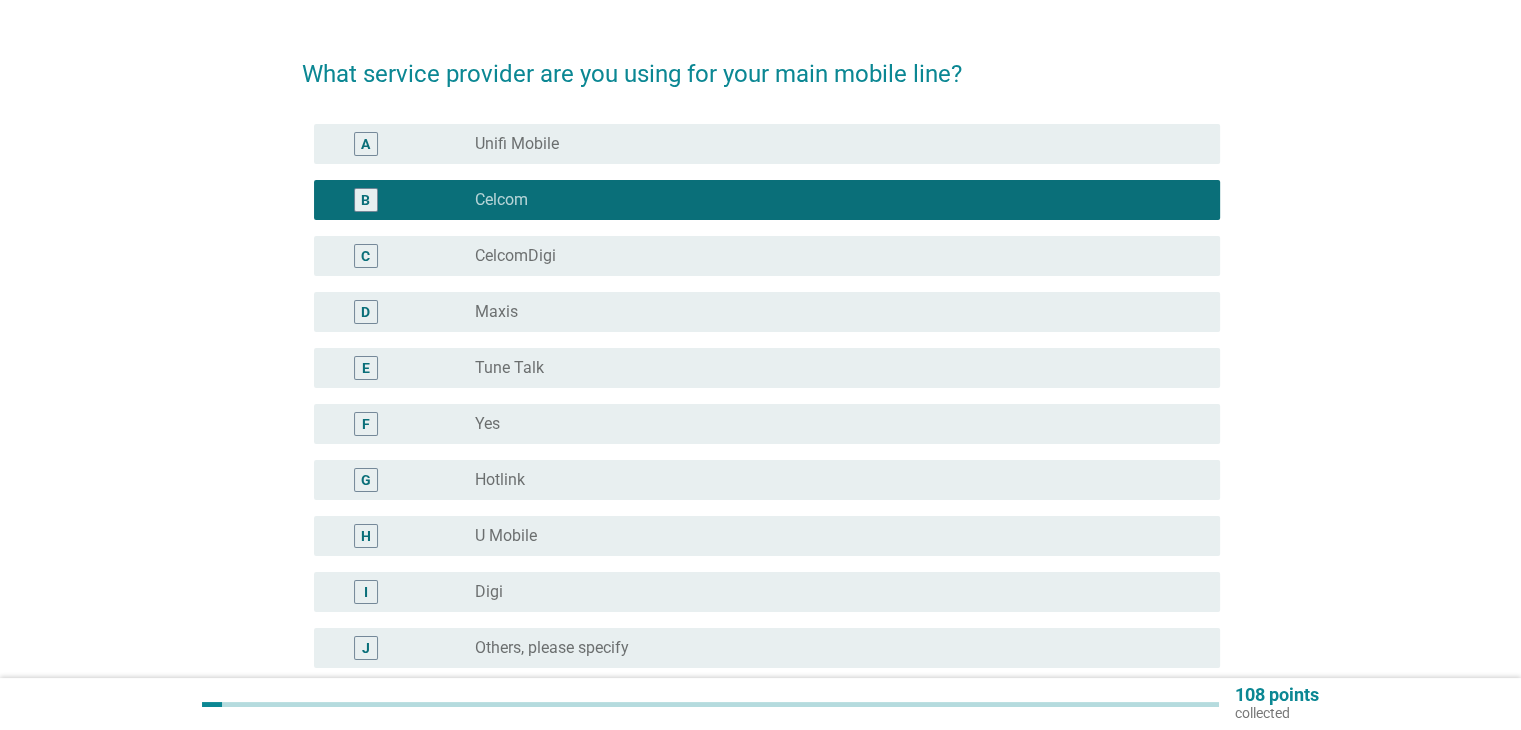 click on "radio_button_unchecked Maxis" at bounding box center [831, 312] 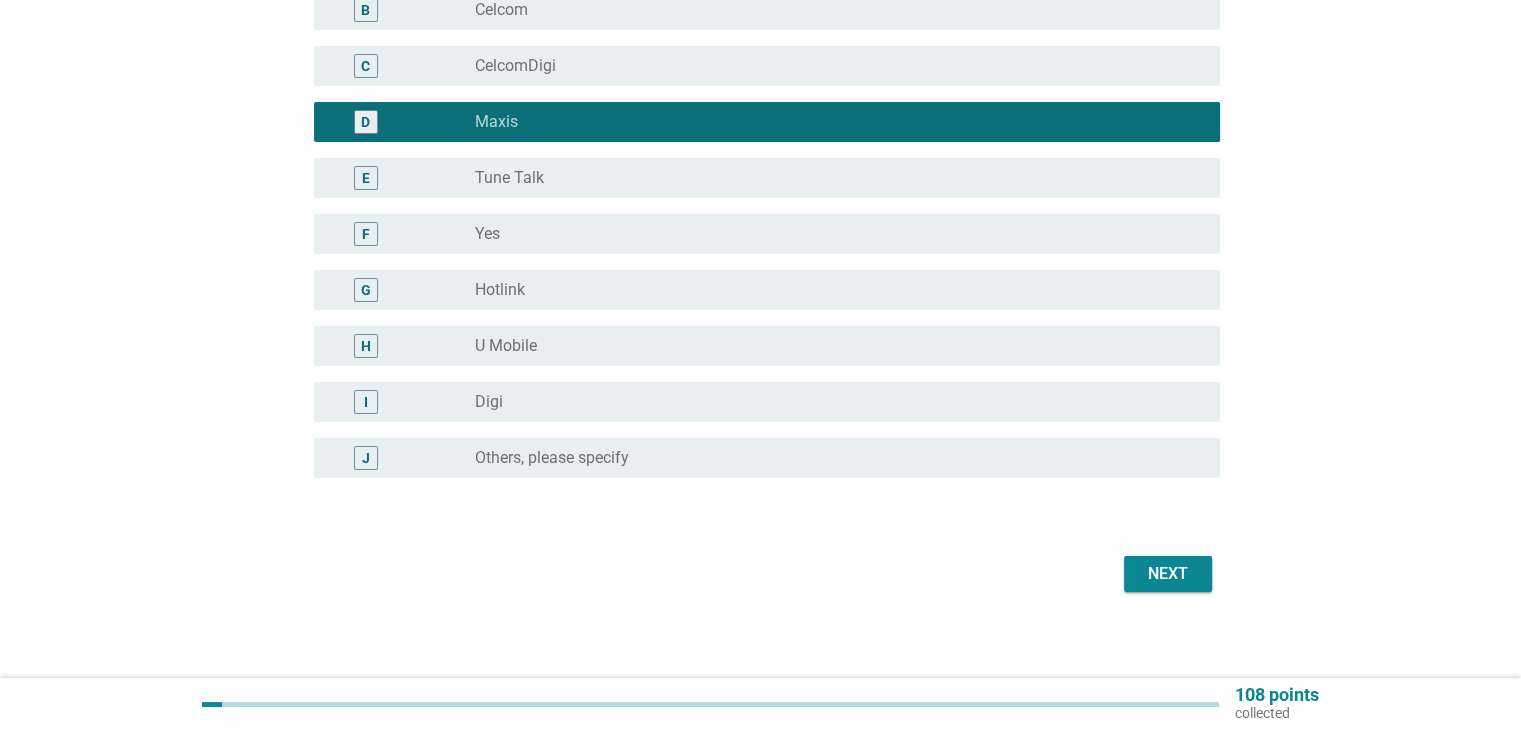 scroll, scrollTop: 254, scrollLeft: 0, axis: vertical 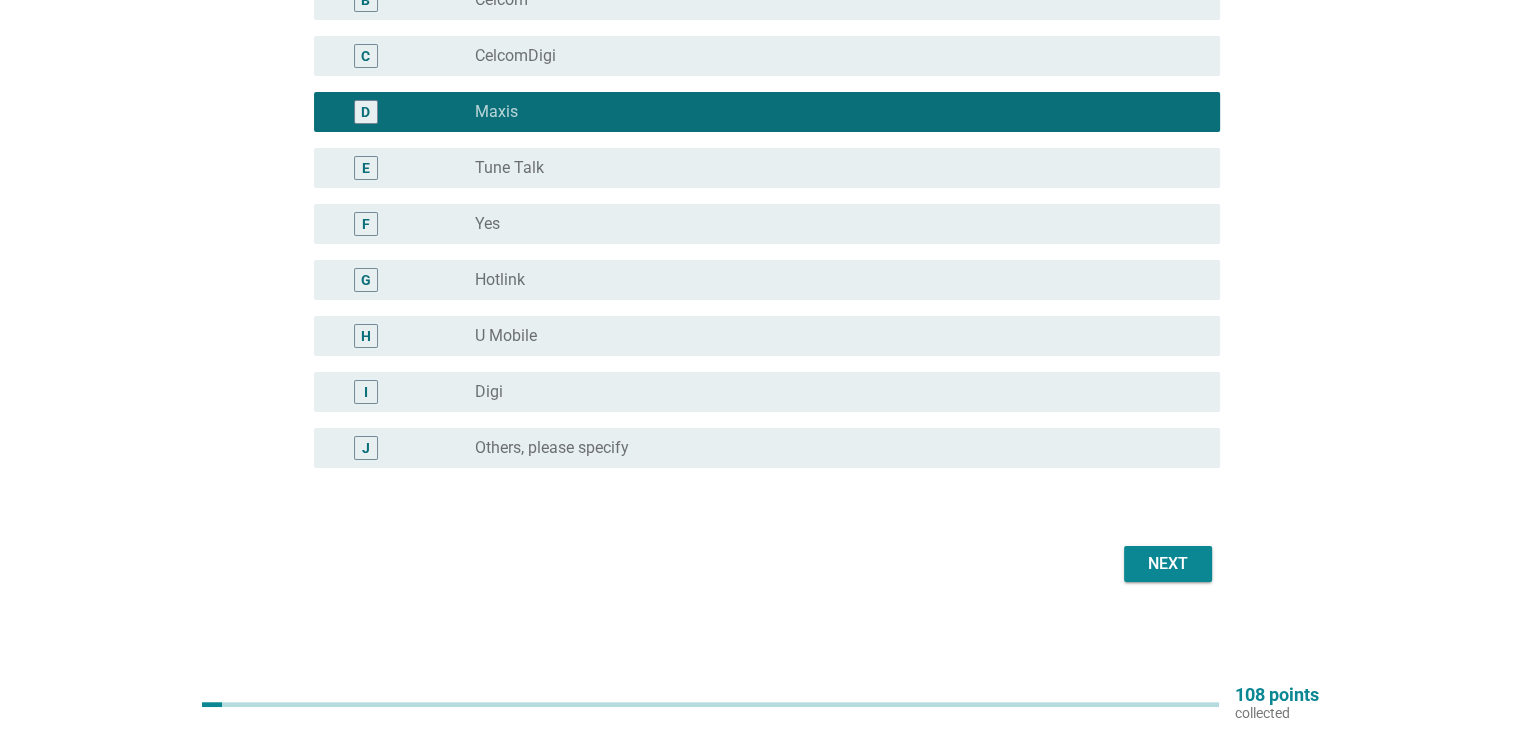 click on "Next" at bounding box center (1168, 564) 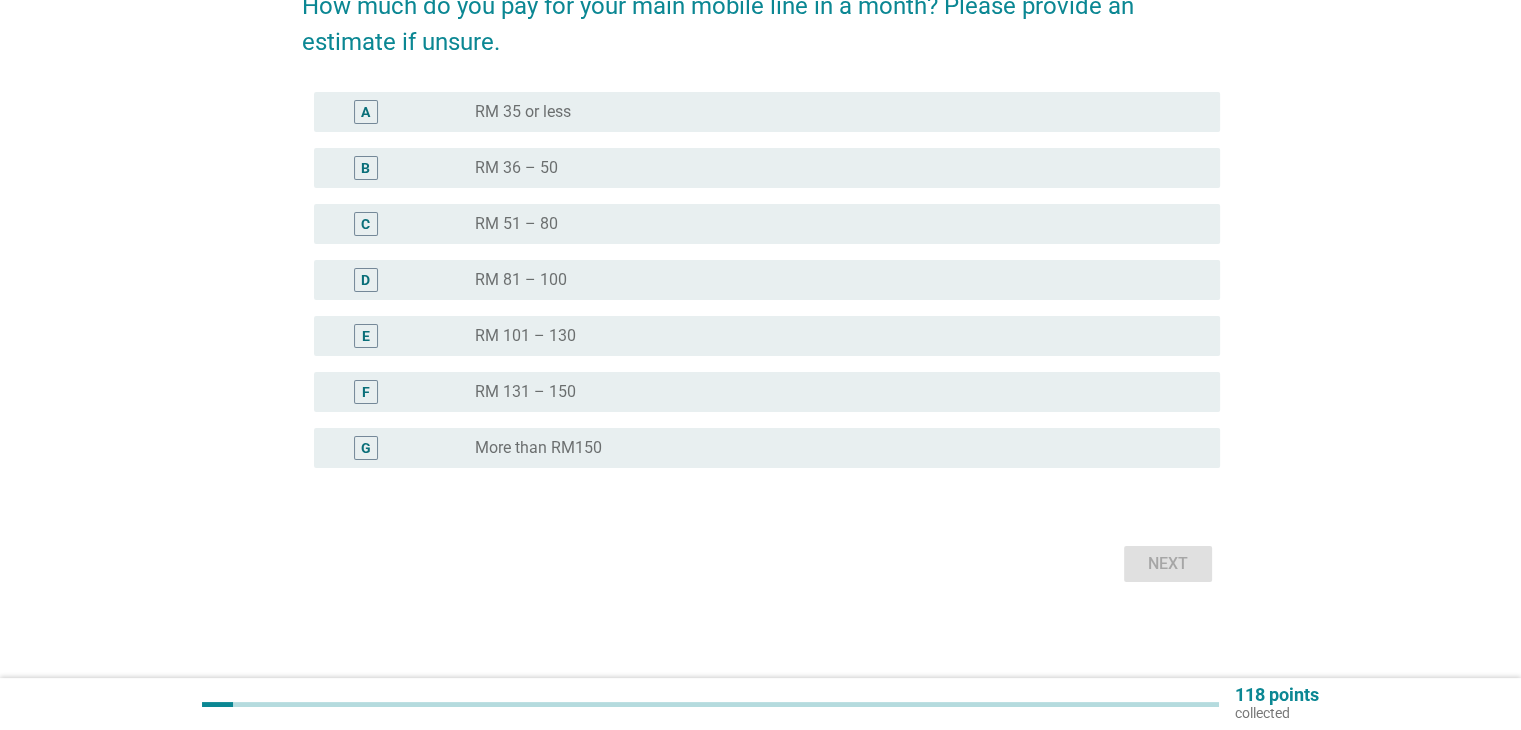 scroll, scrollTop: 0, scrollLeft: 0, axis: both 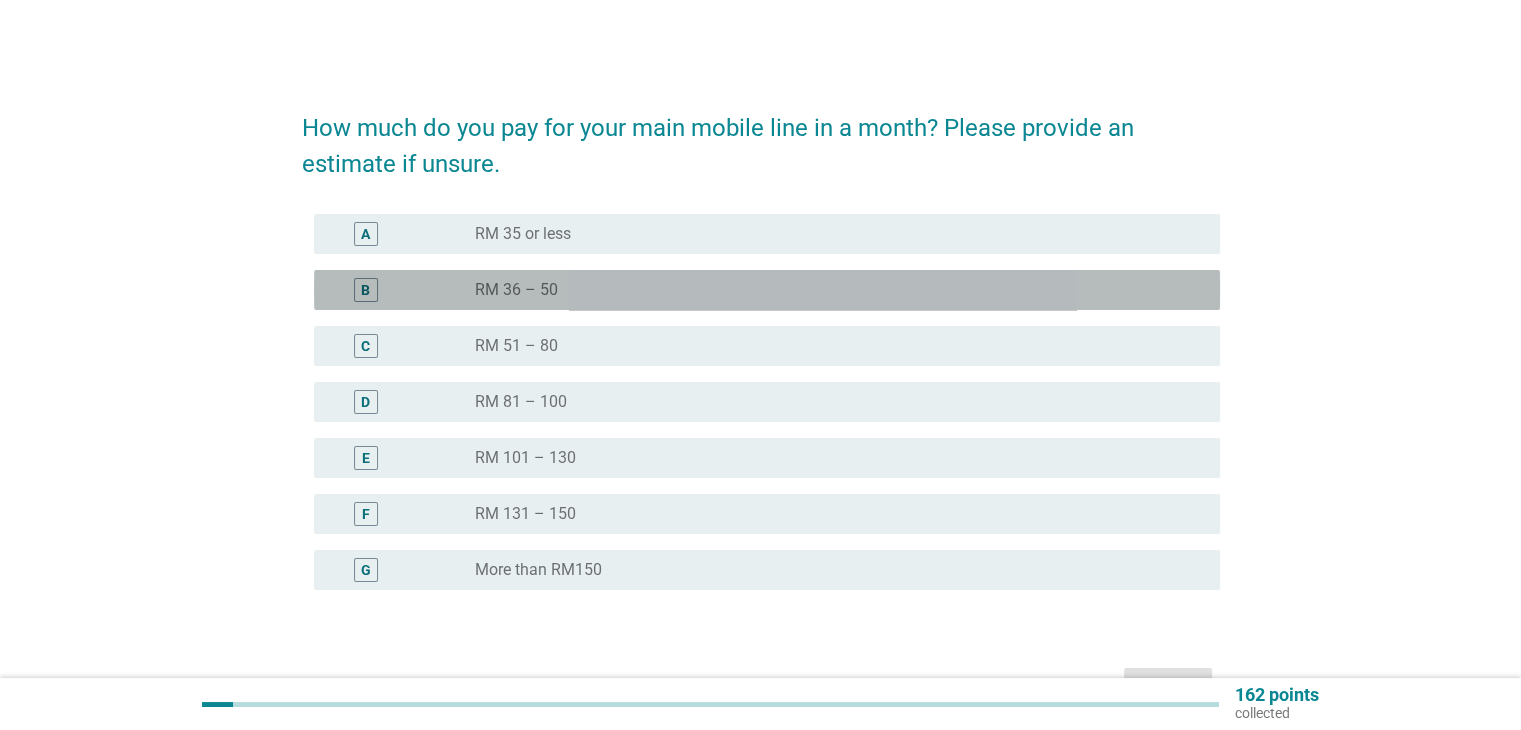 click on "radio_button_unchecked RM 36 – 50" at bounding box center [831, 290] 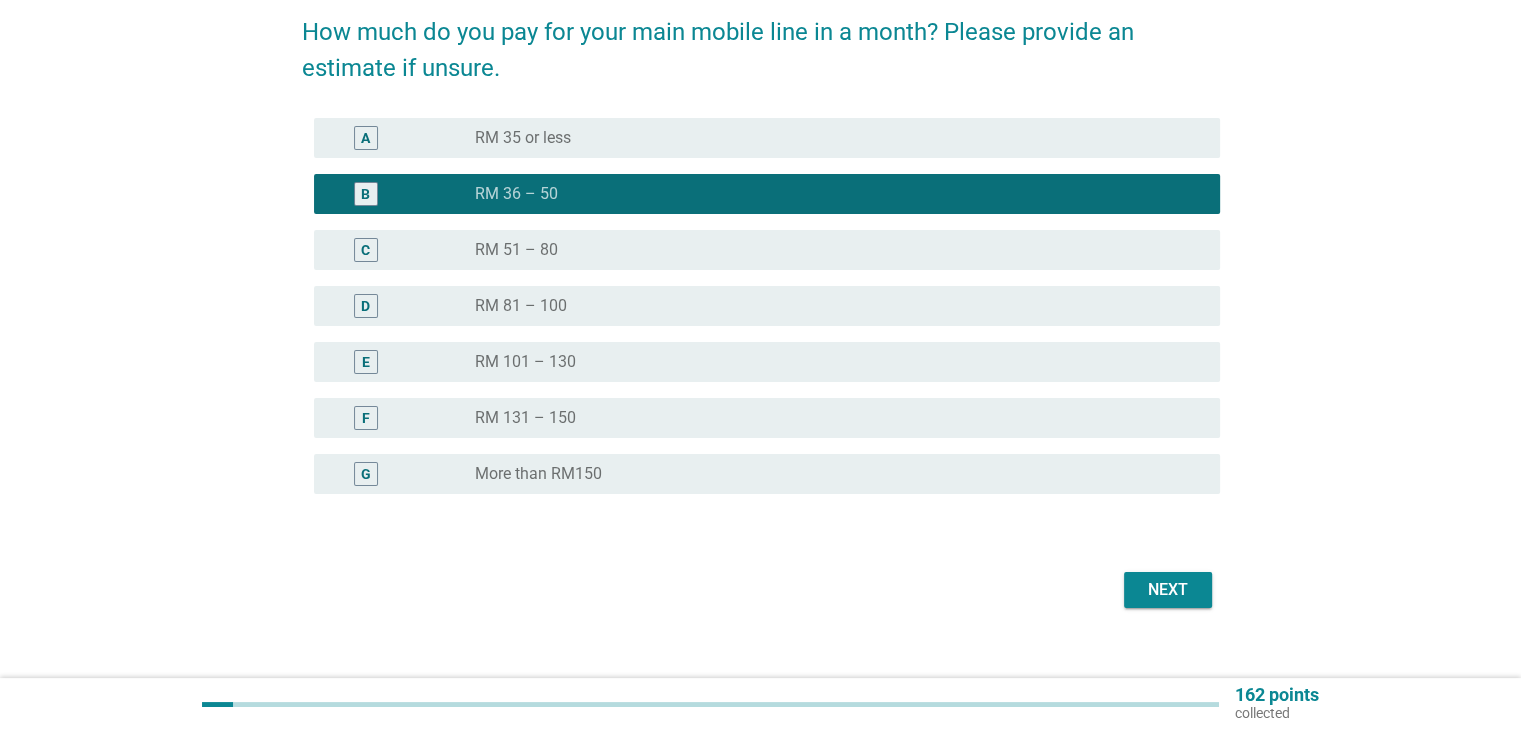 scroll, scrollTop: 122, scrollLeft: 0, axis: vertical 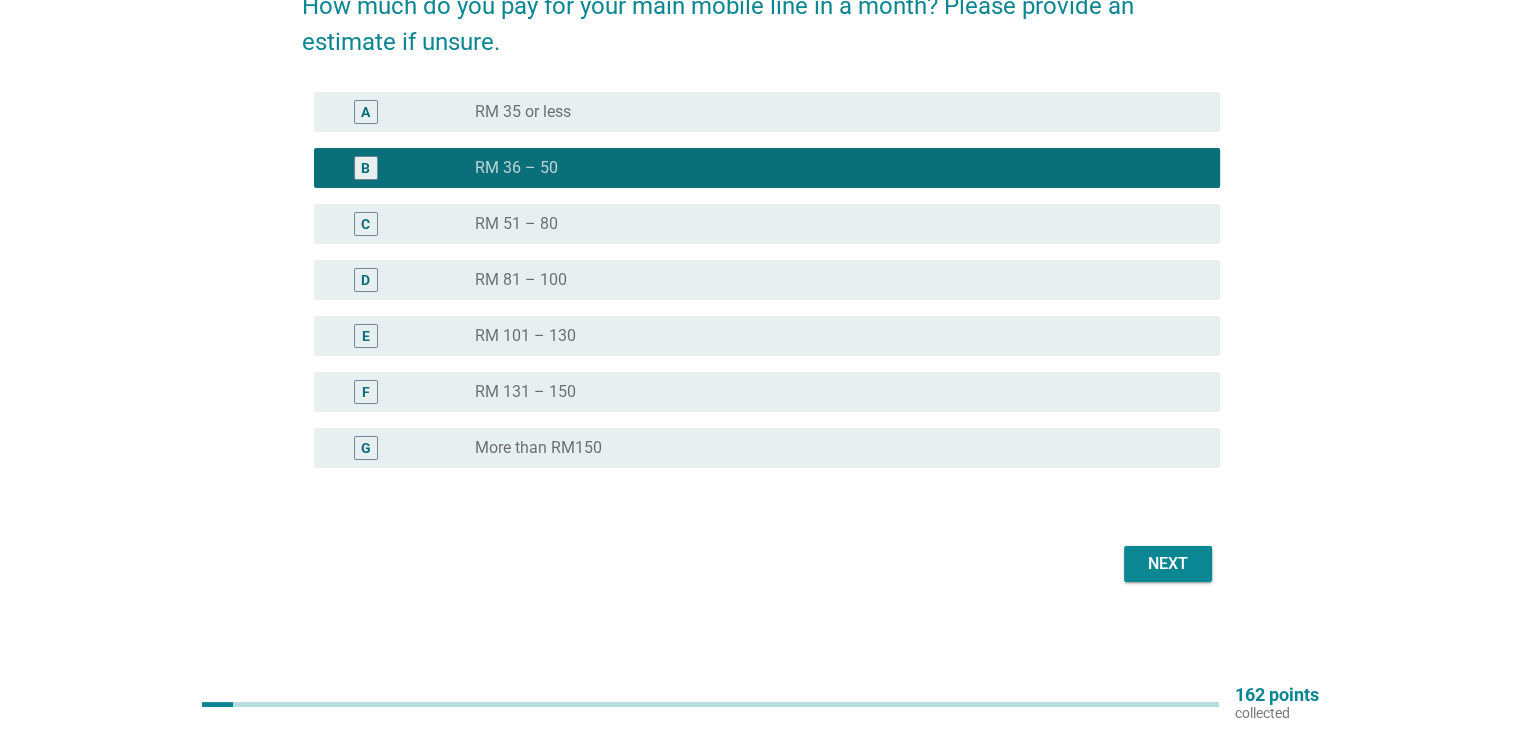 click on "radio_button_unchecked RM 51 – 80" at bounding box center (831, 224) 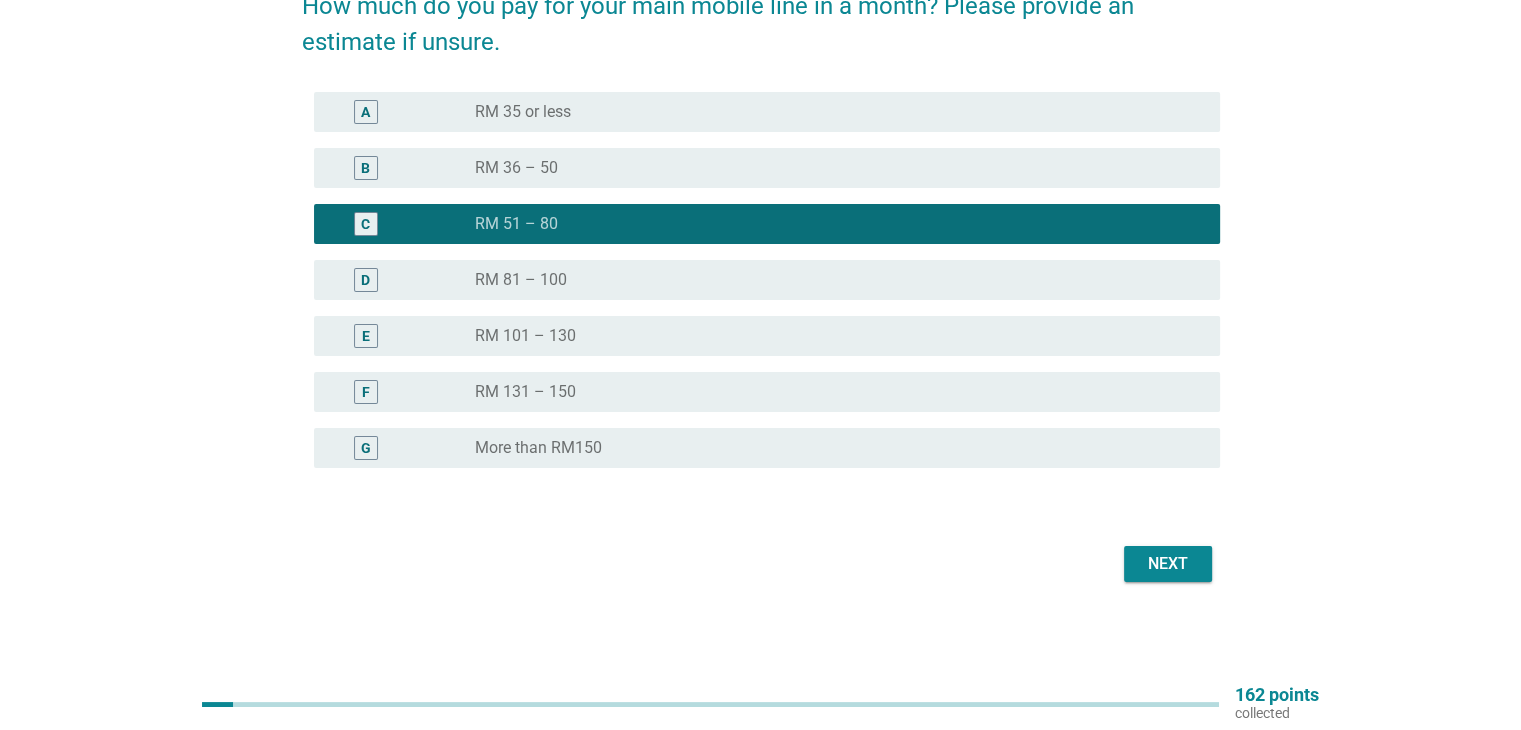 click on "Next" at bounding box center [1168, 564] 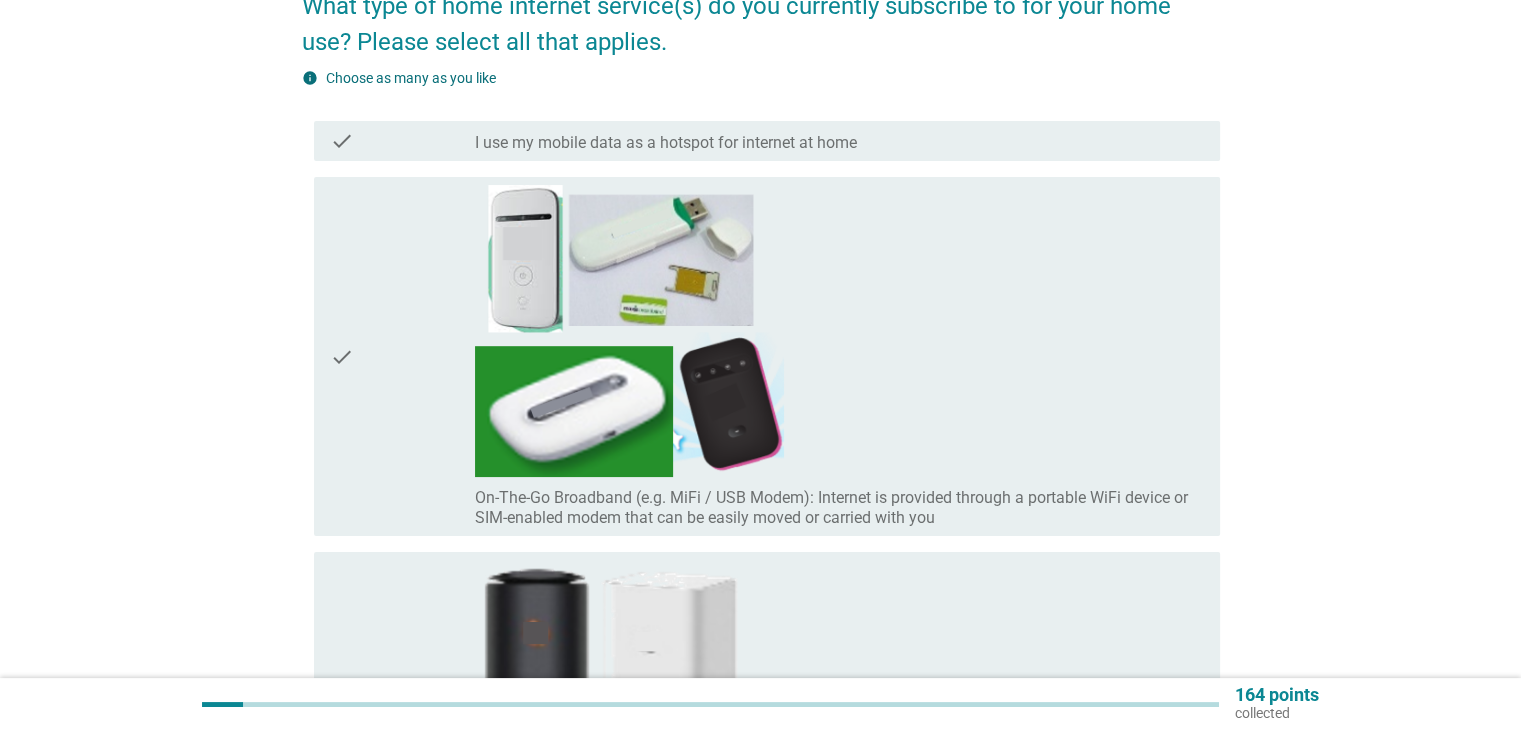 scroll, scrollTop: 0, scrollLeft: 0, axis: both 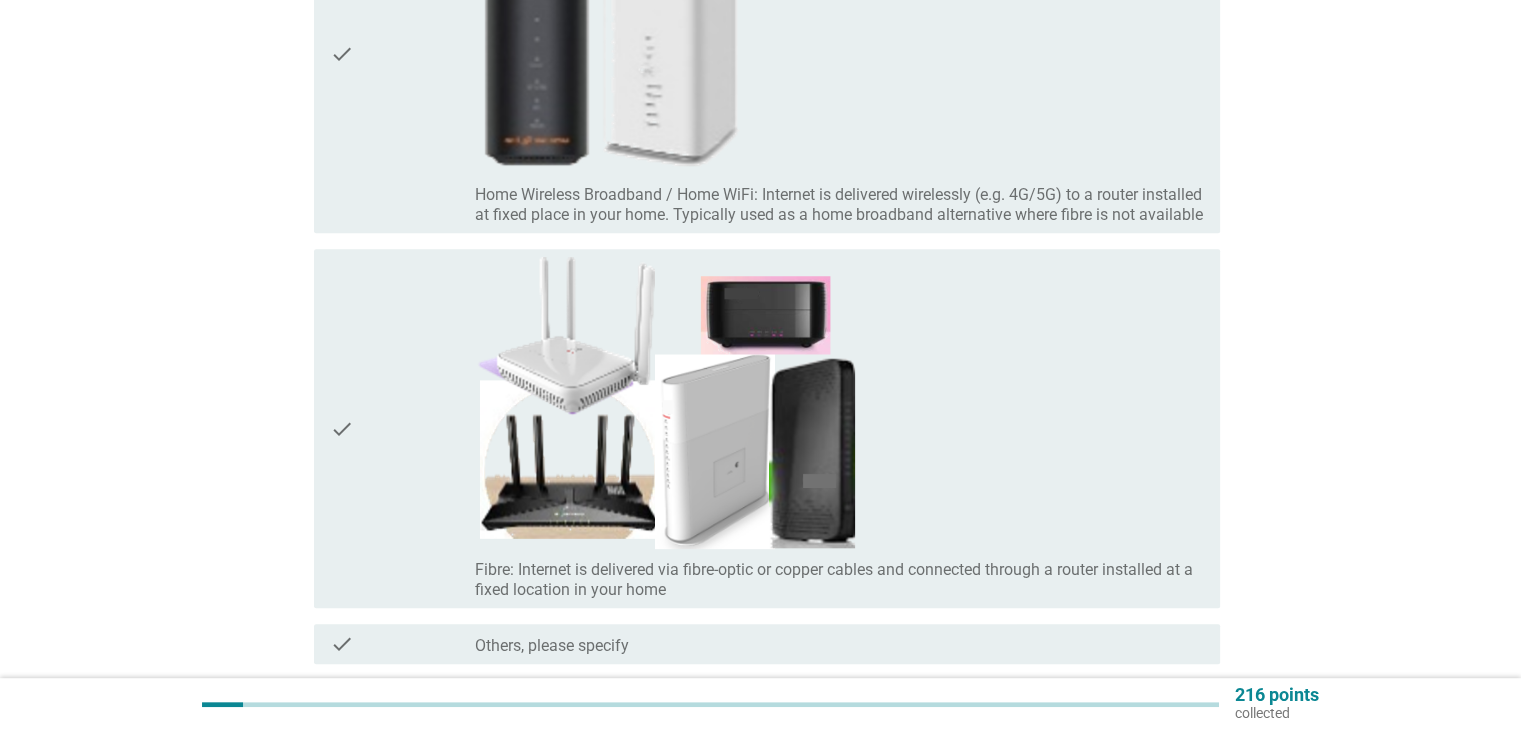 click on "check_box_outline_blank Fibre: Internet is delivered via fibre-optic or copper cables and connected through a router installed at a fixed location in your home" at bounding box center (839, 428) 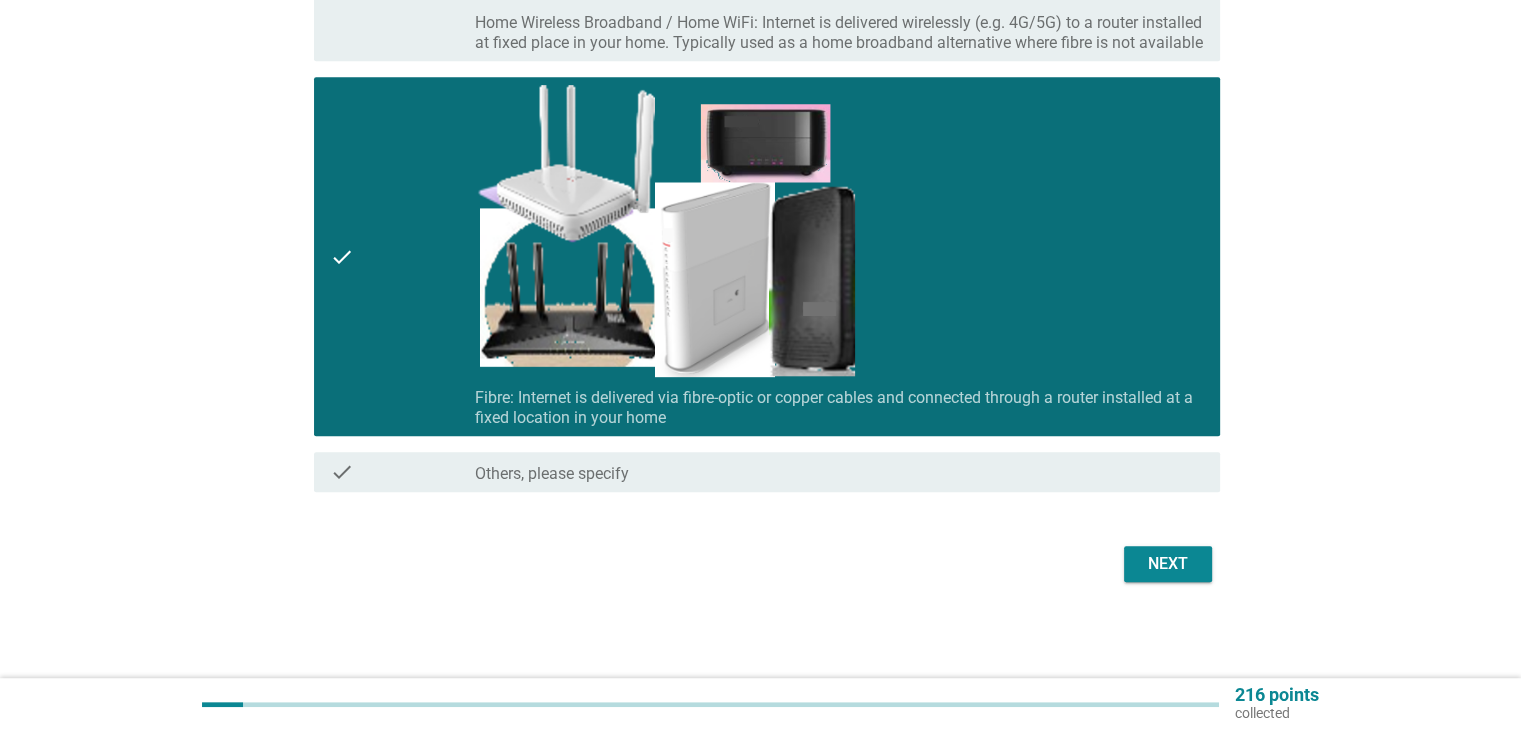 scroll, scrollTop: 990, scrollLeft: 0, axis: vertical 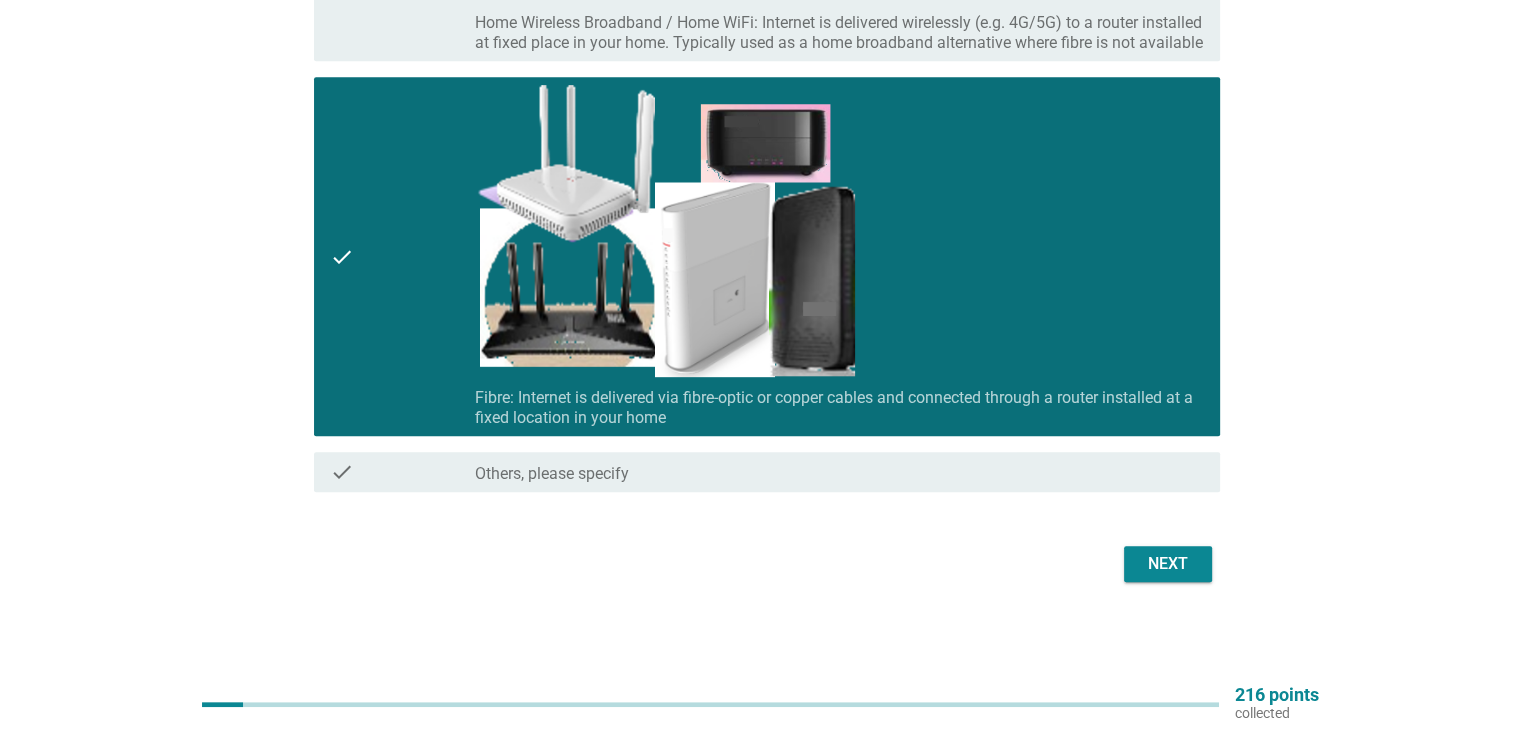 click on "Next" at bounding box center (1168, 564) 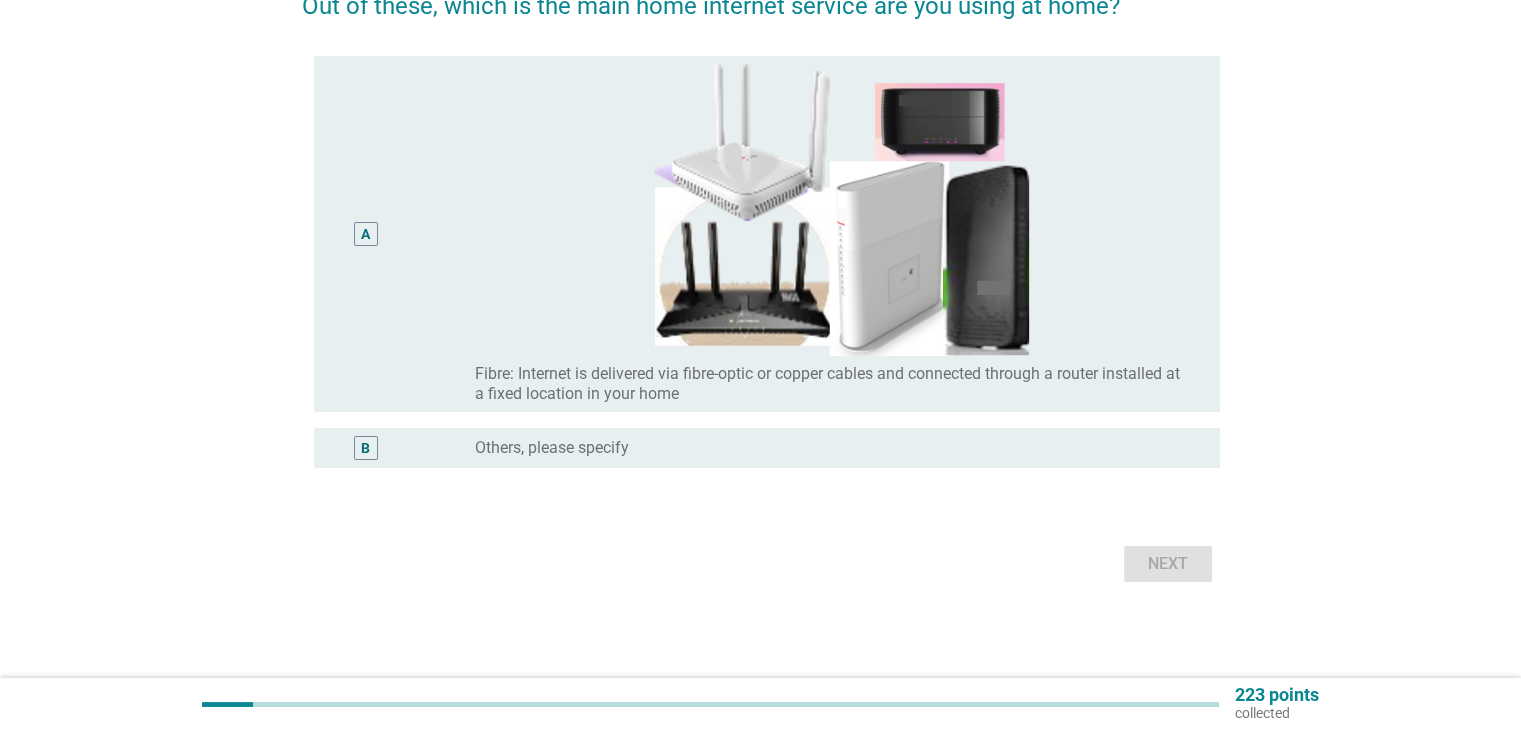 scroll, scrollTop: 0, scrollLeft: 0, axis: both 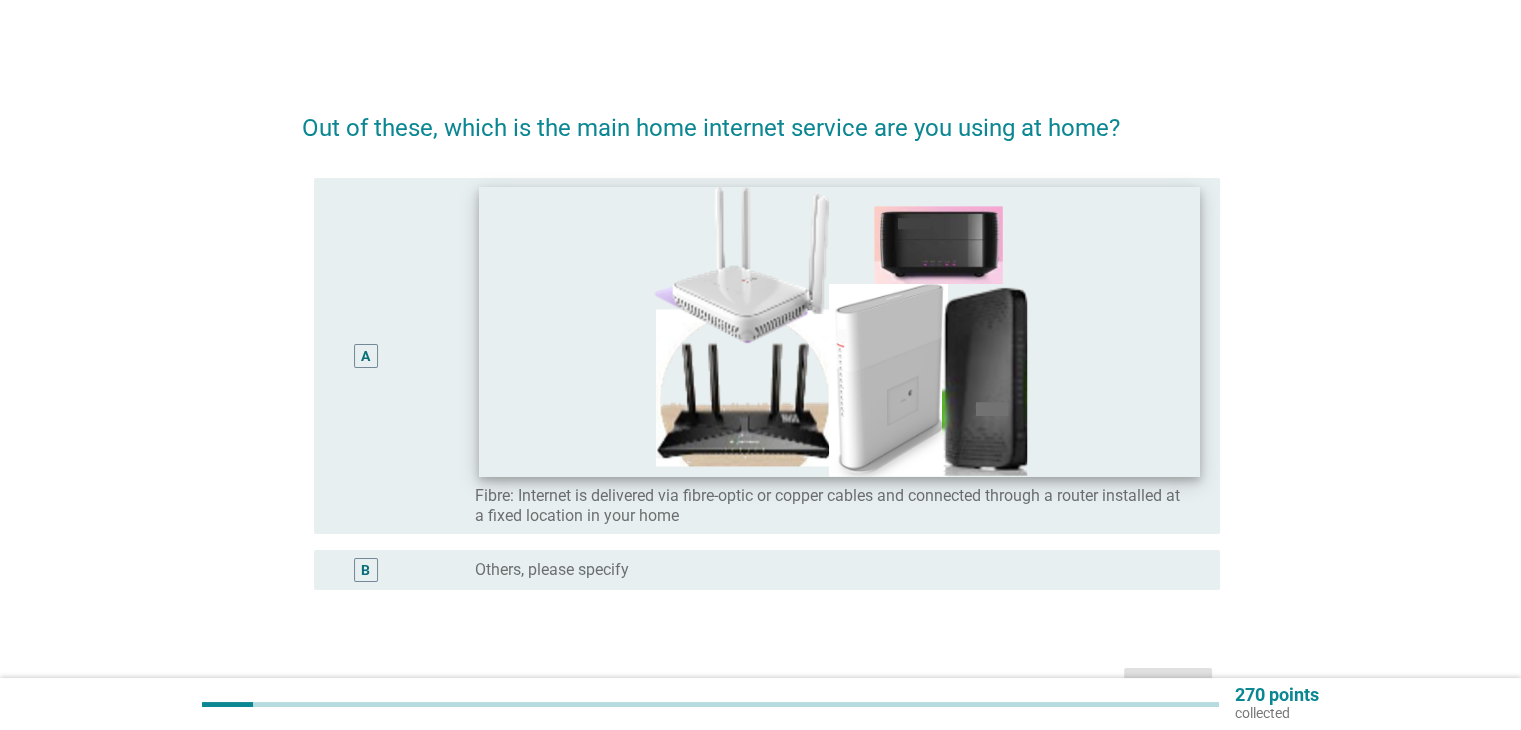 click at bounding box center (839, 331) 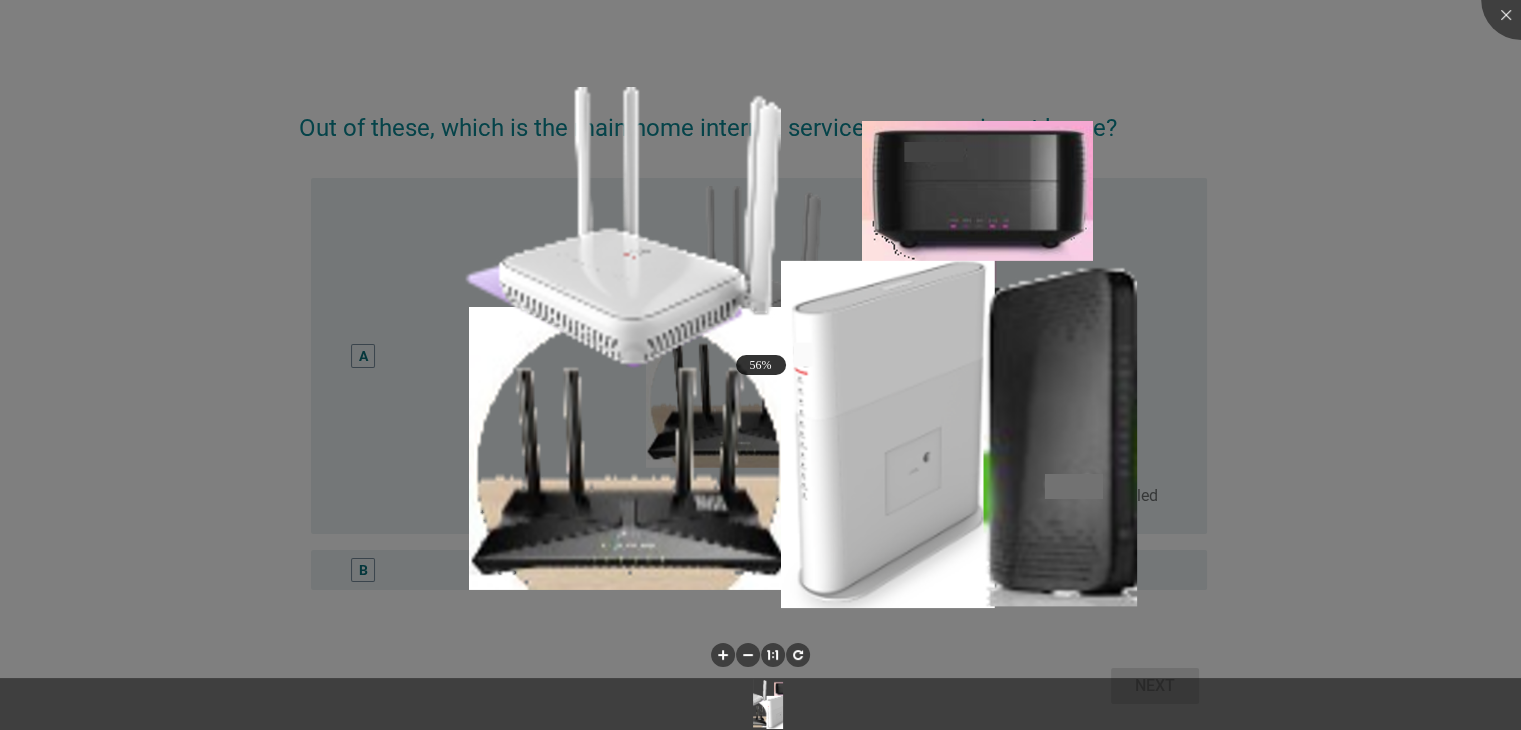 click at bounding box center (760, 365) 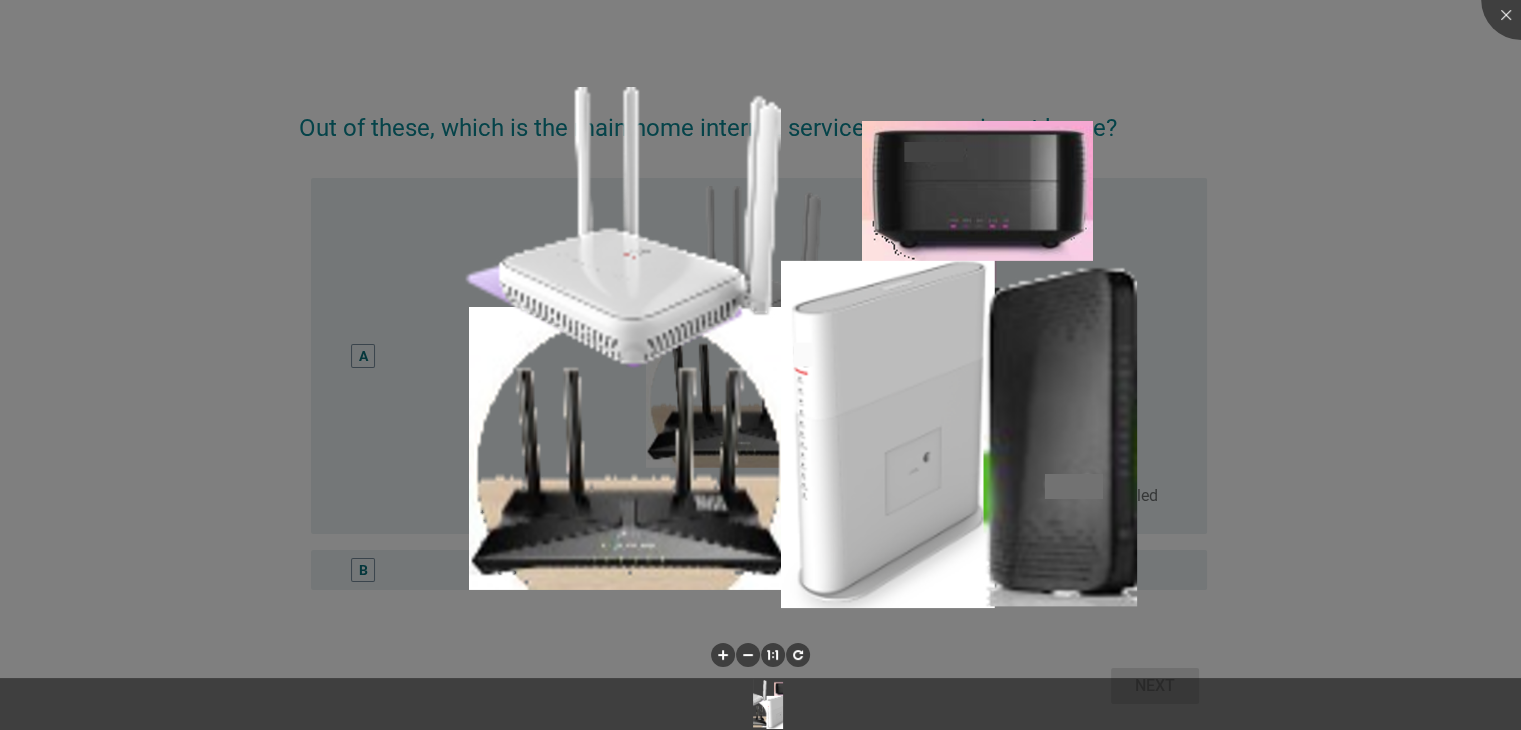 click at bounding box center [760, 365] 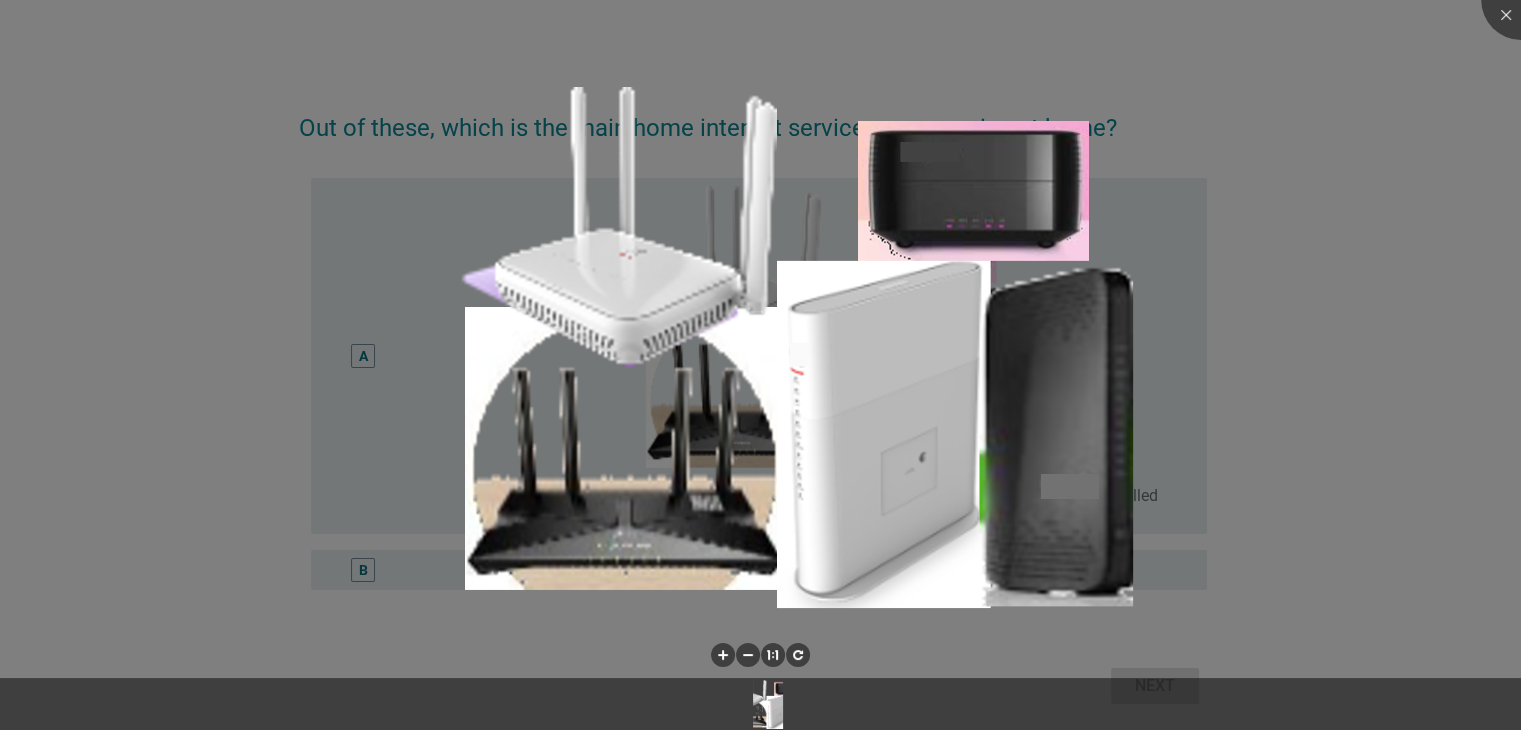 click at bounding box center [760, 365] 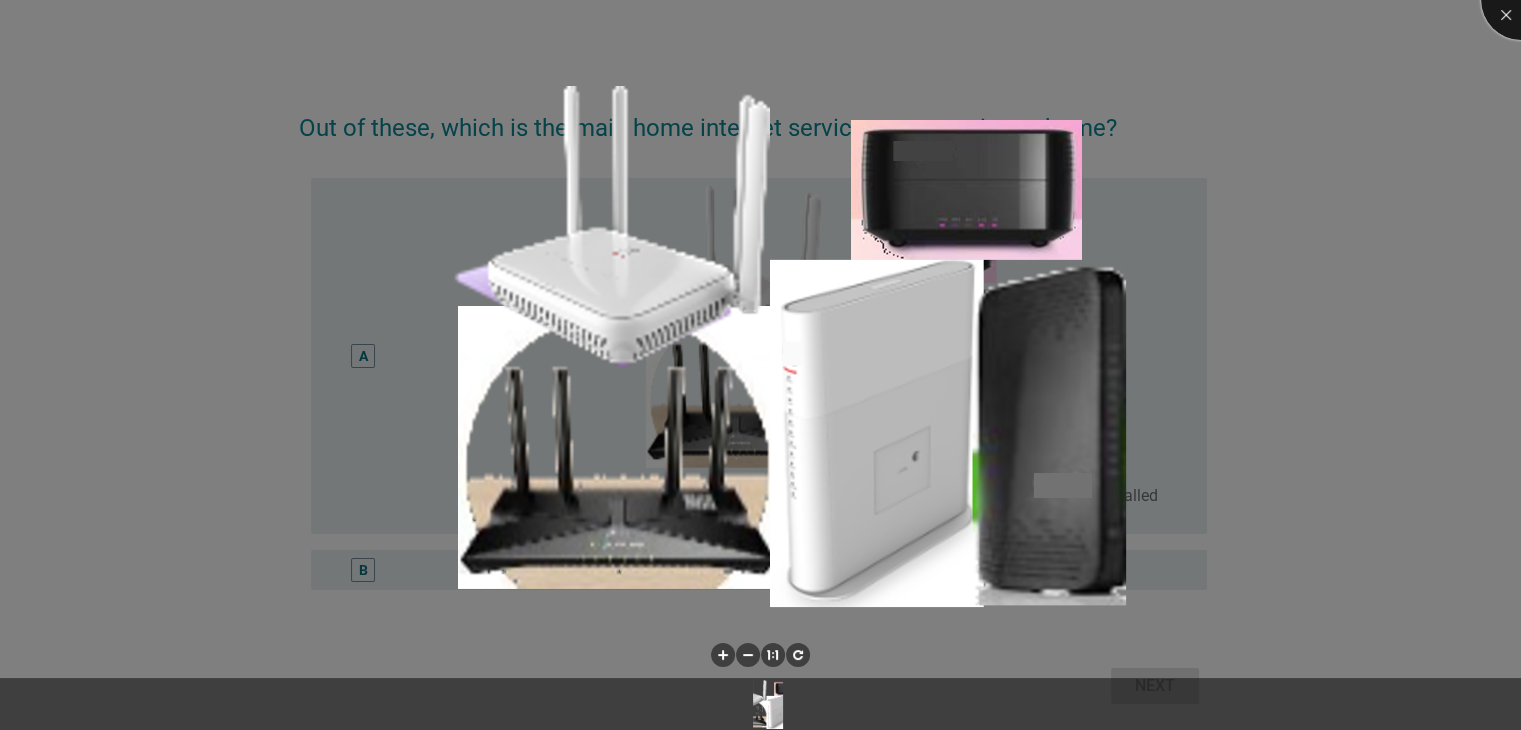 click at bounding box center [1521, 0] 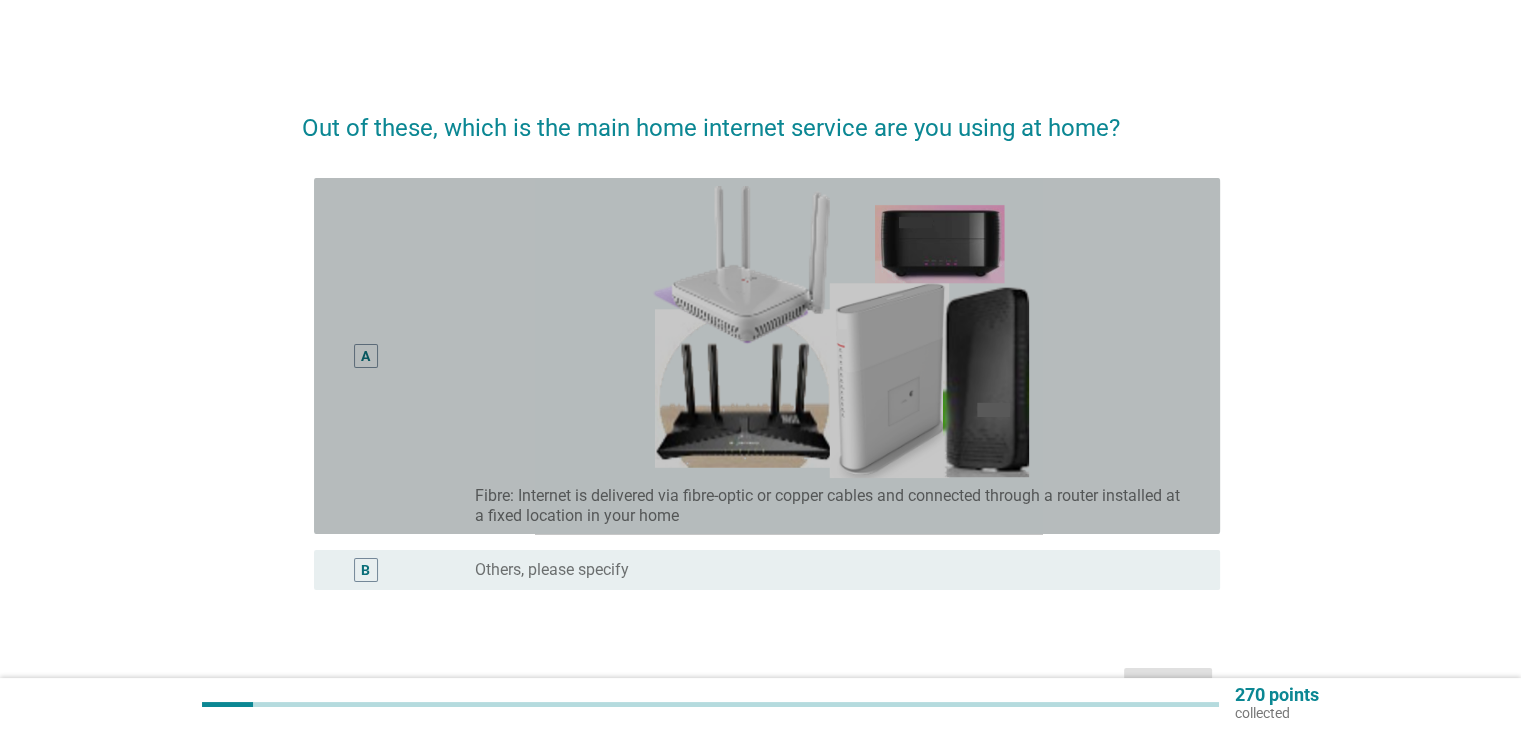 click on "A" at bounding box center [366, 356] 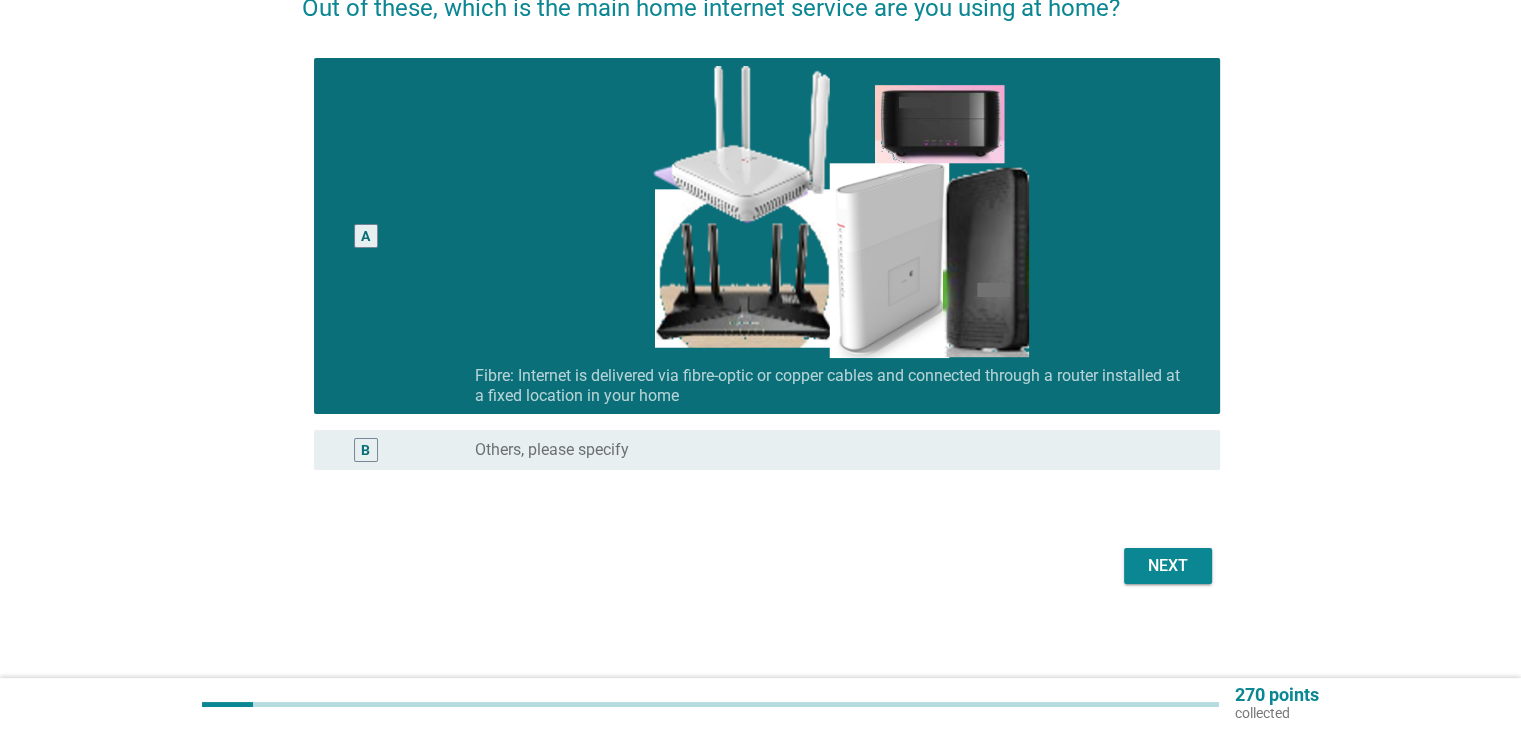 scroll, scrollTop: 122, scrollLeft: 0, axis: vertical 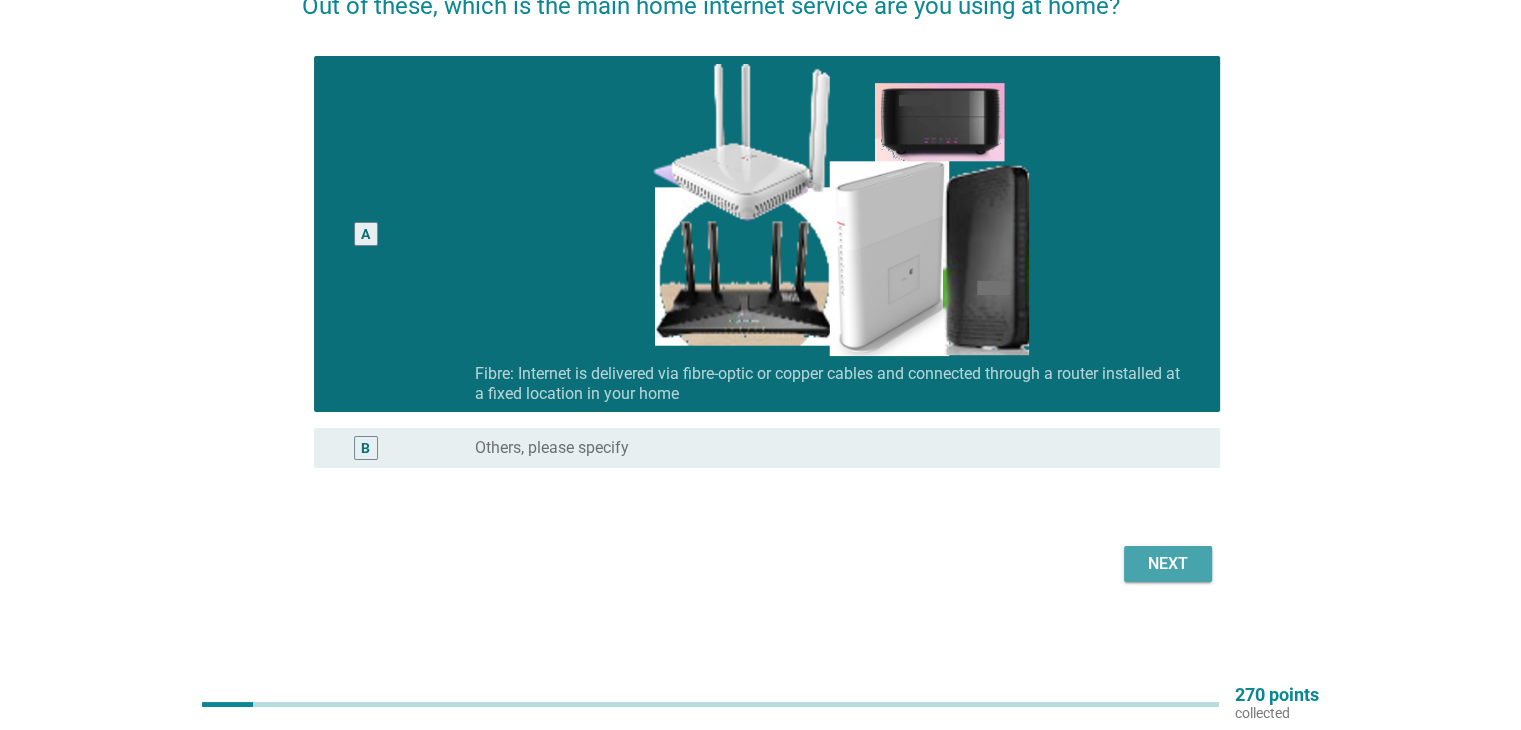click on "Next" at bounding box center (1168, 564) 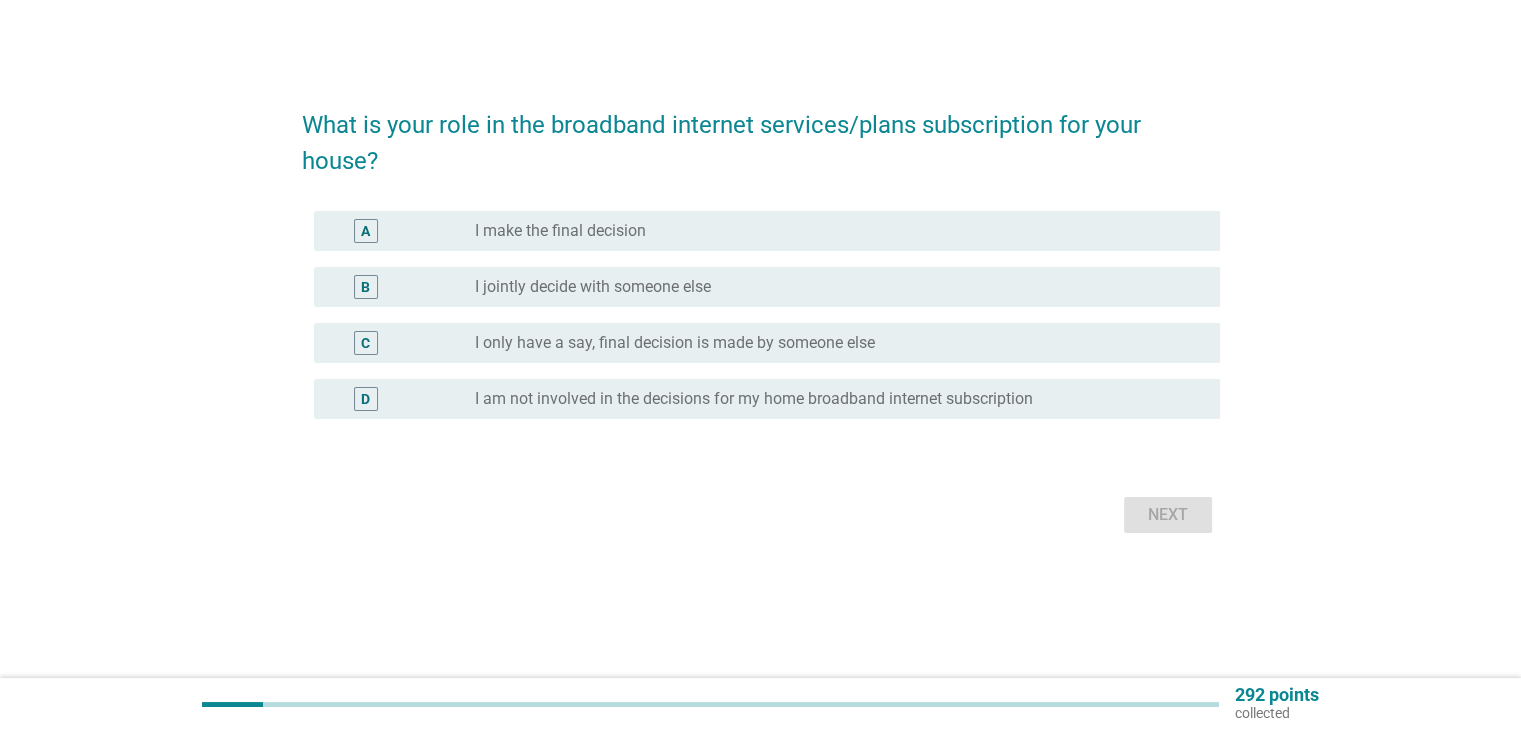 scroll, scrollTop: 0, scrollLeft: 0, axis: both 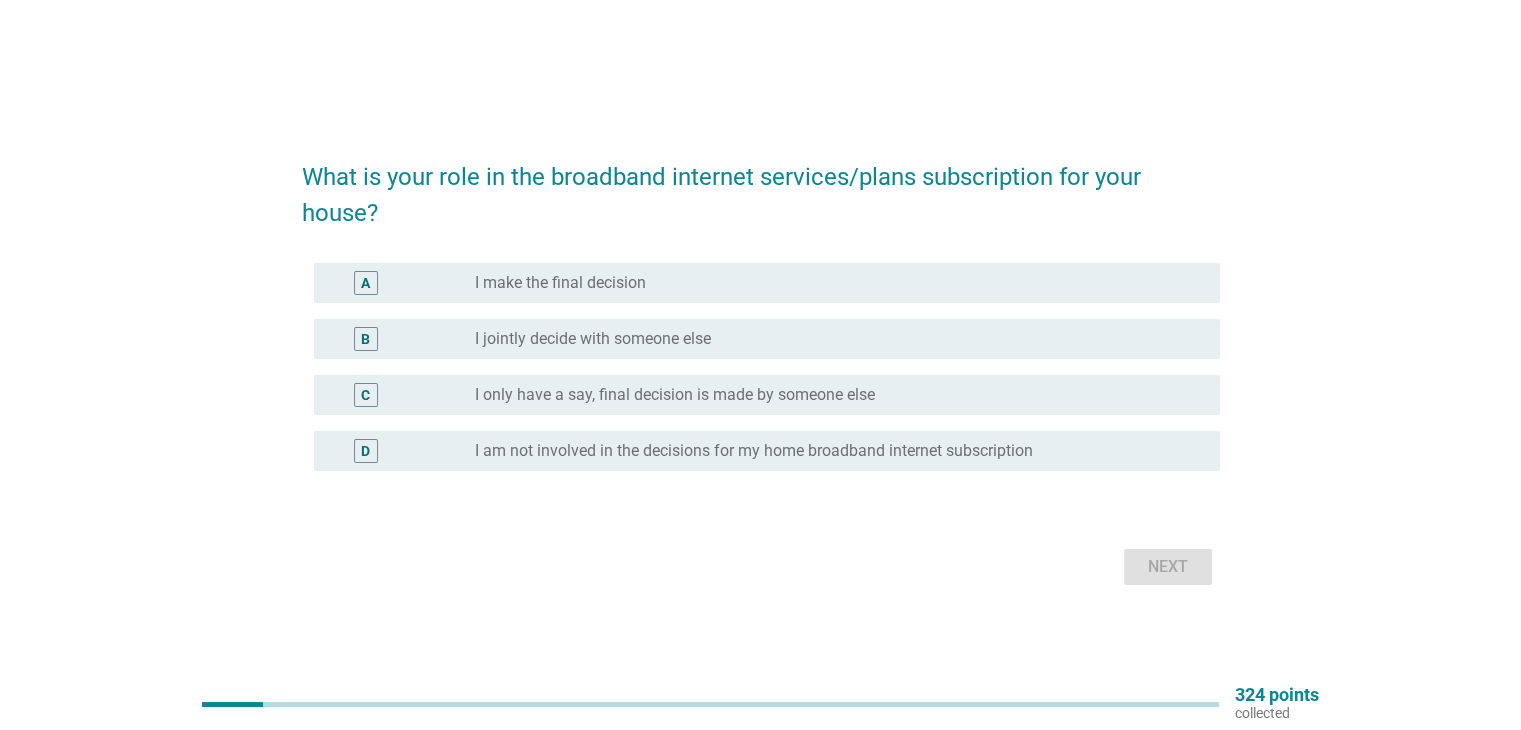 click on "A     radio_button_unchecked I make the final decision" at bounding box center (761, 283) 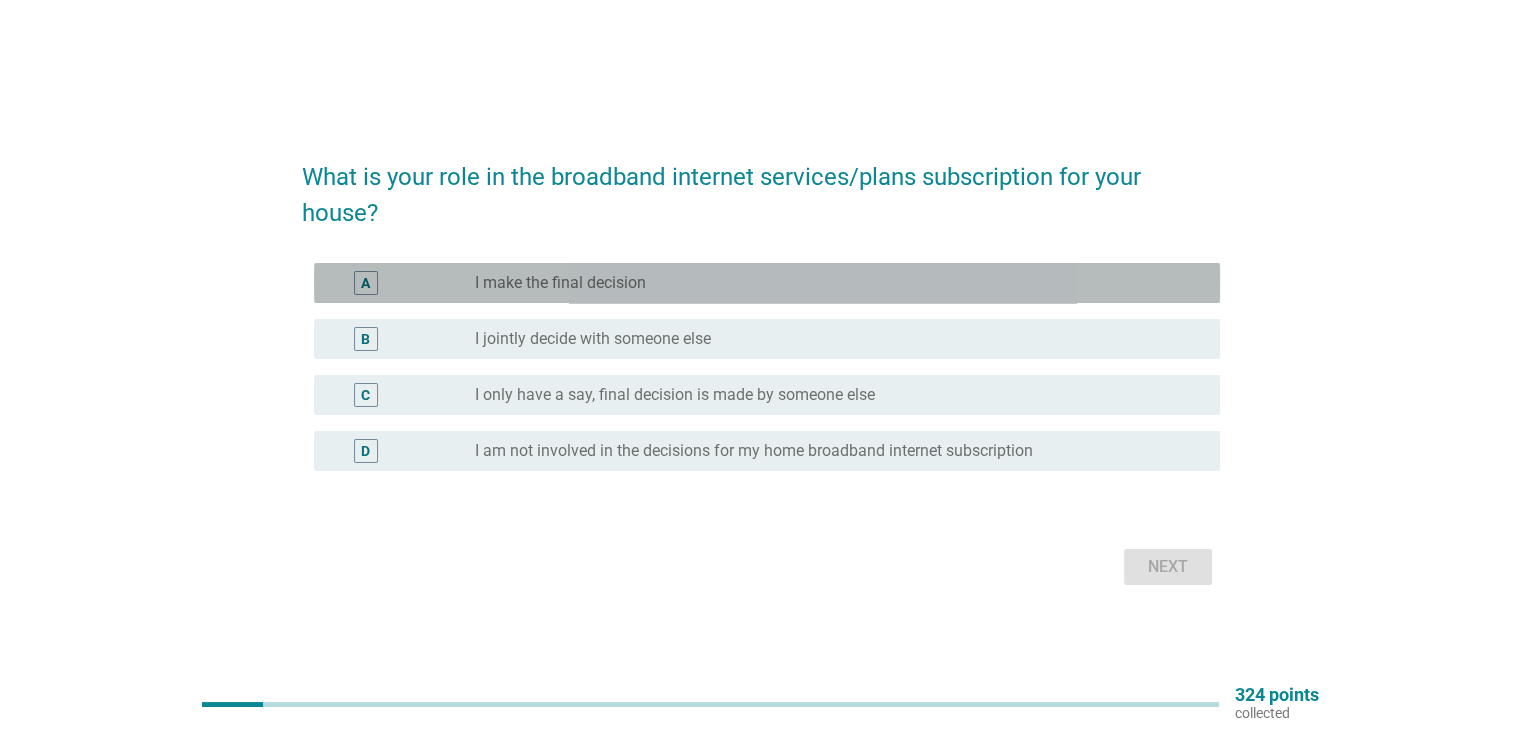 click on "radio_button_unchecked I make the final decision" at bounding box center (831, 283) 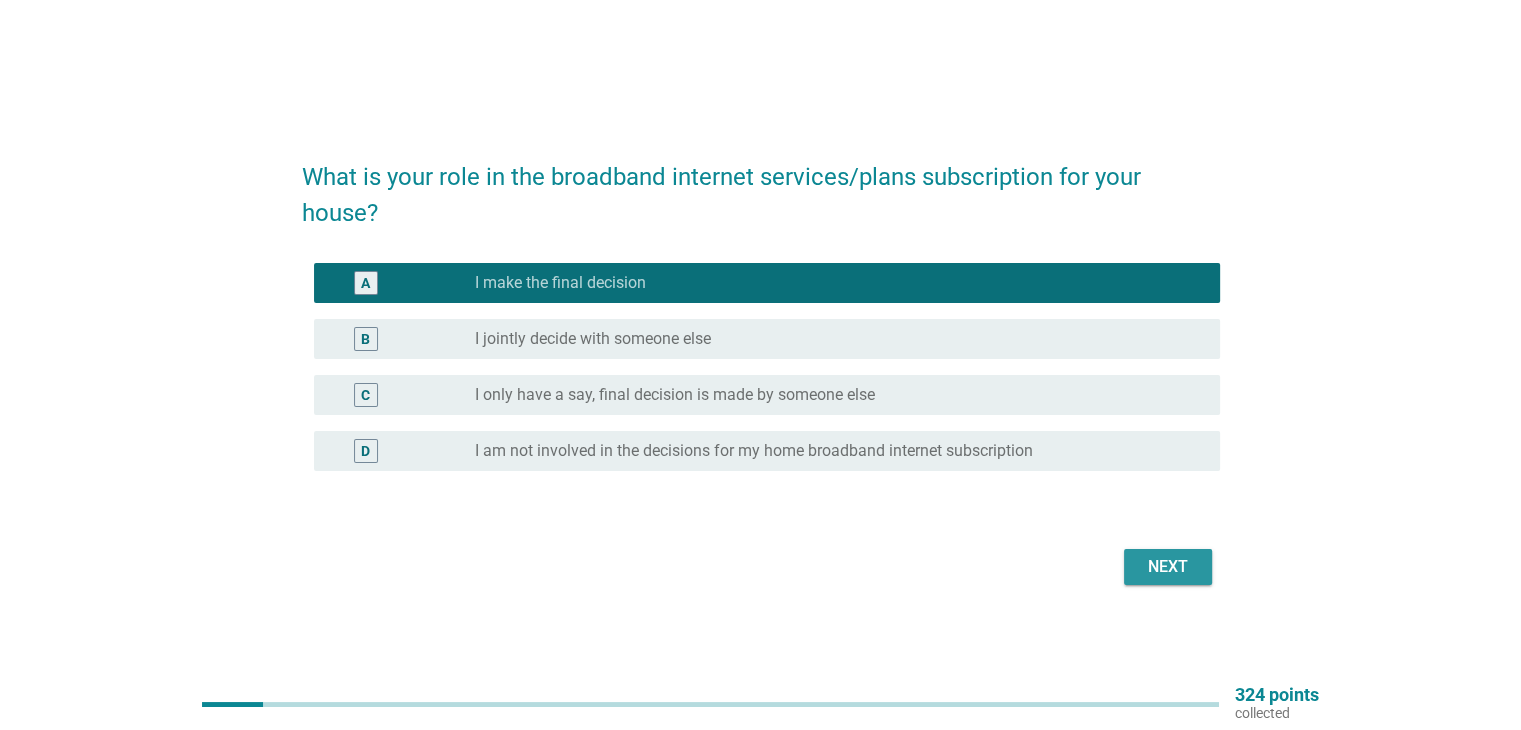 click on "Next" at bounding box center [1168, 567] 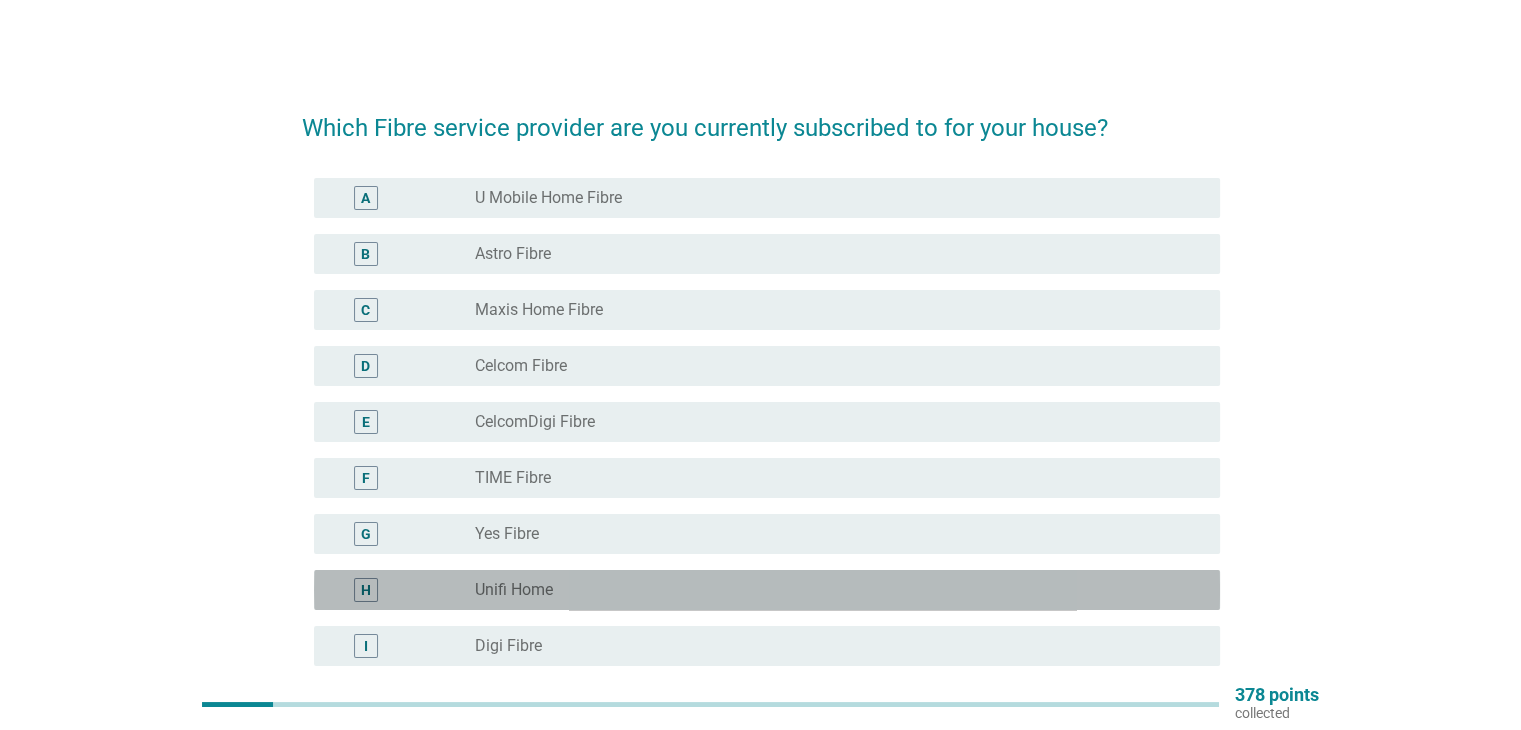click on "Unifi Home" at bounding box center [514, 590] 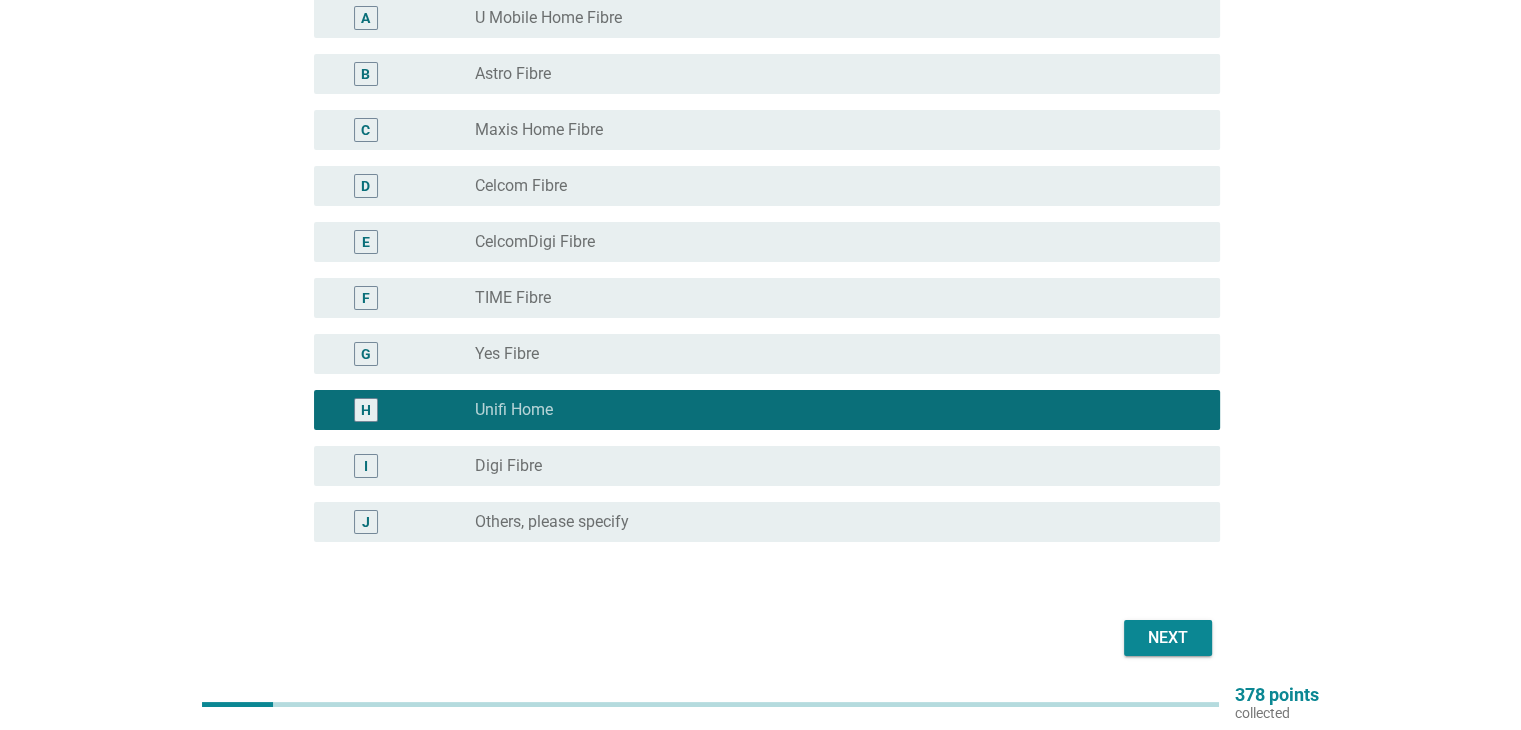 scroll, scrollTop: 200, scrollLeft: 0, axis: vertical 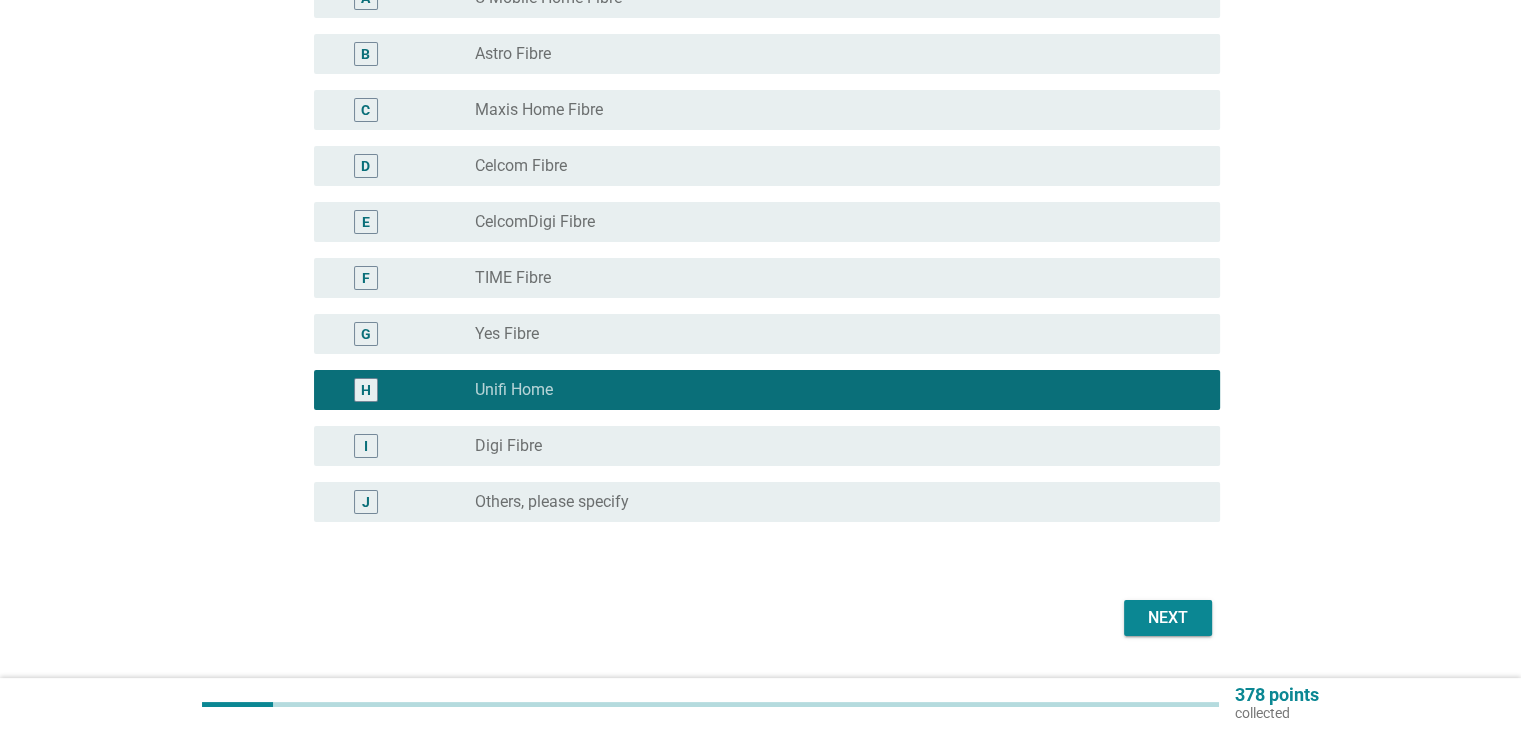 click on "Next" at bounding box center (1168, 618) 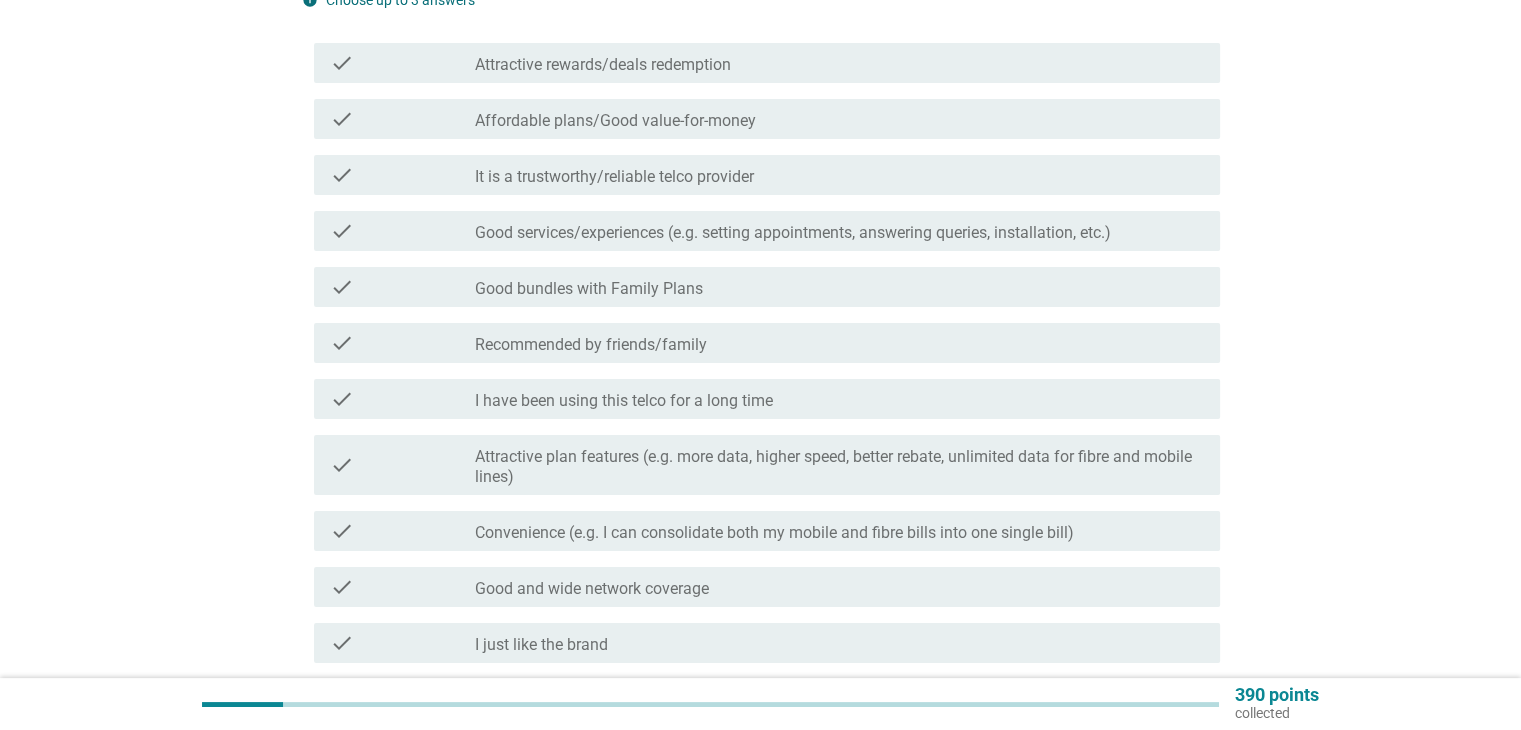 scroll, scrollTop: 0, scrollLeft: 0, axis: both 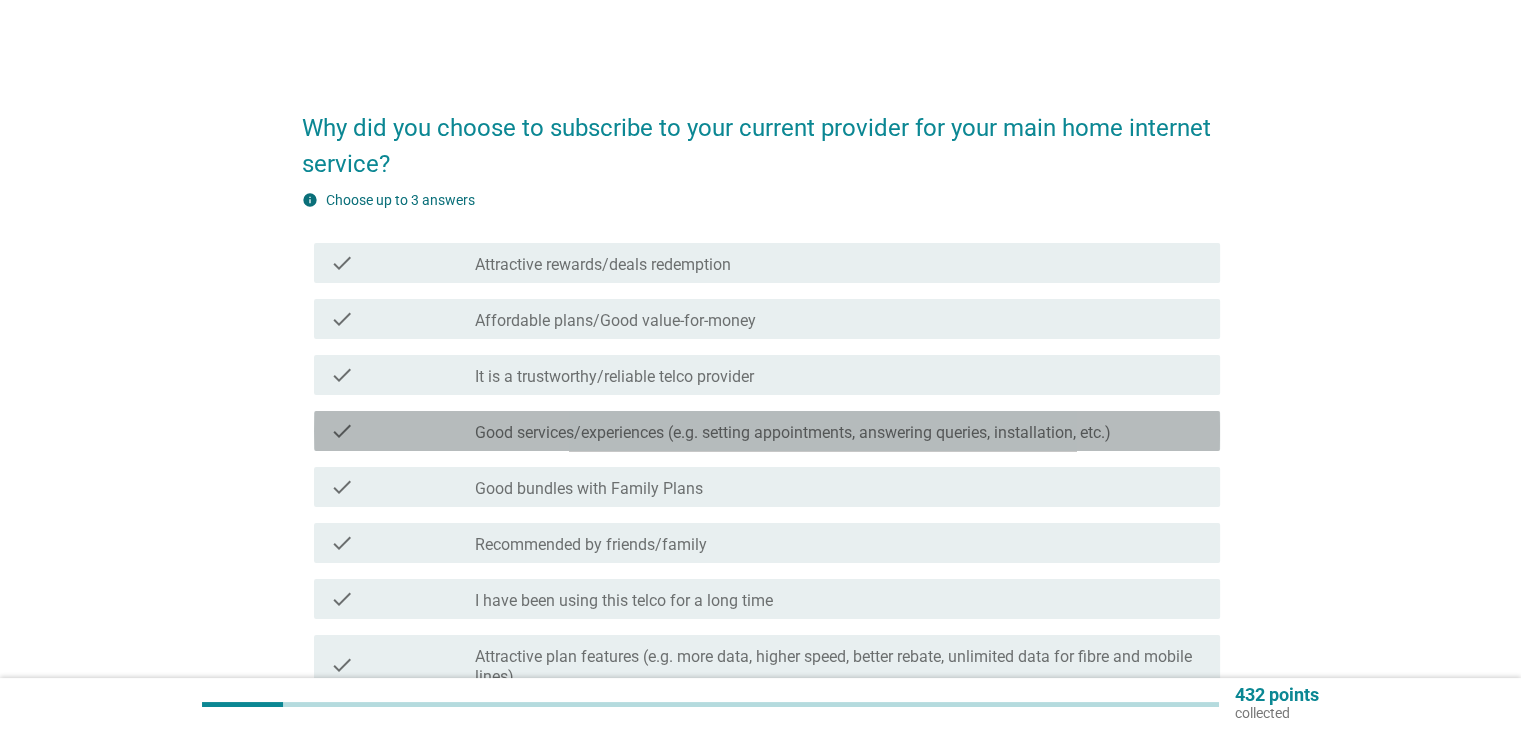 click on "Good services/experiences (e.g. setting appointments, answering queries, installation, etc.)" at bounding box center [793, 433] 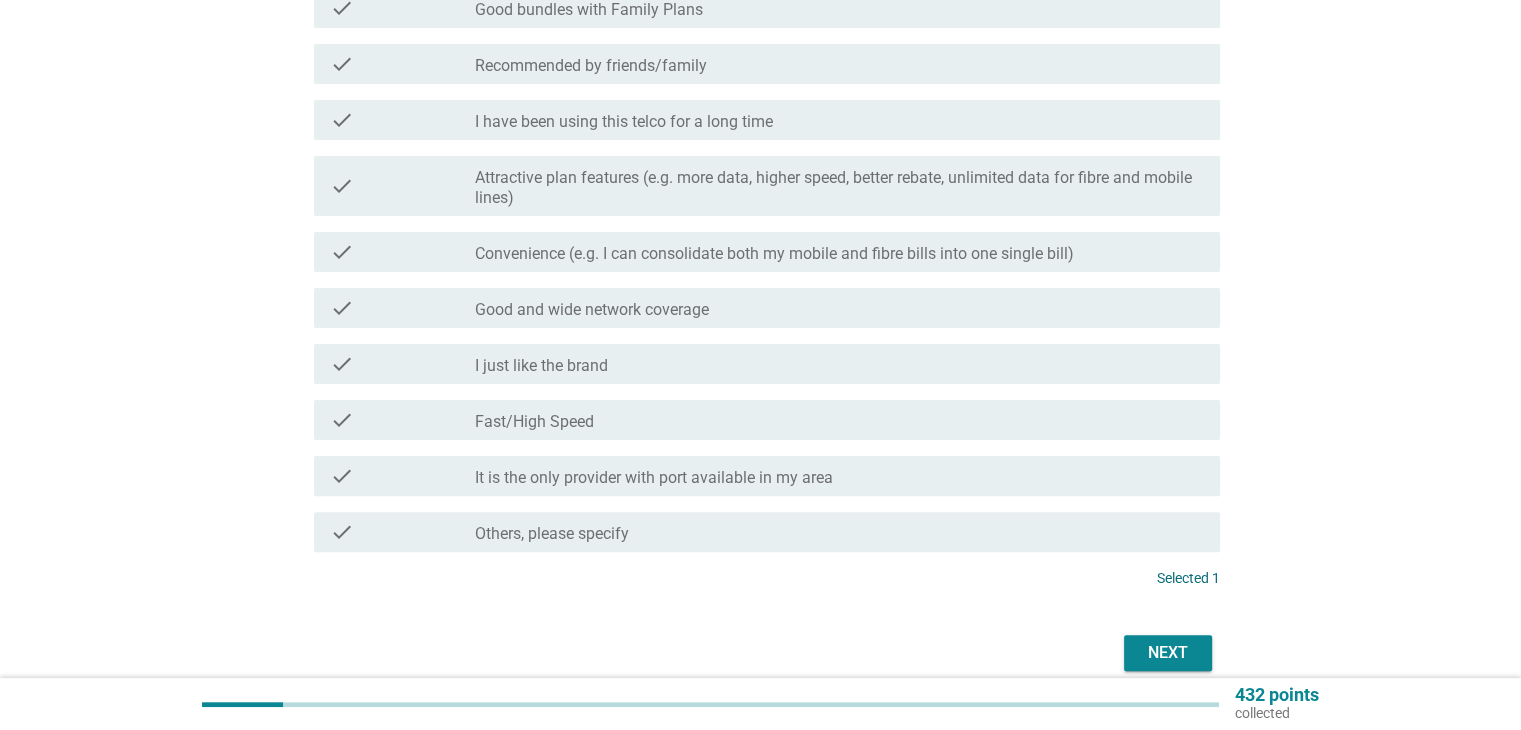 scroll, scrollTop: 500, scrollLeft: 0, axis: vertical 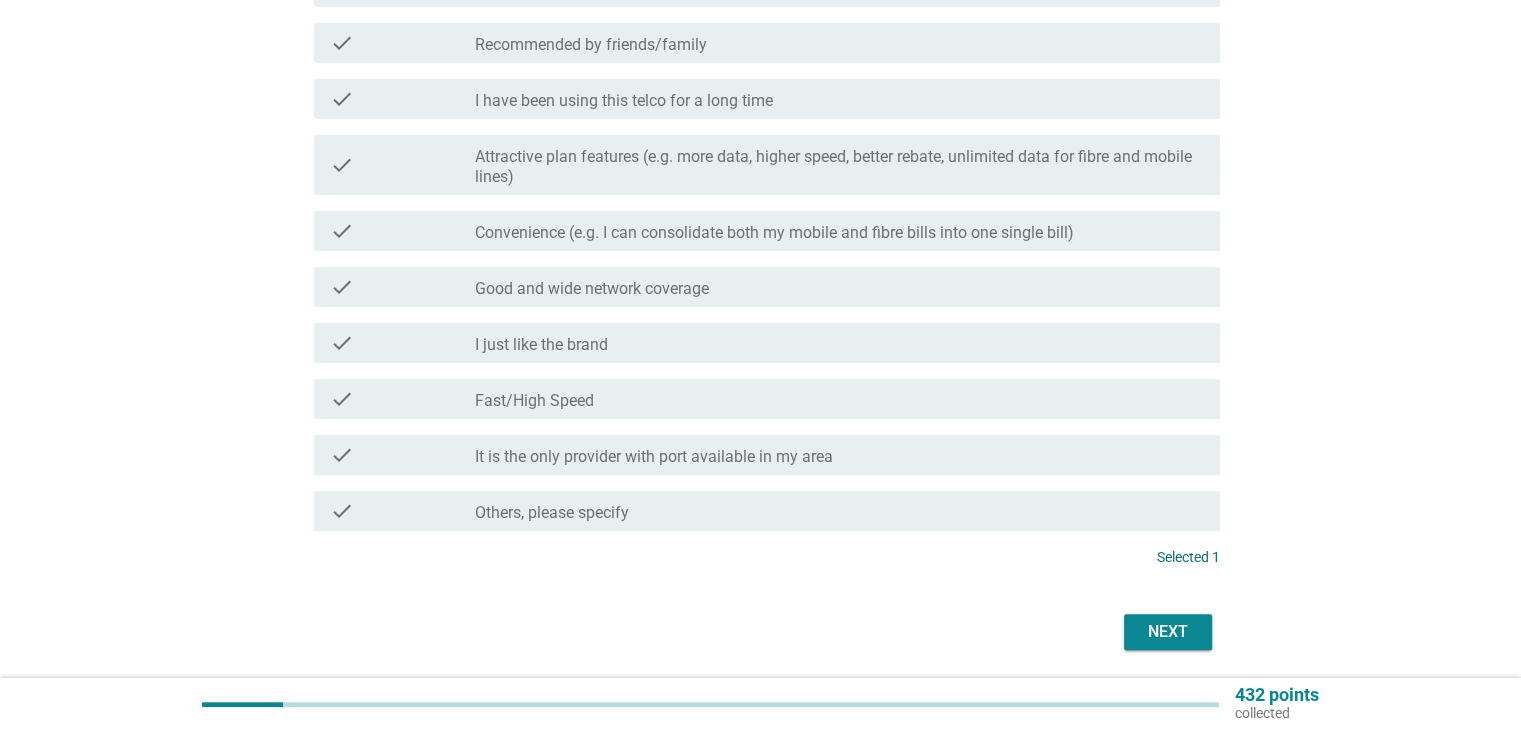 click on "I just like the brand" at bounding box center (541, 345) 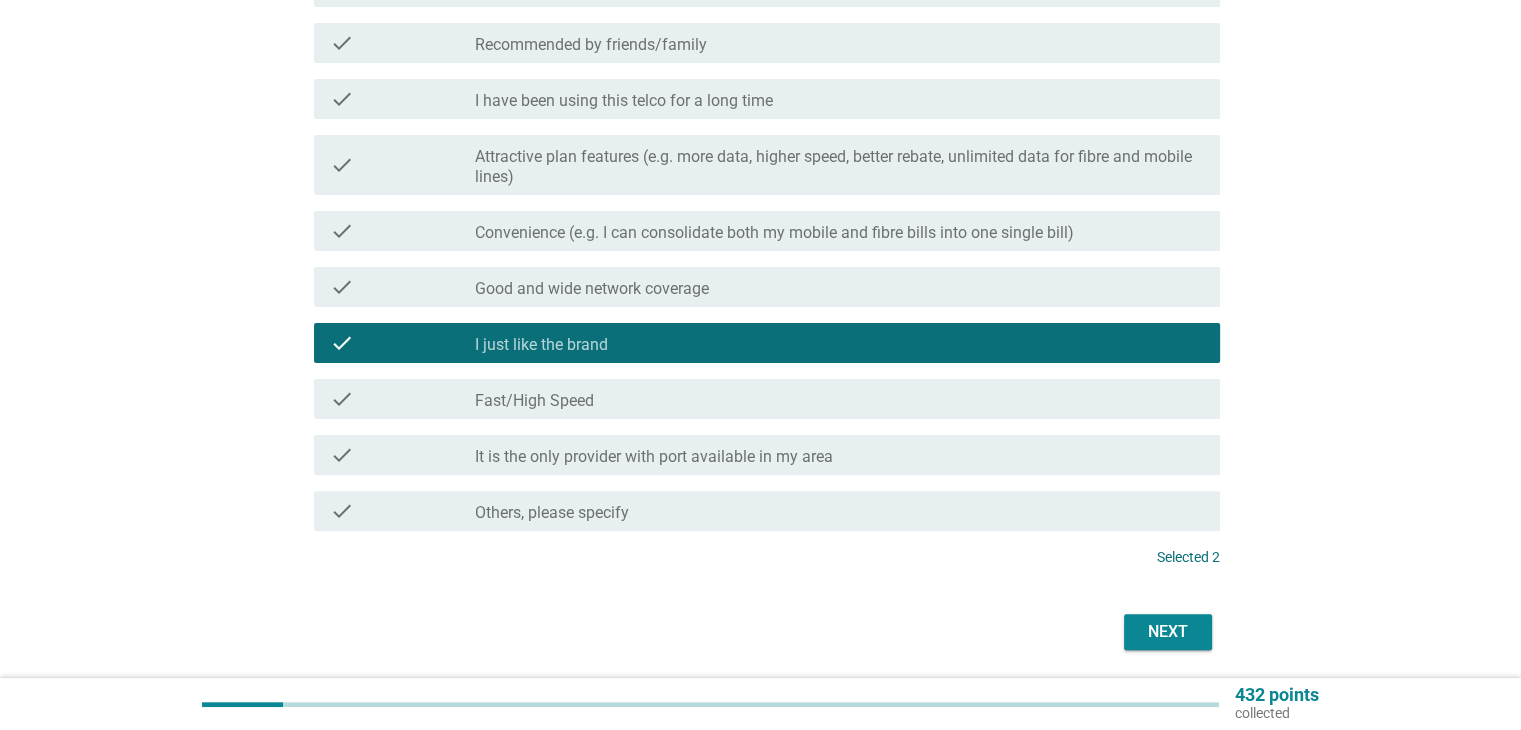 click on "check_box_outline_blank Fast/High Speed" at bounding box center [839, 399] 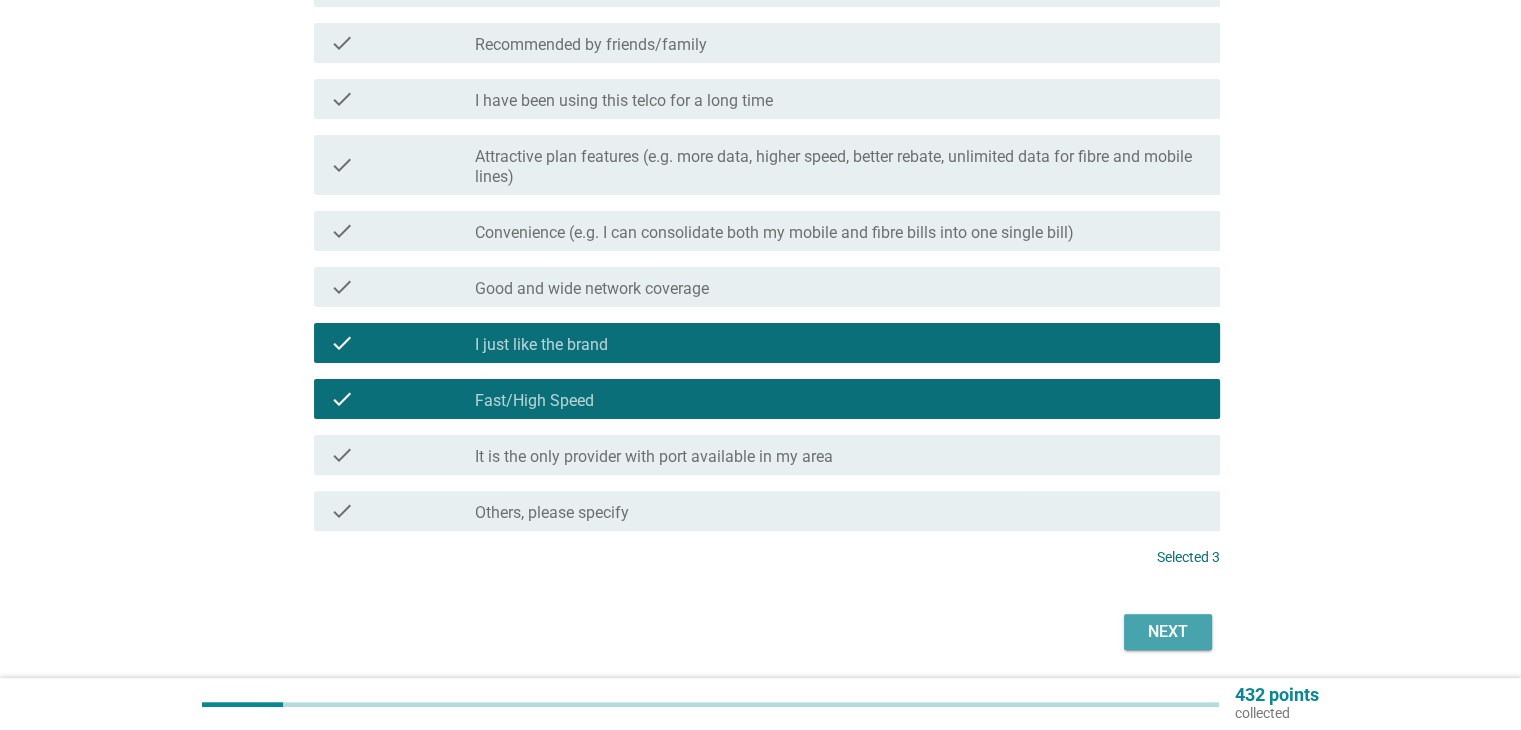 click on "Next" at bounding box center [1168, 632] 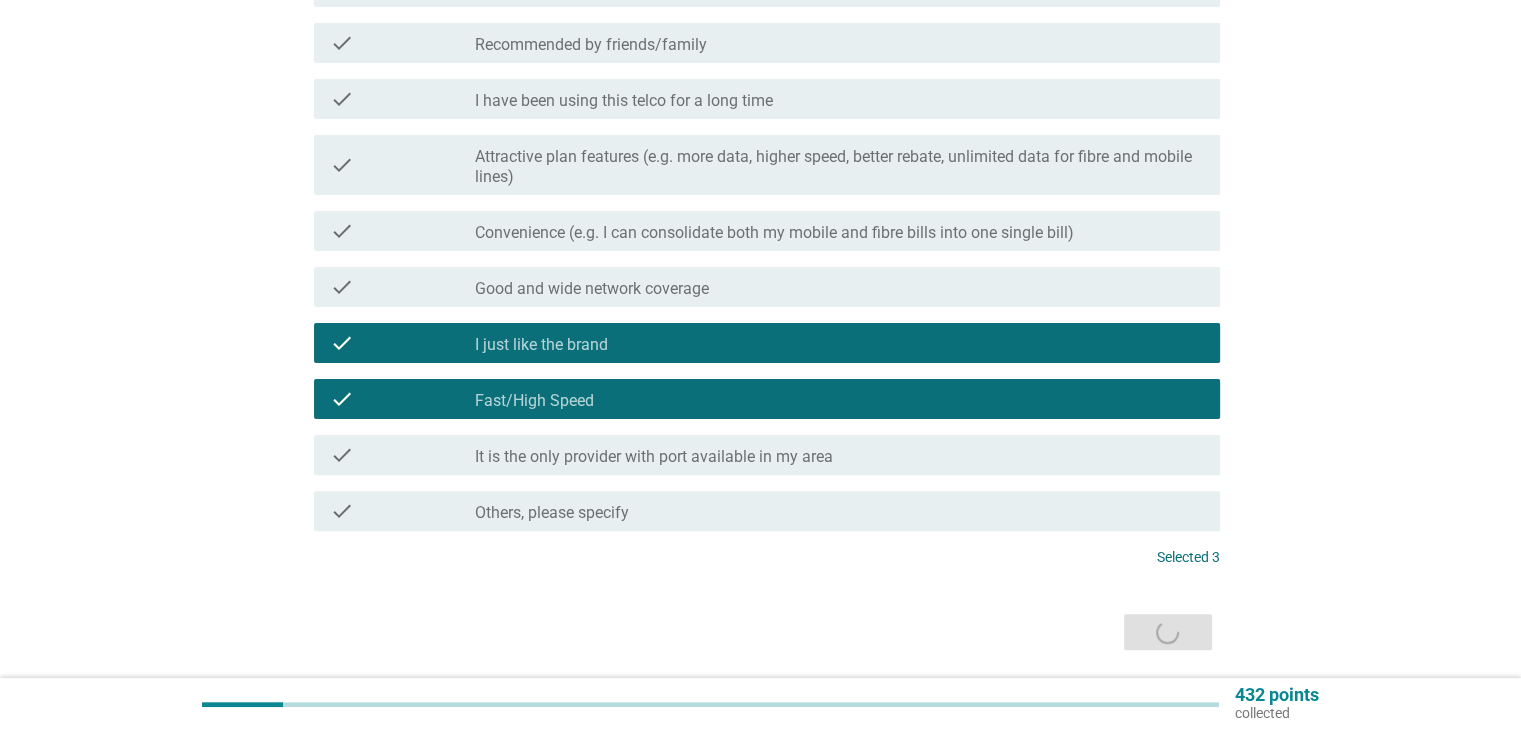 scroll, scrollTop: 0, scrollLeft: 0, axis: both 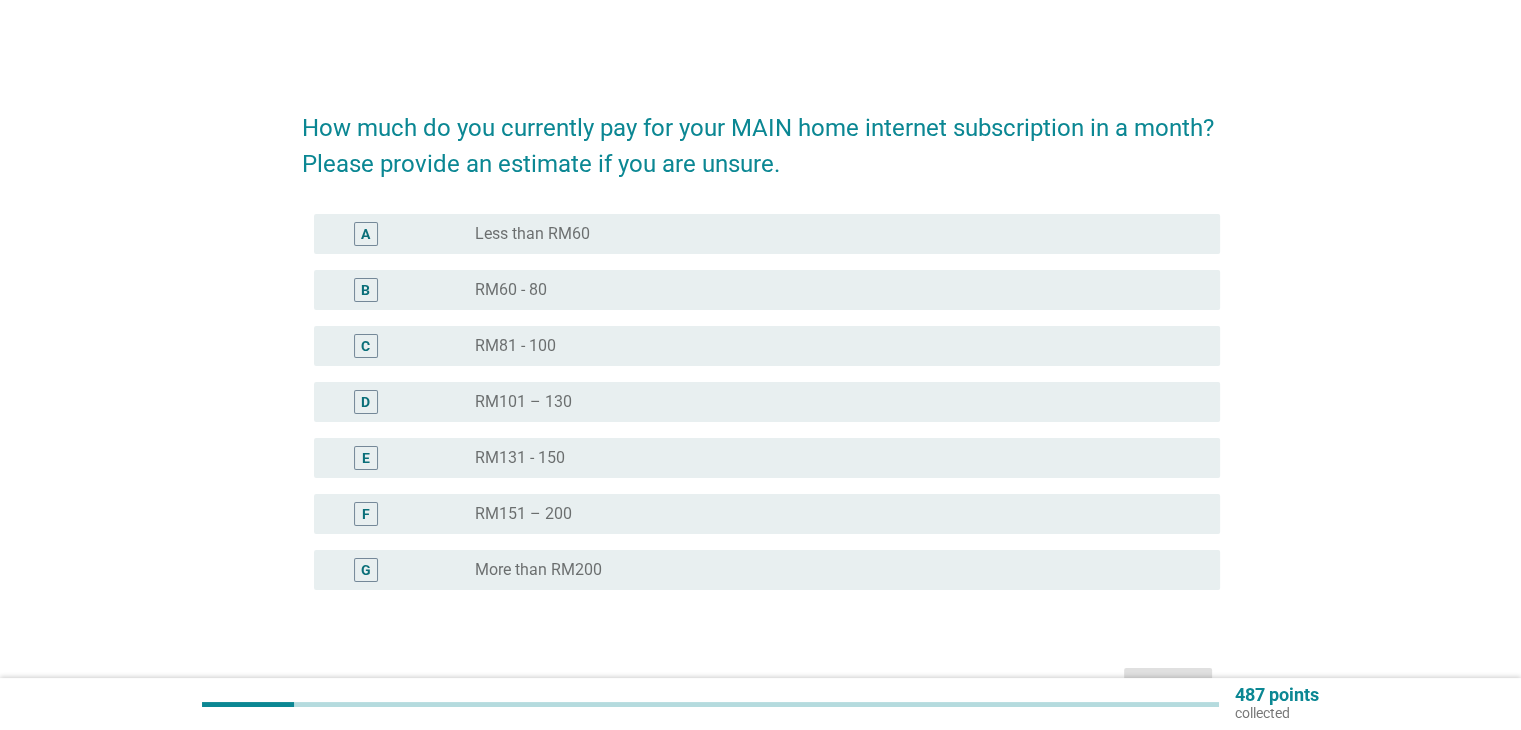 click on "RM60 - 80" at bounding box center [511, 290] 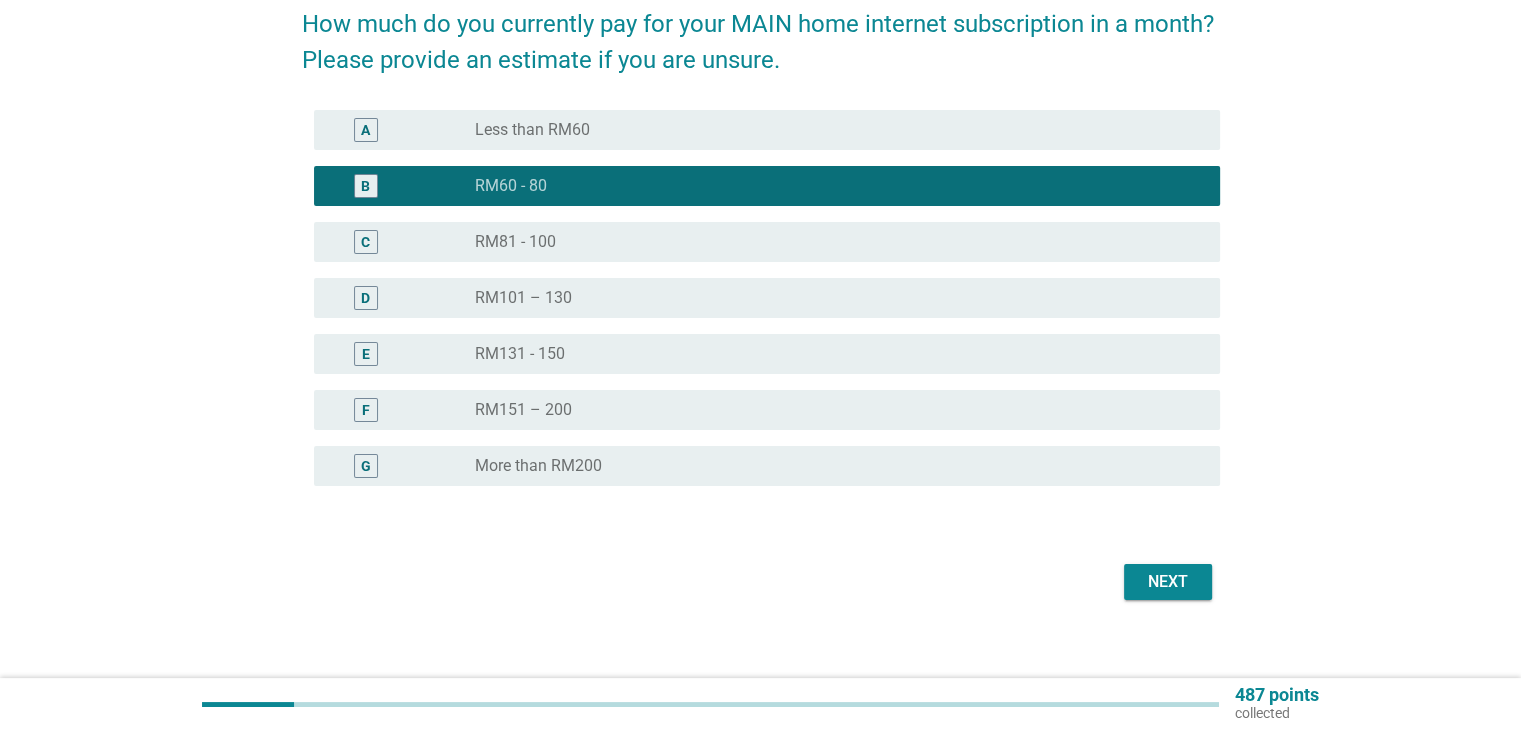 scroll, scrollTop: 122, scrollLeft: 0, axis: vertical 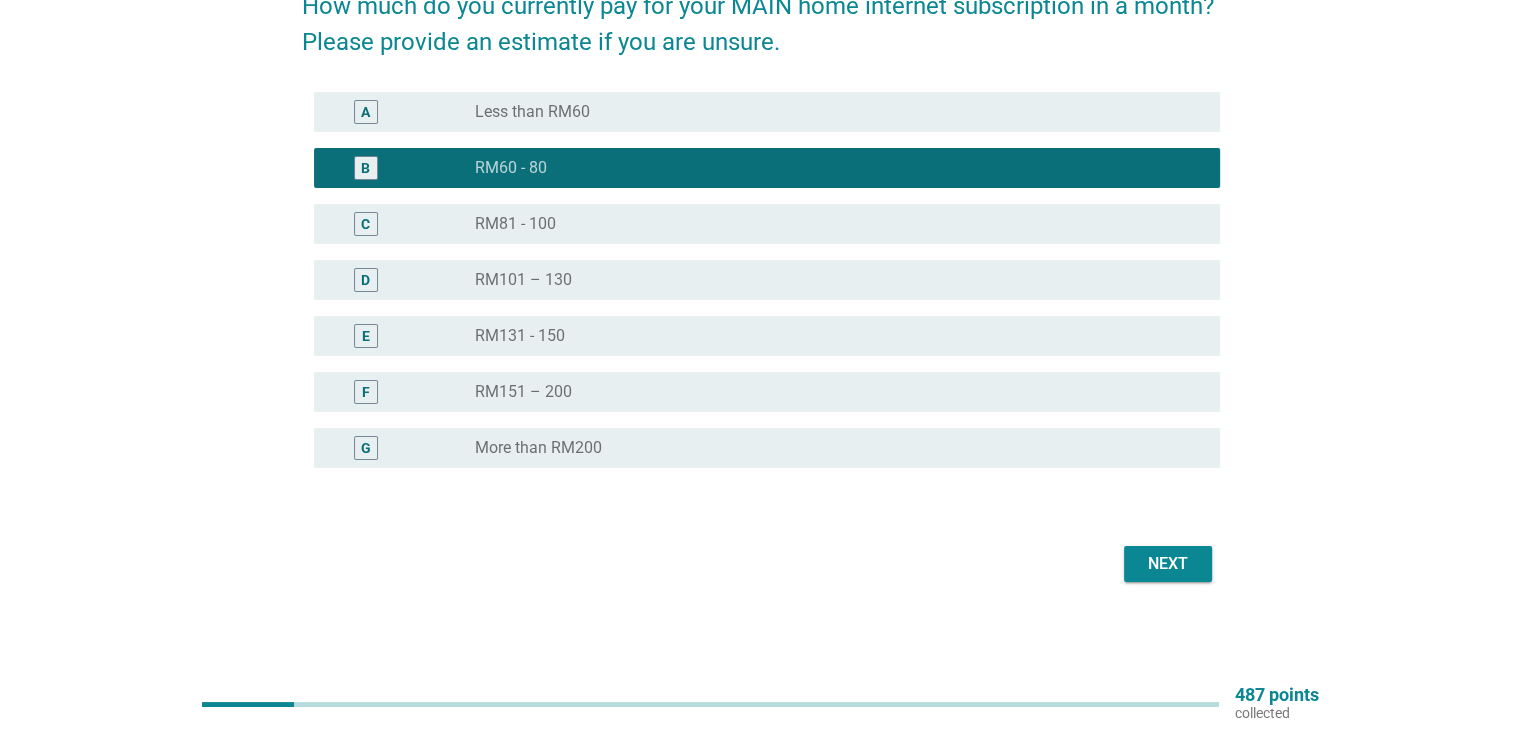 click on "Next" at bounding box center (1168, 564) 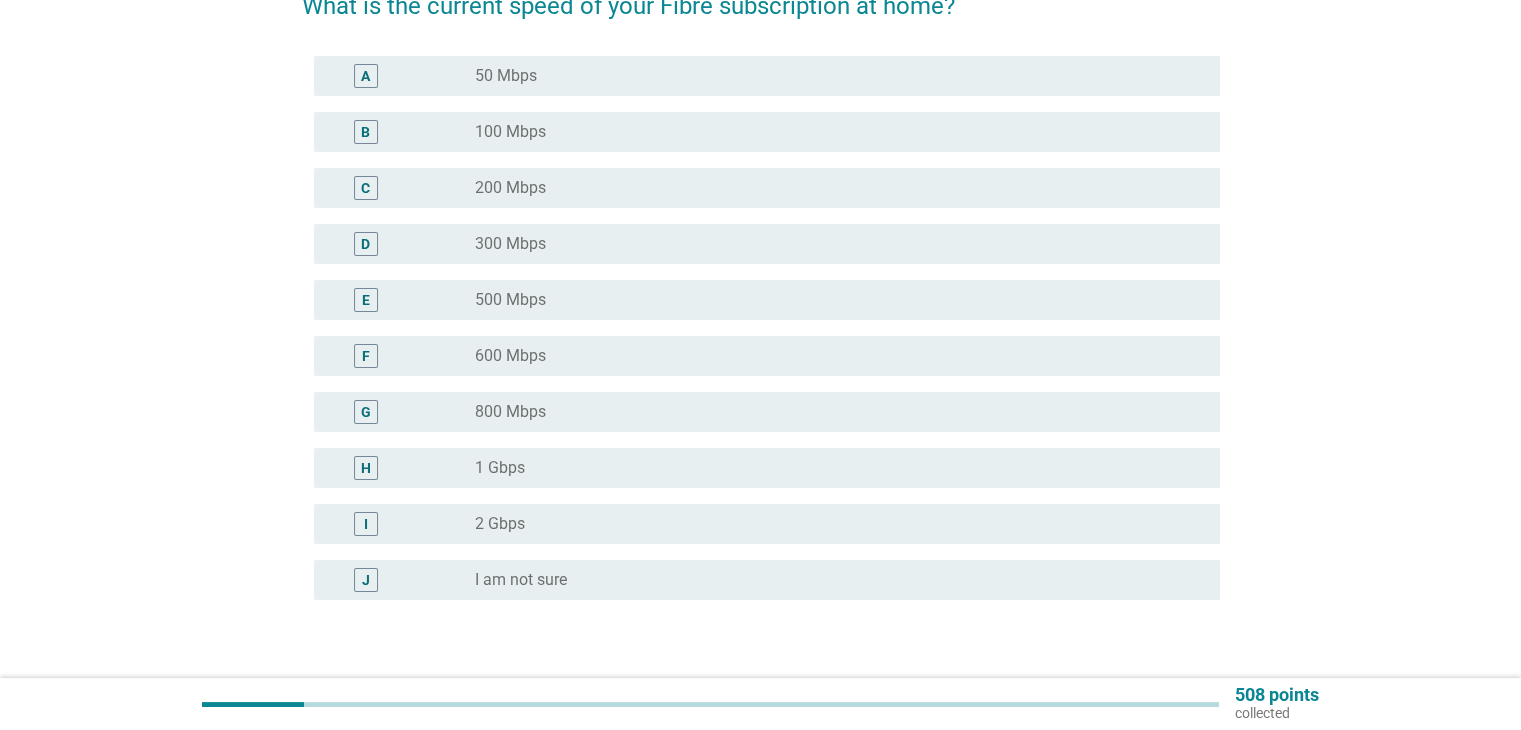 scroll, scrollTop: 0, scrollLeft: 0, axis: both 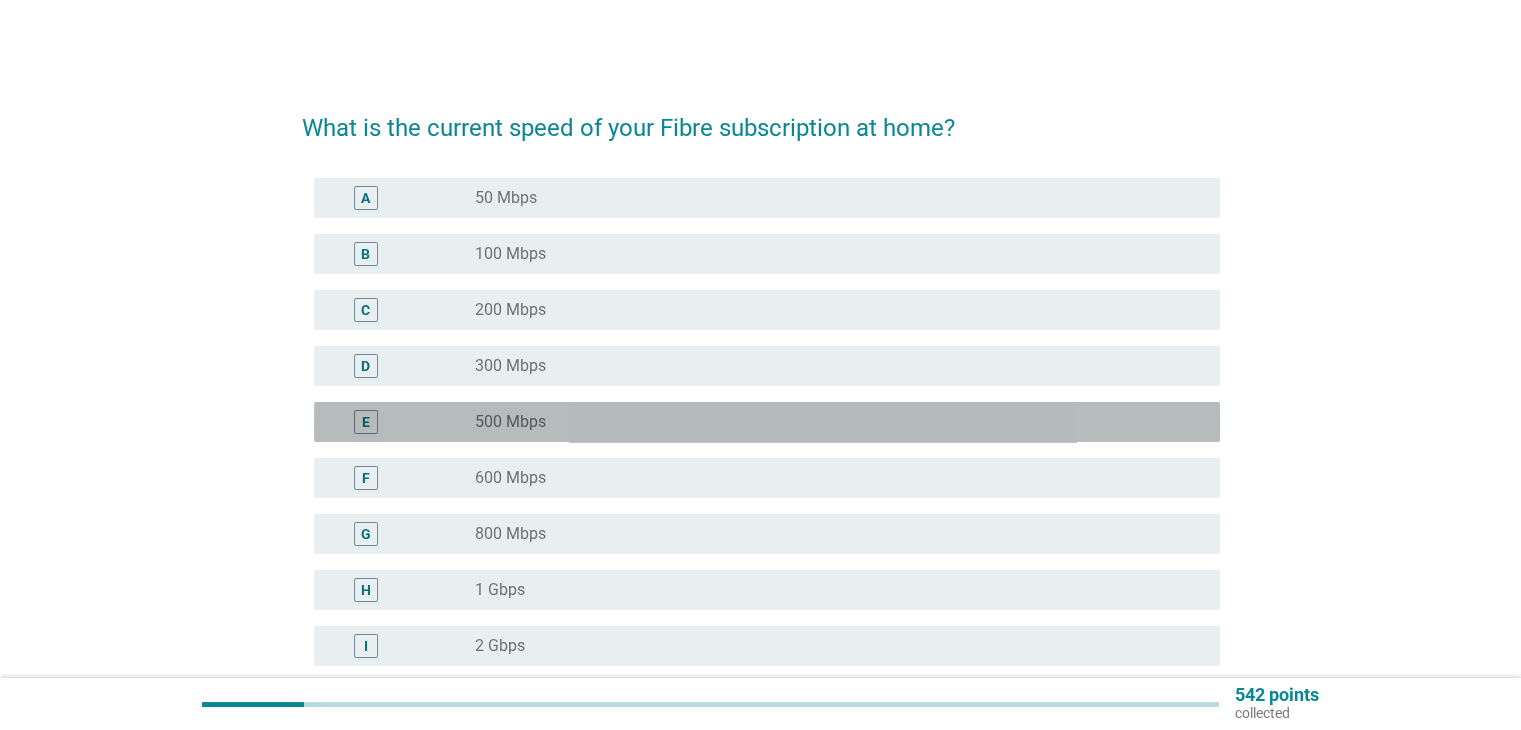 click on "E     radio_button_unchecked 500 Mbps" at bounding box center (767, 422) 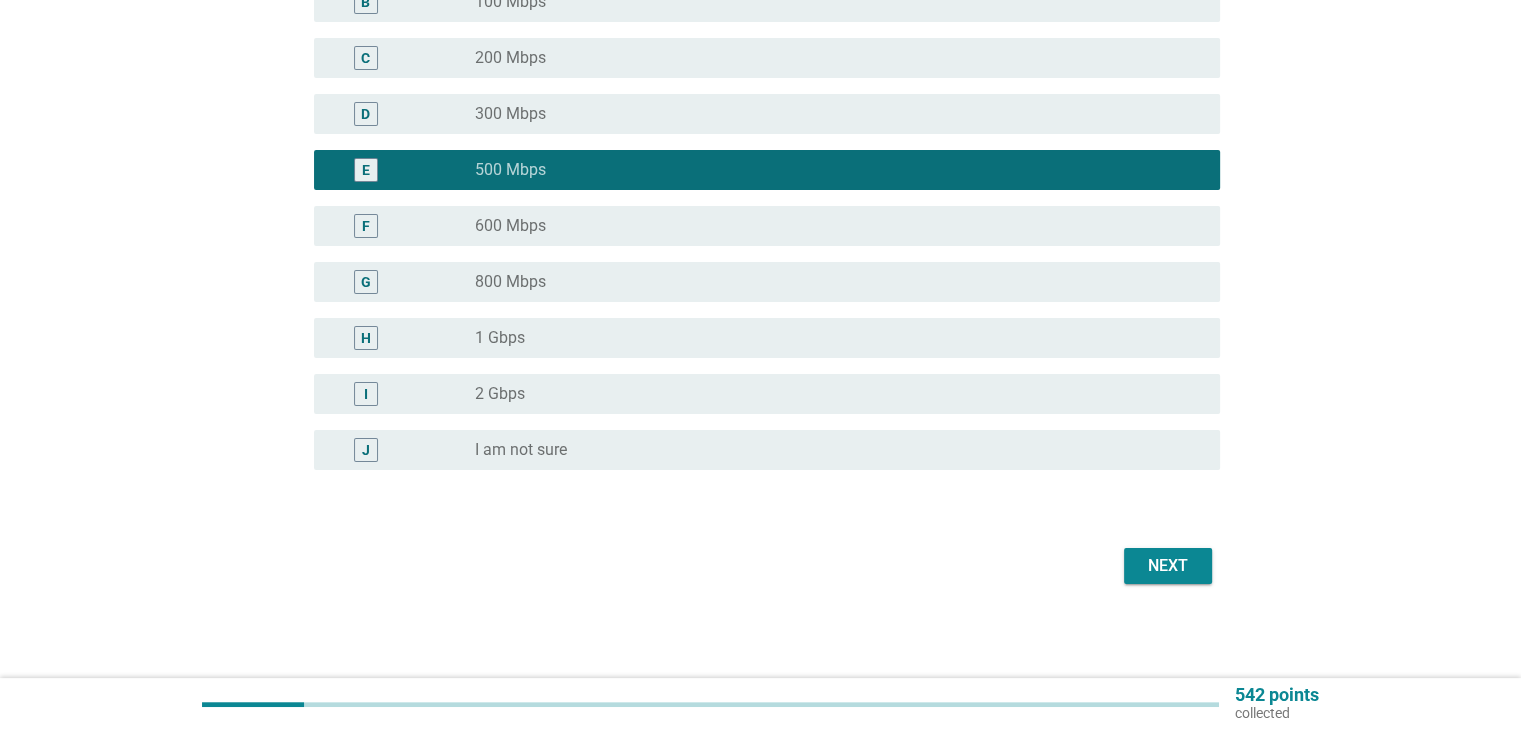 scroll, scrollTop: 254, scrollLeft: 0, axis: vertical 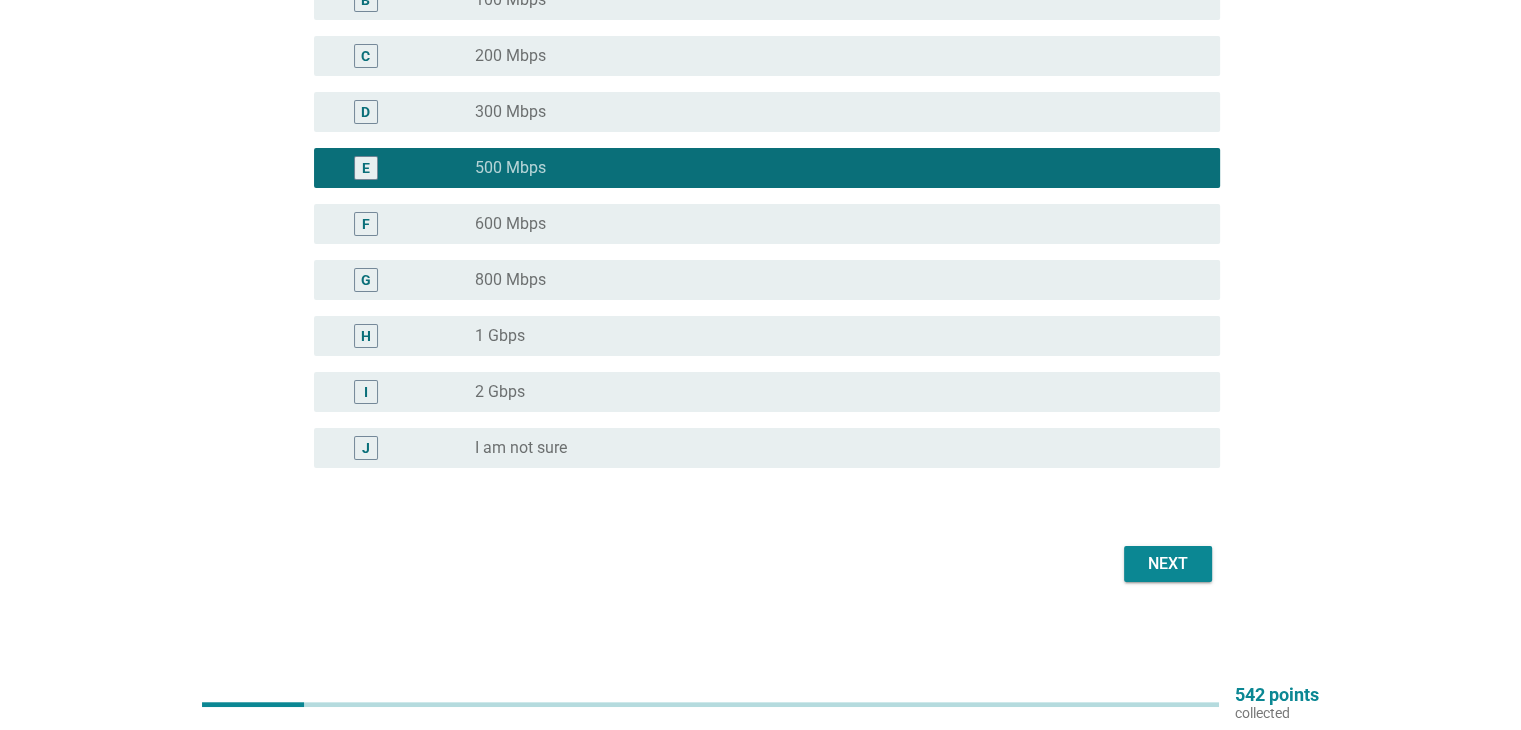 click on "Next" at bounding box center [1168, 564] 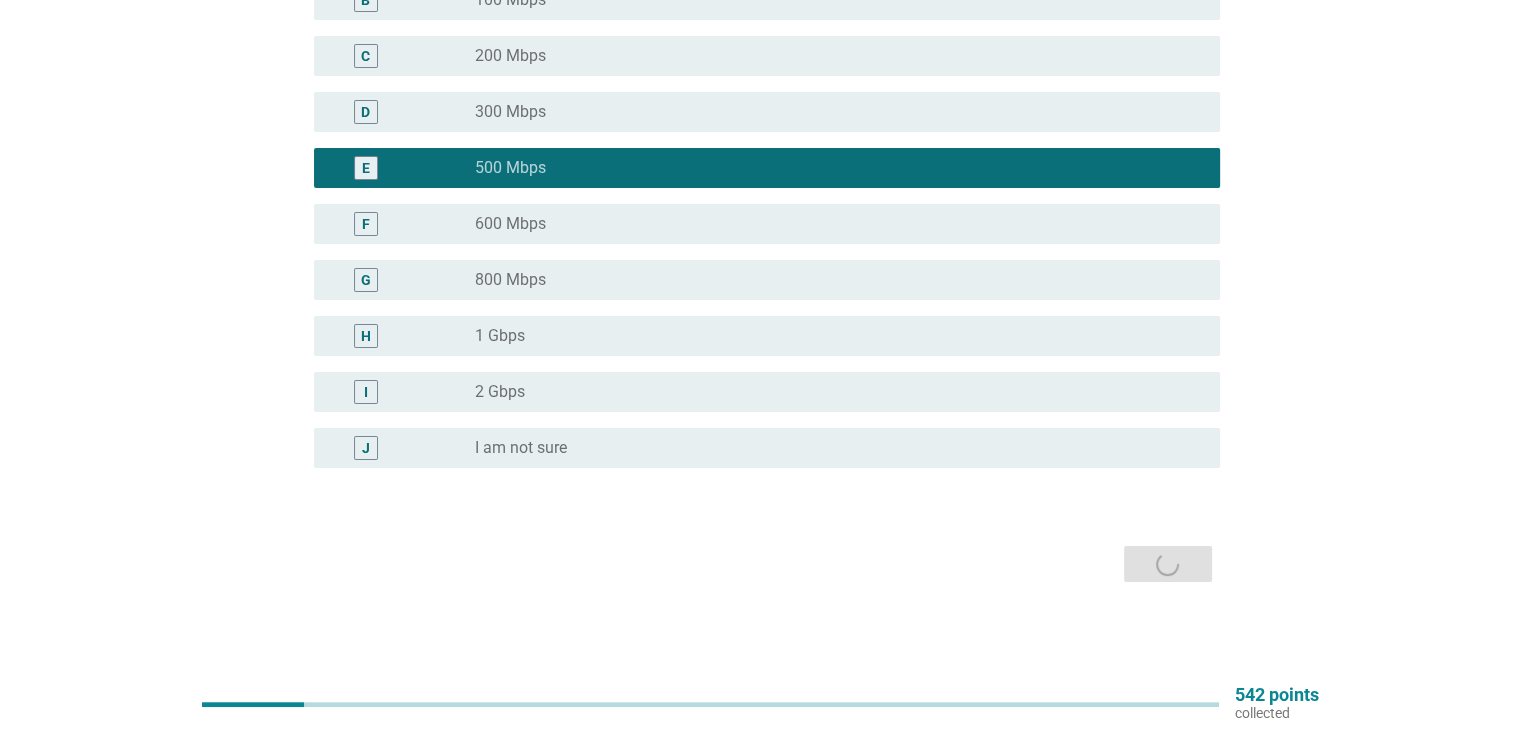 scroll, scrollTop: 0, scrollLeft: 0, axis: both 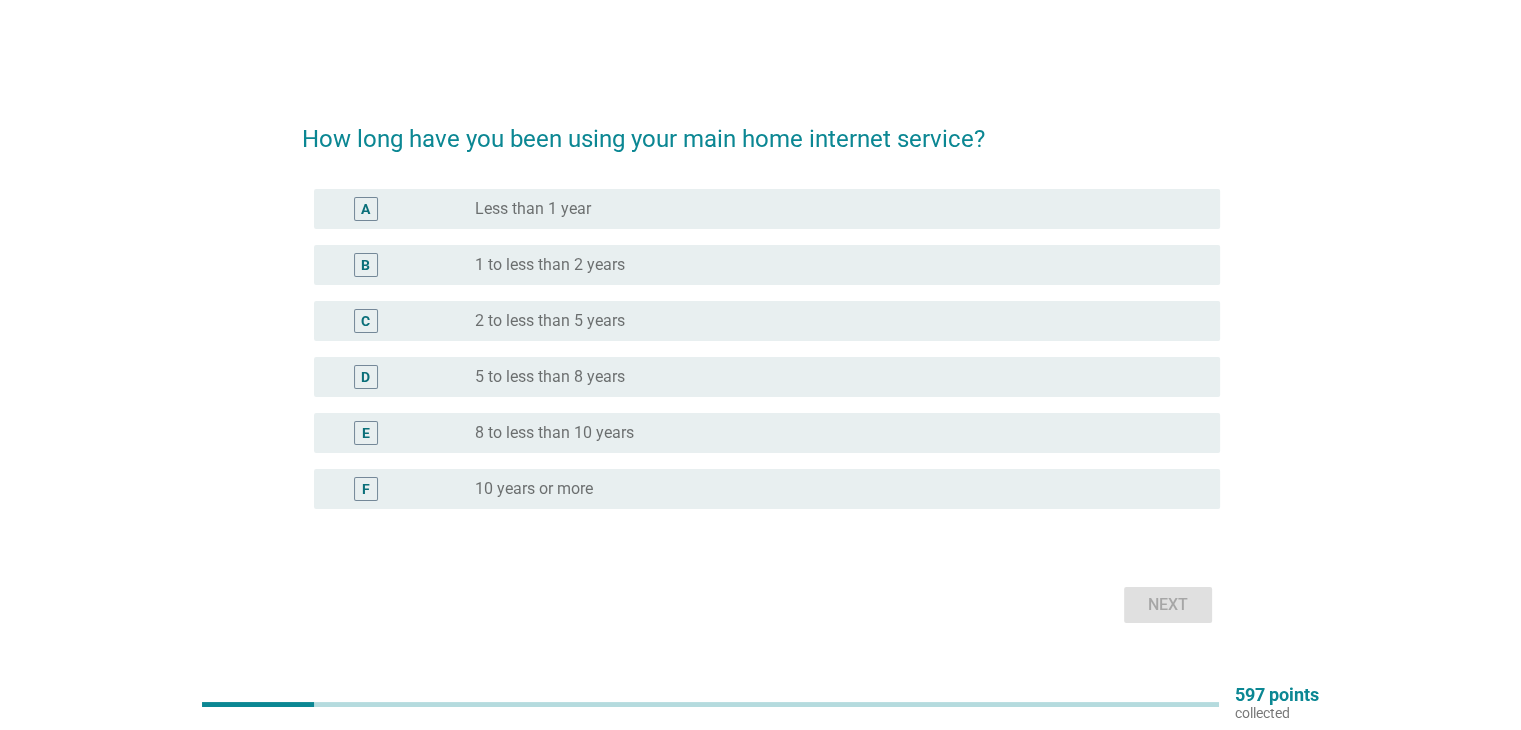 click on "radio_button_unchecked 5 to less than 8 years" at bounding box center [831, 377] 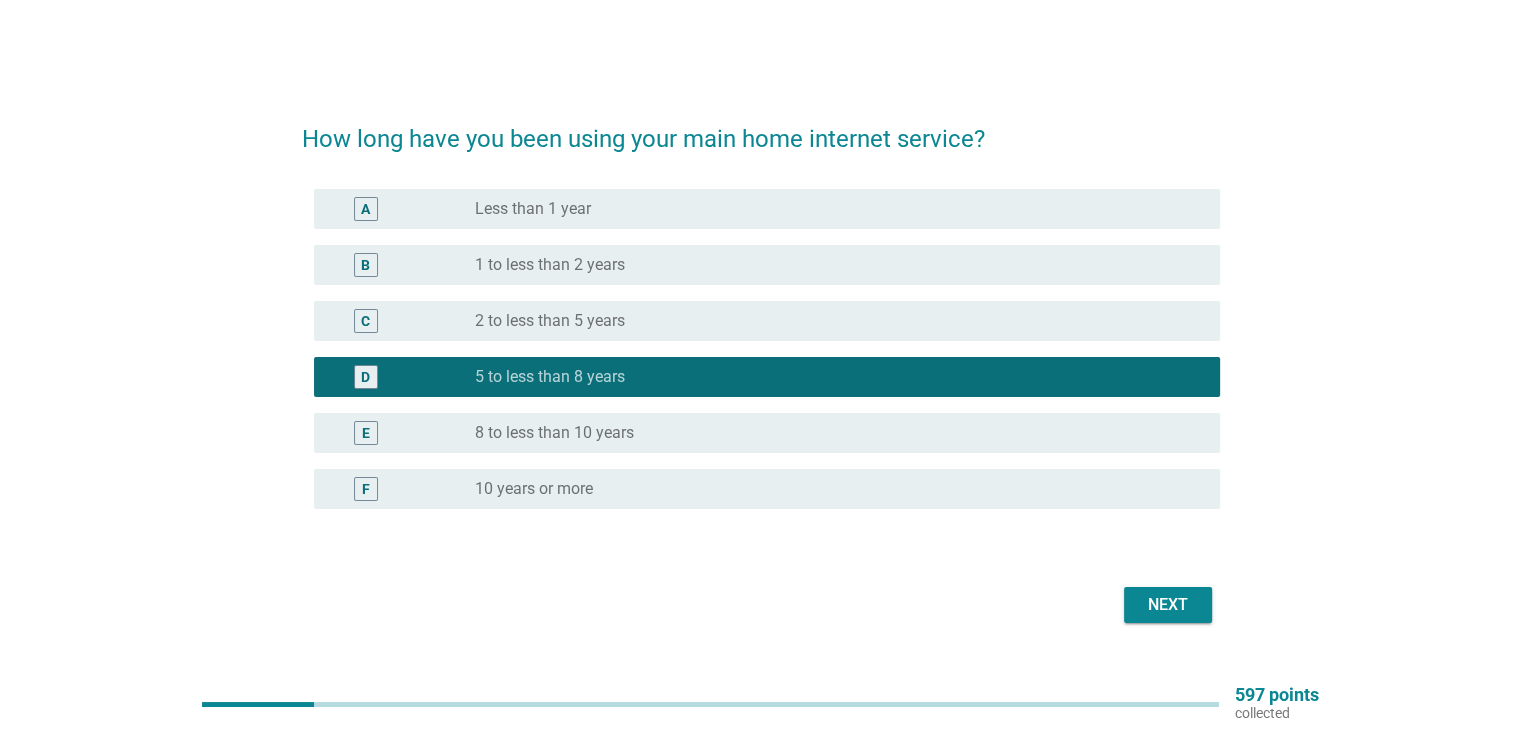 click on "Next" at bounding box center (1168, 605) 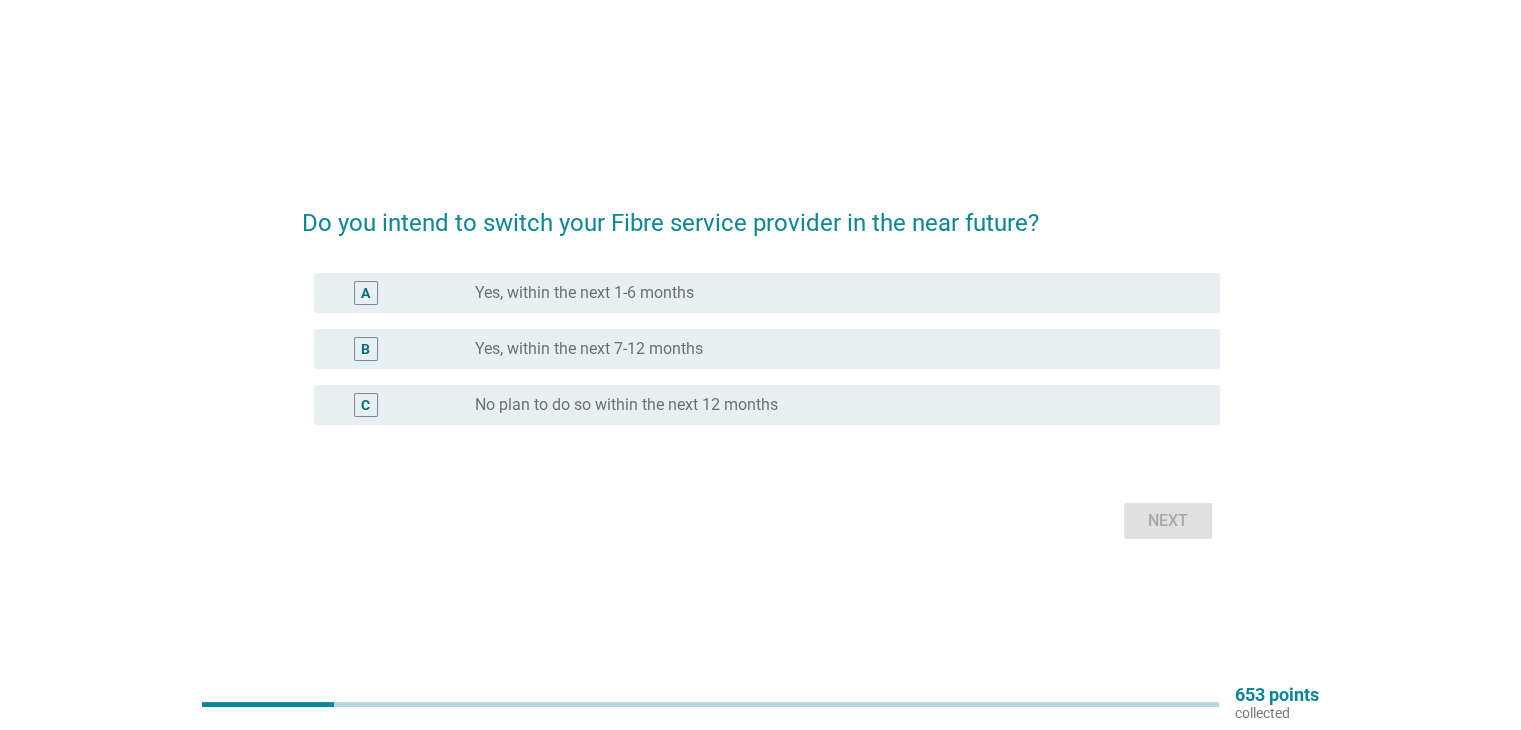 click on "No plan to do so within the next 12 months" at bounding box center [626, 405] 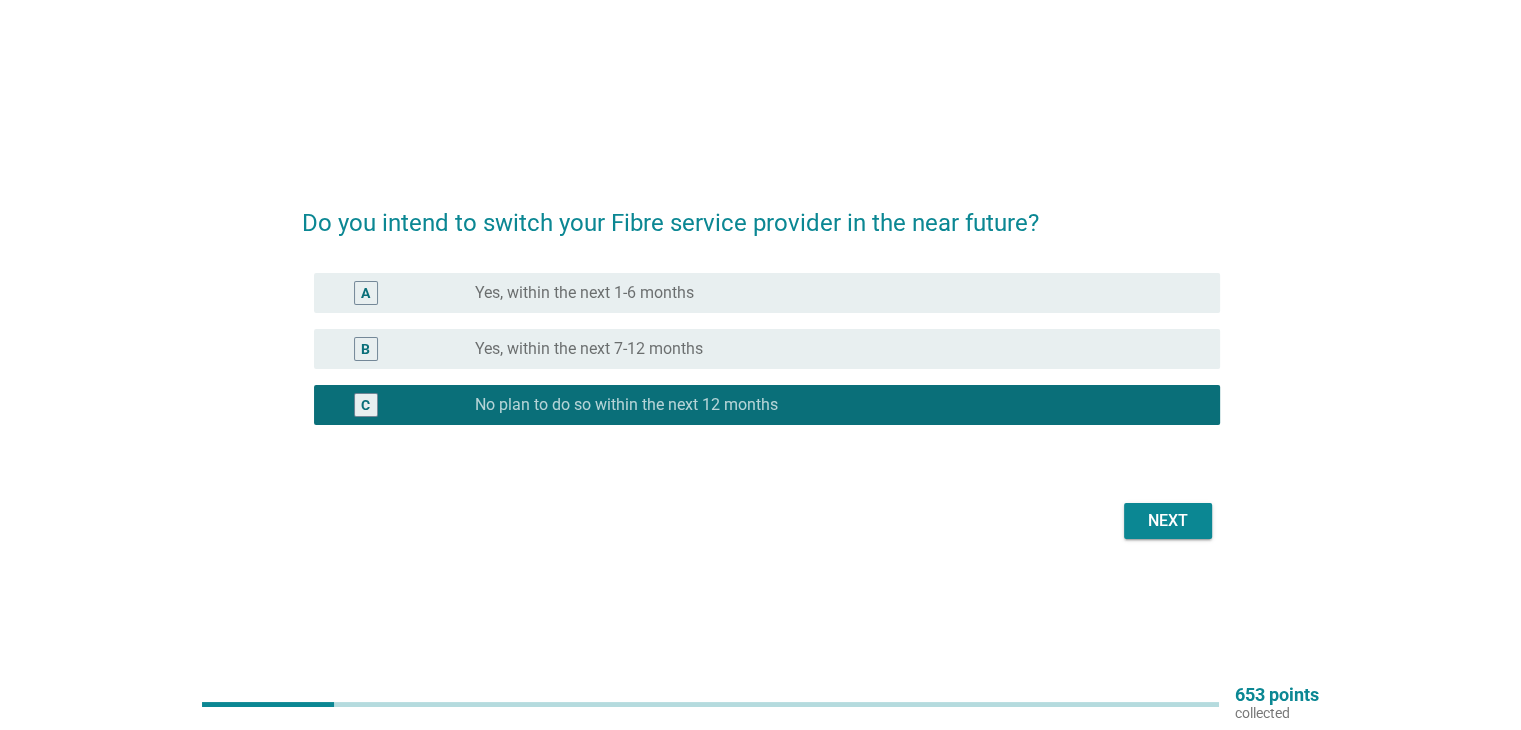 click on "Next" at bounding box center (1168, 521) 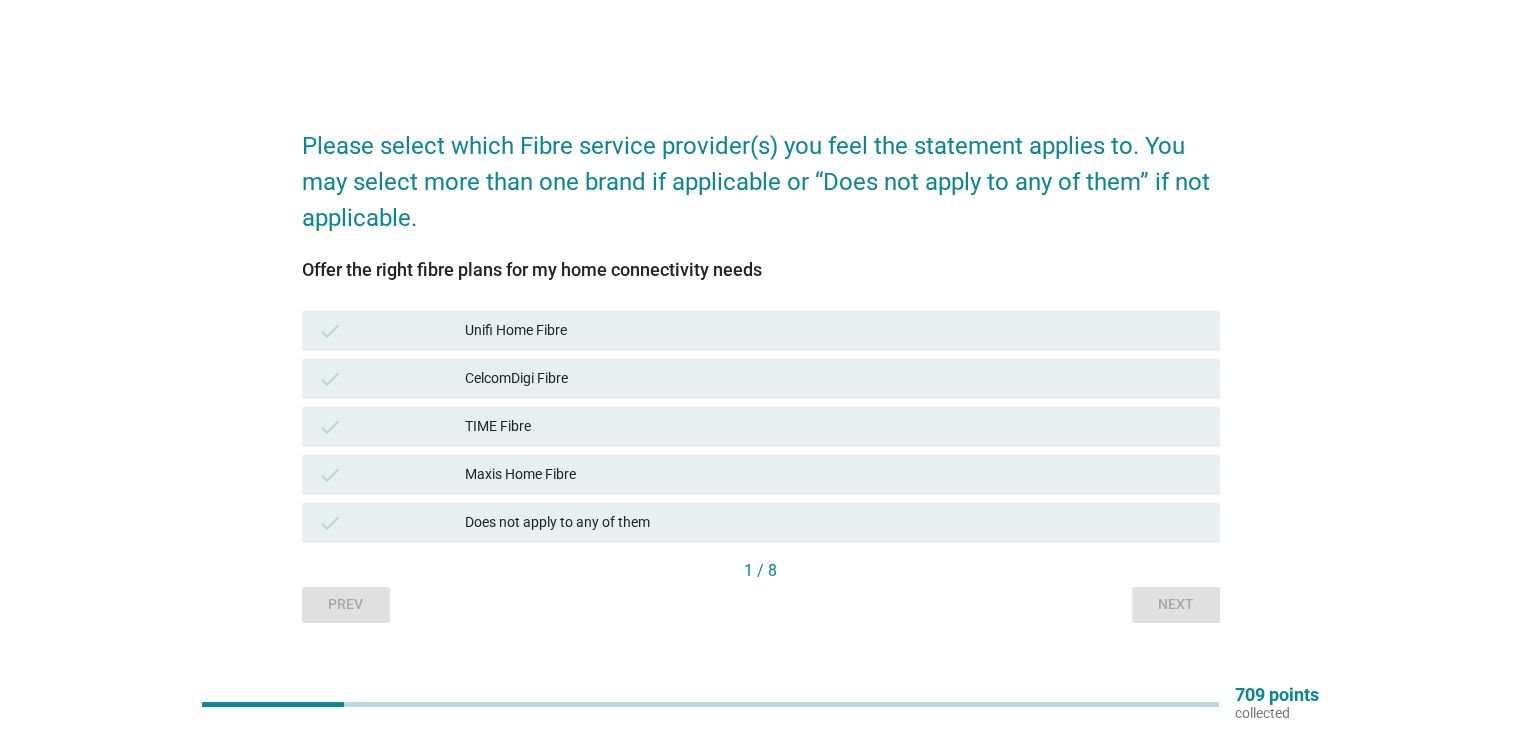 click on "Does not apply to any of them" at bounding box center (834, 523) 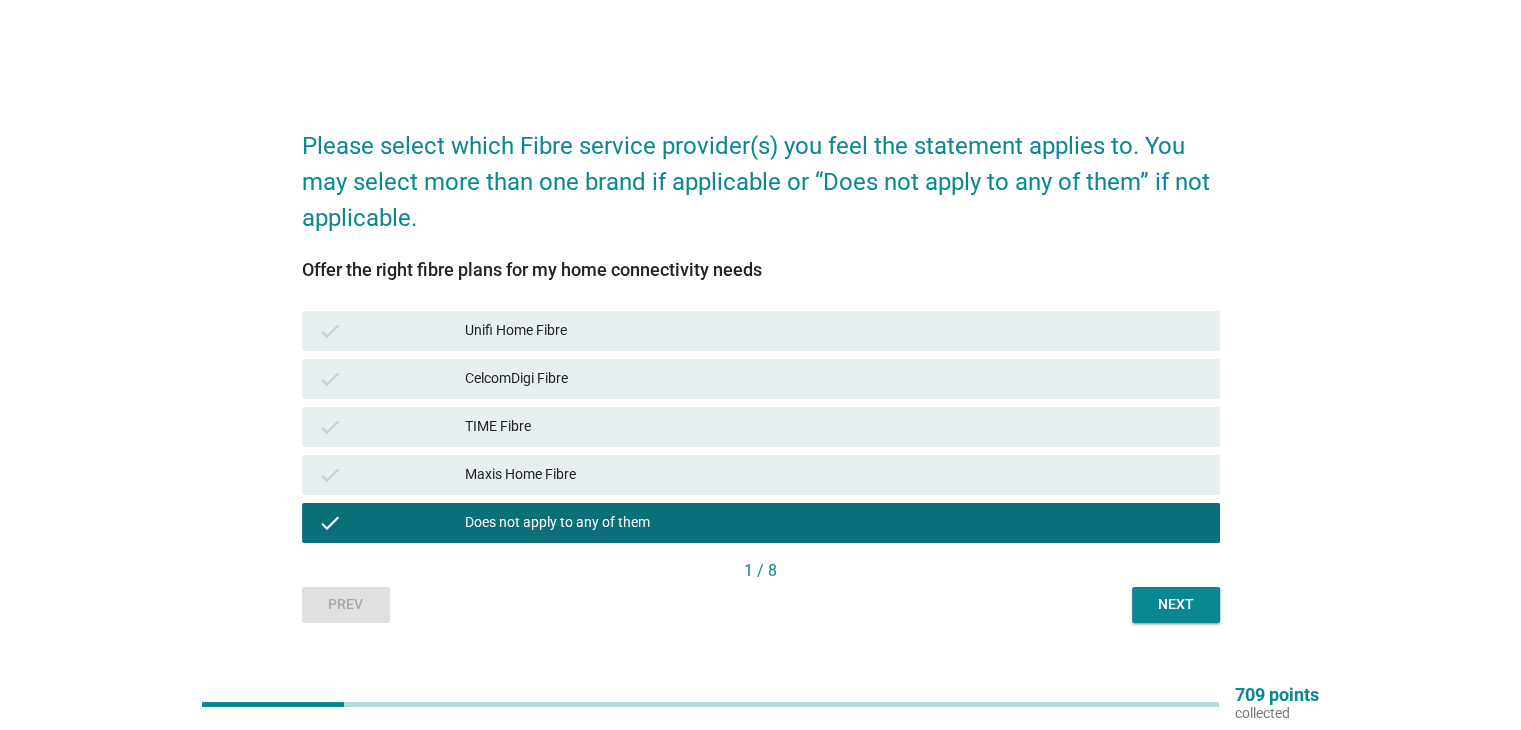 click on "Please select which Fibre service provider(s) you feel the statement applies to. You may select more than one brand if applicable or “Does not apply to any of them” if not applicable.
Offer the right fibre plans for my home connectivity needs
check   Unifi Home Fibre check   CelcomDigi Fibre check   TIME Fibre check   Maxis Home Fibre check   Does not apply to any of them
1 / 8
Prev   Next" at bounding box center [761, 365] 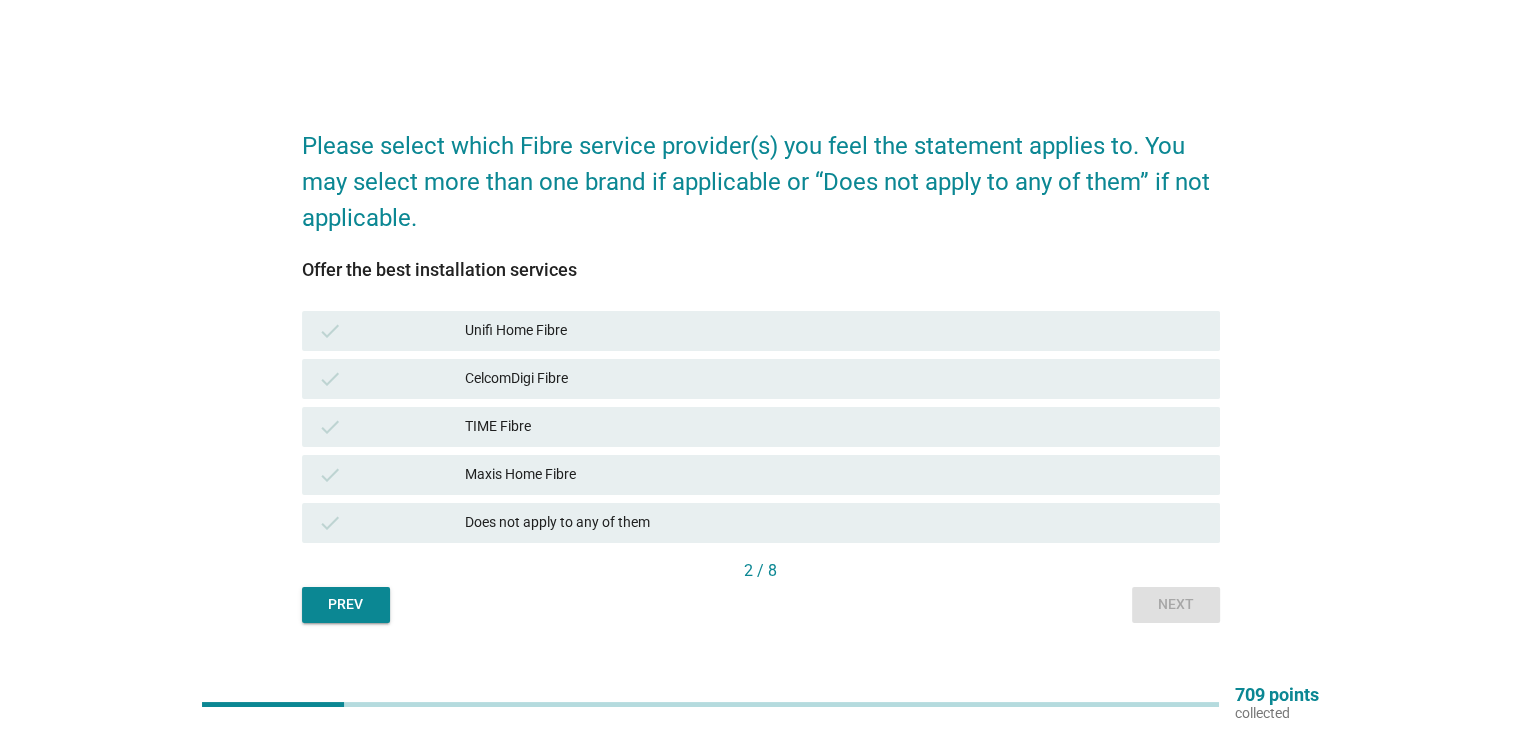 click on "Does not apply to any of them" at bounding box center (834, 523) 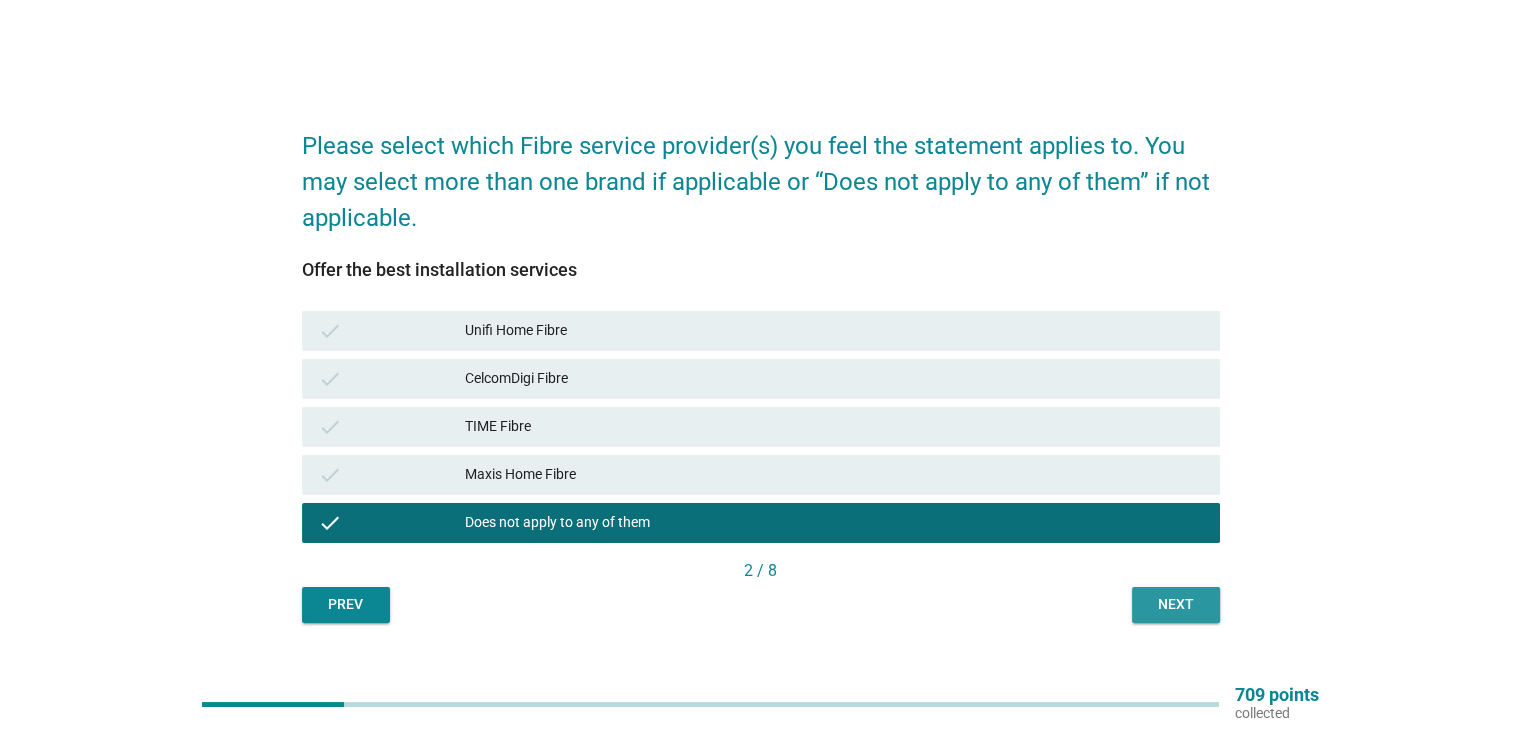 click on "Next" at bounding box center (1176, 605) 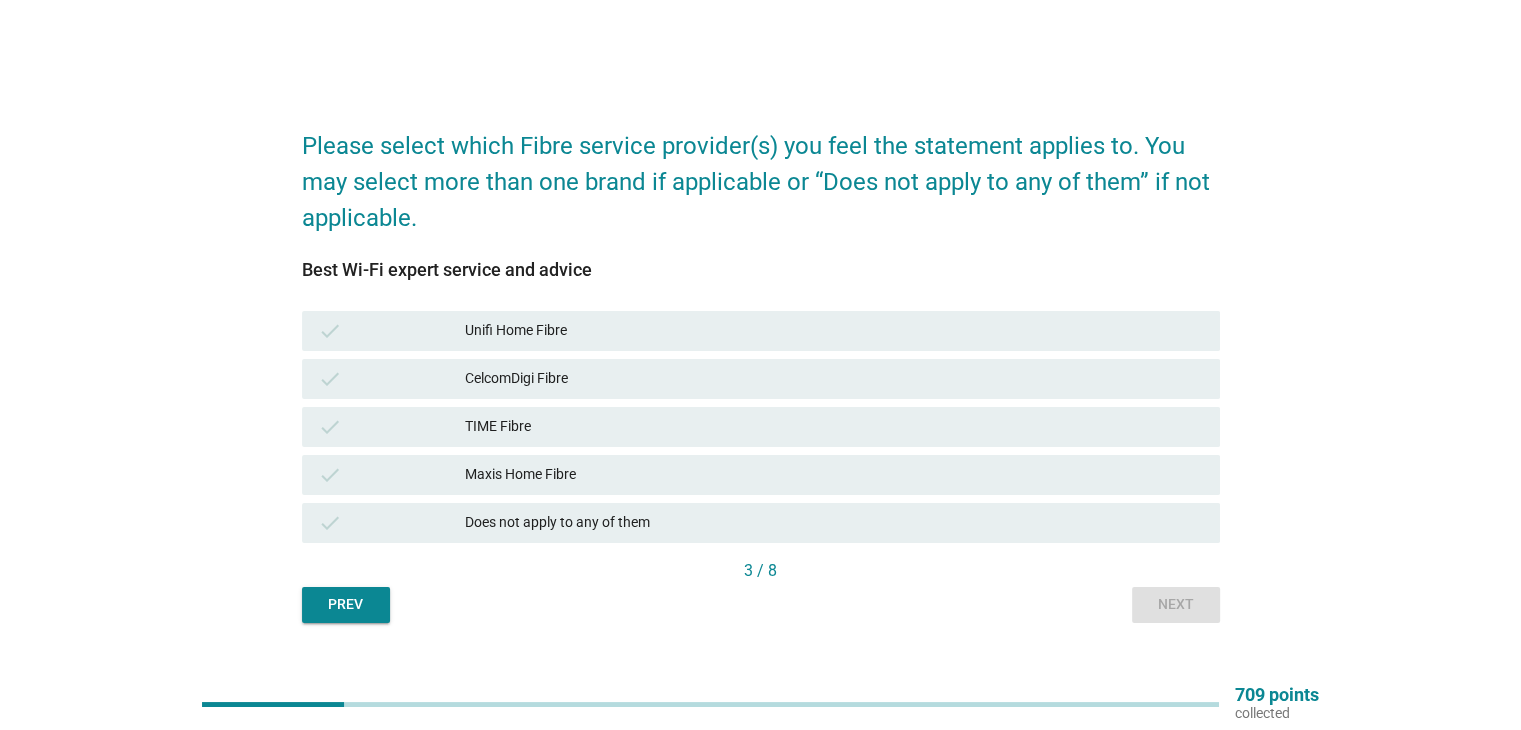 click on "Does not apply to any of them" at bounding box center [834, 523] 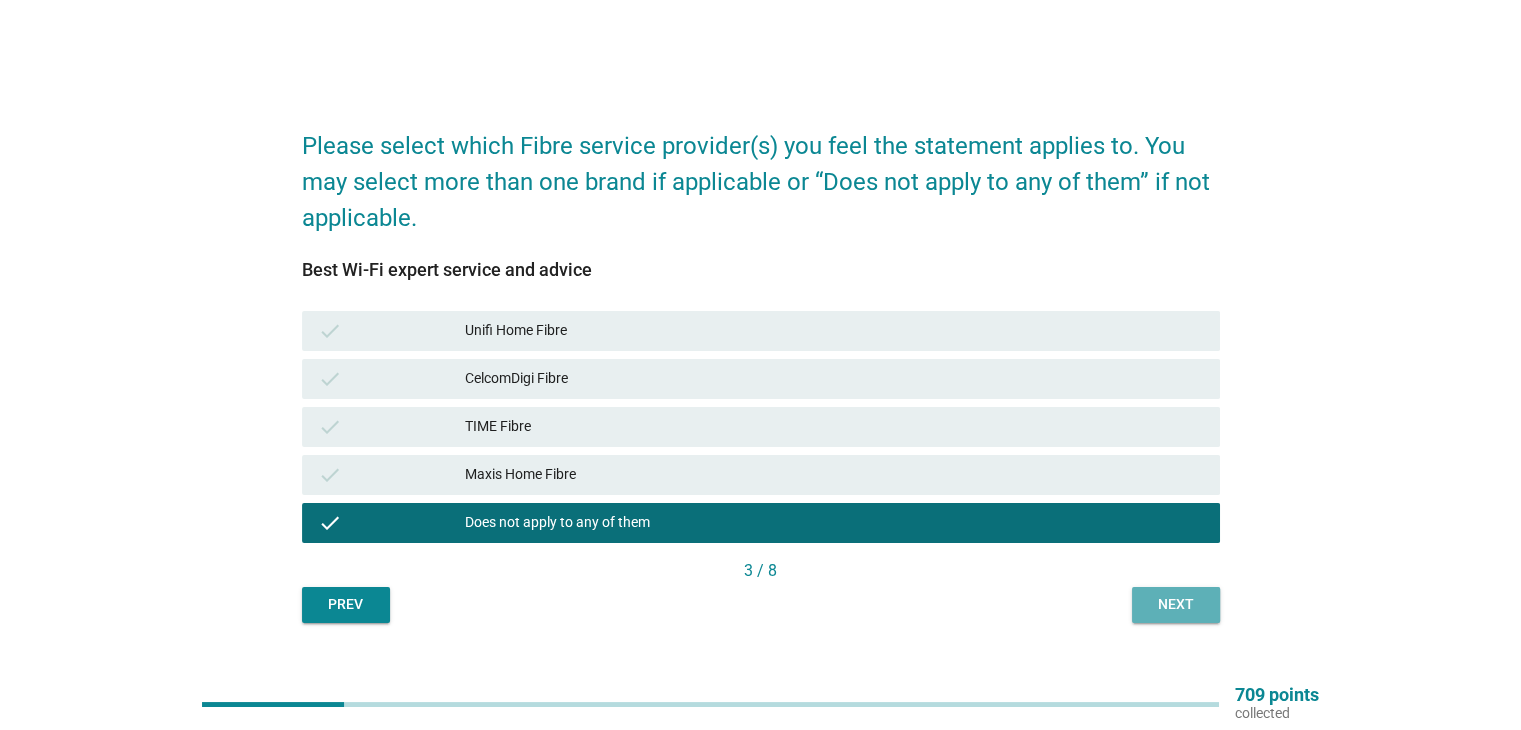 drag, startPoint x: 1136, startPoint y: 592, endPoint x: 1149, endPoint y: 601, distance: 15.811388 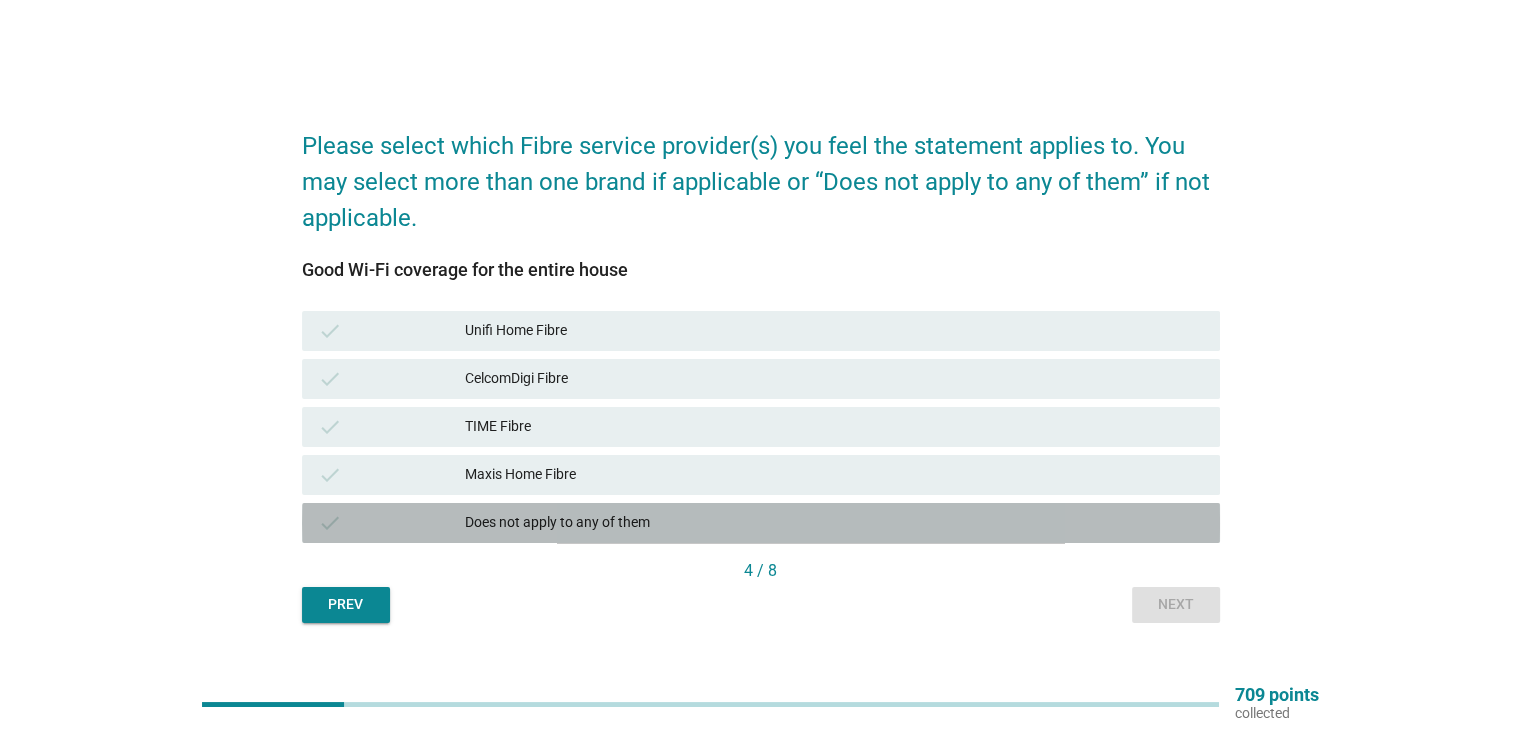 click on "check   Does not apply to any of them" at bounding box center [761, 523] 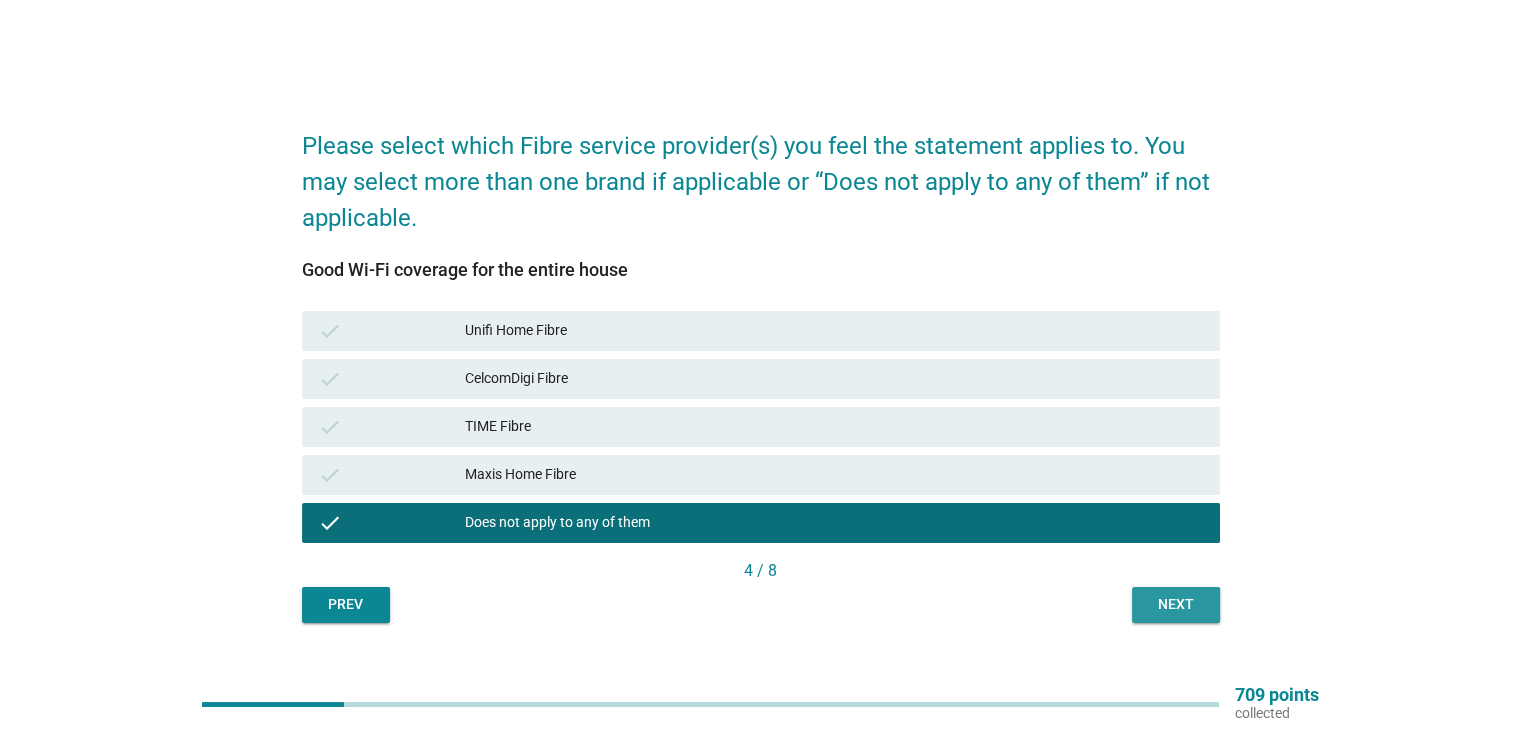 click on "Next" at bounding box center (1176, 605) 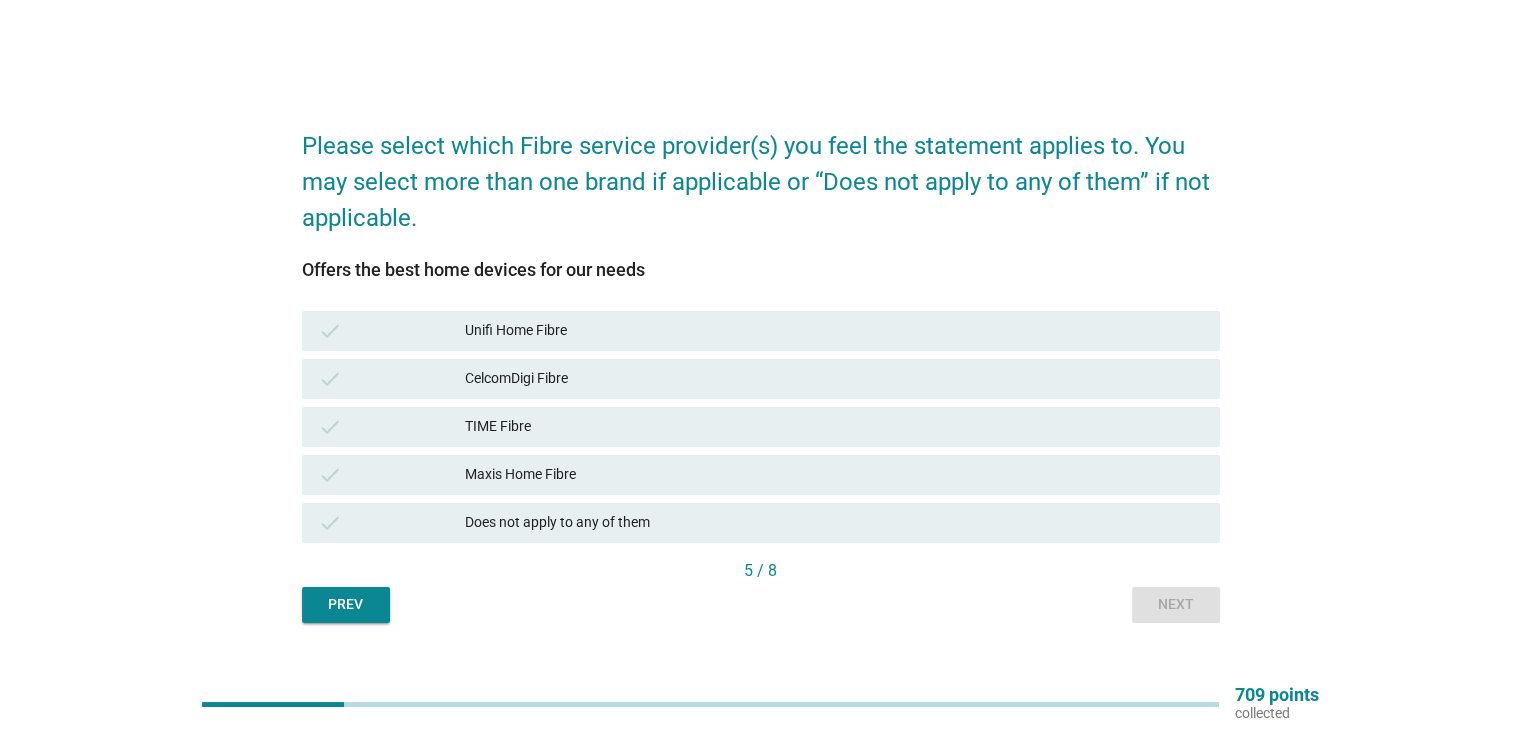 click on "Does not apply to any of them" at bounding box center (834, 523) 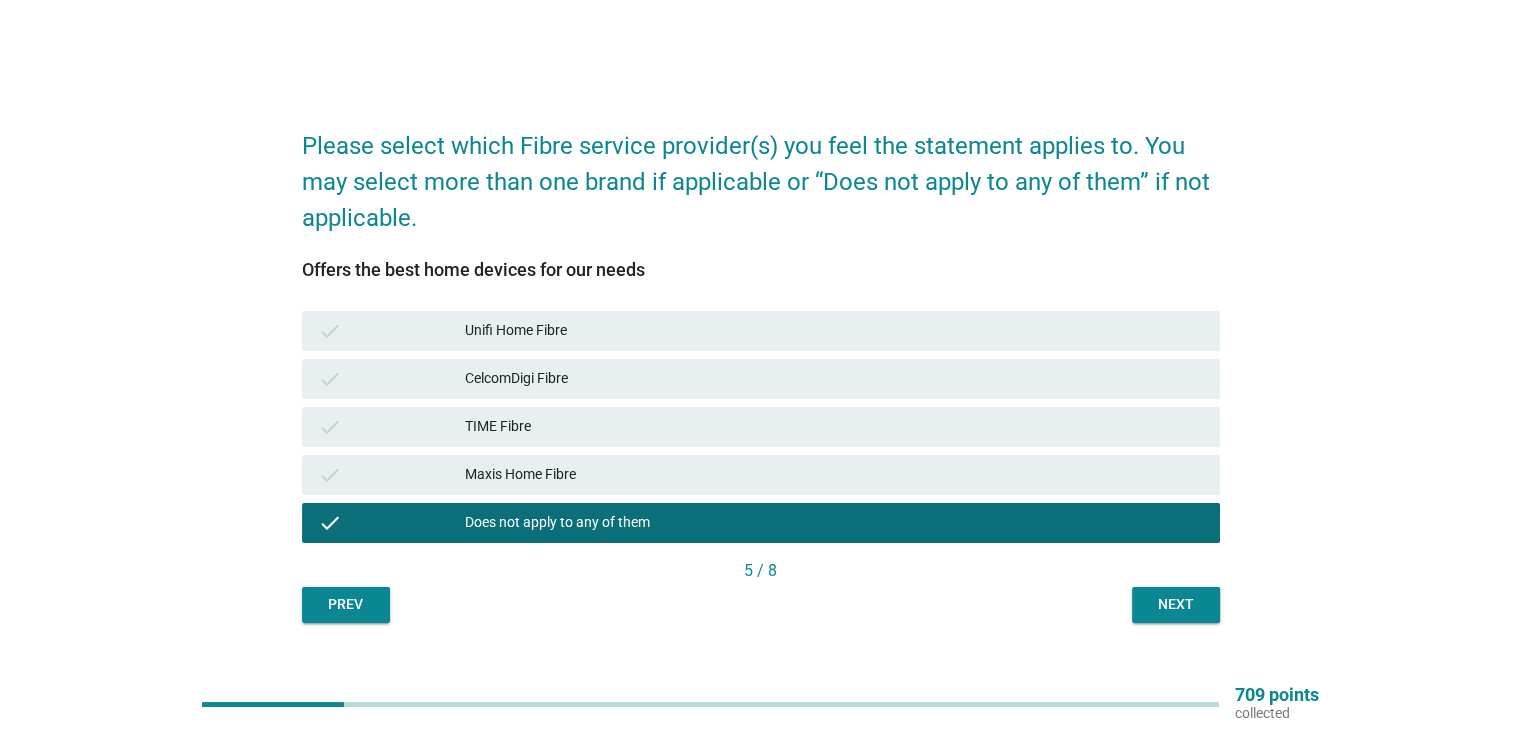 click on "Next" at bounding box center (1176, 605) 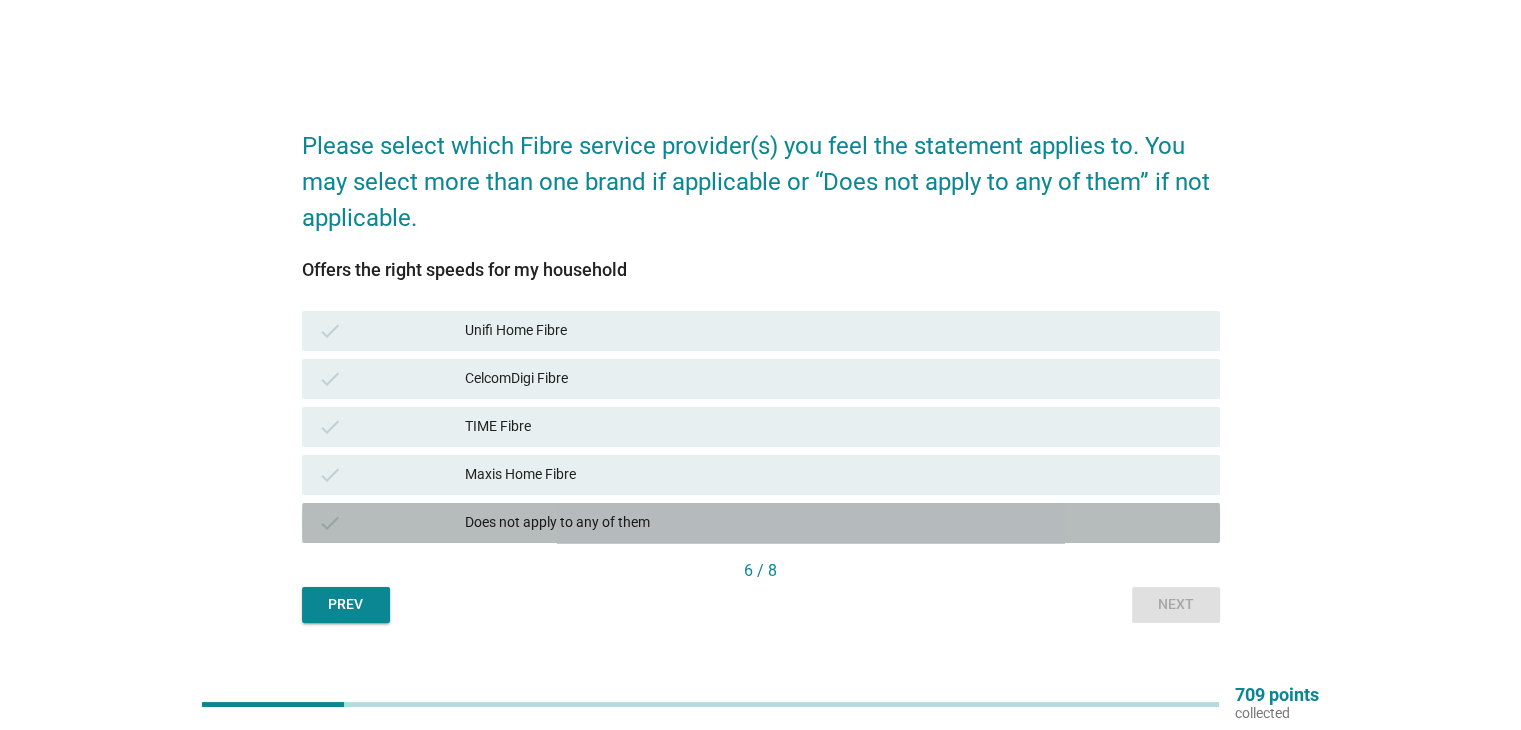click on "Does not apply to any of them" at bounding box center [834, 523] 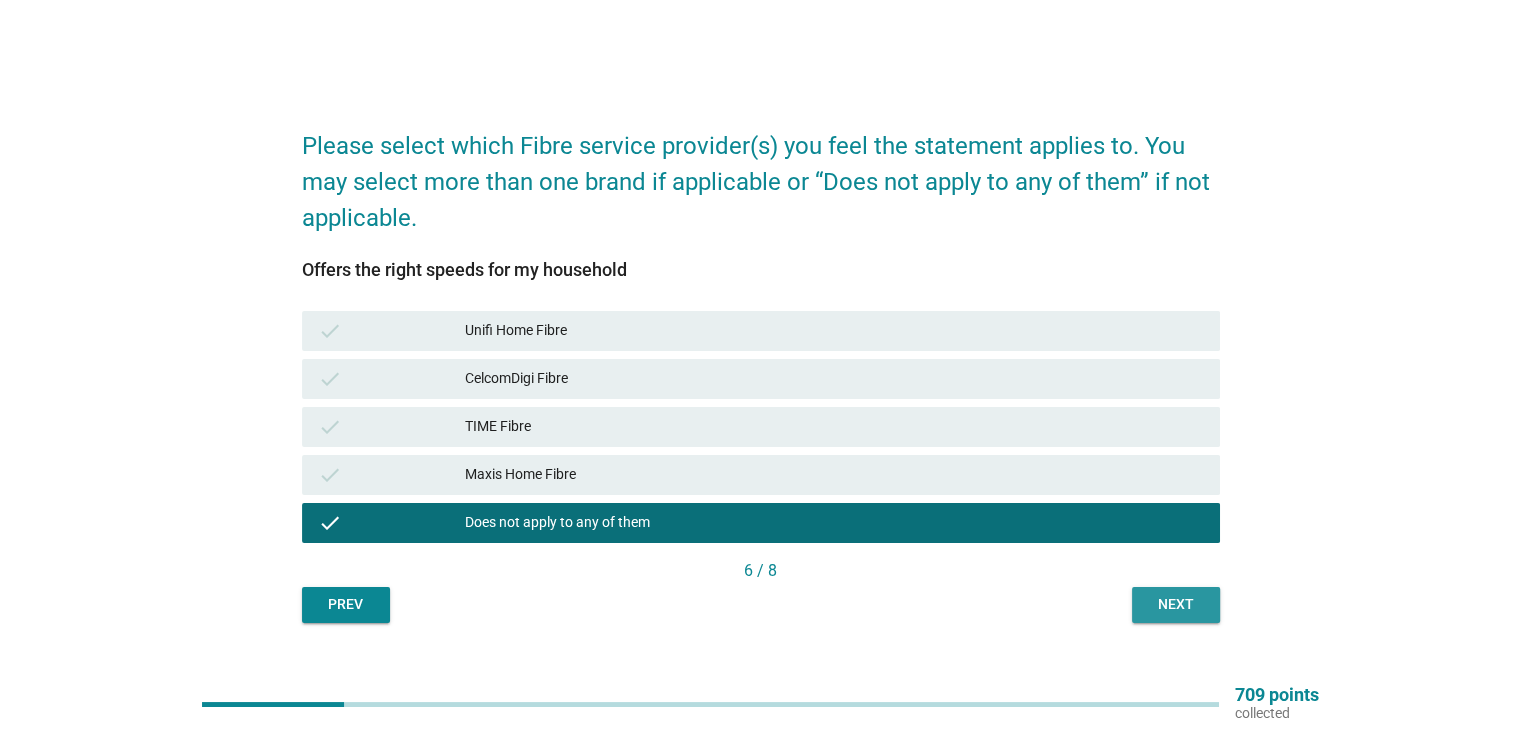 click on "Next" at bounding box center (1176, 605) 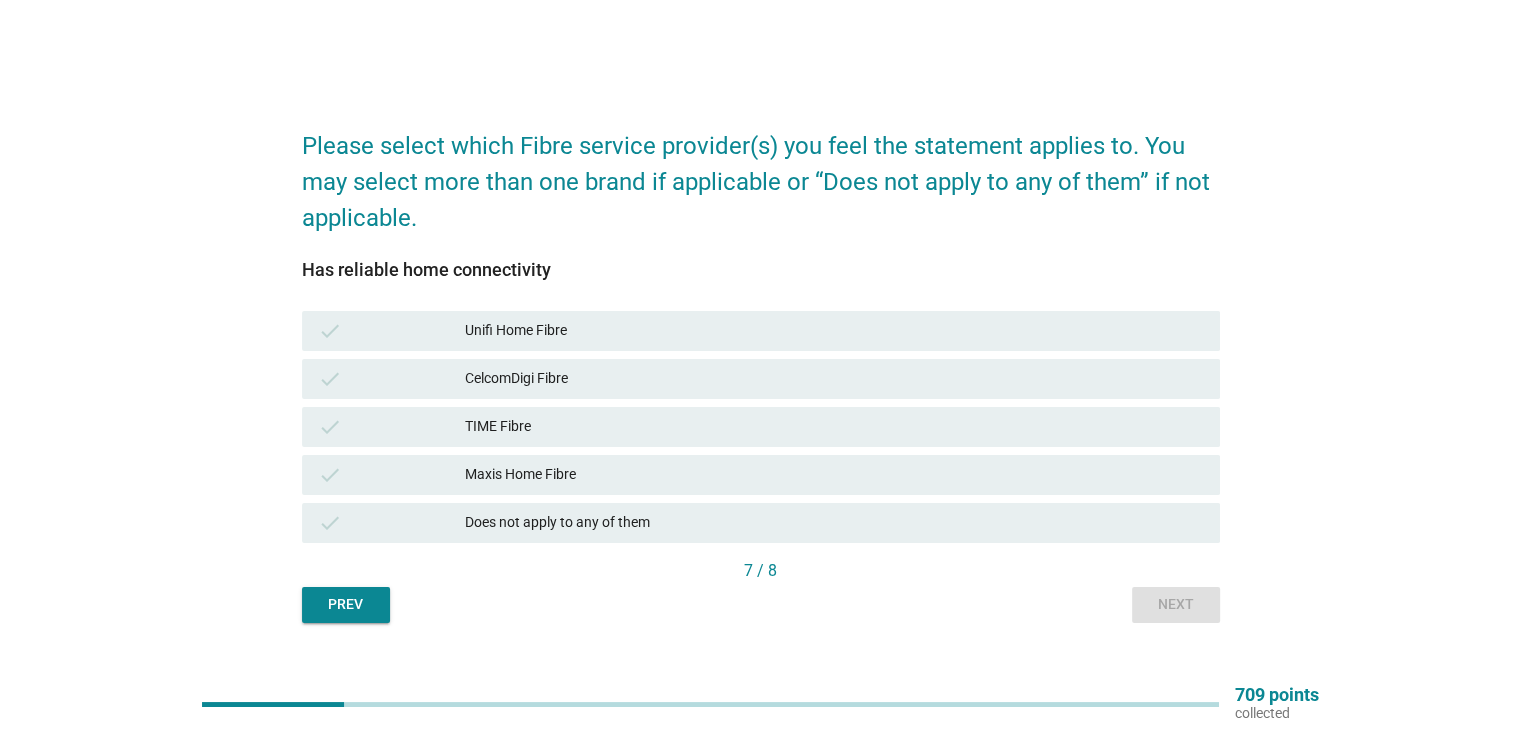 click on "check   Maxis Home Fibre" at bounding box center (761, 475) 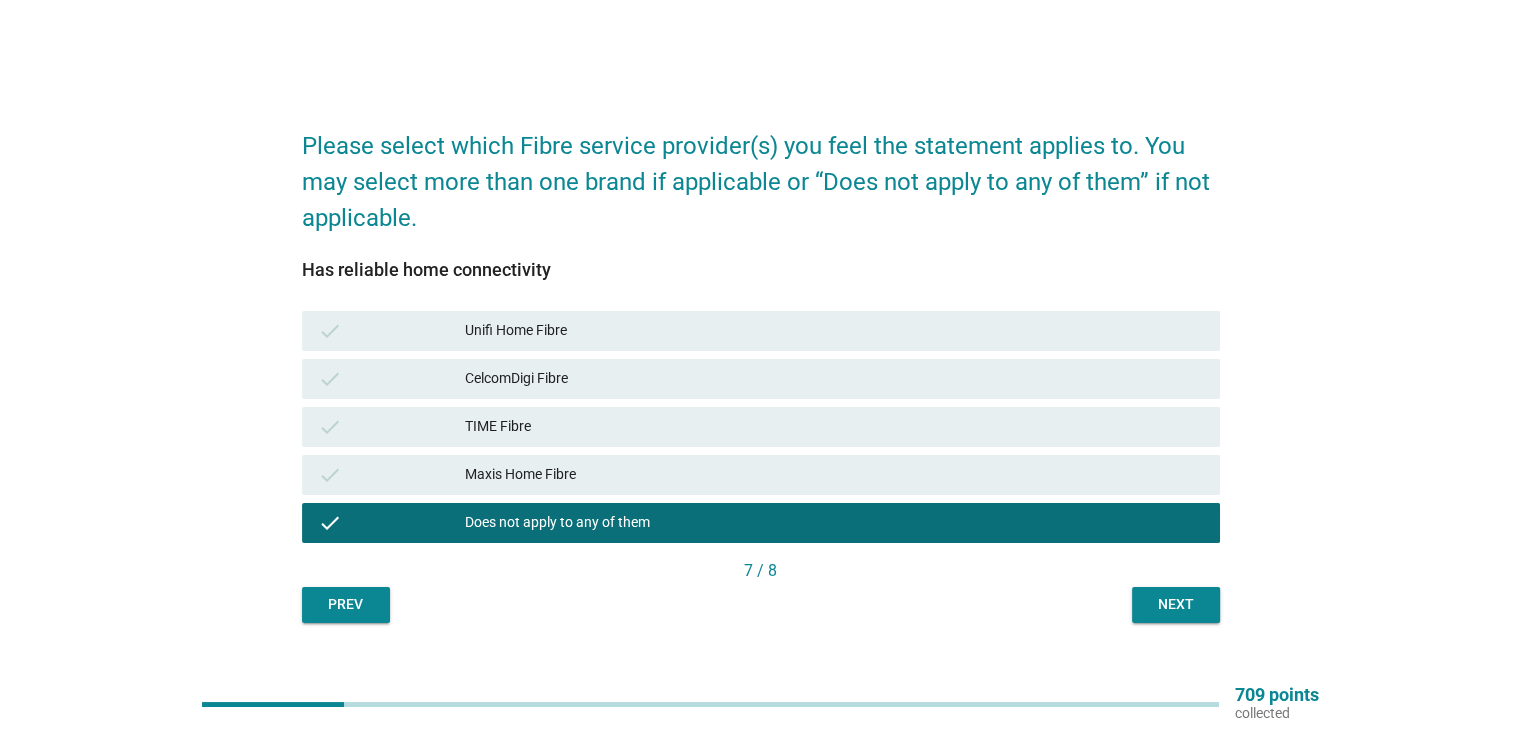 click on "Next" at bounding box center [1176, 605] 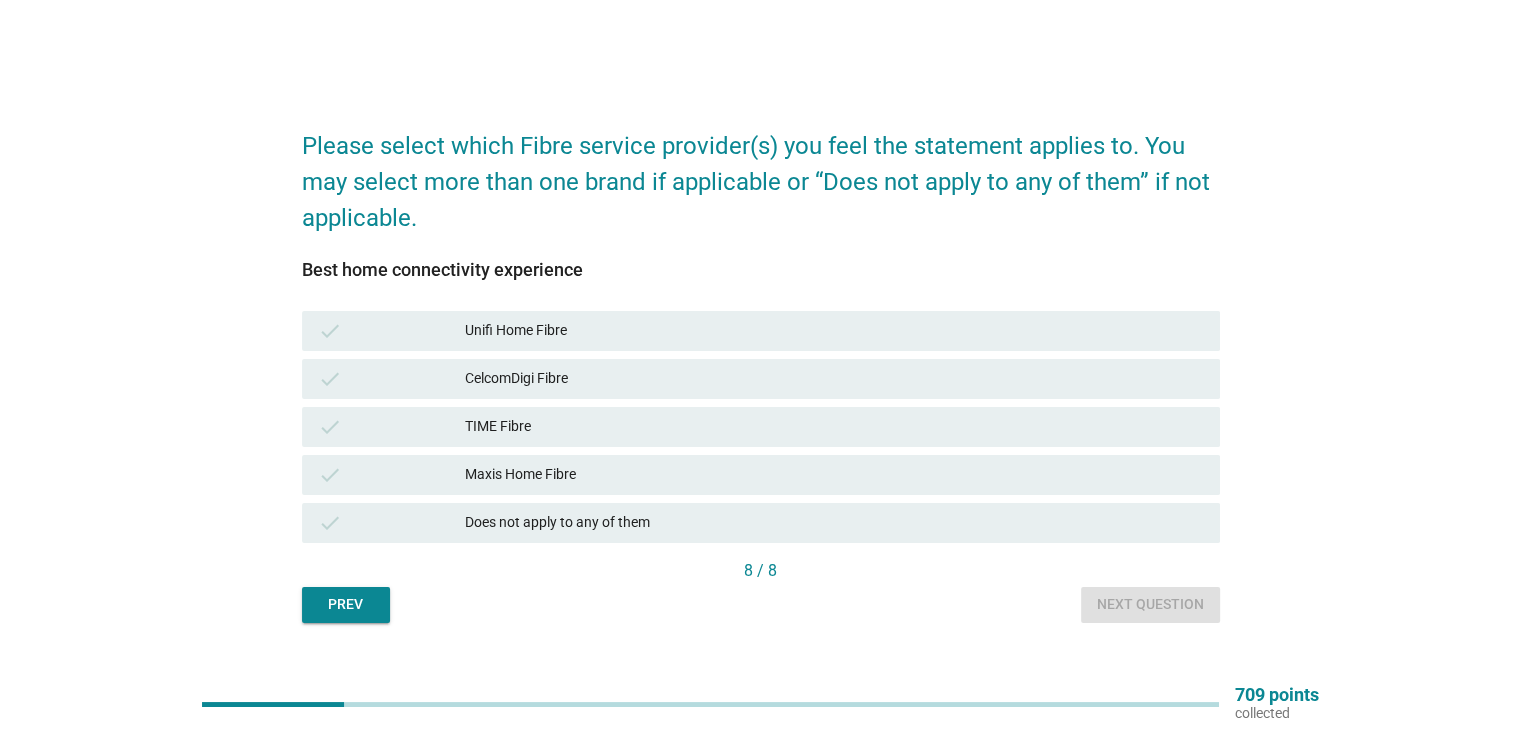 click on "check   Does not apply to any of them" at bounding box center (761, 523) 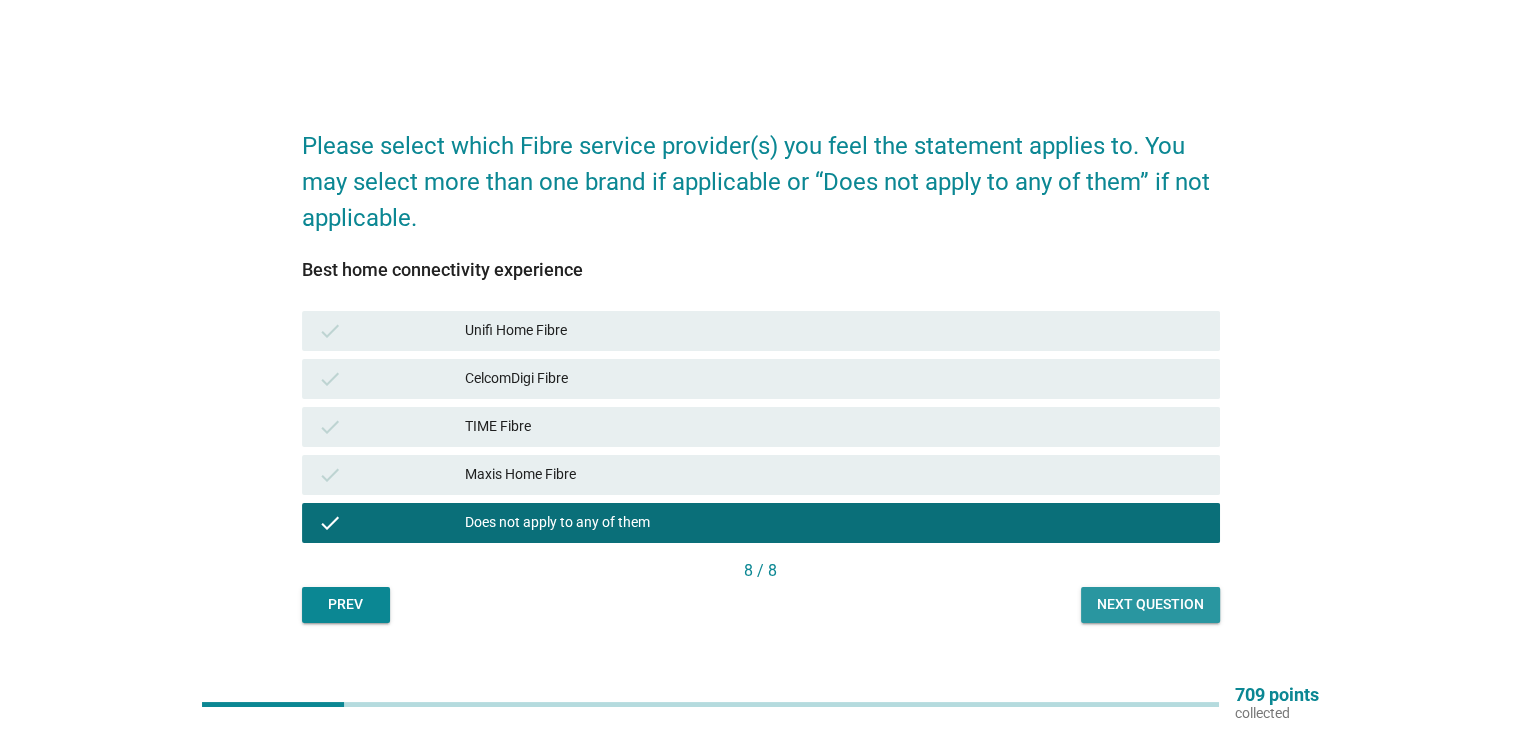 click on "Next question" at bounding box center [1150, 605] 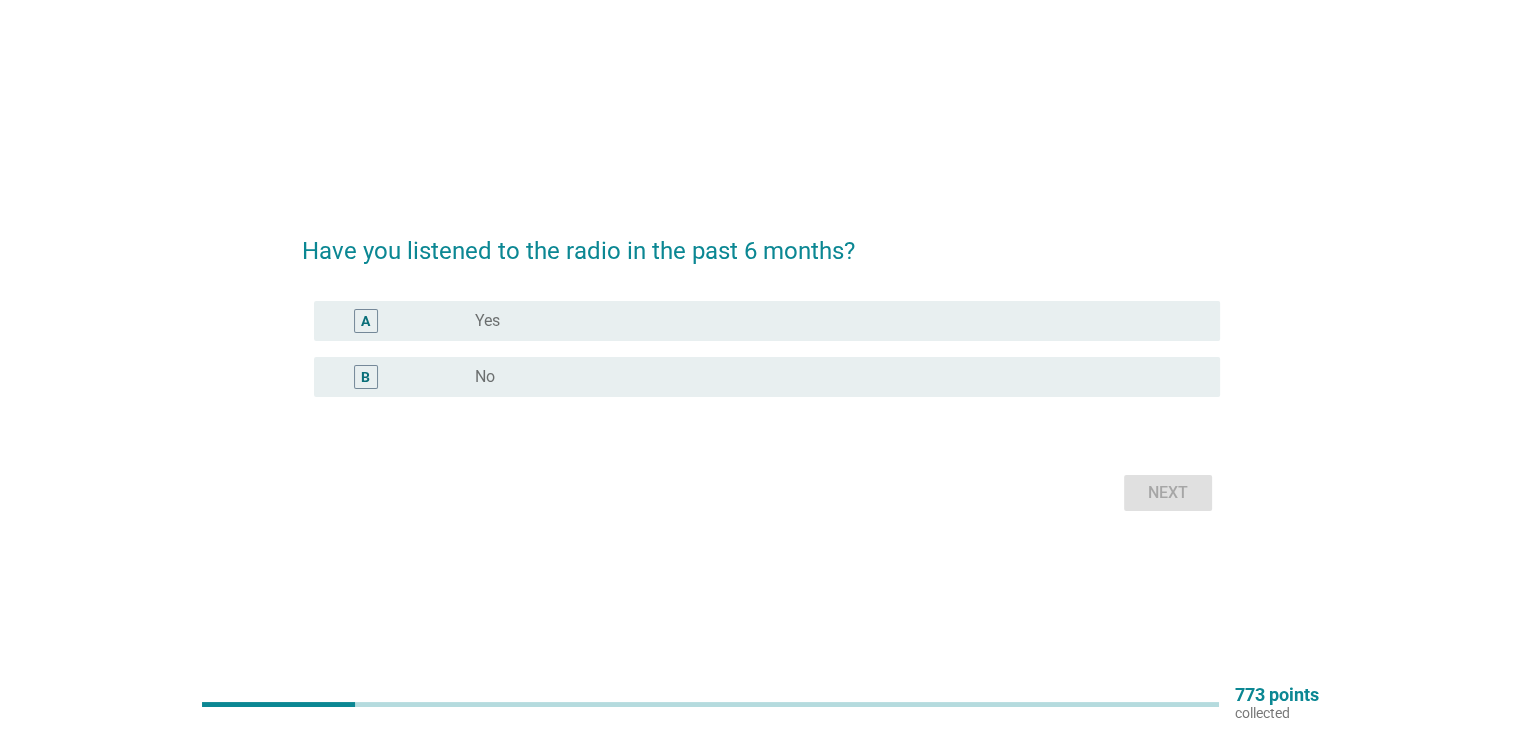 click on "B     radio_button_unchecked No" at bounding box center (767, 377) 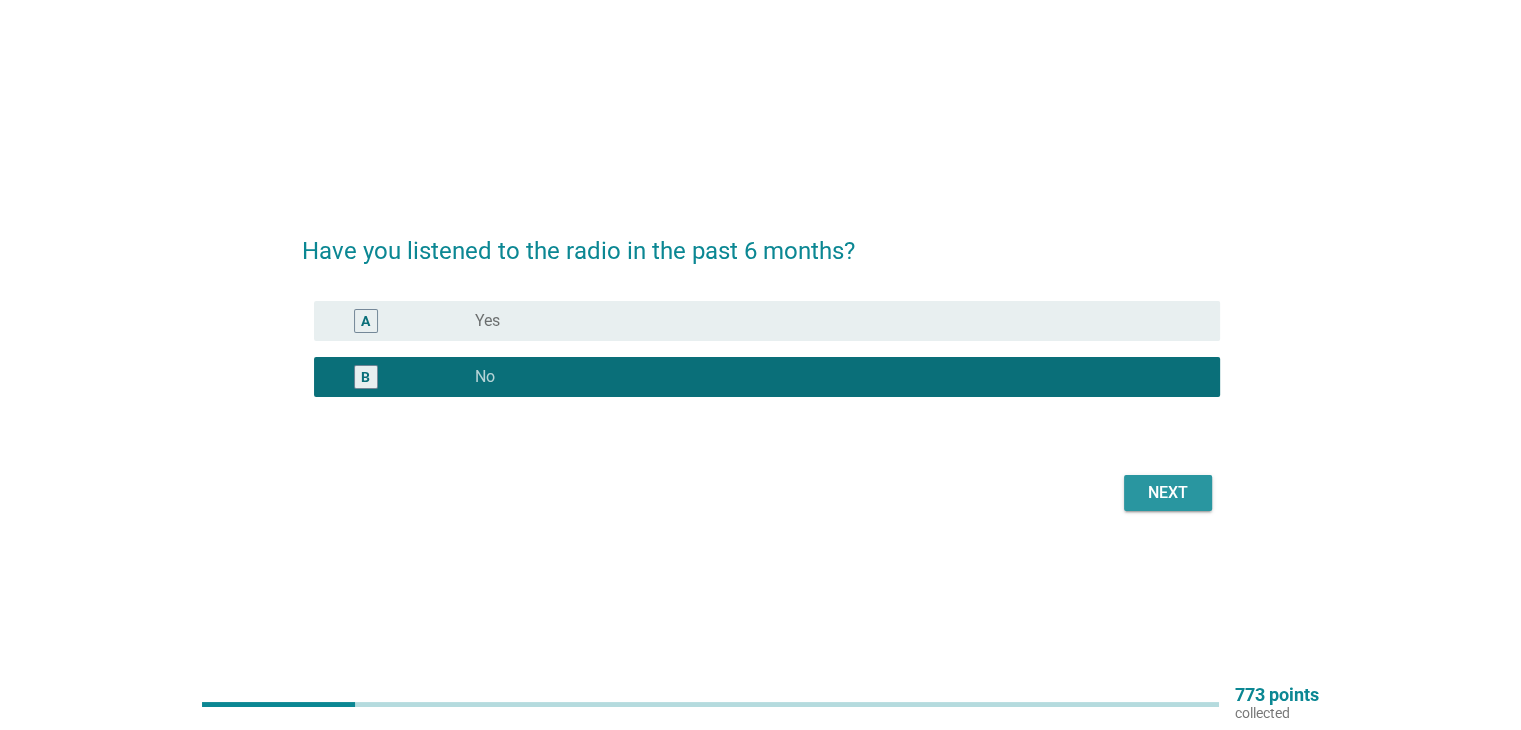 click on "Next" at bounding box center (1168, 493) 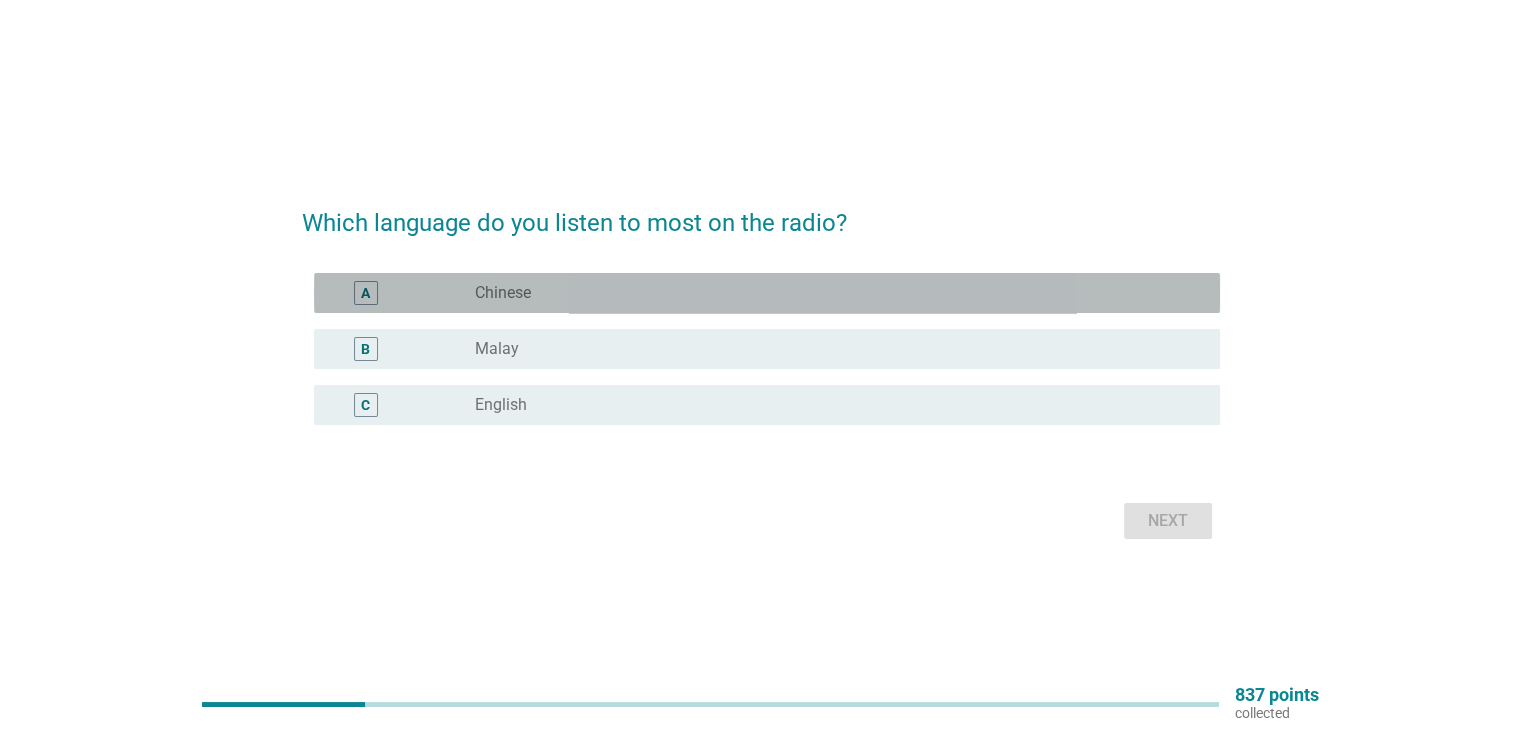 click on "radio_button_unchecked Chinese" at bounding box center (831, 293) 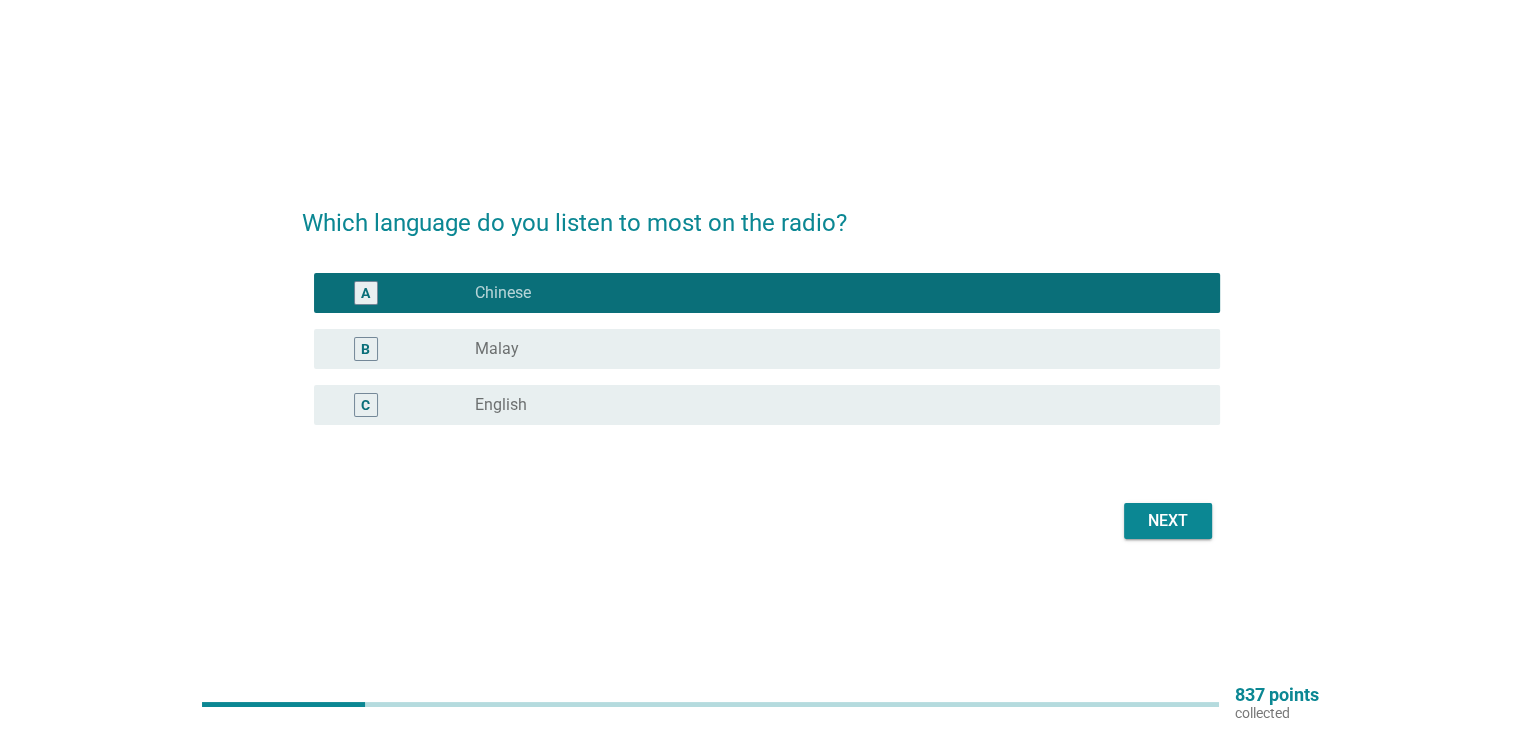 click on "Next" at bounding box center [1168, 521] 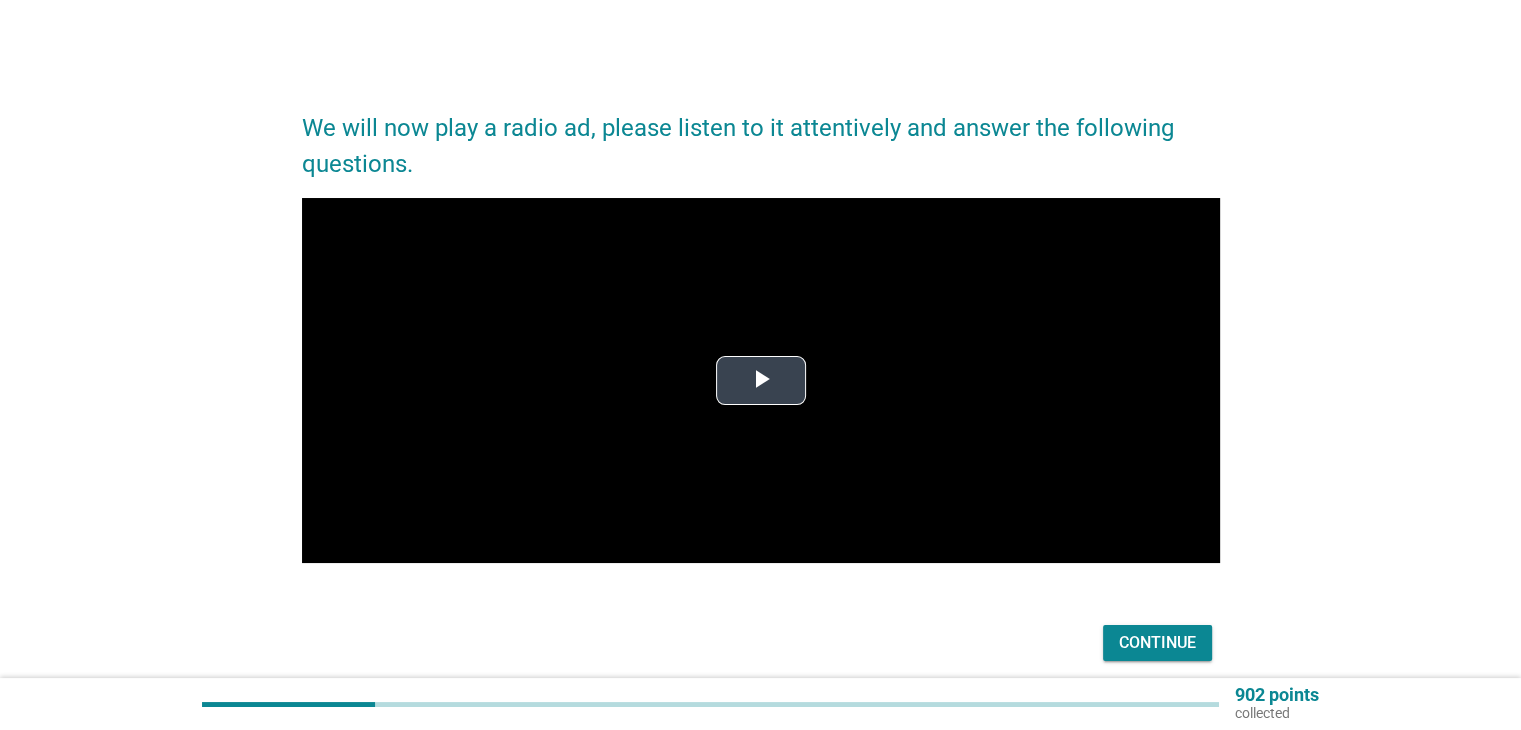 click at bounding box center [761, 381] 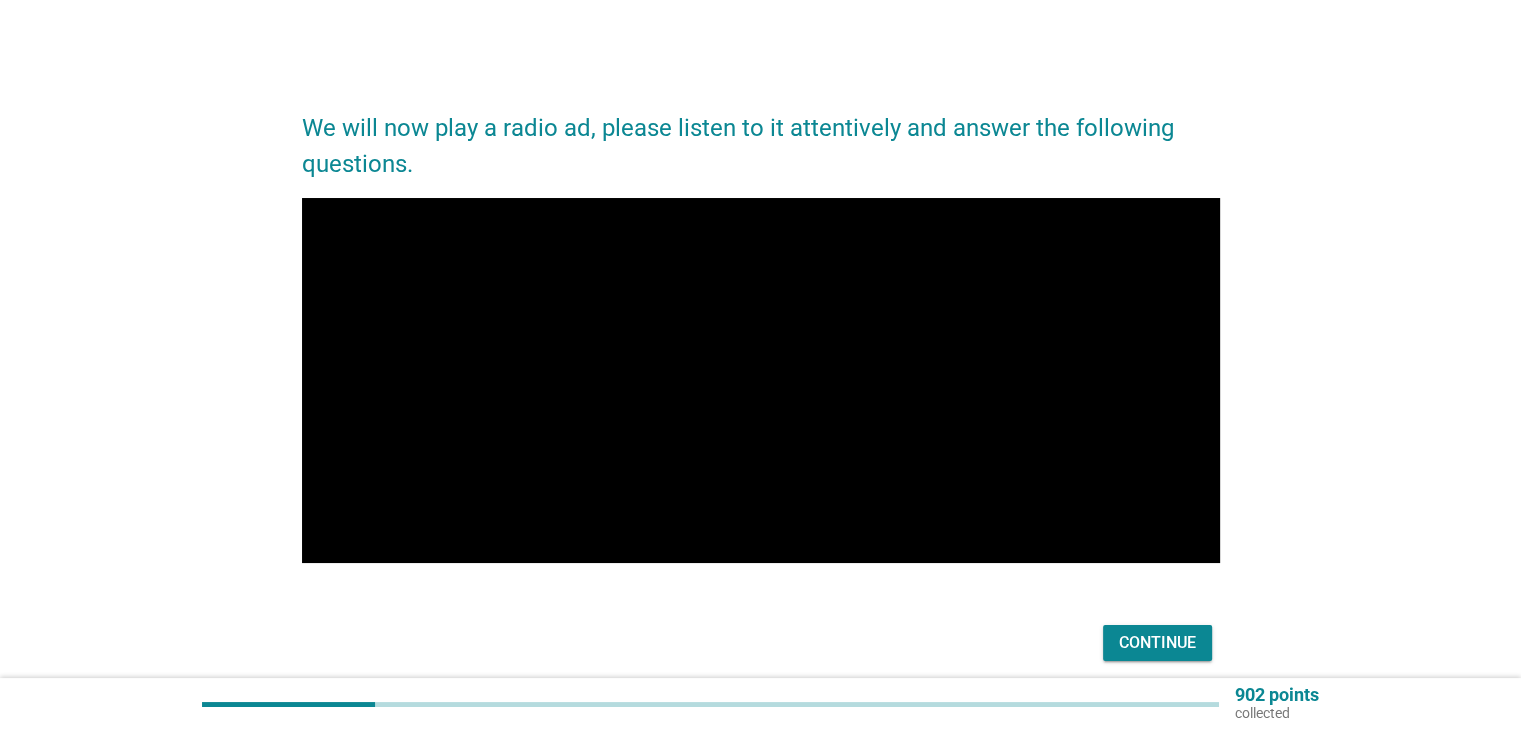 click on "Continue" at bounding box center (1157, 643) 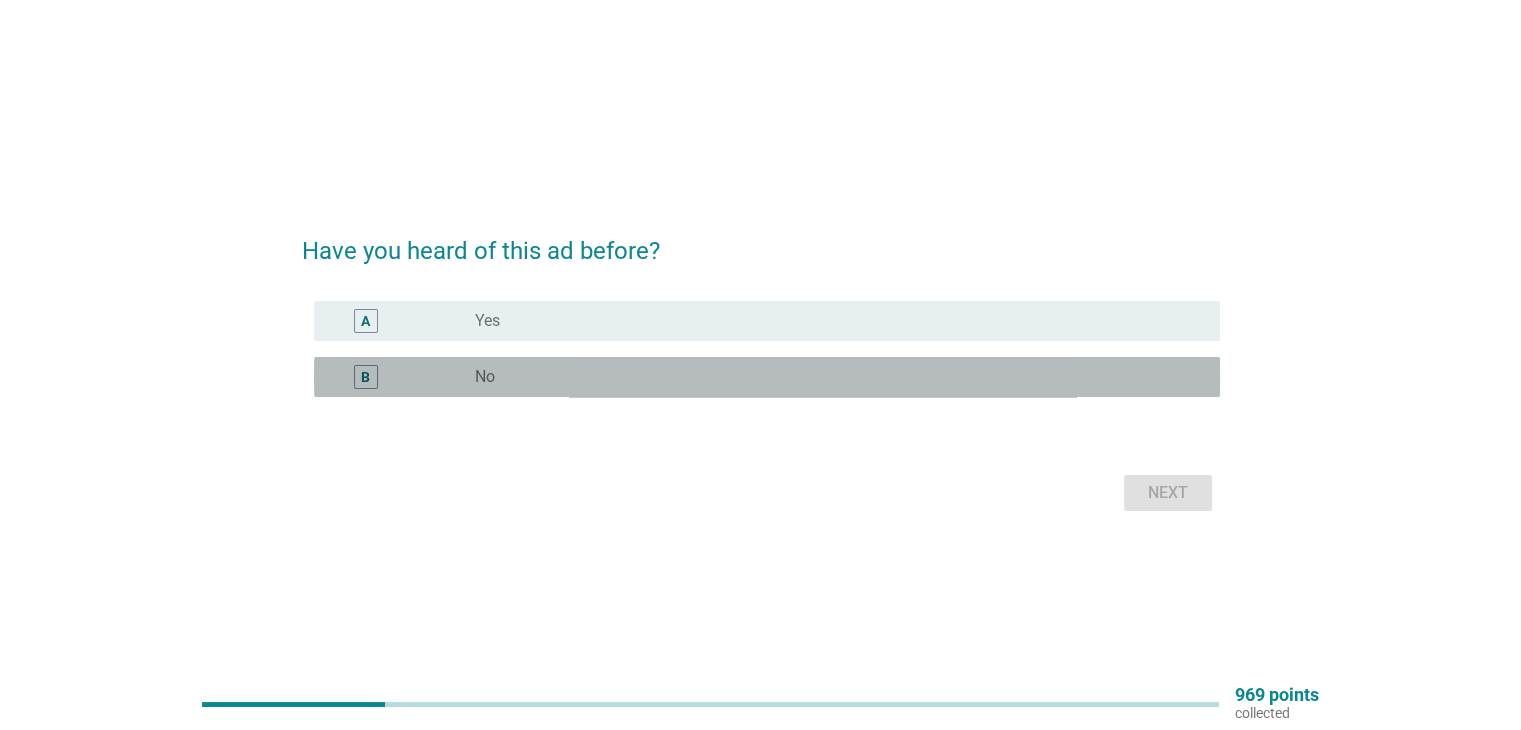 click on "B     radio_button_unchecked No" at bounding box center [767, 377] 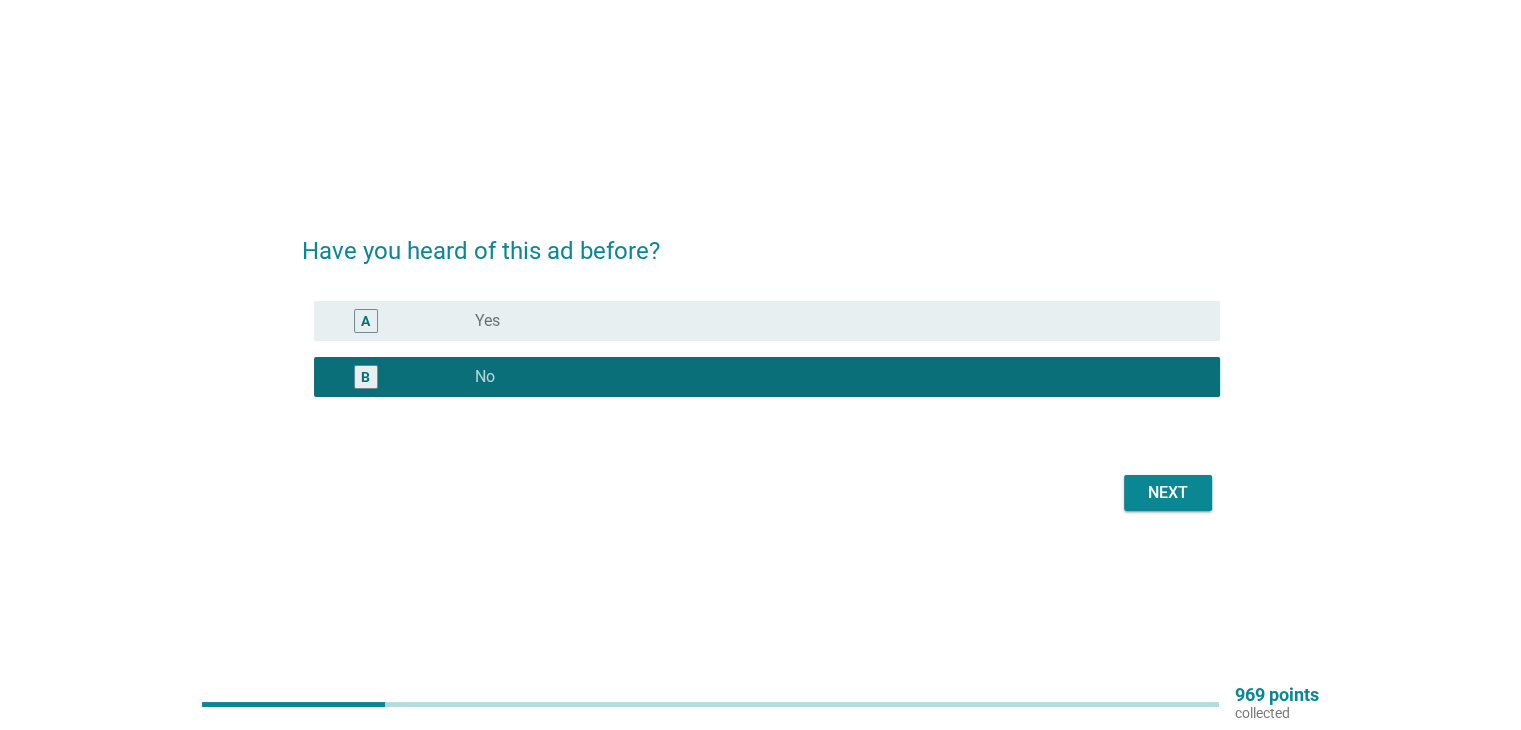 click on "Next" at bounding box center [761, 493] 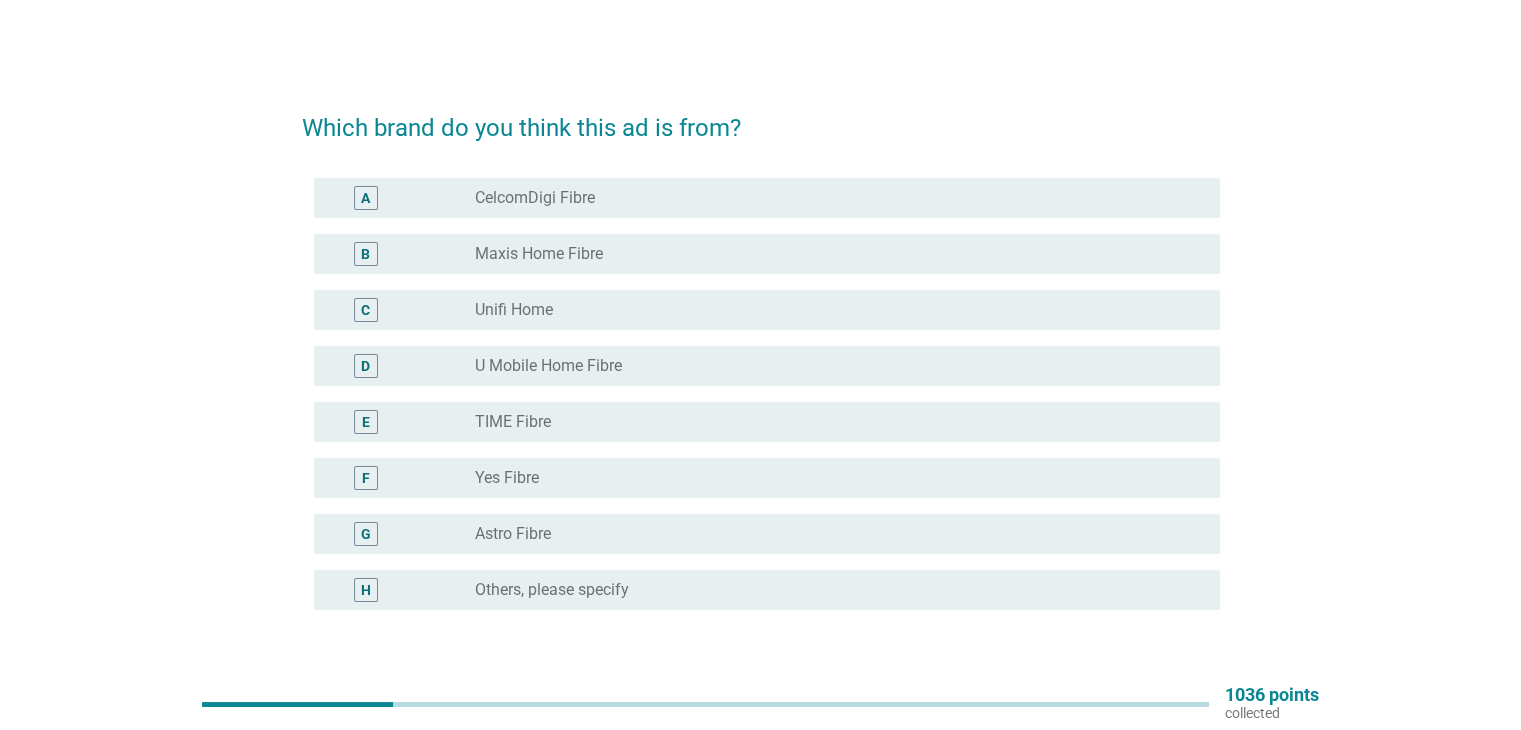 click on "radio_button_unchecked Others, please specify" at bounding box center (831, 590) 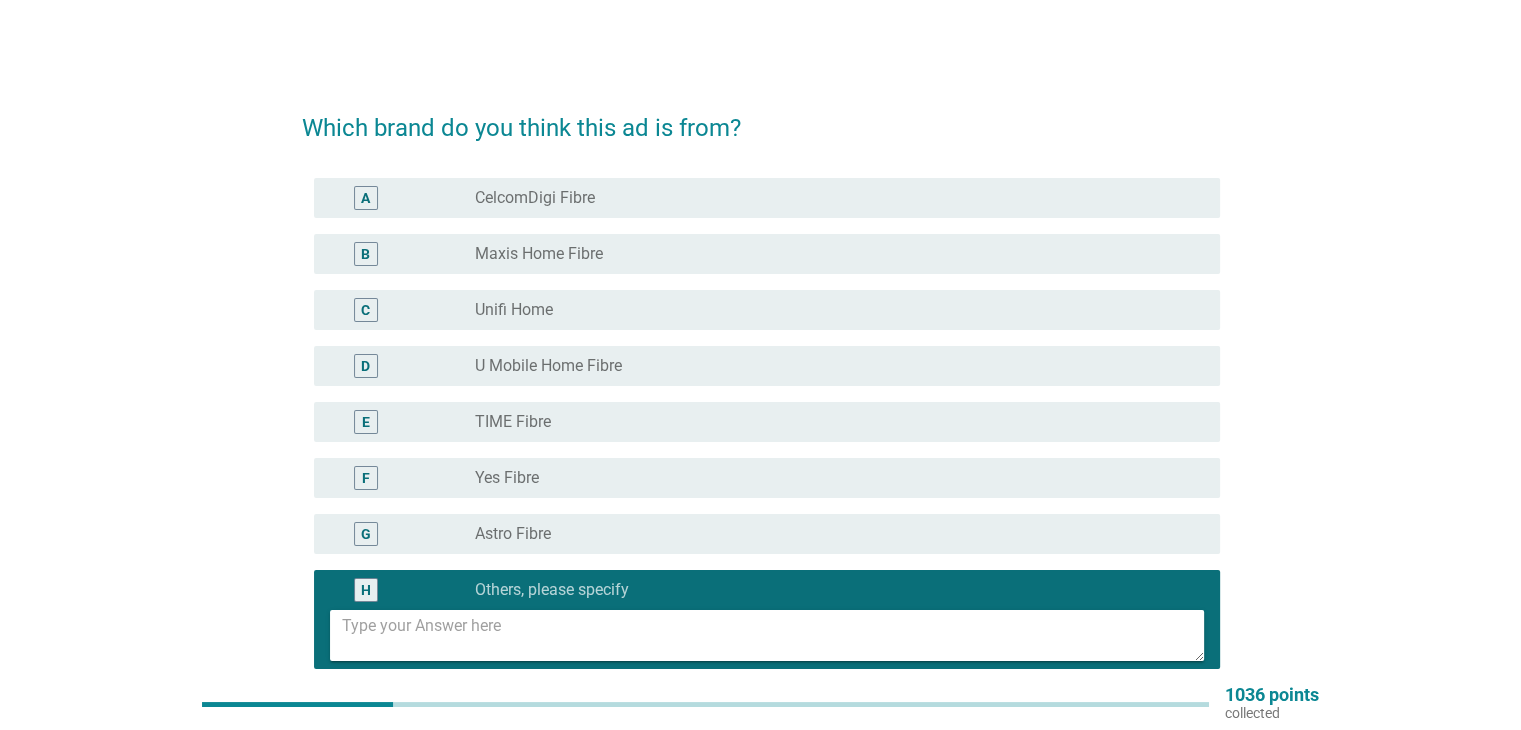 click on "C     radio_button_unchecked Unifi Home" at bounding box center [767, 310] 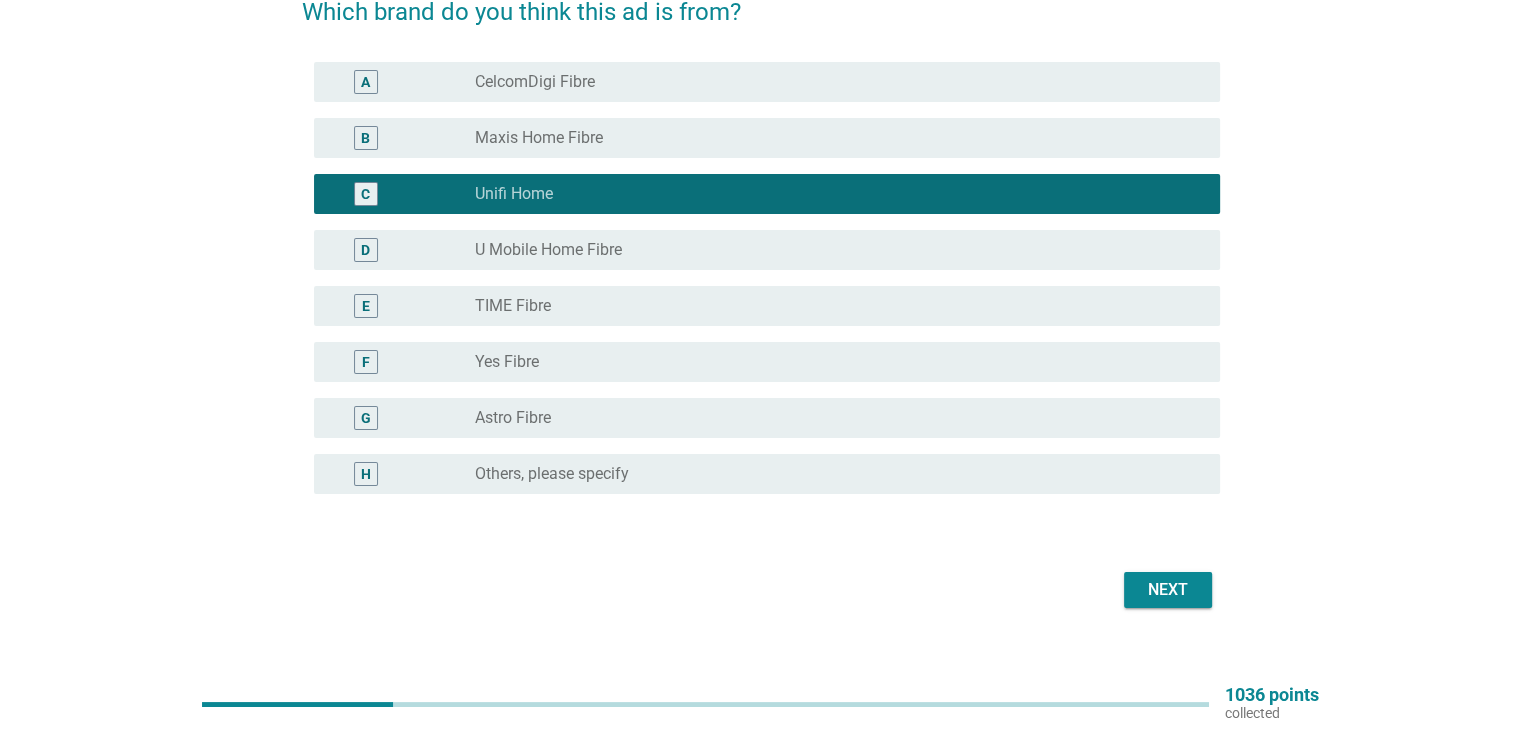 scroll, scrollTop: 142, scrollLeft: 0, axis: vertical 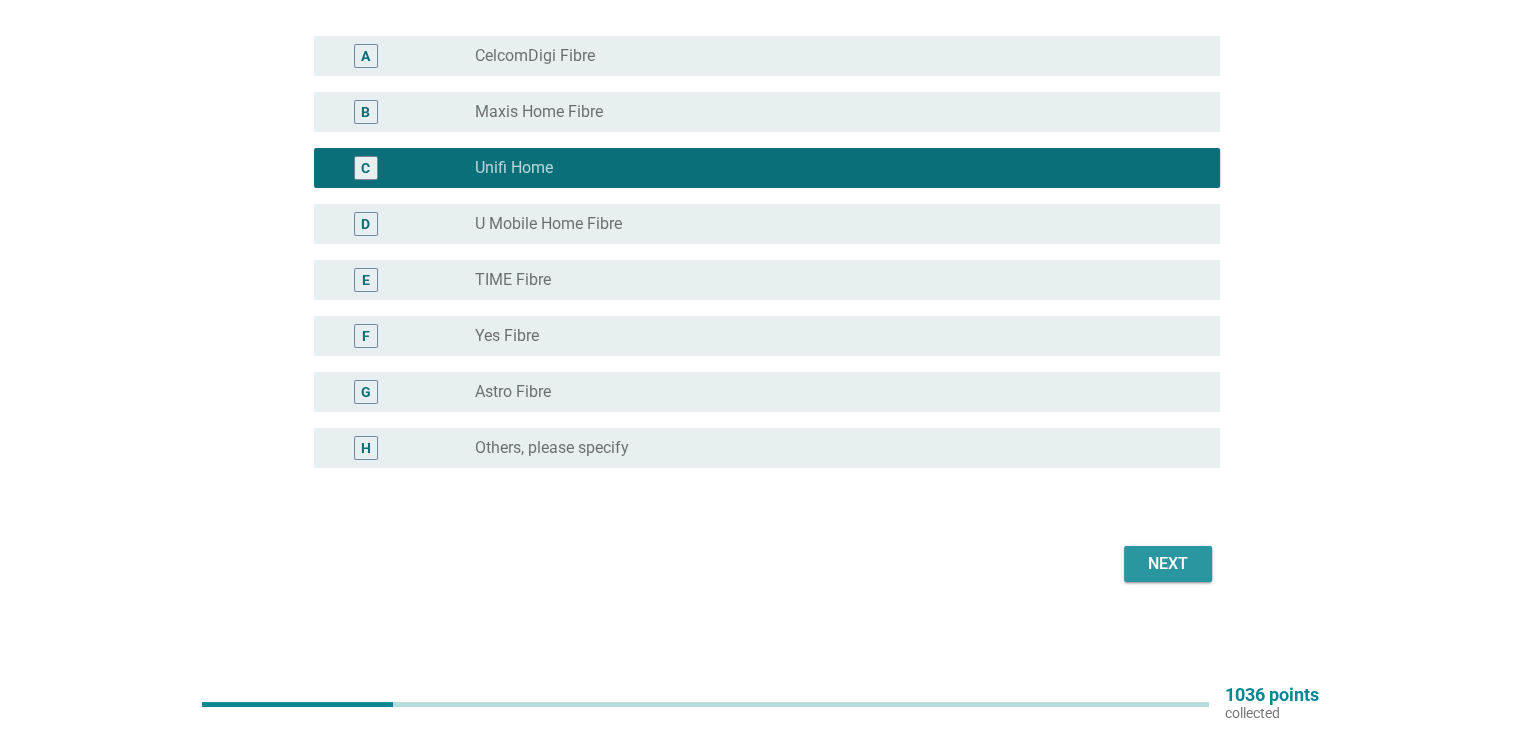 click on "Next" at bounding box center (1168, 564) 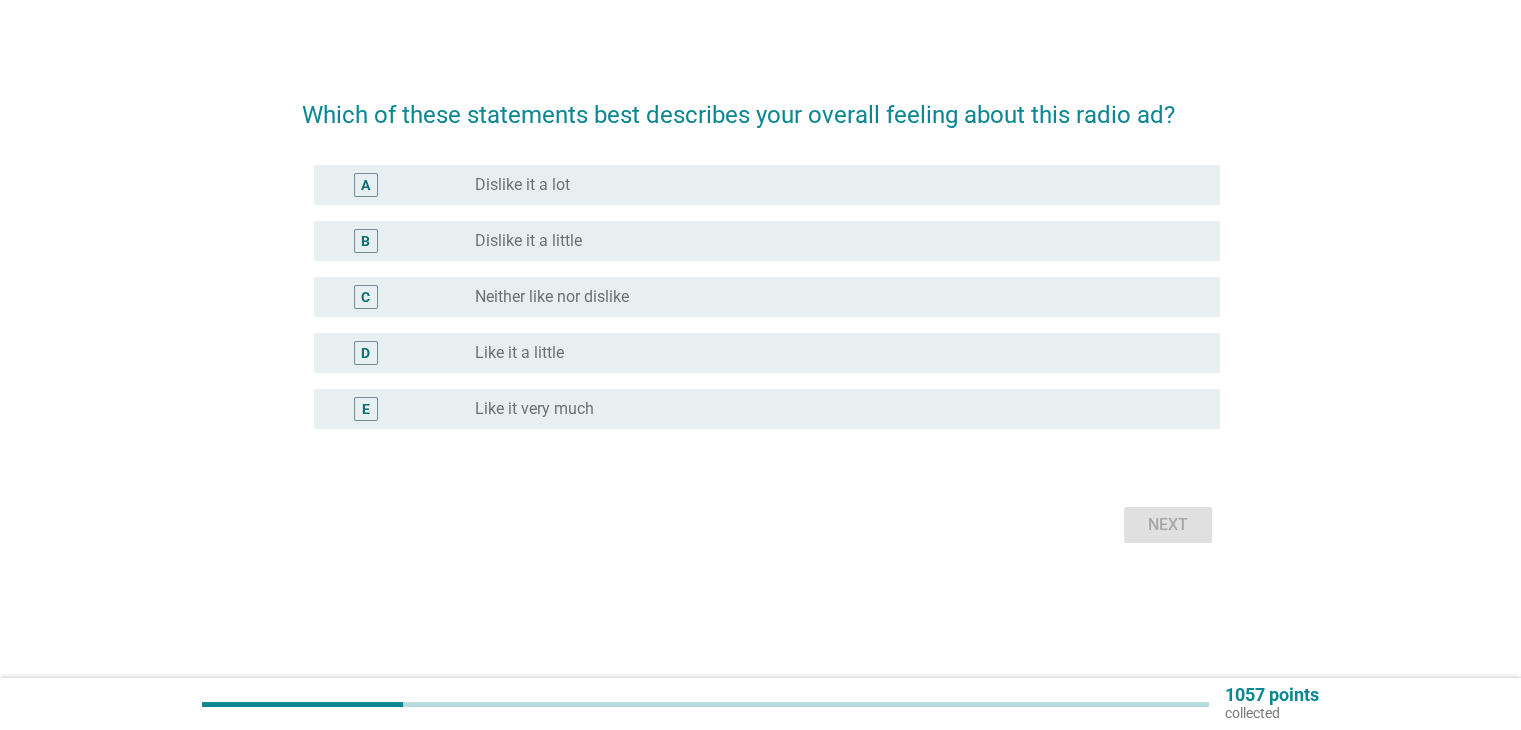 scroll, scrollTop: 0, scrollLeft: 0, axis: both 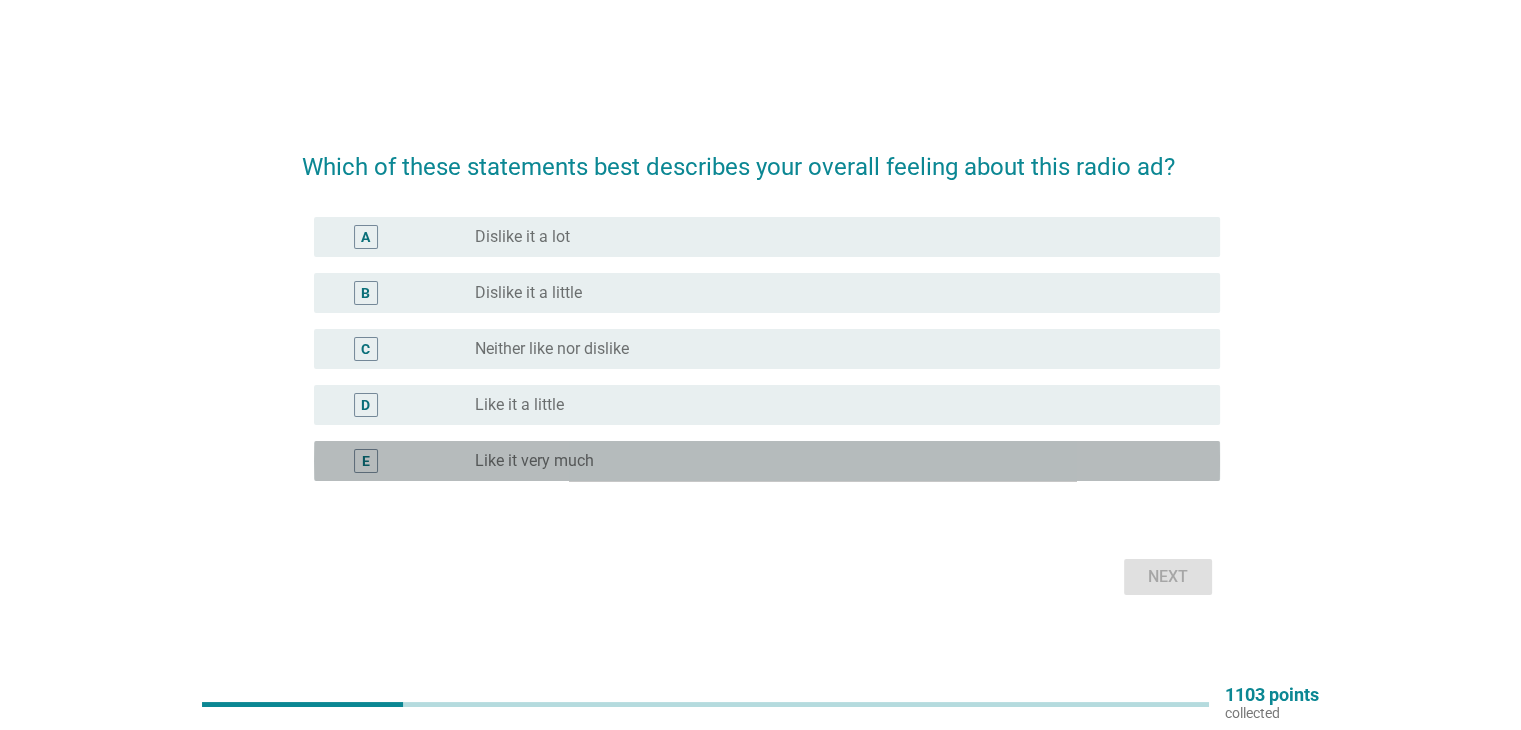 click on "E     radio_button_unchecked Like it very much" at bounding box center (767, 461) 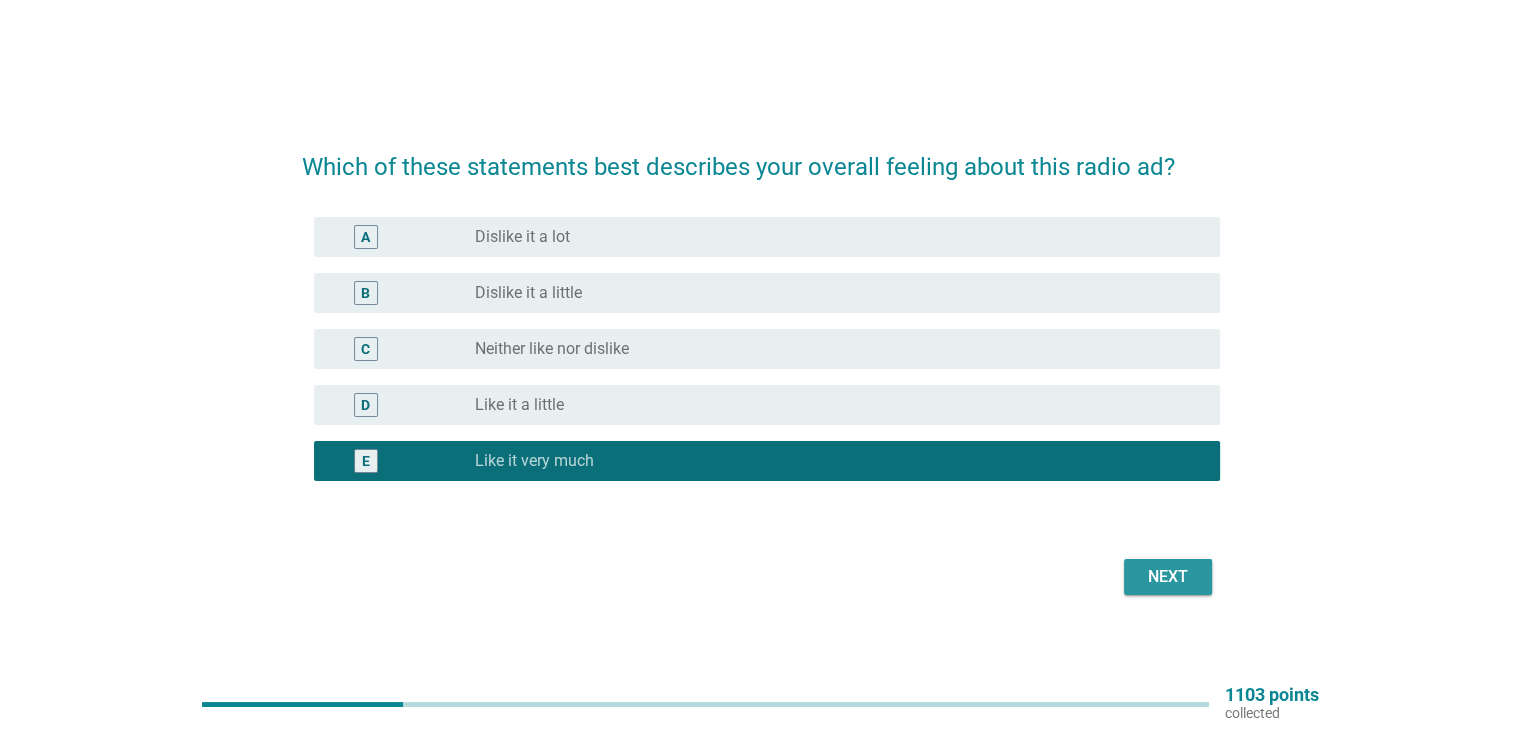 click on "Next" at bounding box center (1168, 577) 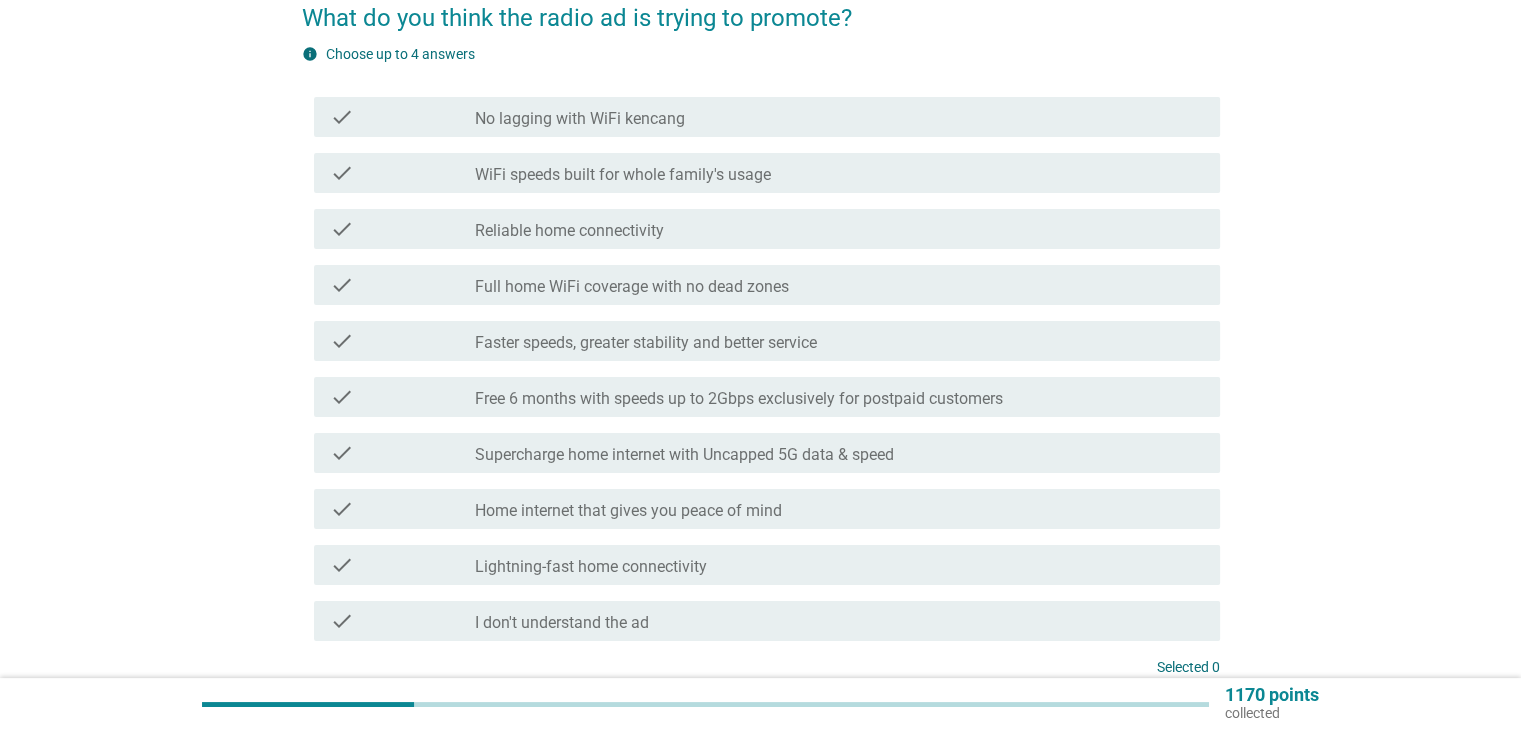 scroll, scrollTop: 288, scrollLeft: 0, axis: vertical 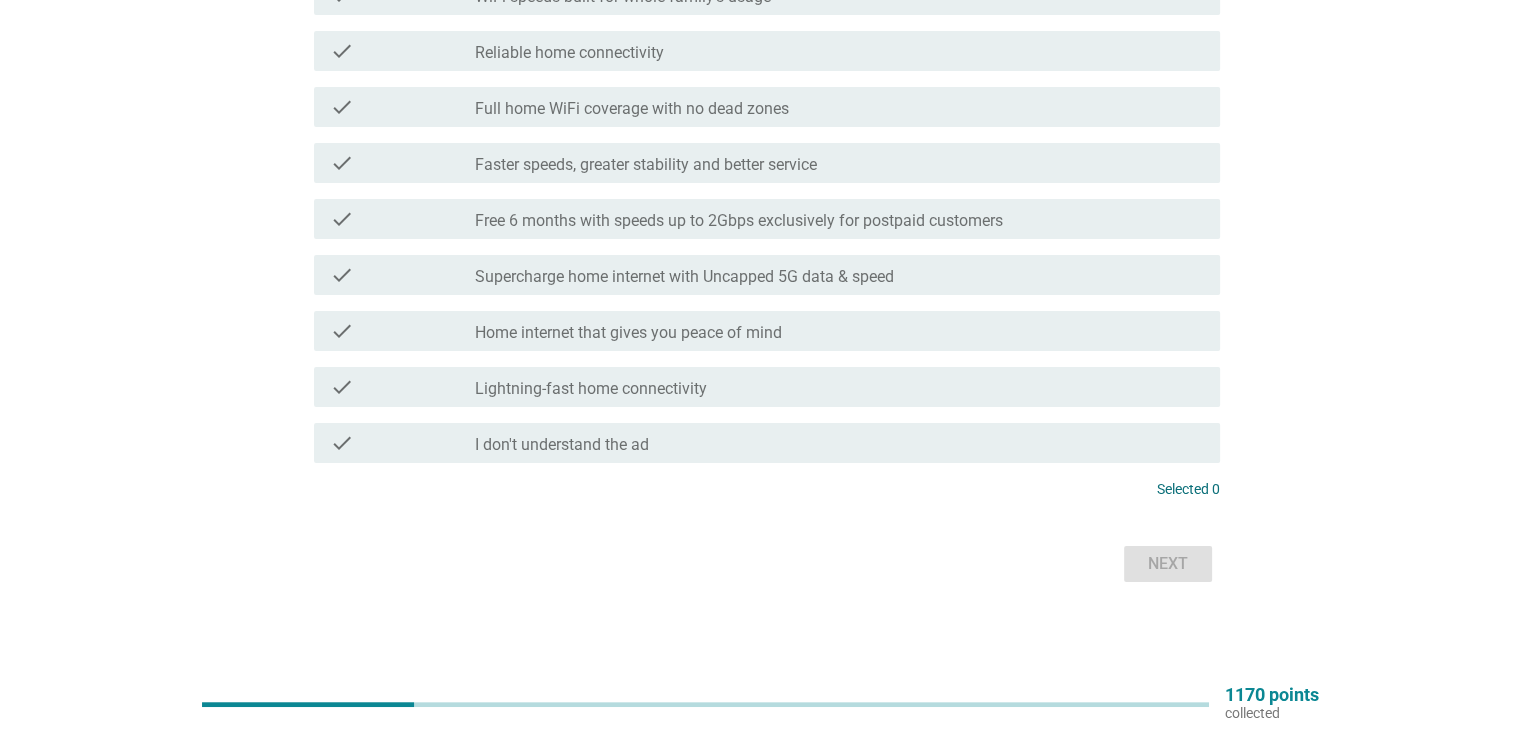 click on "check_box_outline_blank I don't understand the ad" at bounding box center [839, 443] 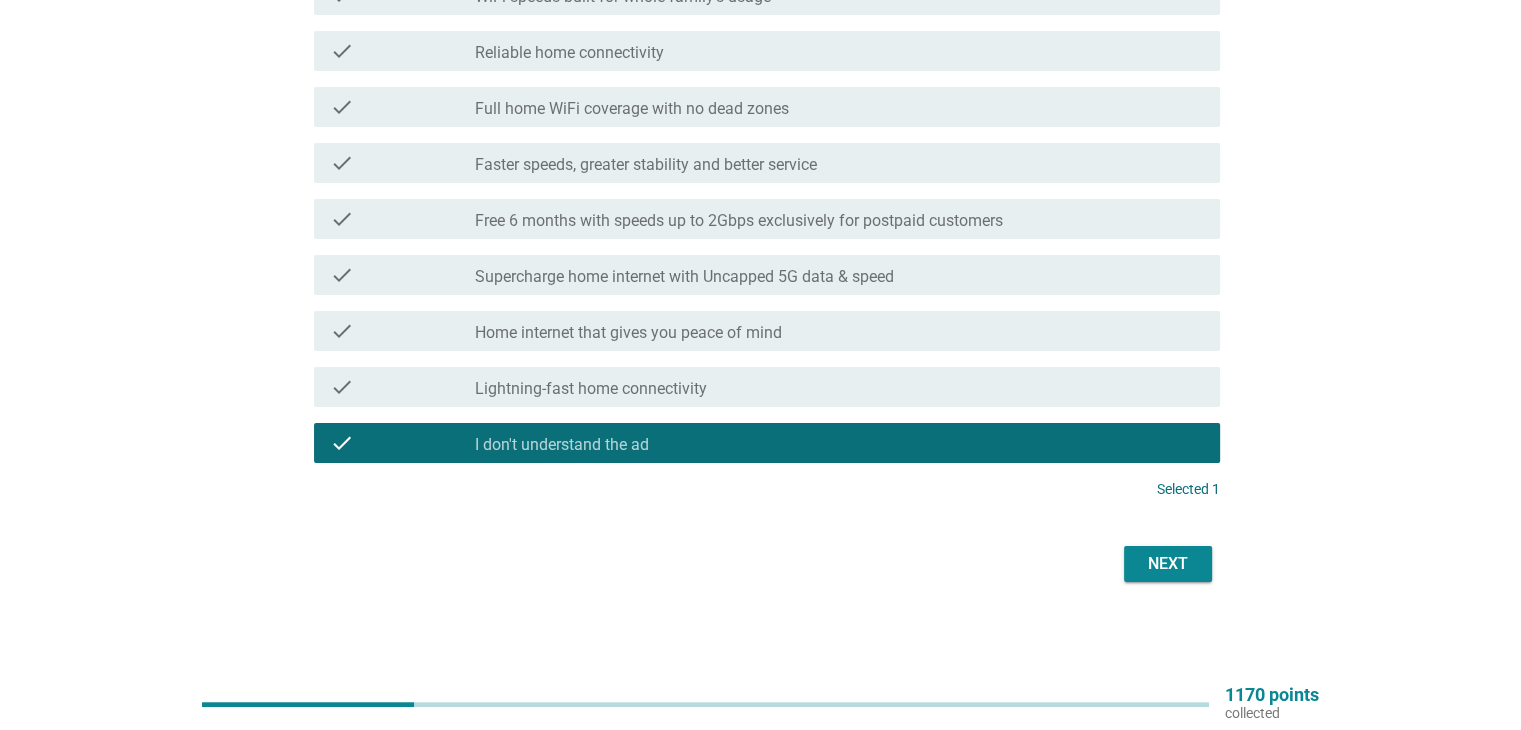 click on "Next" at bounding box center (1168, 564) 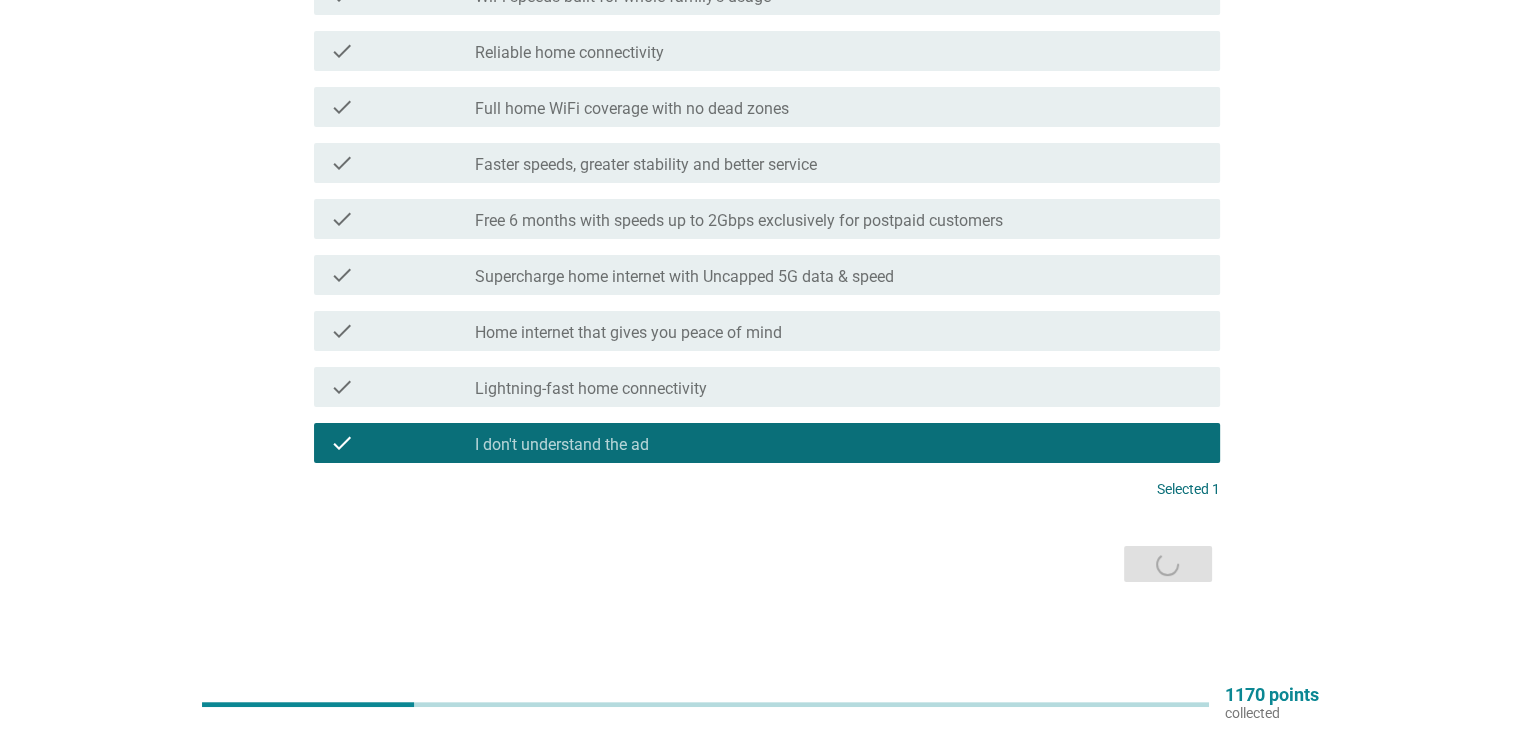 scroll, scrollTop: 0, scrollLeft: 0, axis: both 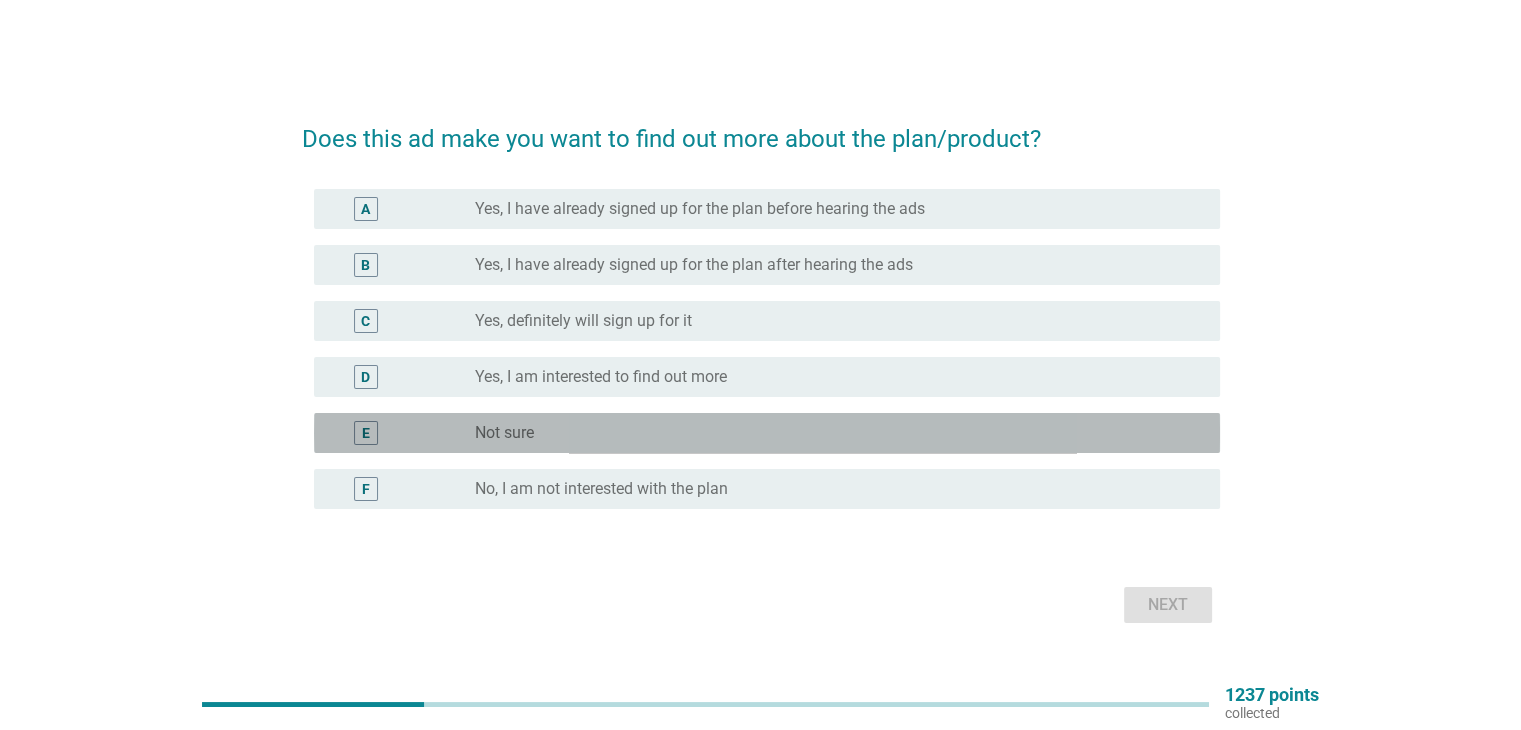 click on "E     radio_button_unchecked Not sure" at bounding box center (767, 433) 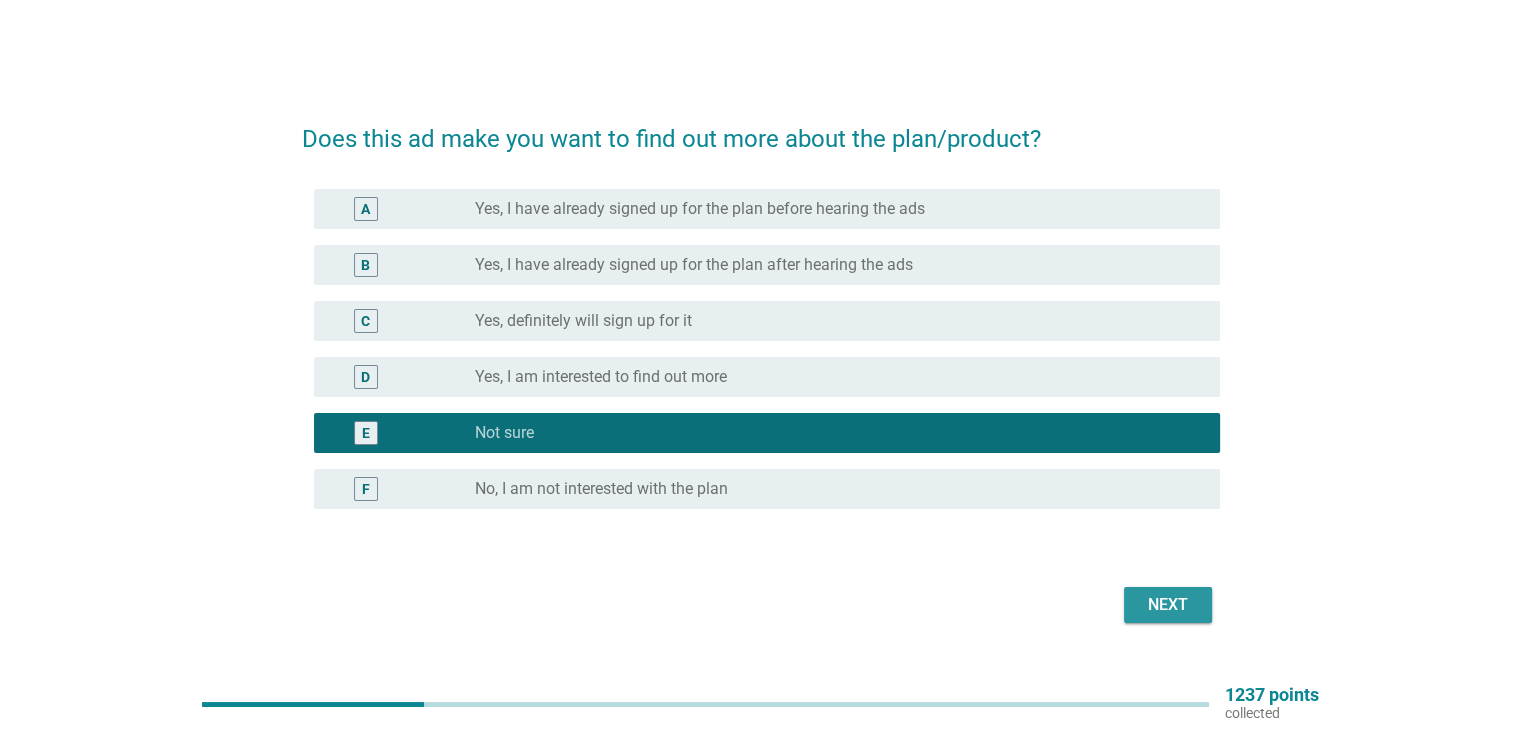 click on "Next" at bounding box center [1168, 605] 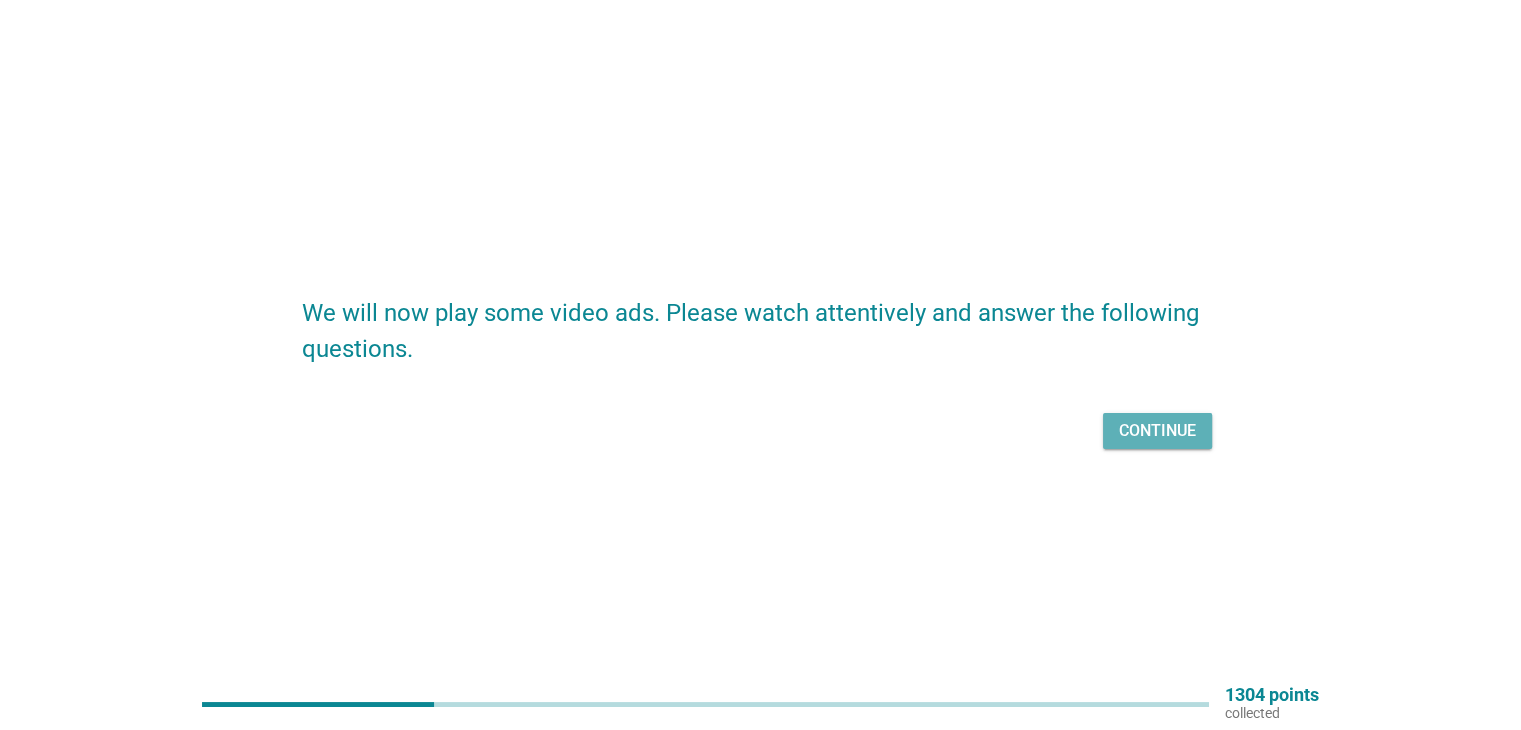 click on "Continue" at bounding box center [1157, 431] 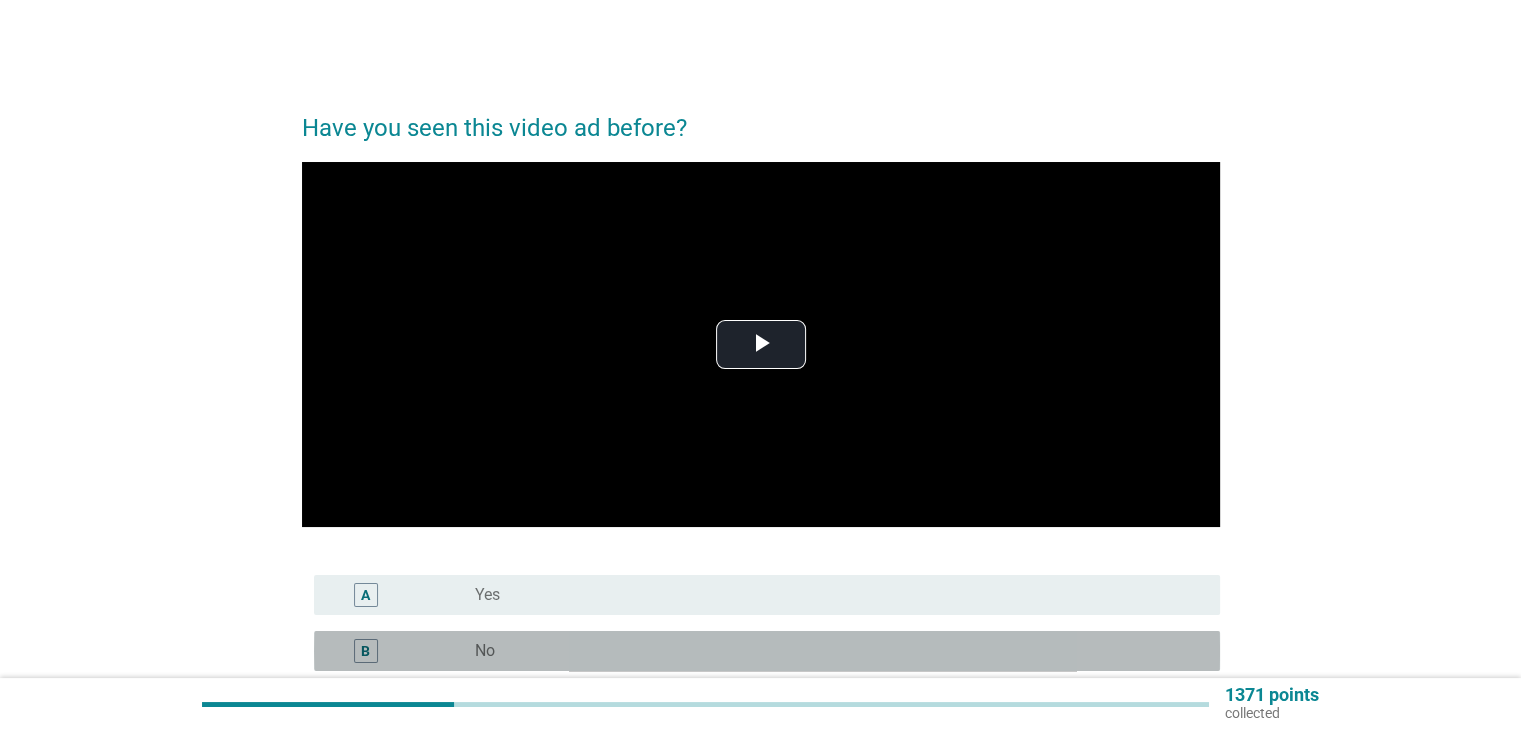 click on "radio_button_unchecked No" at bounding box center (831, 651) 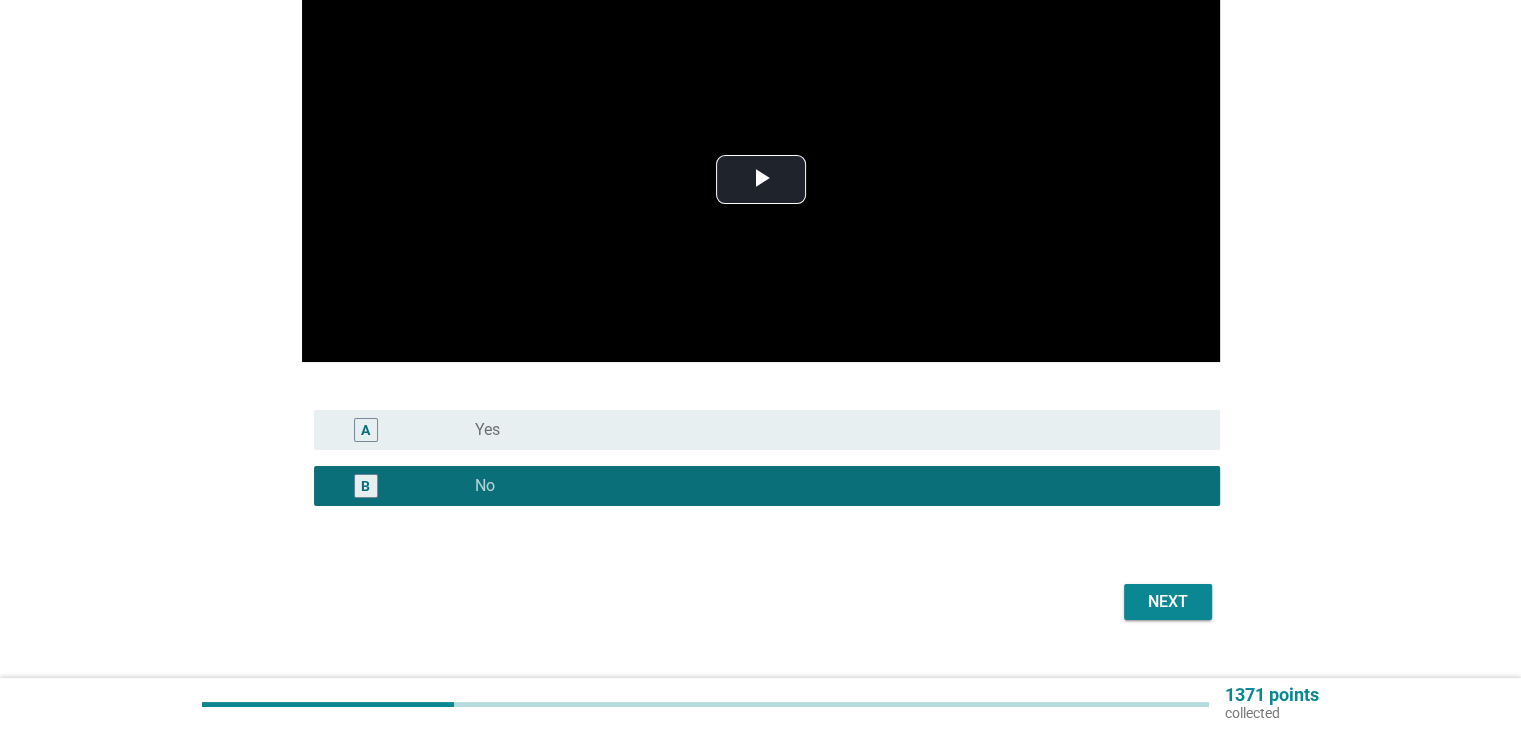 scroll, scrollTop: 200, scrollLeft: 0, axis: vertical 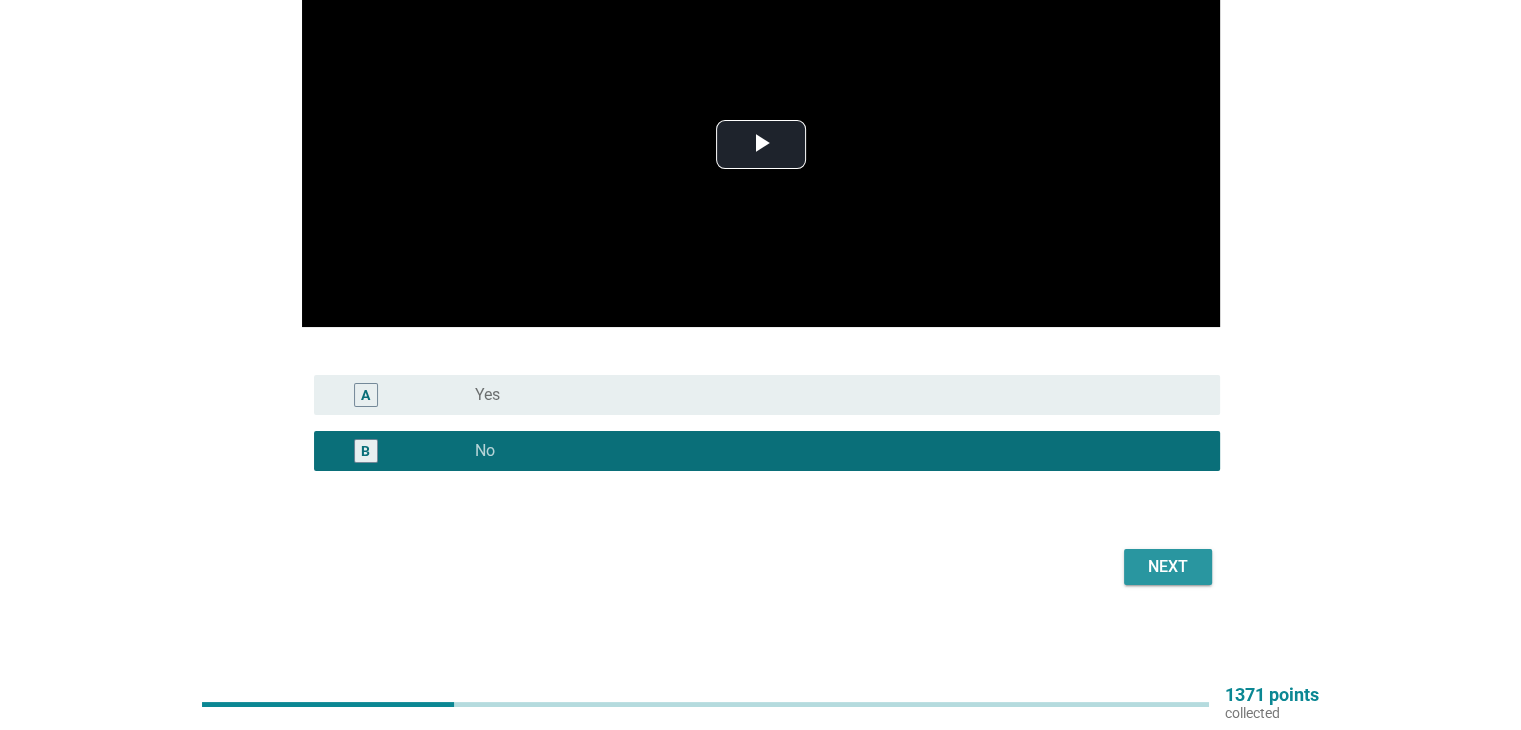 click on "Next" at bounding box center (1168, 567) 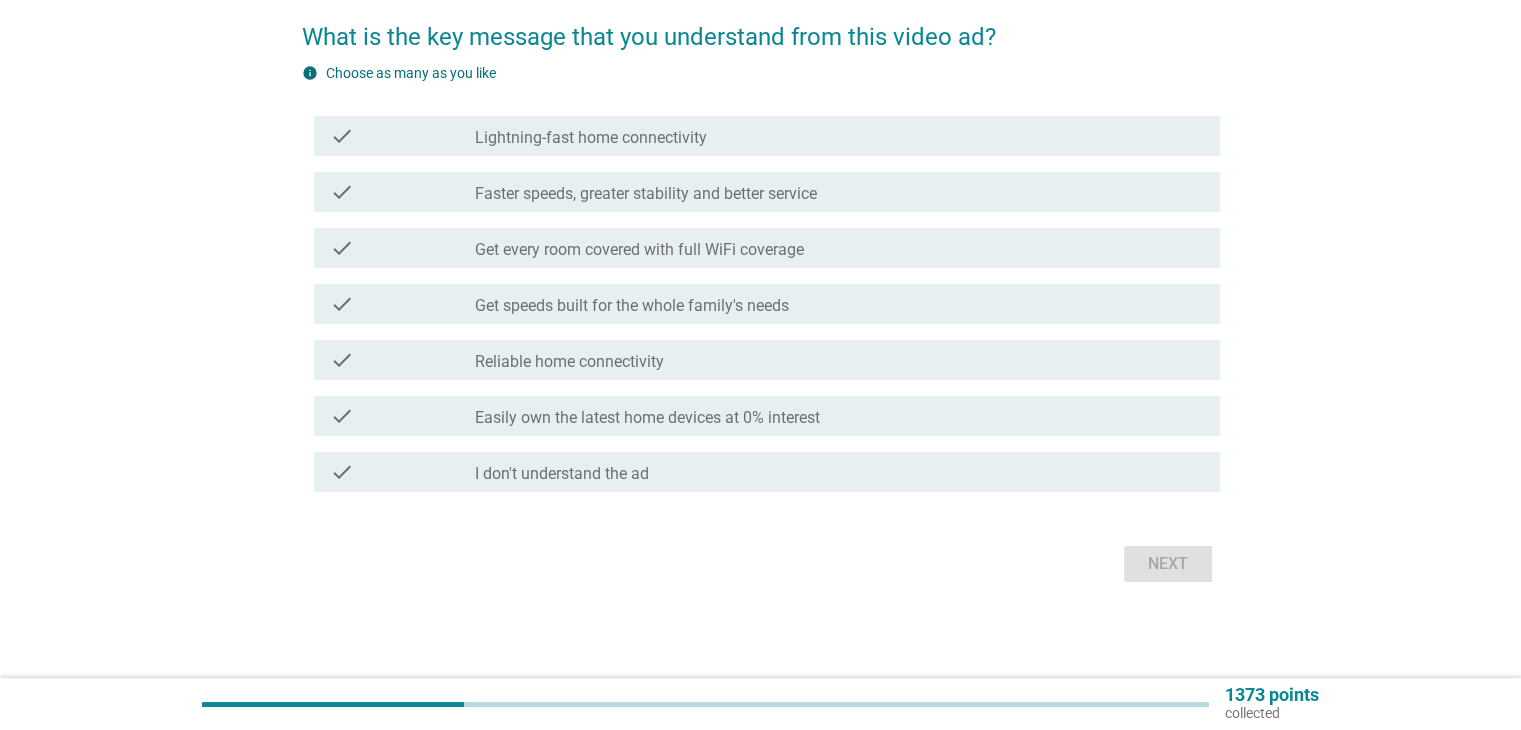 scroll, scrollTop: 0, scrollLeft: 0, axis: both 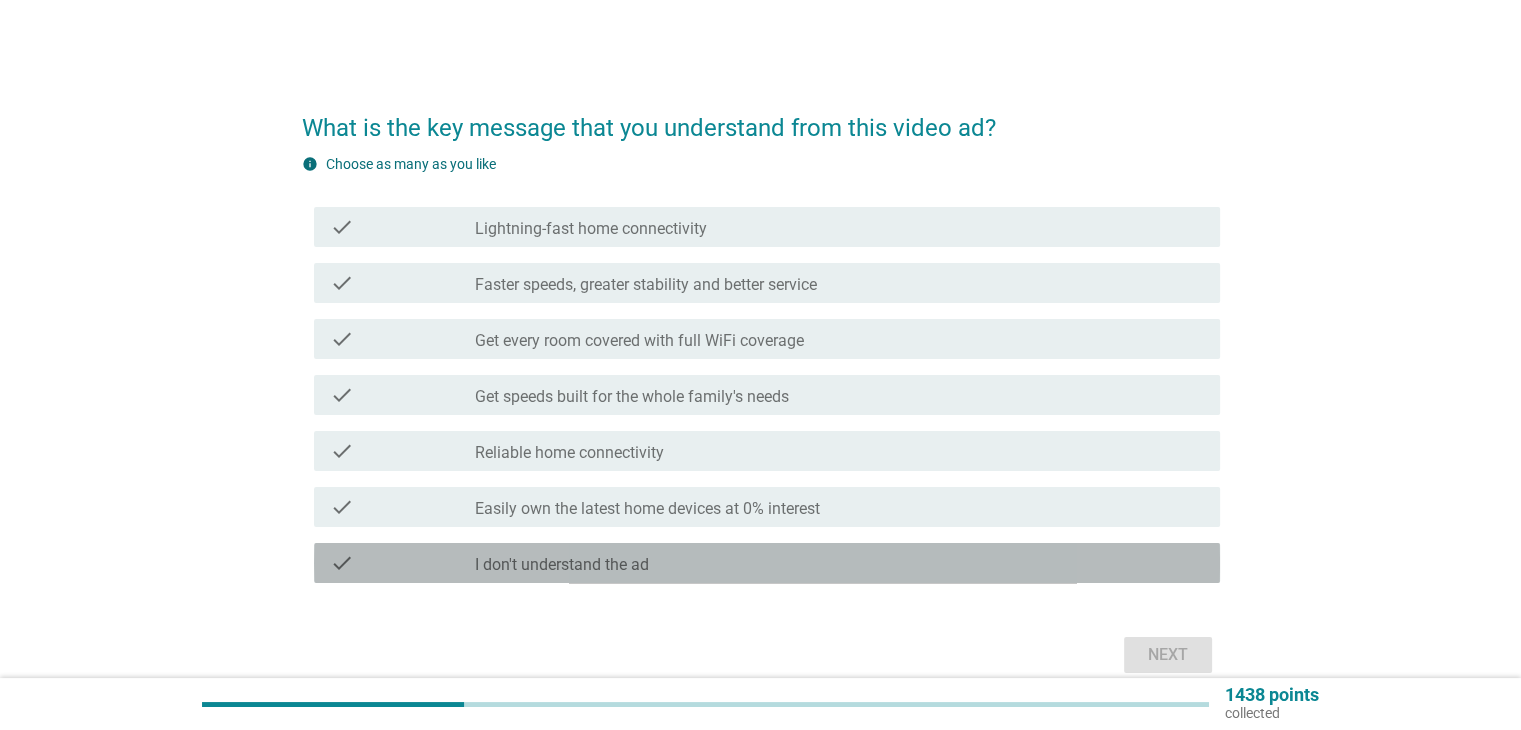 click on "check_box_outline_blank I don't understand the ad" at bounding box center [839, 563] 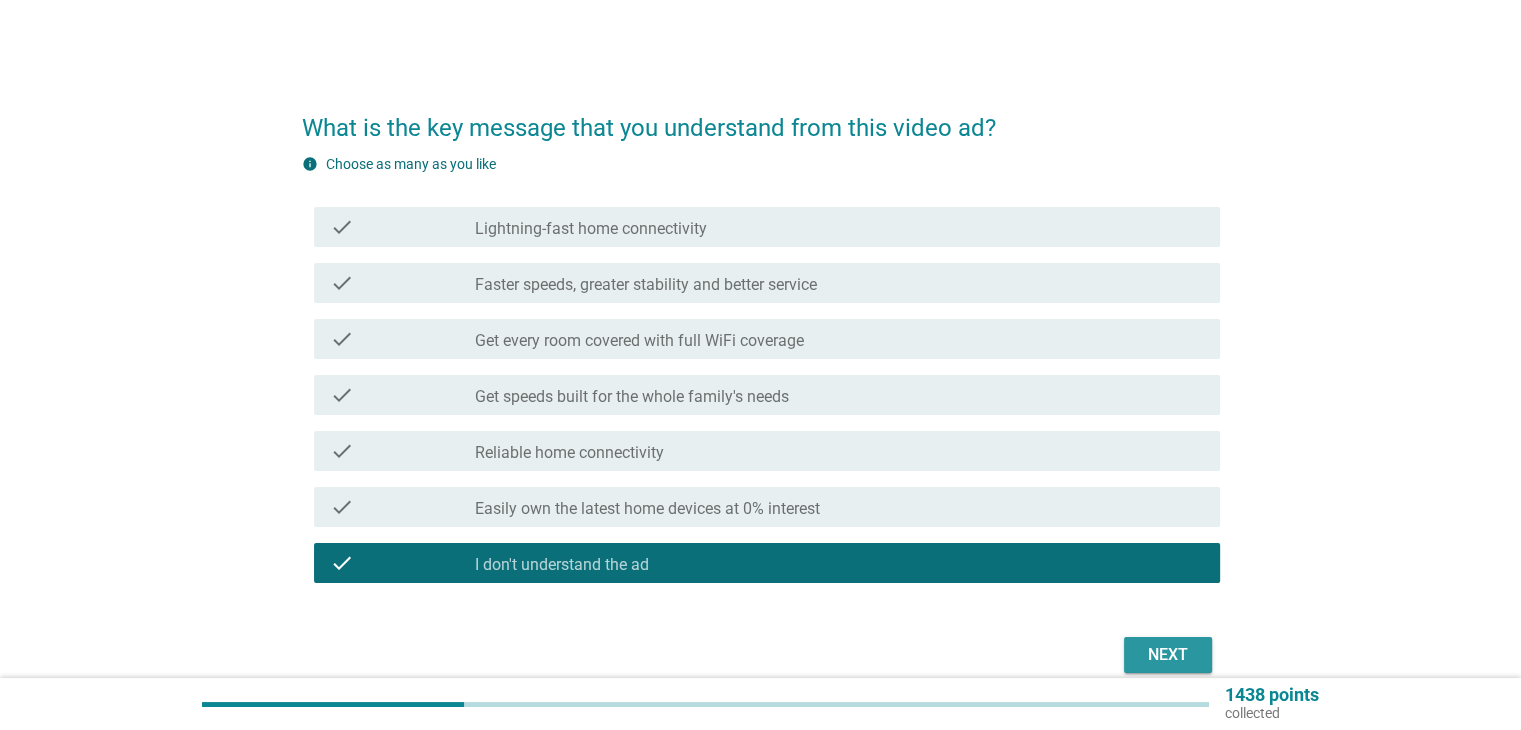 click on "Next" at bounding box center (1168, 655) 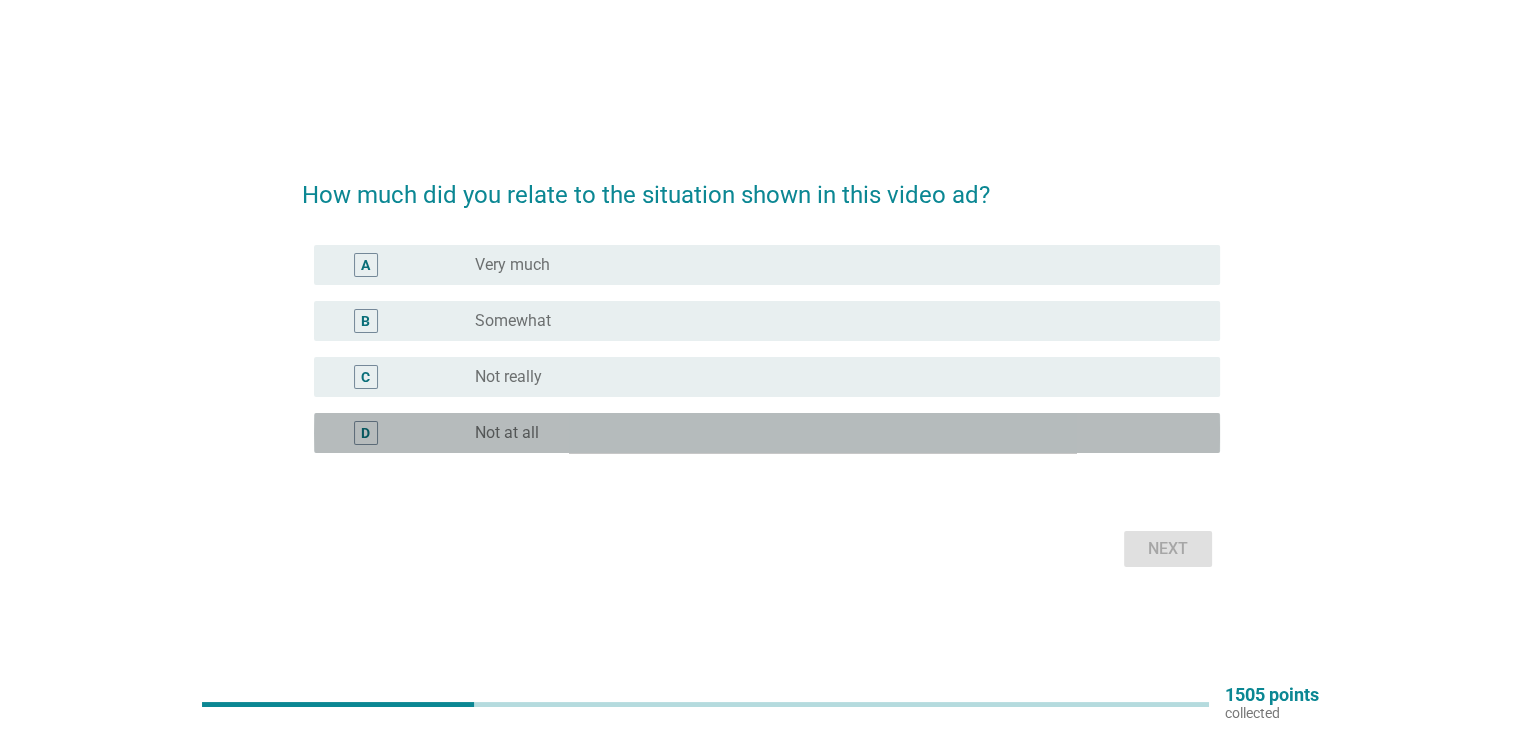 click on "radio_button_unchecked Not at all" at bounding box center [831, 433] 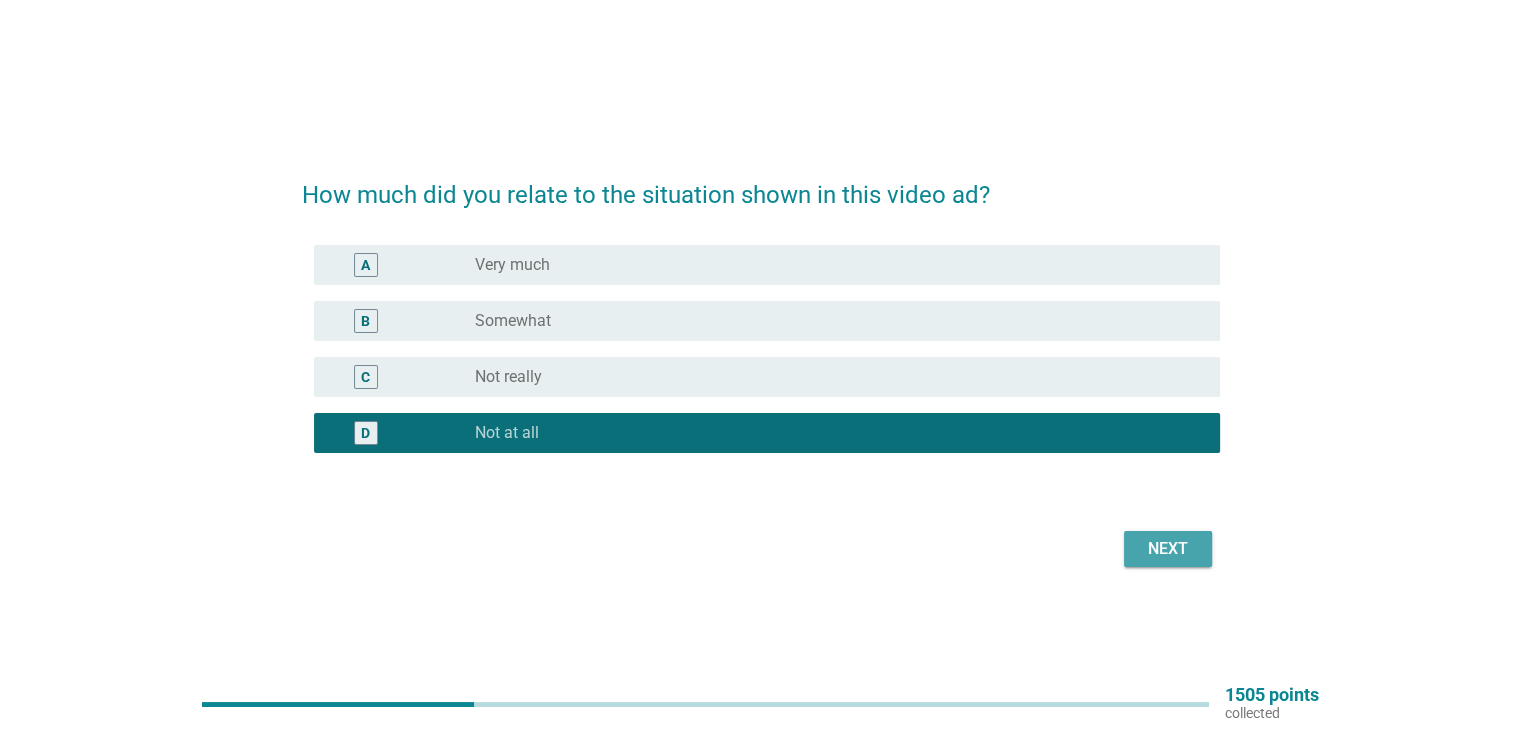 click on "Next" at bounding box center [1168, 549] 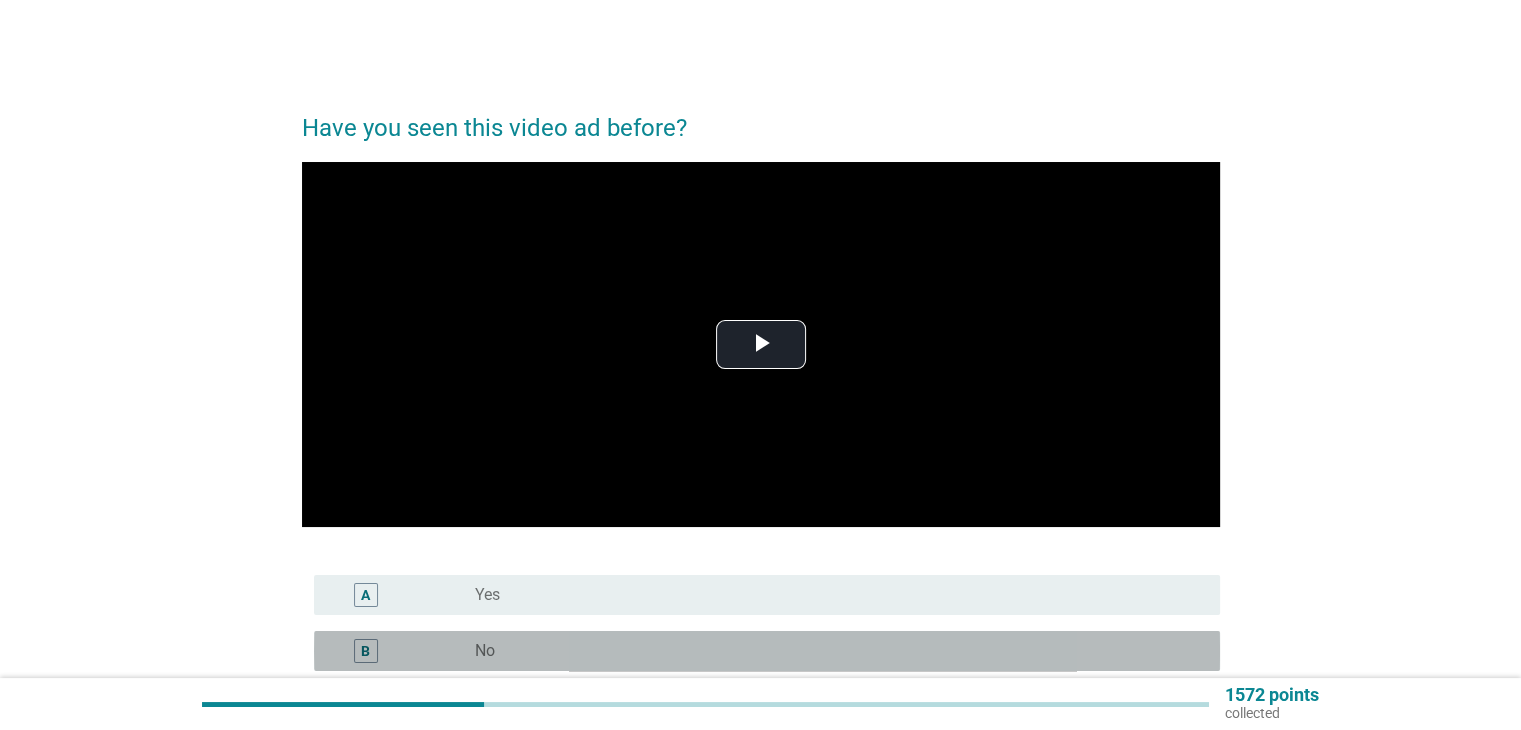 click on "B     radio_button_unchecked No" at bounding box center (767, 651) 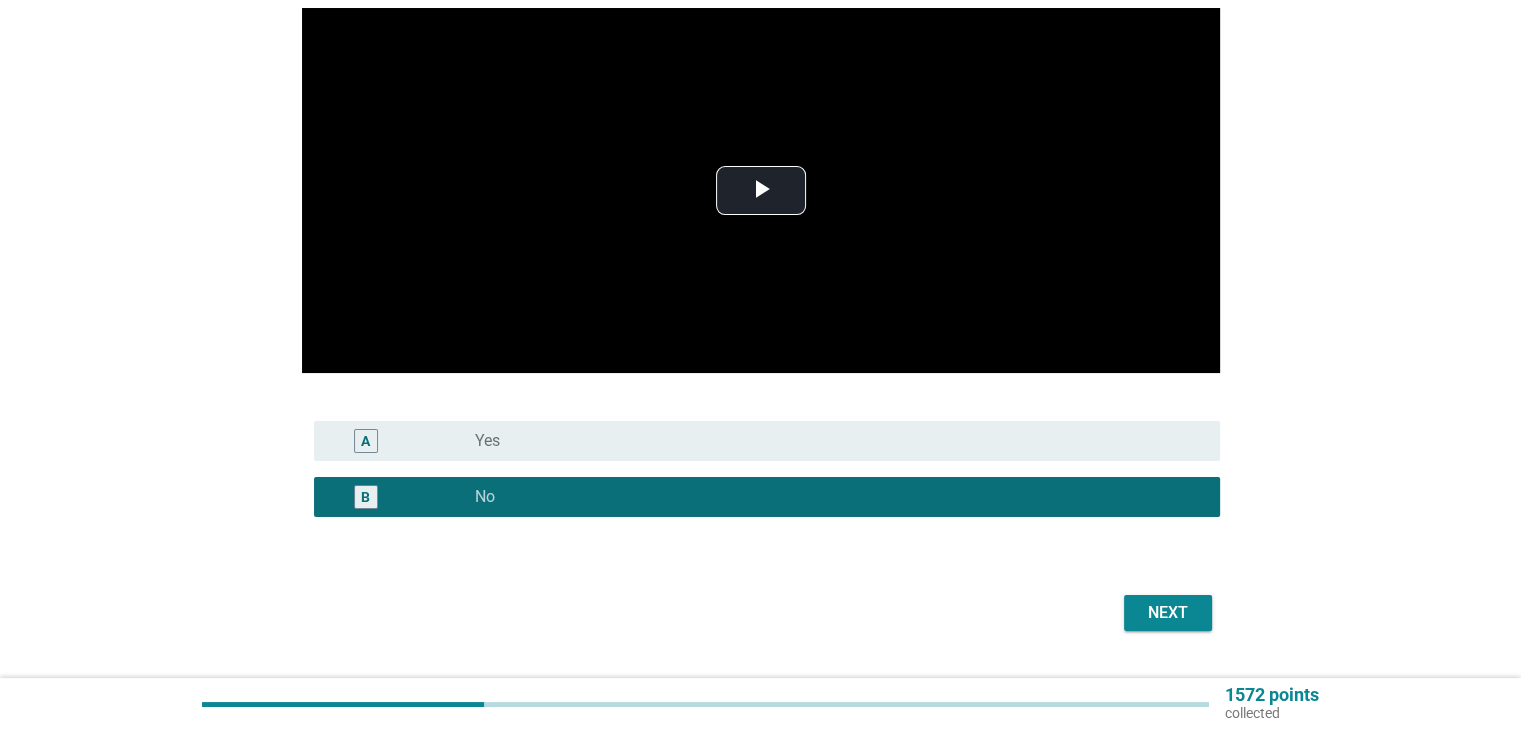 scroll, scrollTop: 203, scrollLeft: 0, axis: vertical 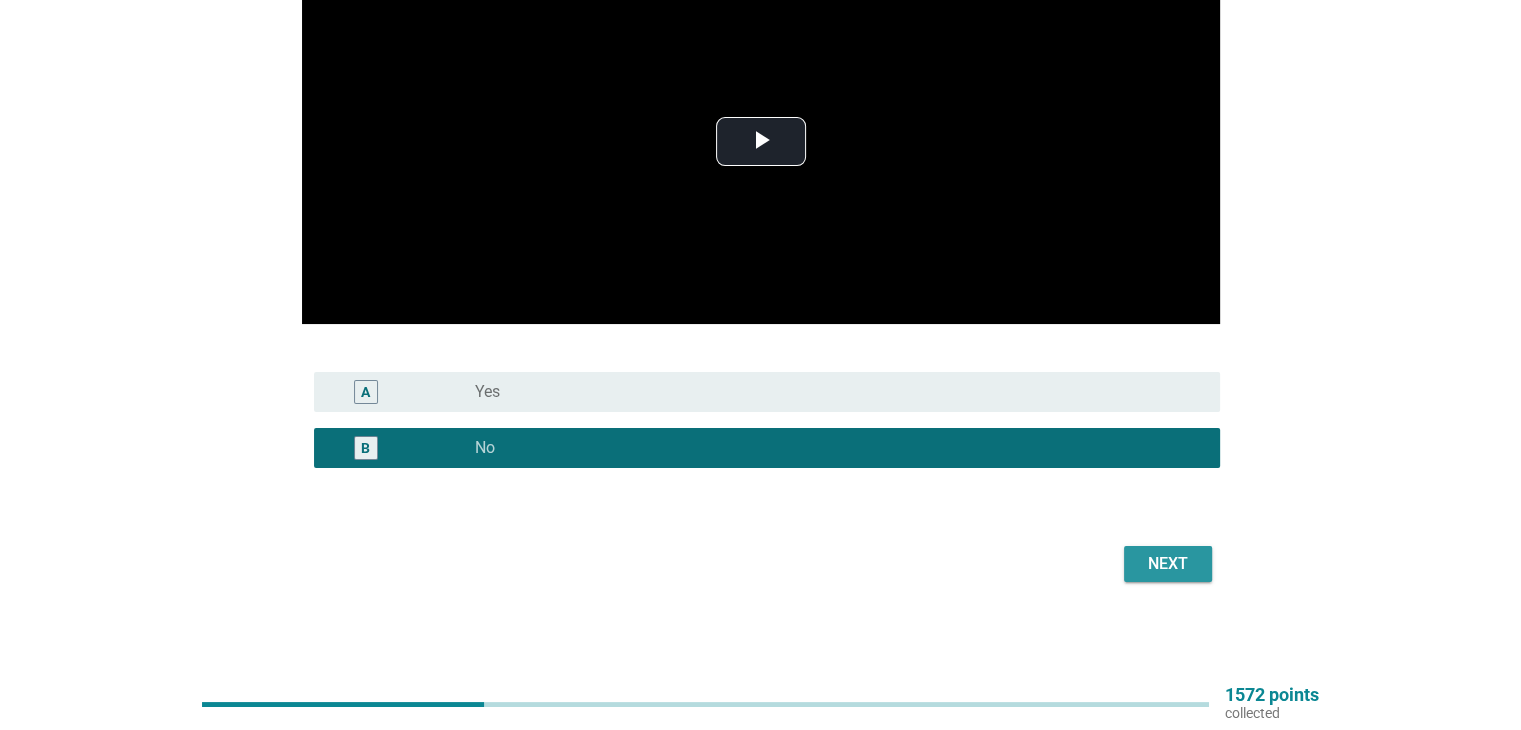 click on "Next" at bounding box center (1168, 564) 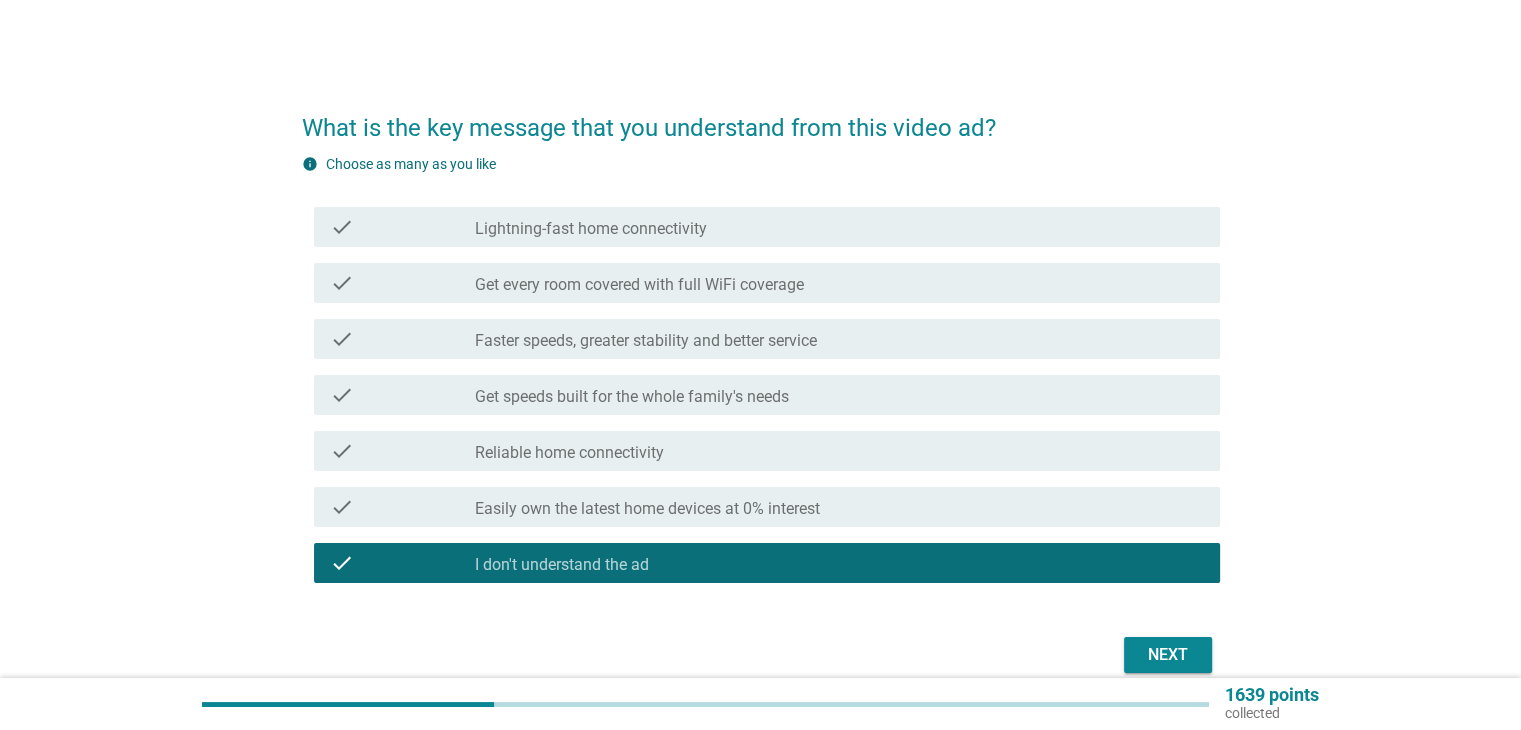 click on "Next" at bounding box center [1168, 655] 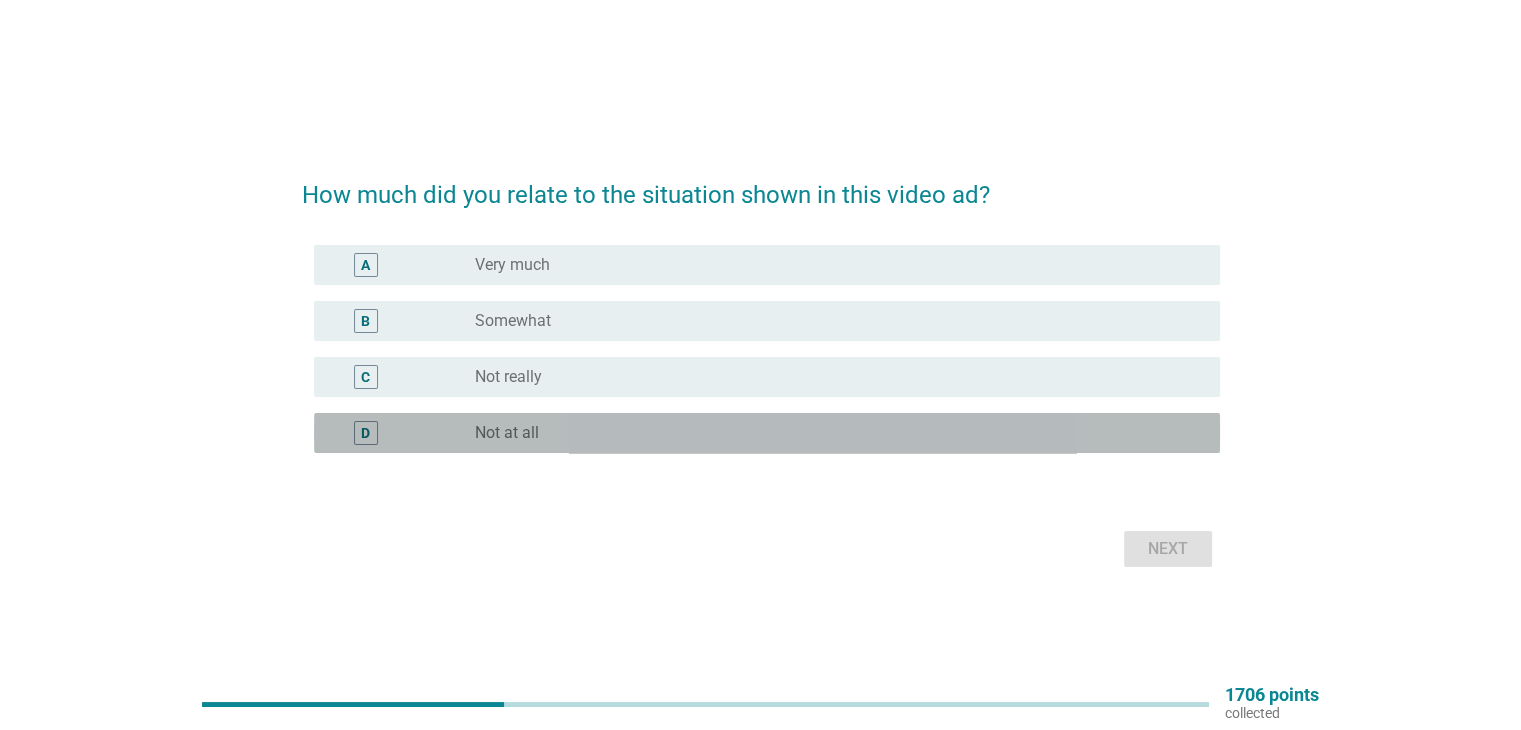 click on "radio_button_unchecked Not at all" at bounding box center (831, 433) 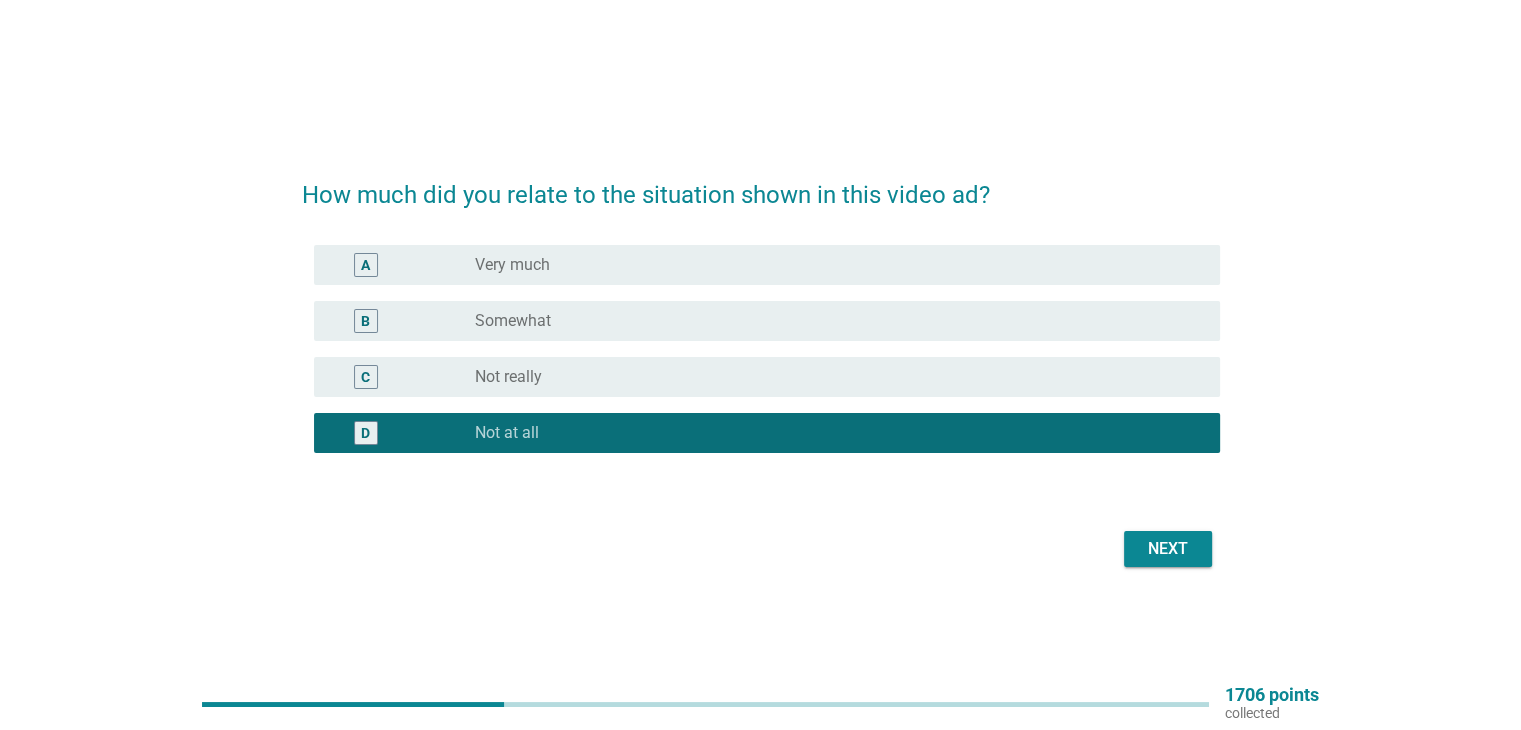 click on "Next" at bounding box center [1168, 549] 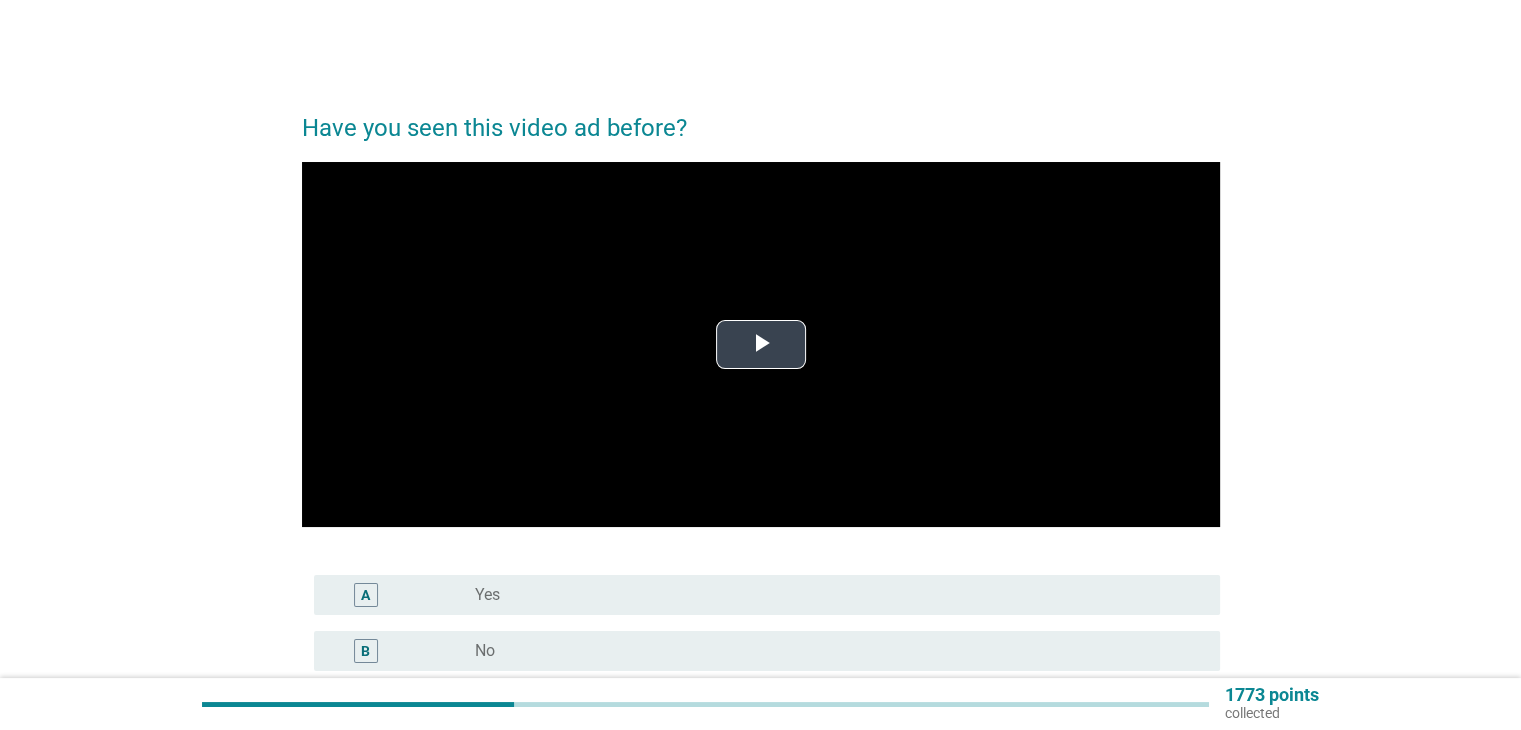 click at bounding box center [761, 345] 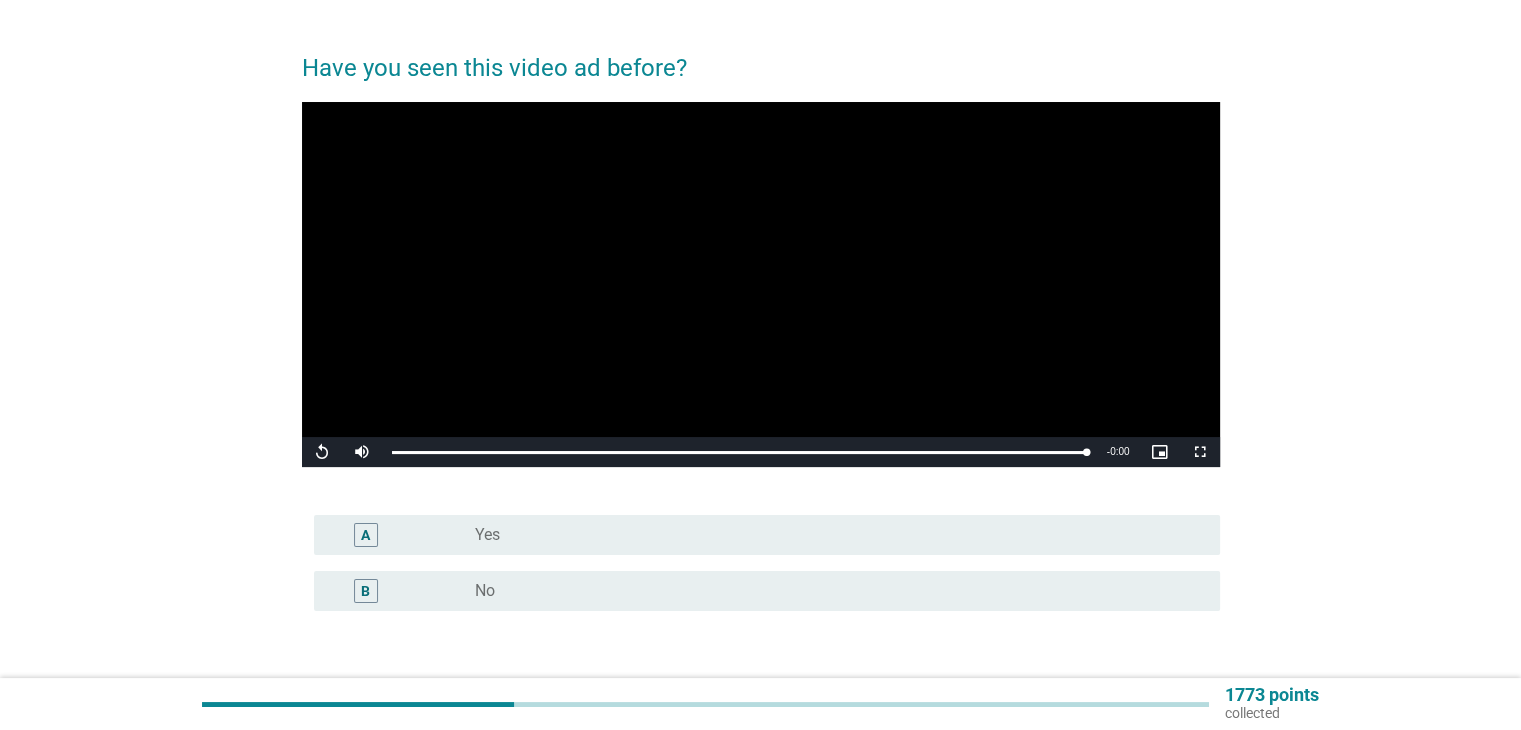 scroll, scrollTop: 200, scrollLeft: 0, axis: vertical 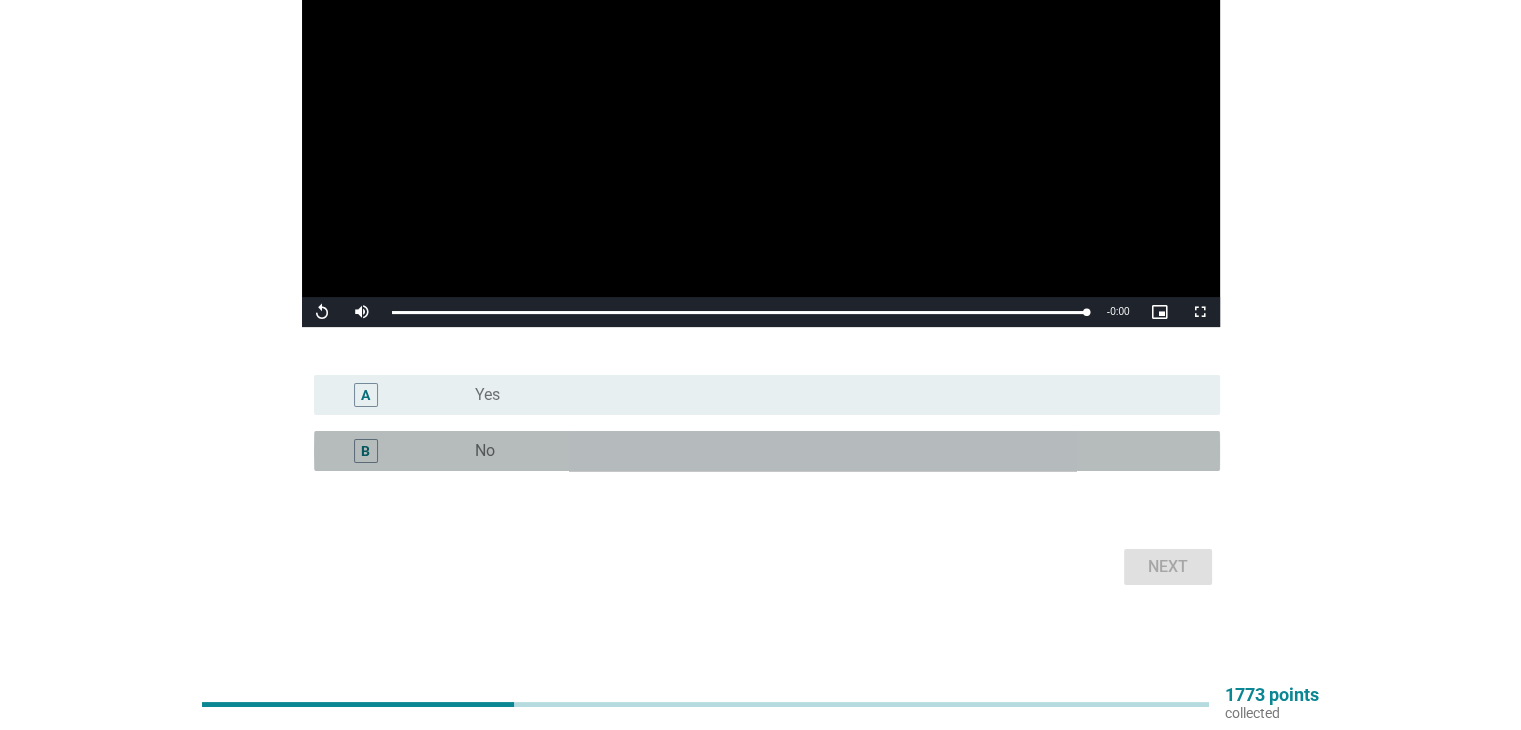 click on "radio_button_unchecked No" at bounding box center [831, 451] 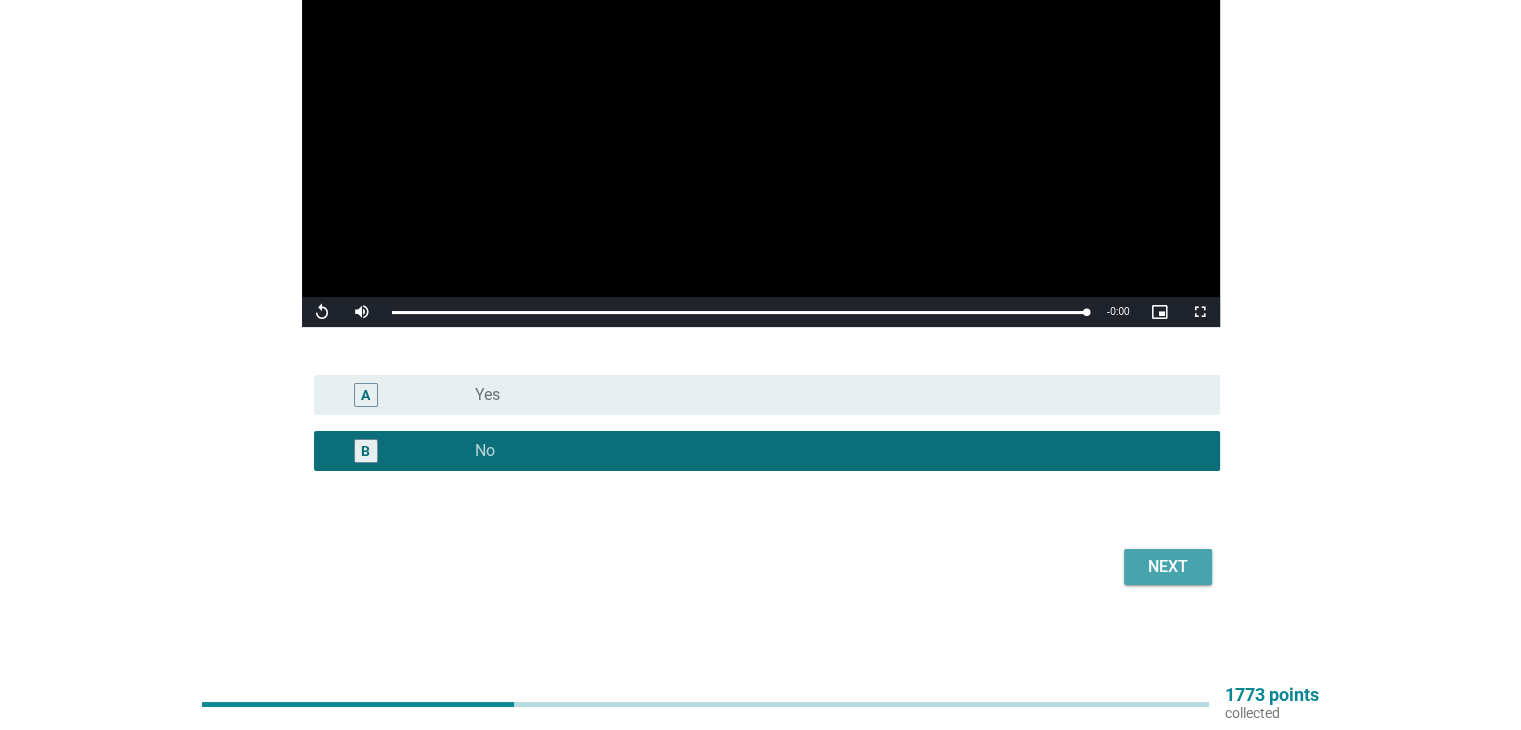 click on "Next" at bounding box center [1168, 567] 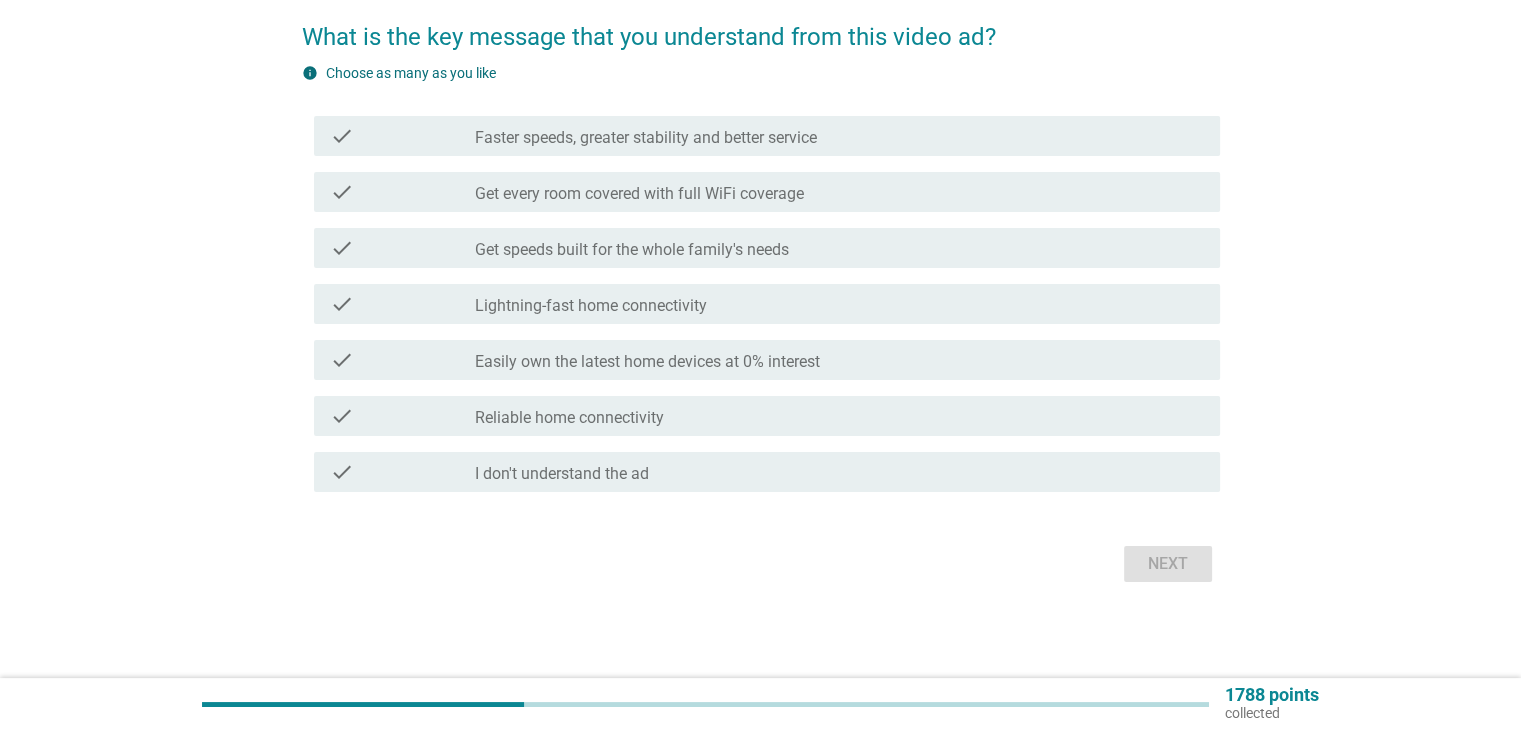 scroll, scrollTop: 0, scrollLeft: 0, axis: both 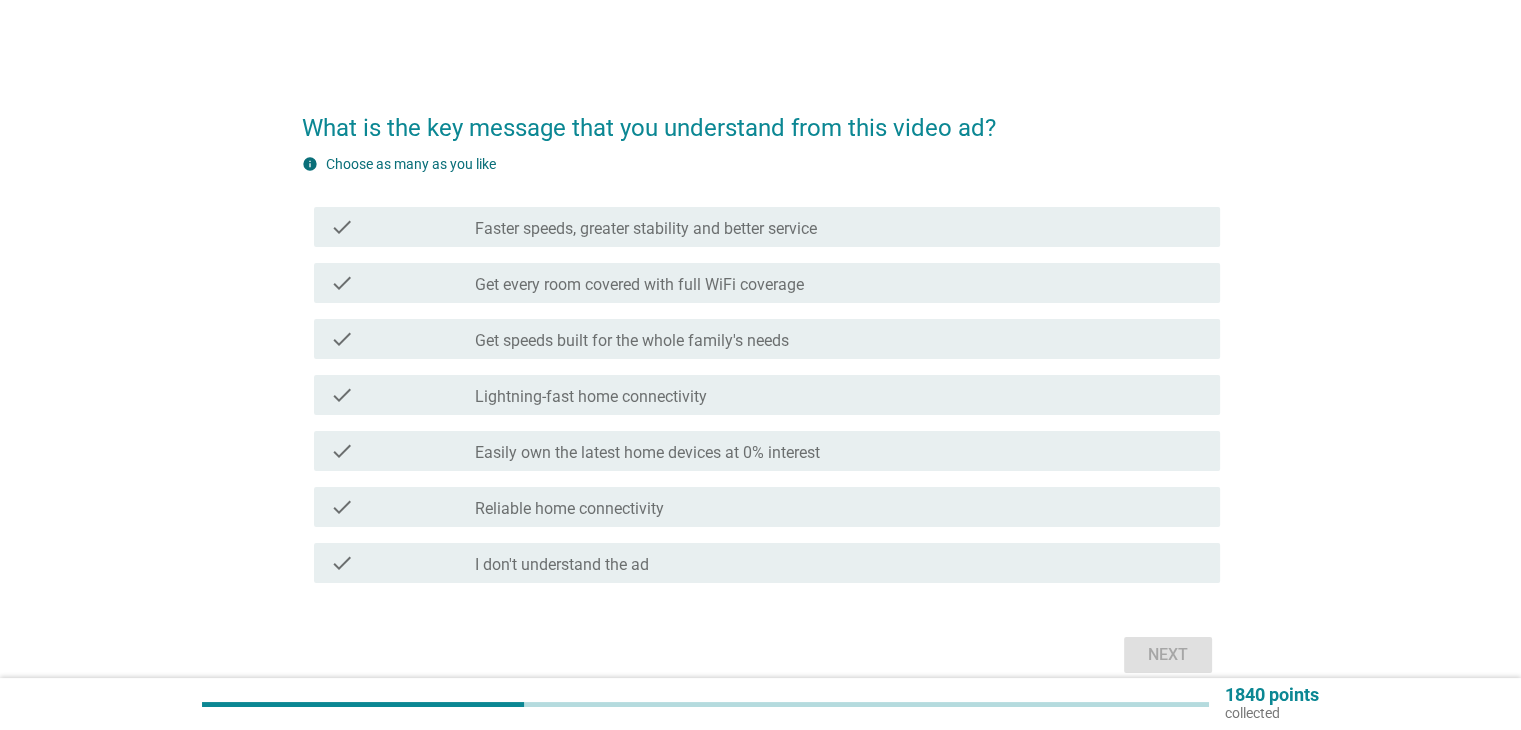 click on "check_box_outline_blank Reliable home connectivity" at bounding box center [839, 507] 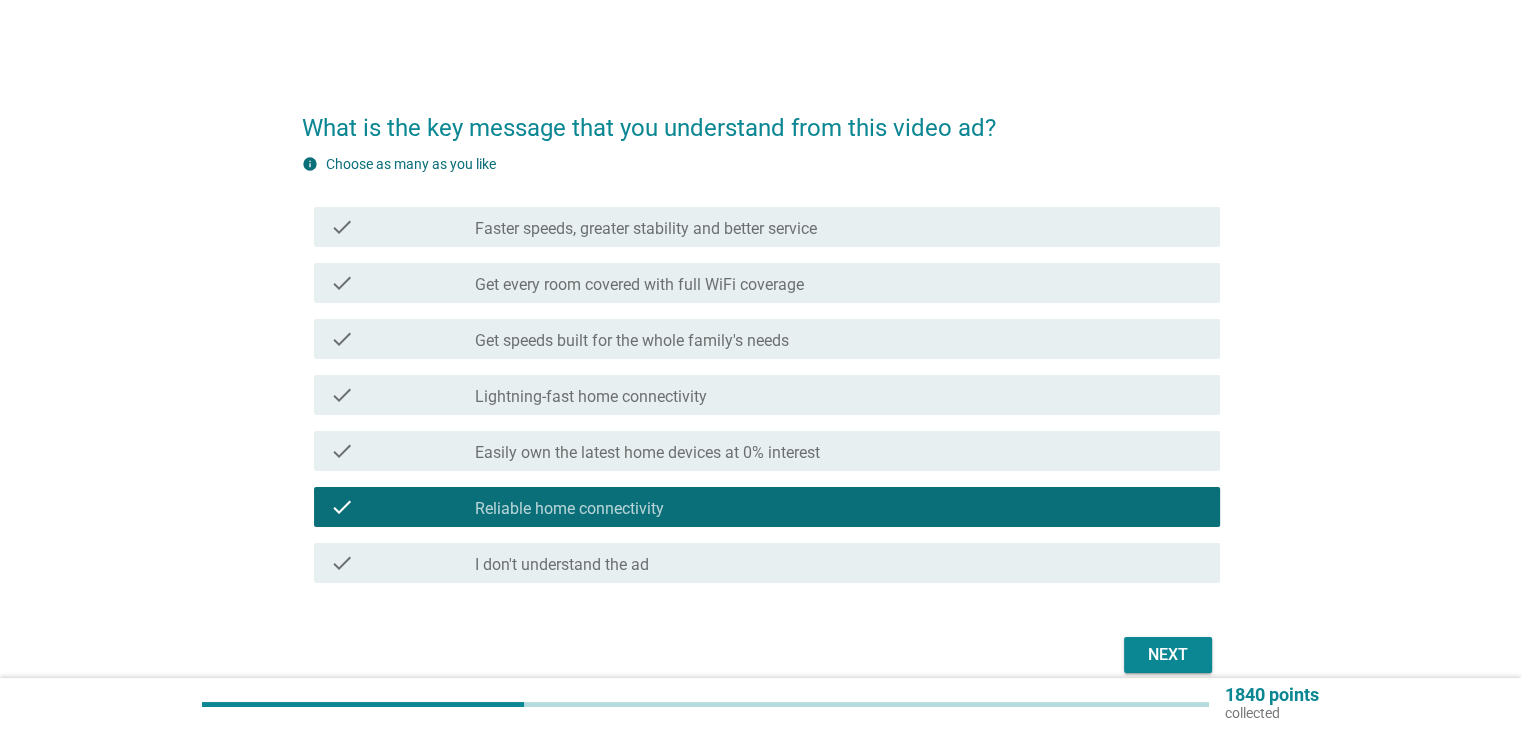 click on "Next" at bounding box center [1168, 655] 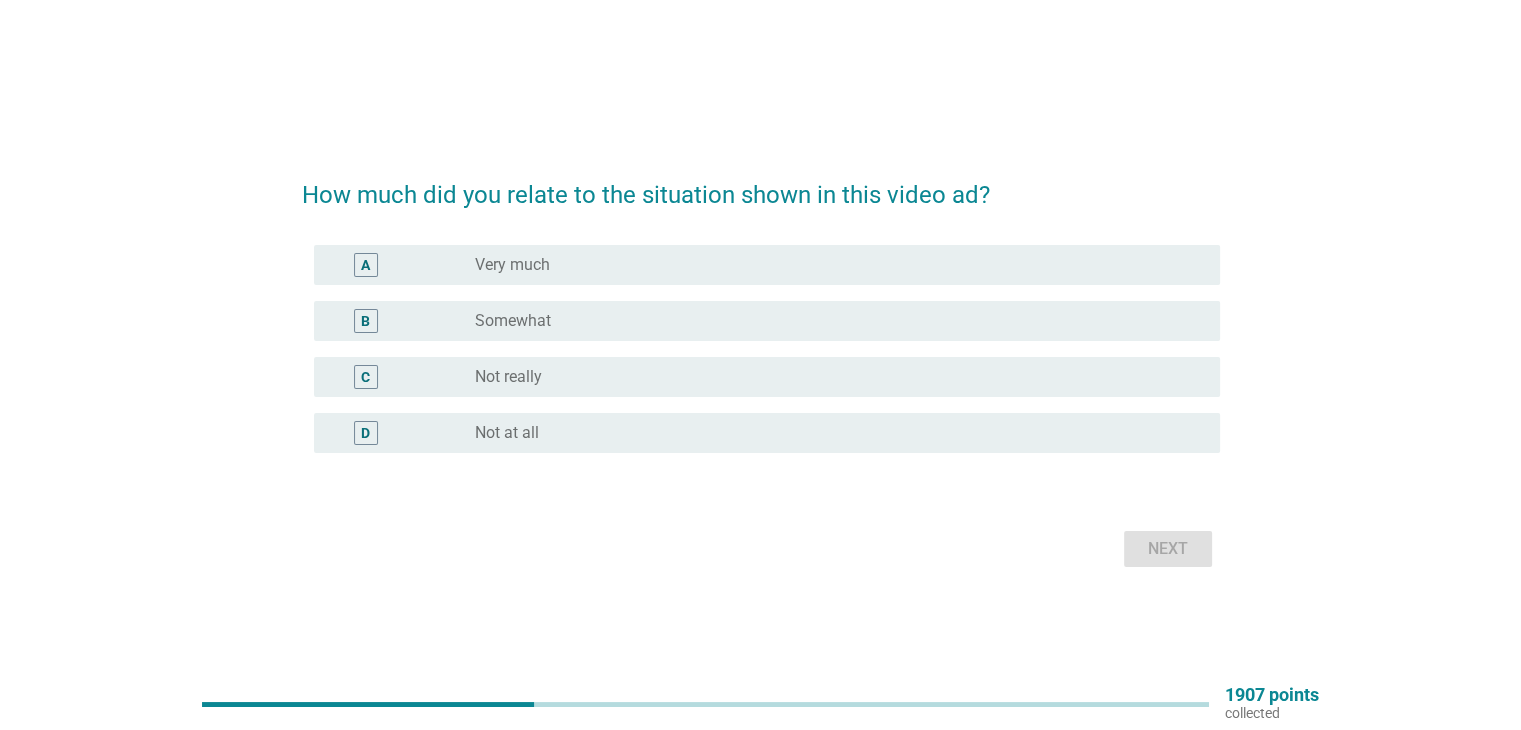 click on "radio_button_unchecked Not really" at bounding box center [831, 377] 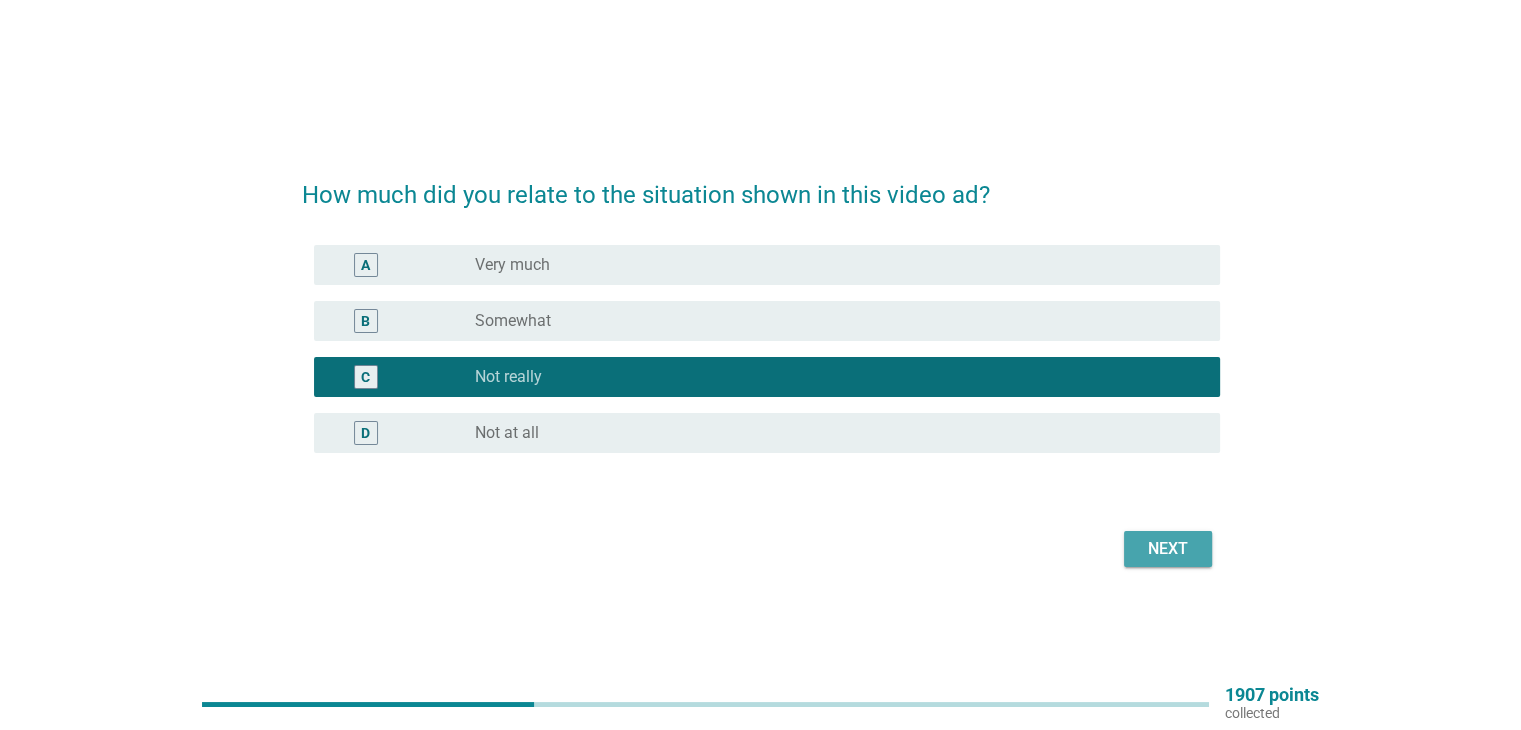 click on "Next" at bounding box center [1168, 549] 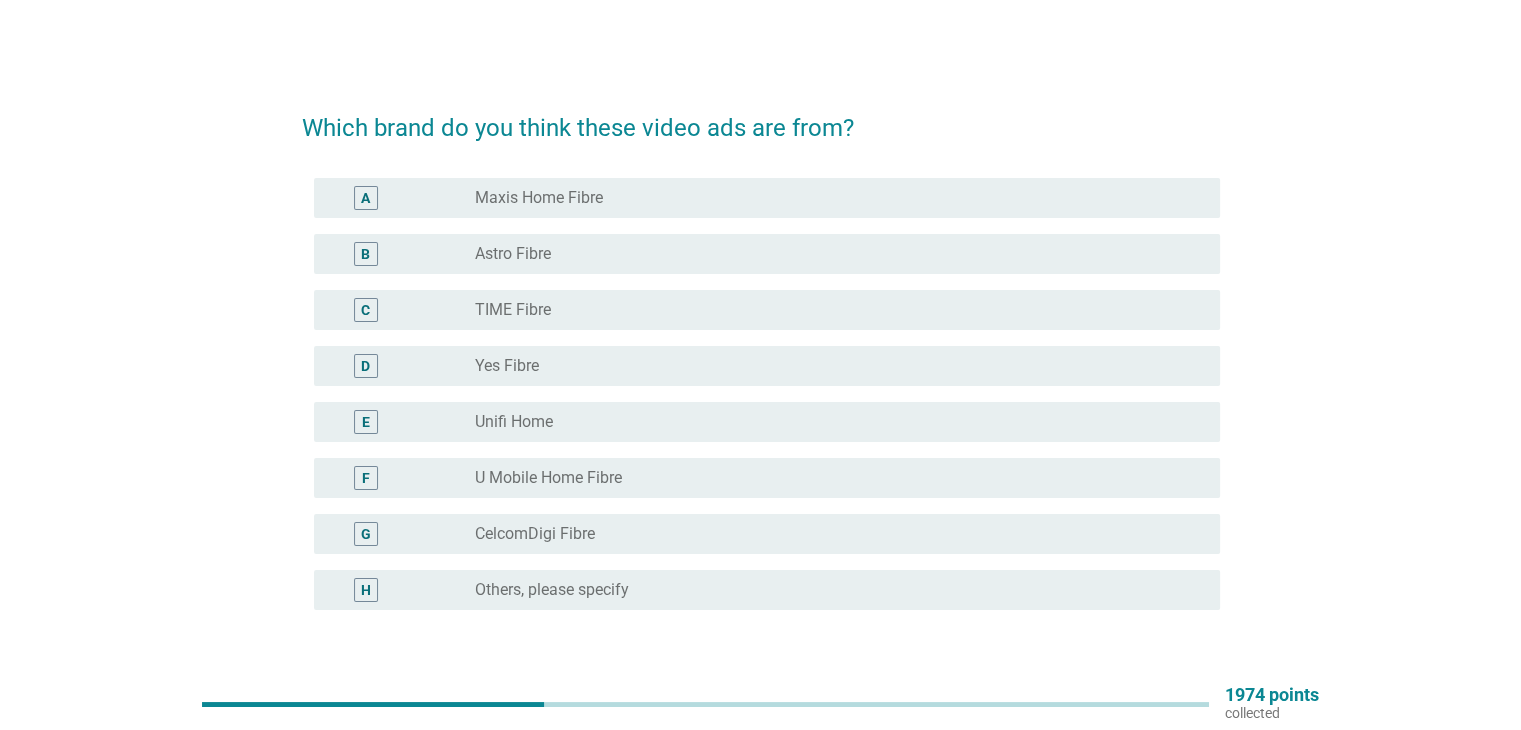 click on "radio_button_unchecked Maxis Home Fibre" at bounding box center (831, 198) 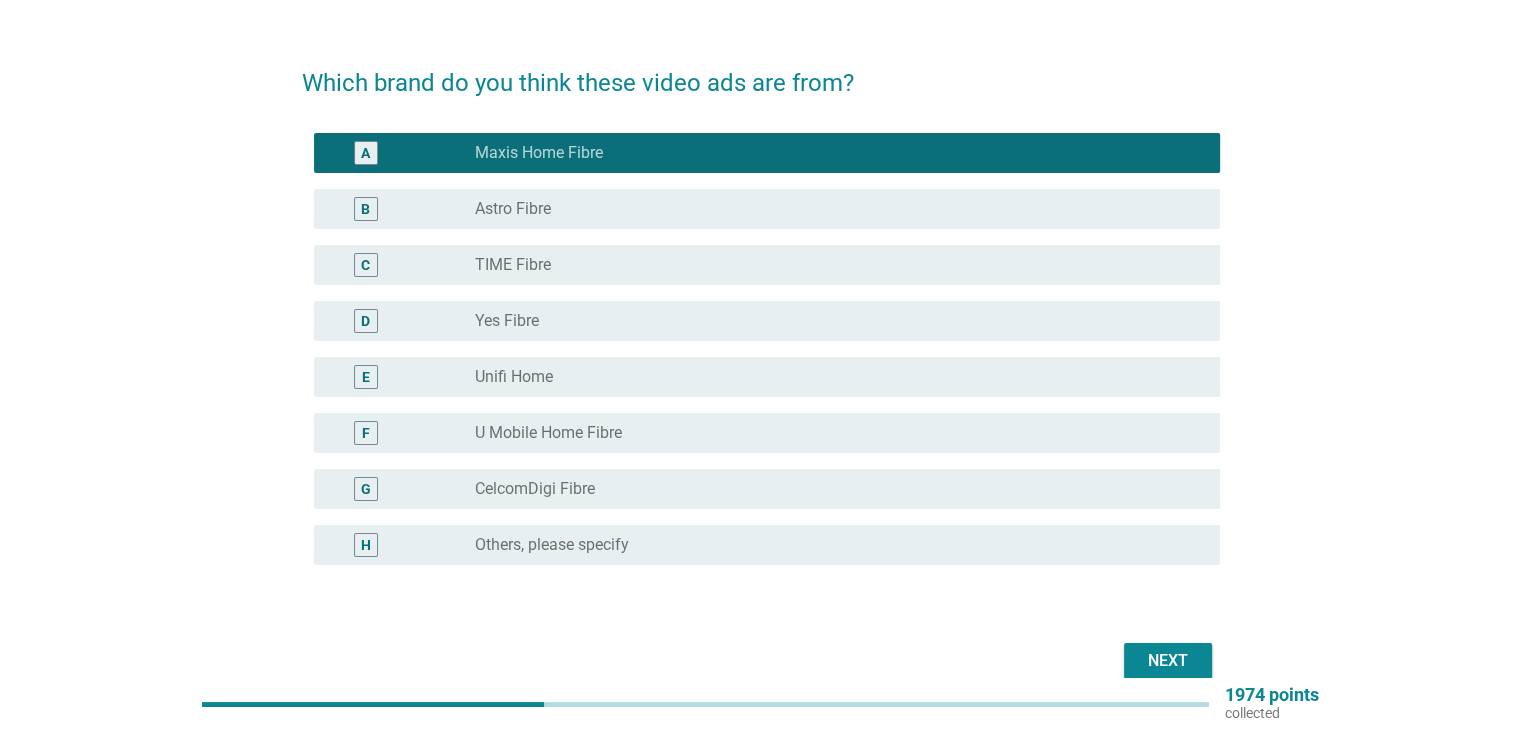scroll, scrollTop: 142, scrollLeft: 0, axis: vertical 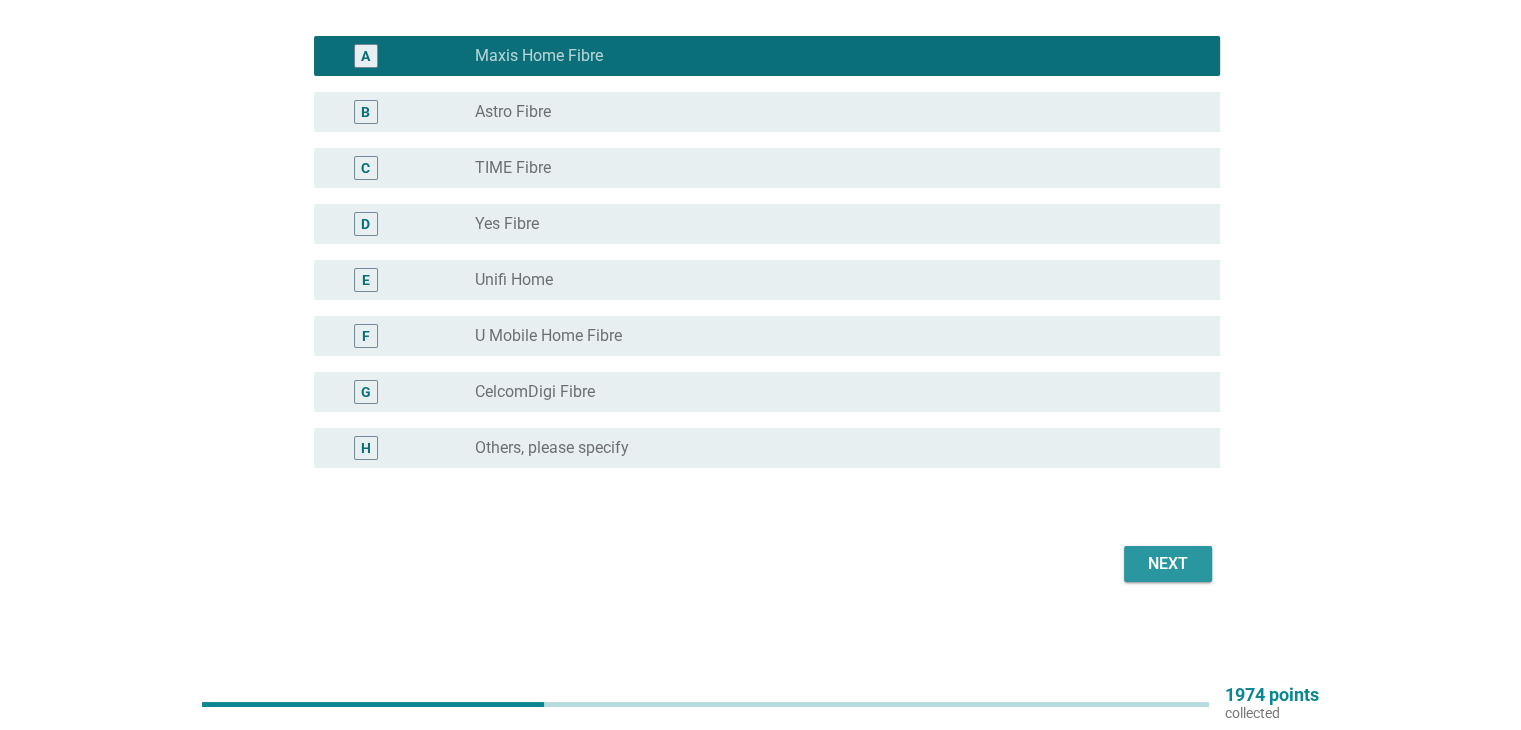 click on "Next" at bounding box center (1168, 564) 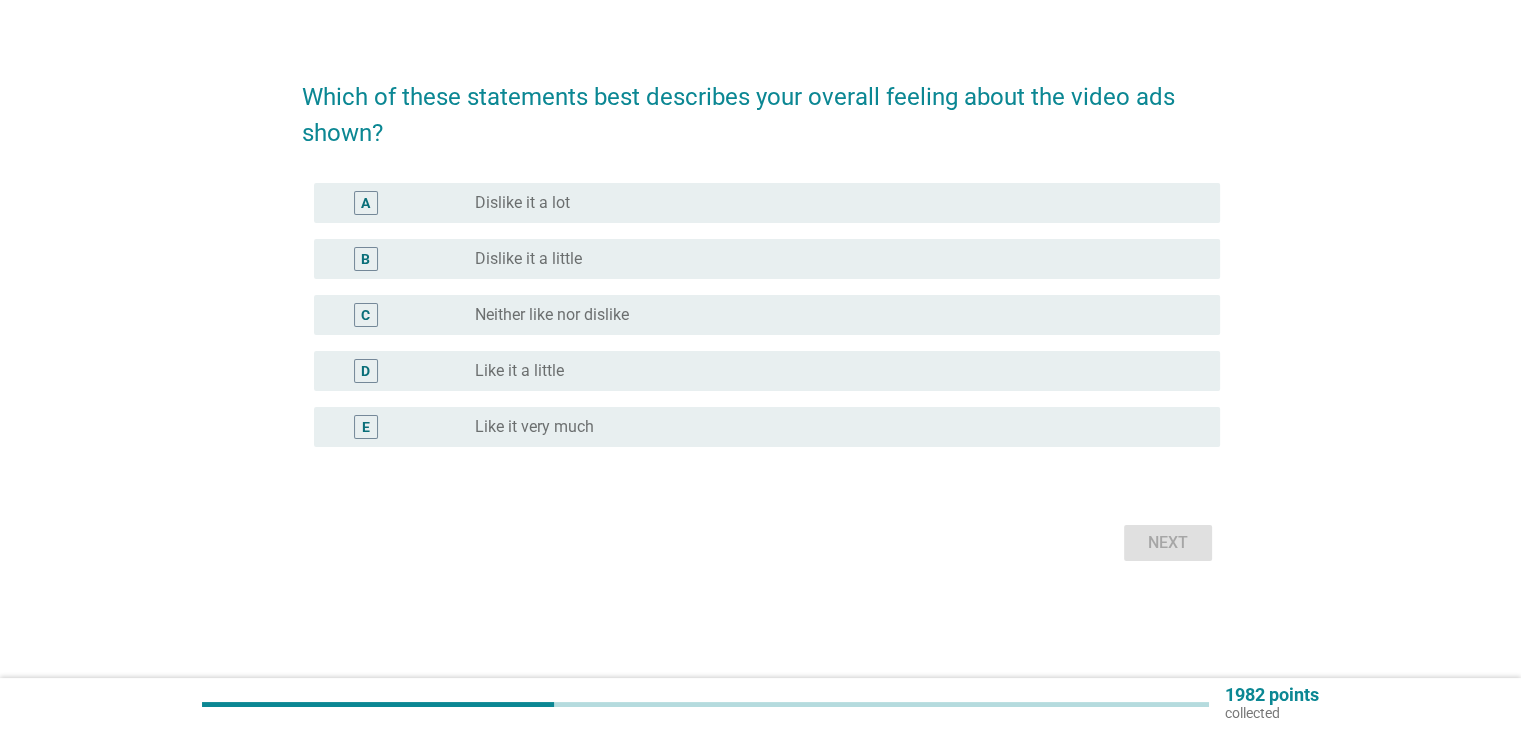 scroll, scrollTop: 0, scrollLeft: 0, axis: both 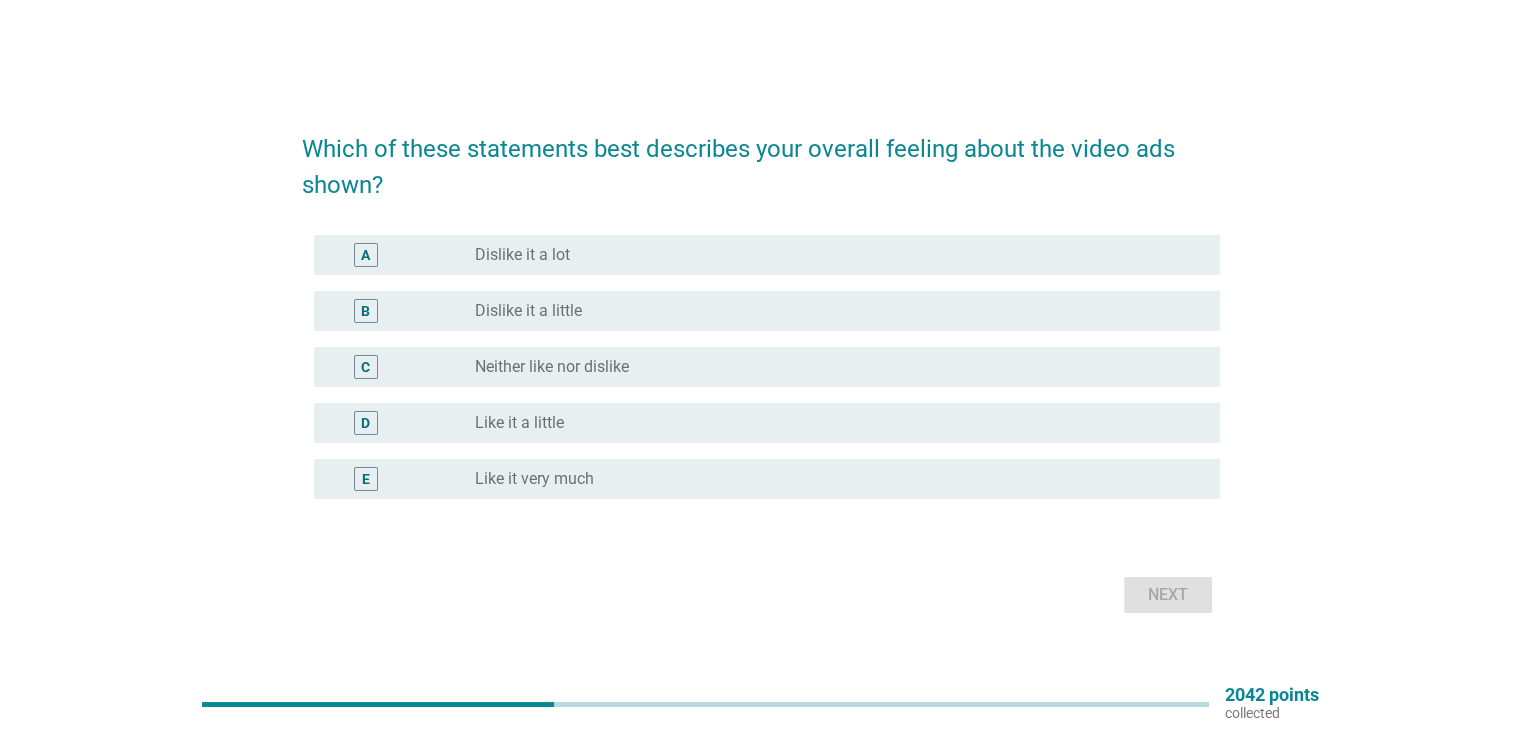 drag, startPoint x: 768, startPoint y: 394, endPoint x: 767, endPoint y: 405, distance: 11.045361 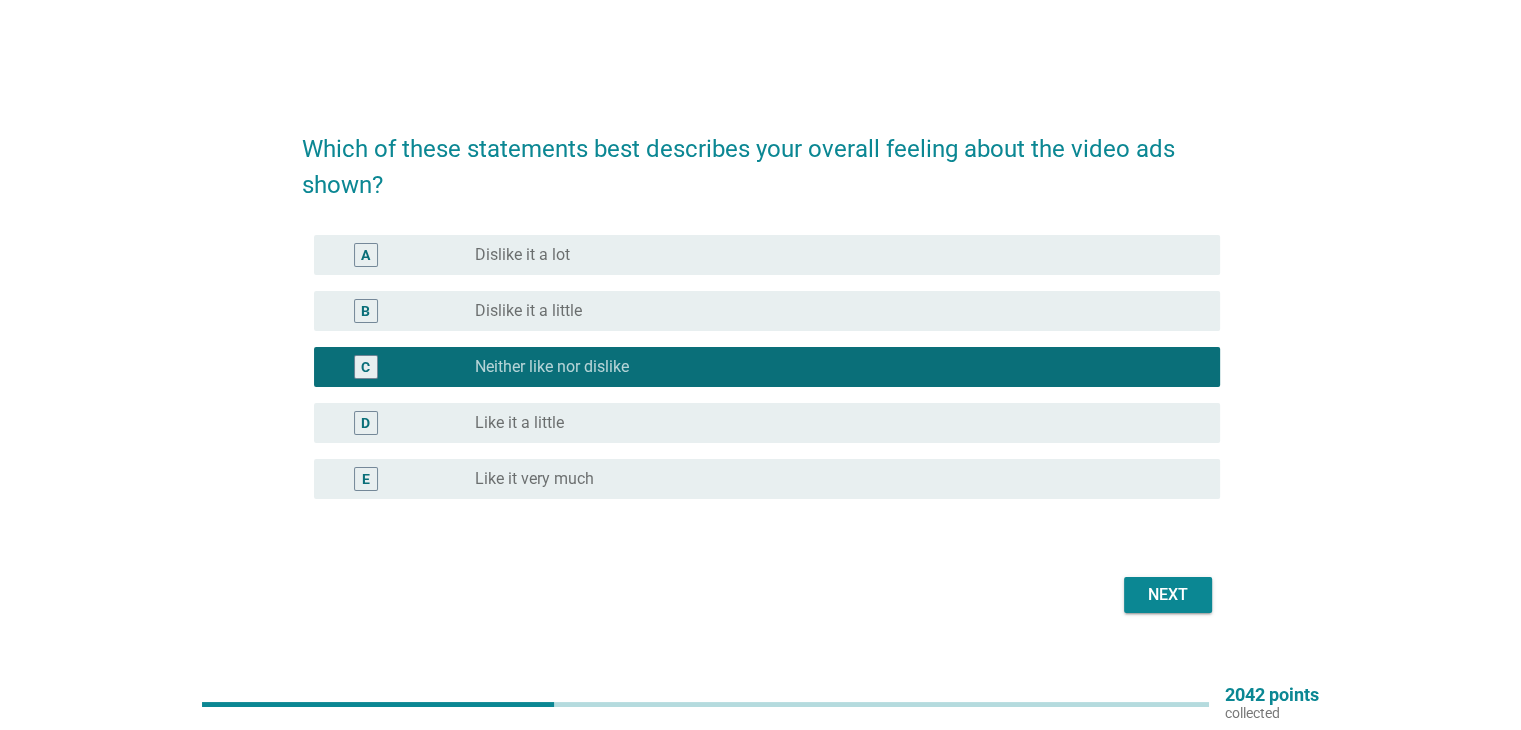 click on "Next" at bounding box center (1168, 595) 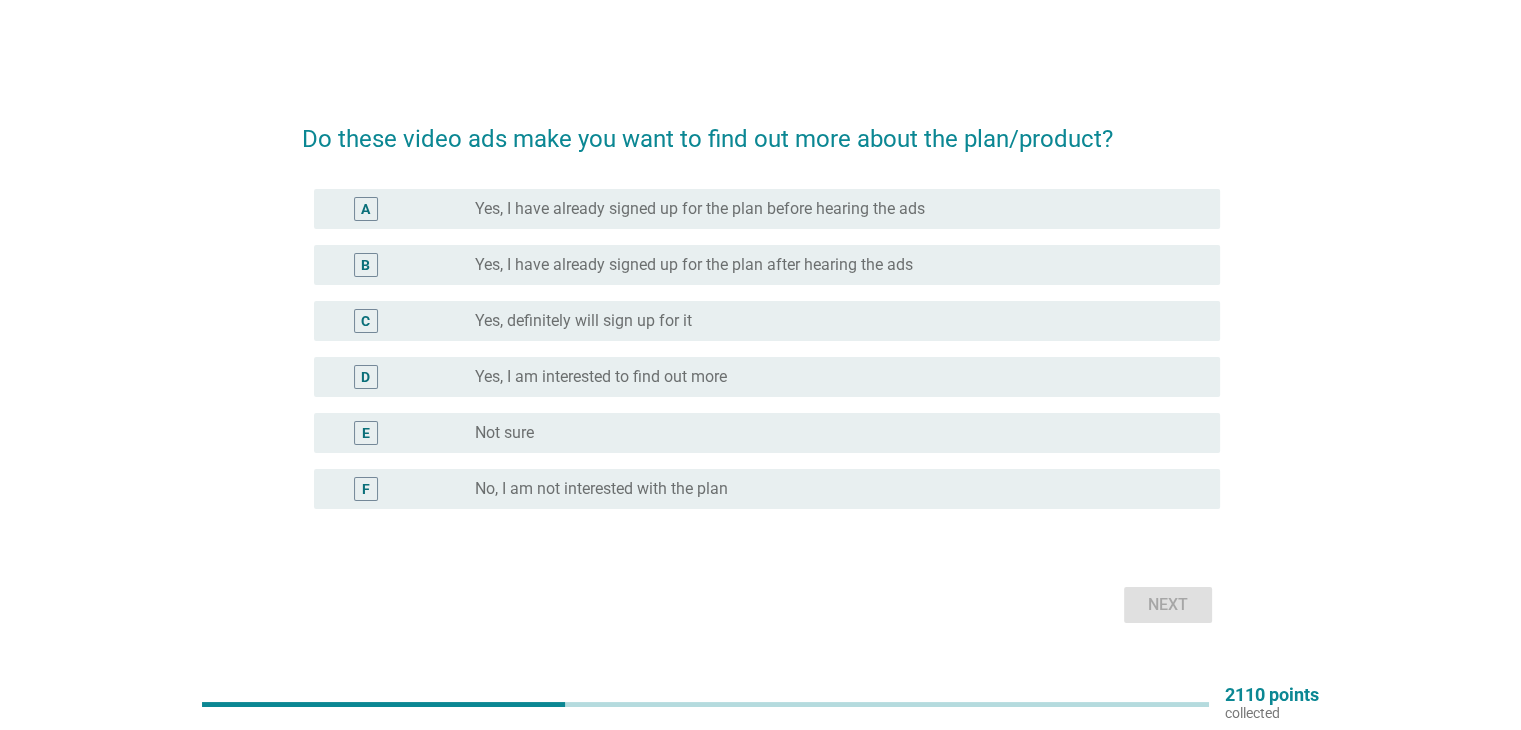 click on "radio_button_unchecked Not sure" at bounding box center [839, 433] 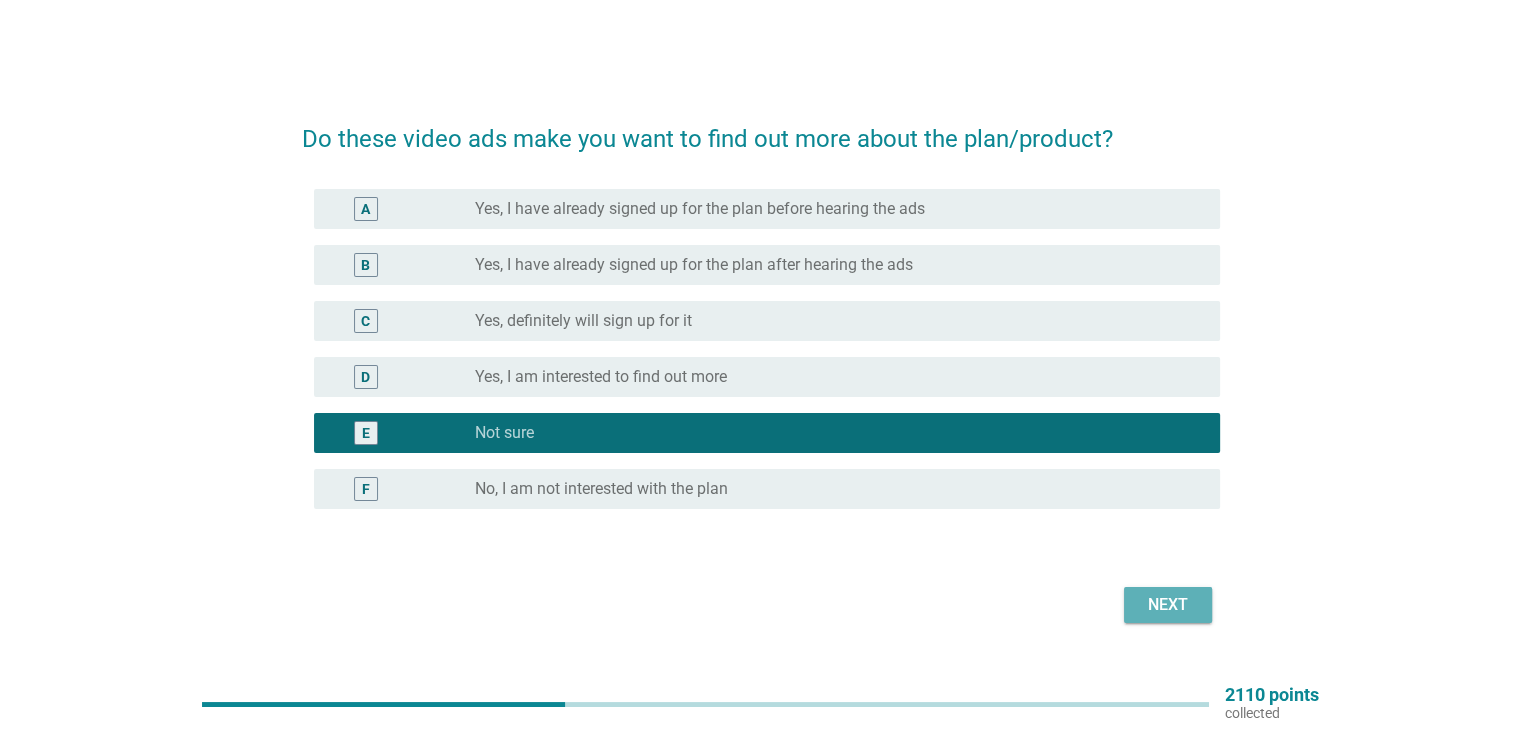 click on "Next" at bounding box center [1168, 605] 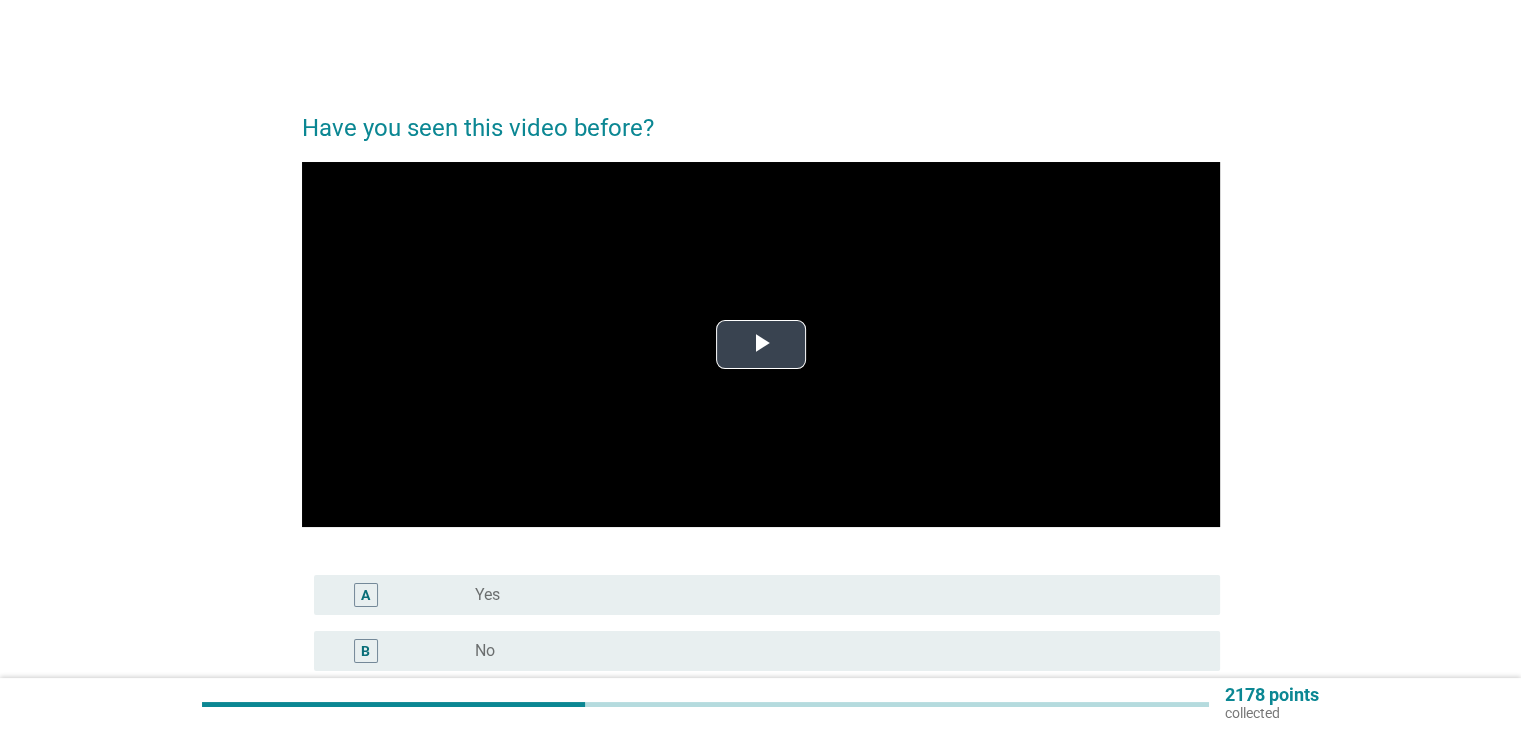 click at bounding box center [761, 345] 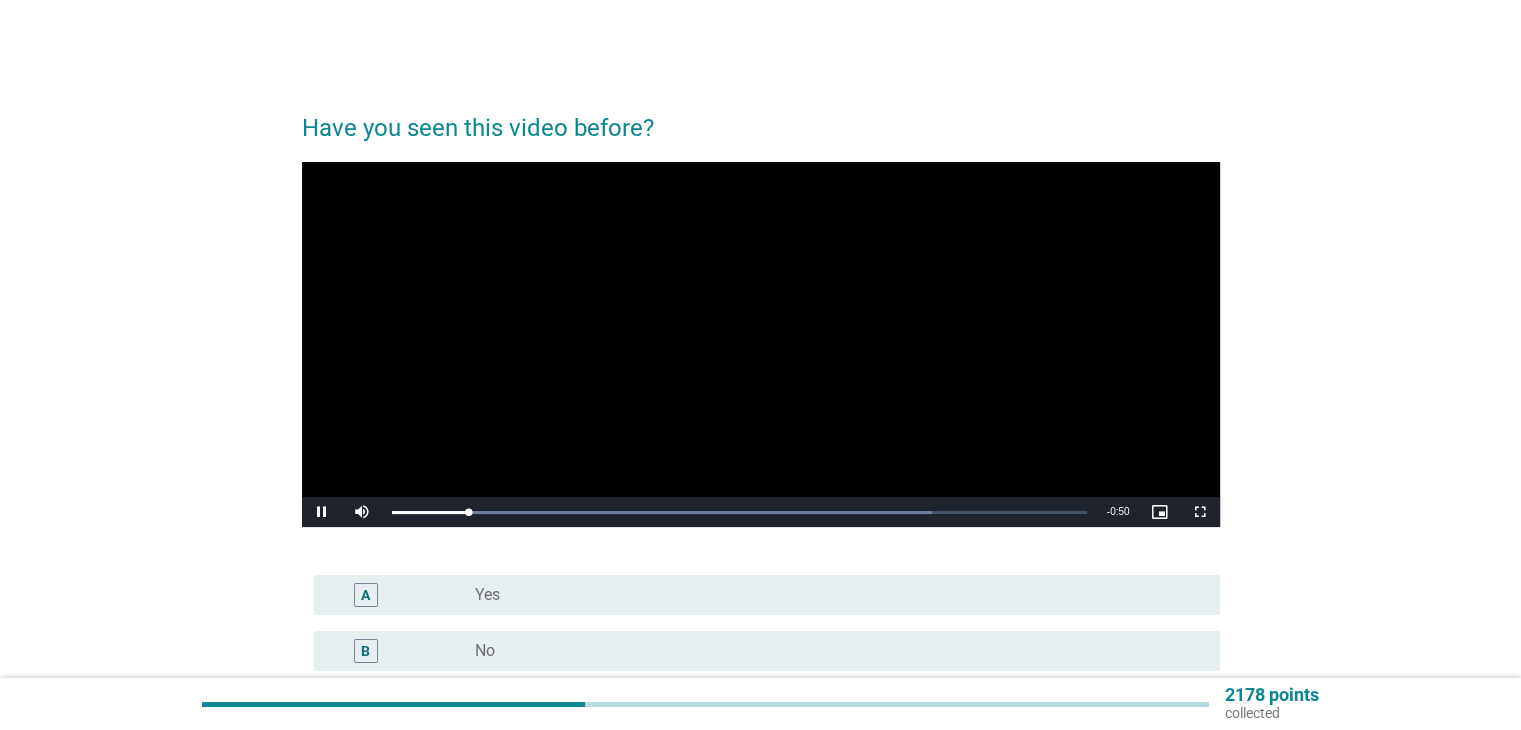 click on "2178 points
collected" at bounding box center [760, 704] 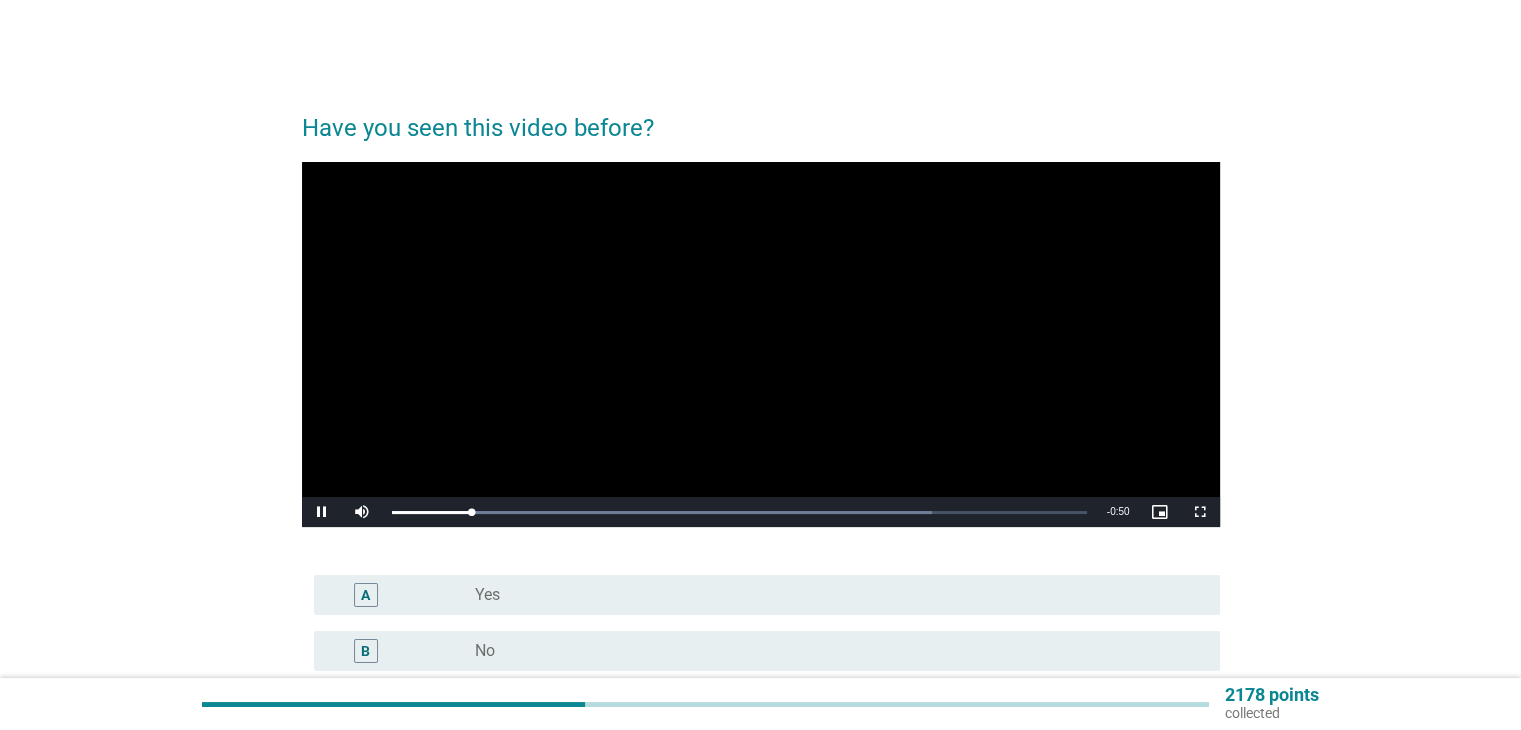 click on "radio_button_unchecked No" at bounding box center (831, 651) 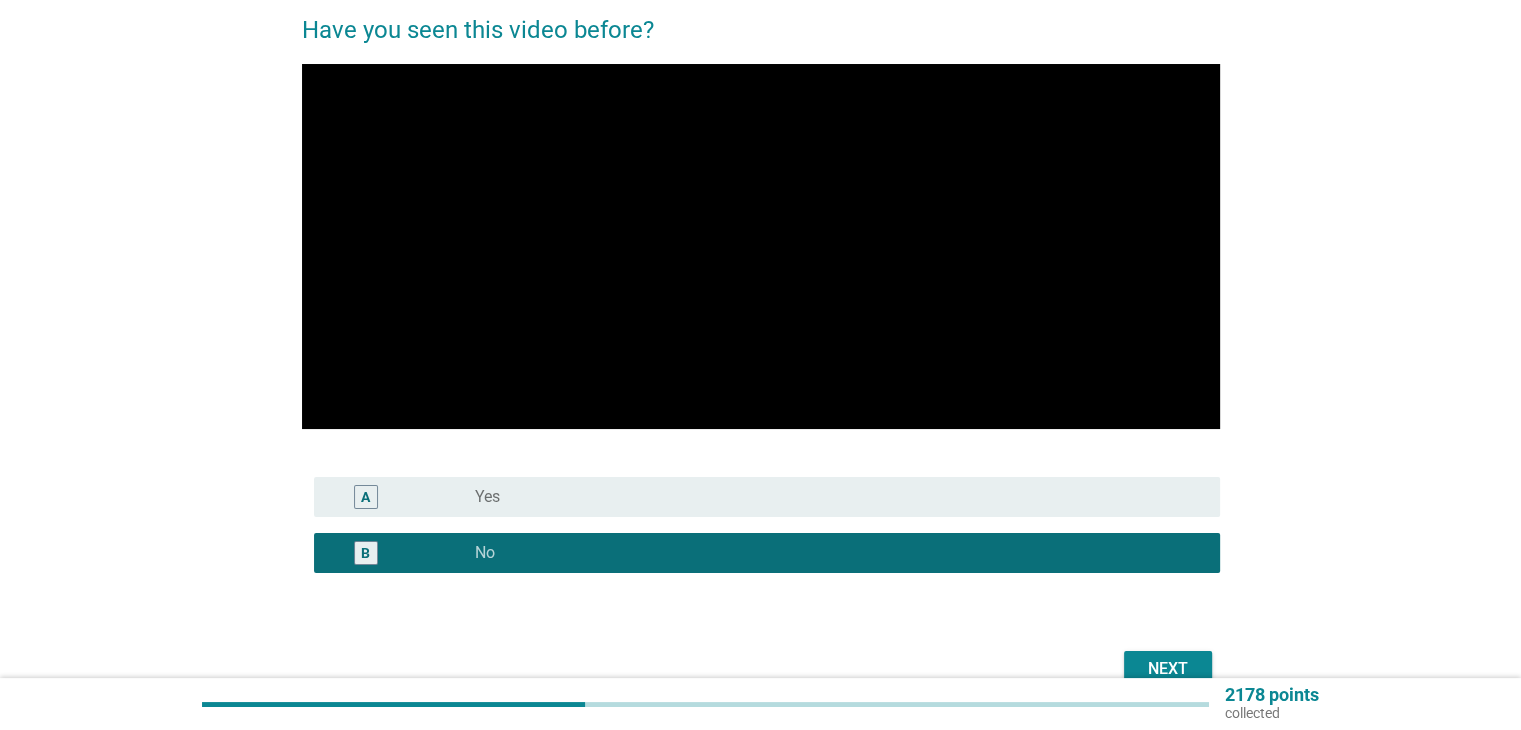 scroll, scrollTop: 100, scrollLeft: 0, axis: vertical 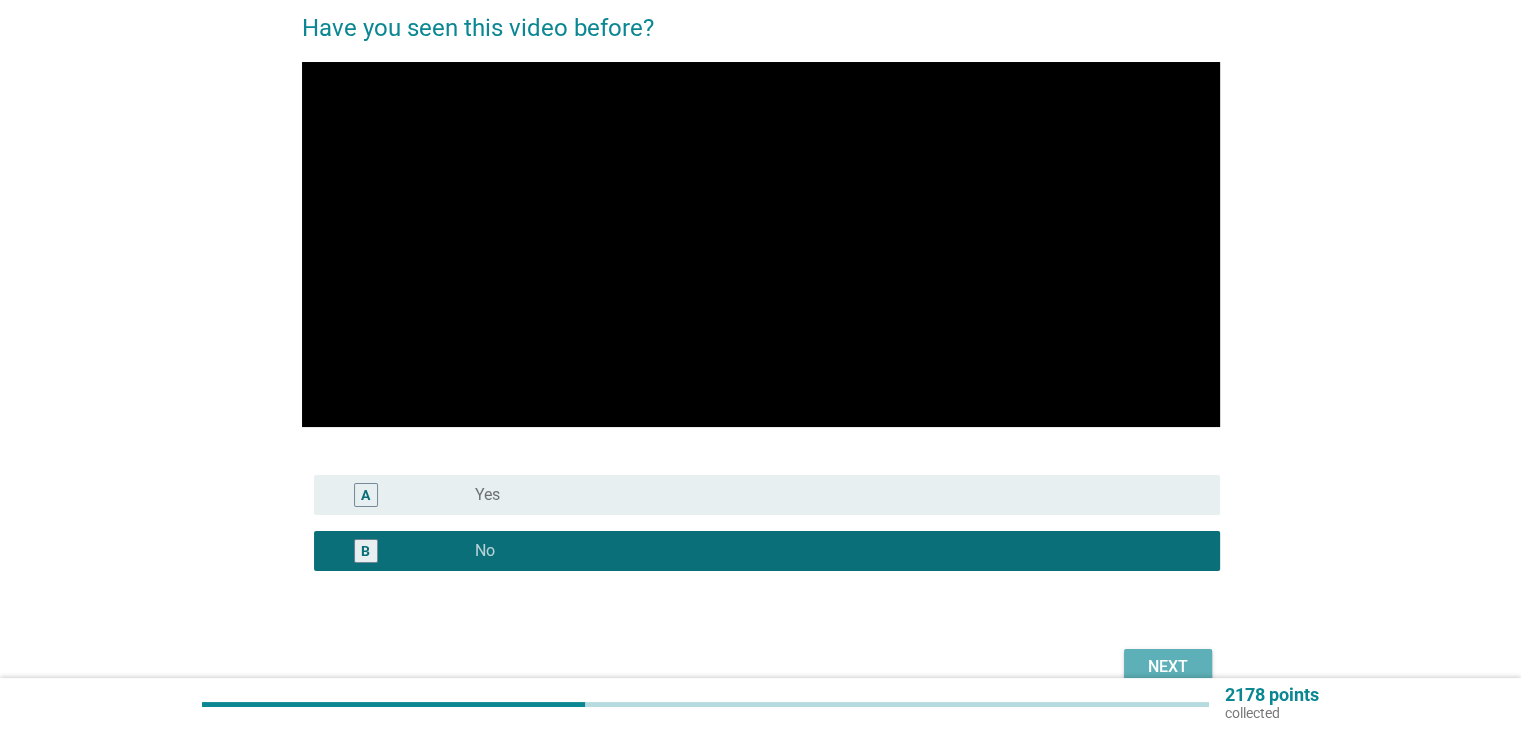 click on "Next" at bounding box center (1168, 667) 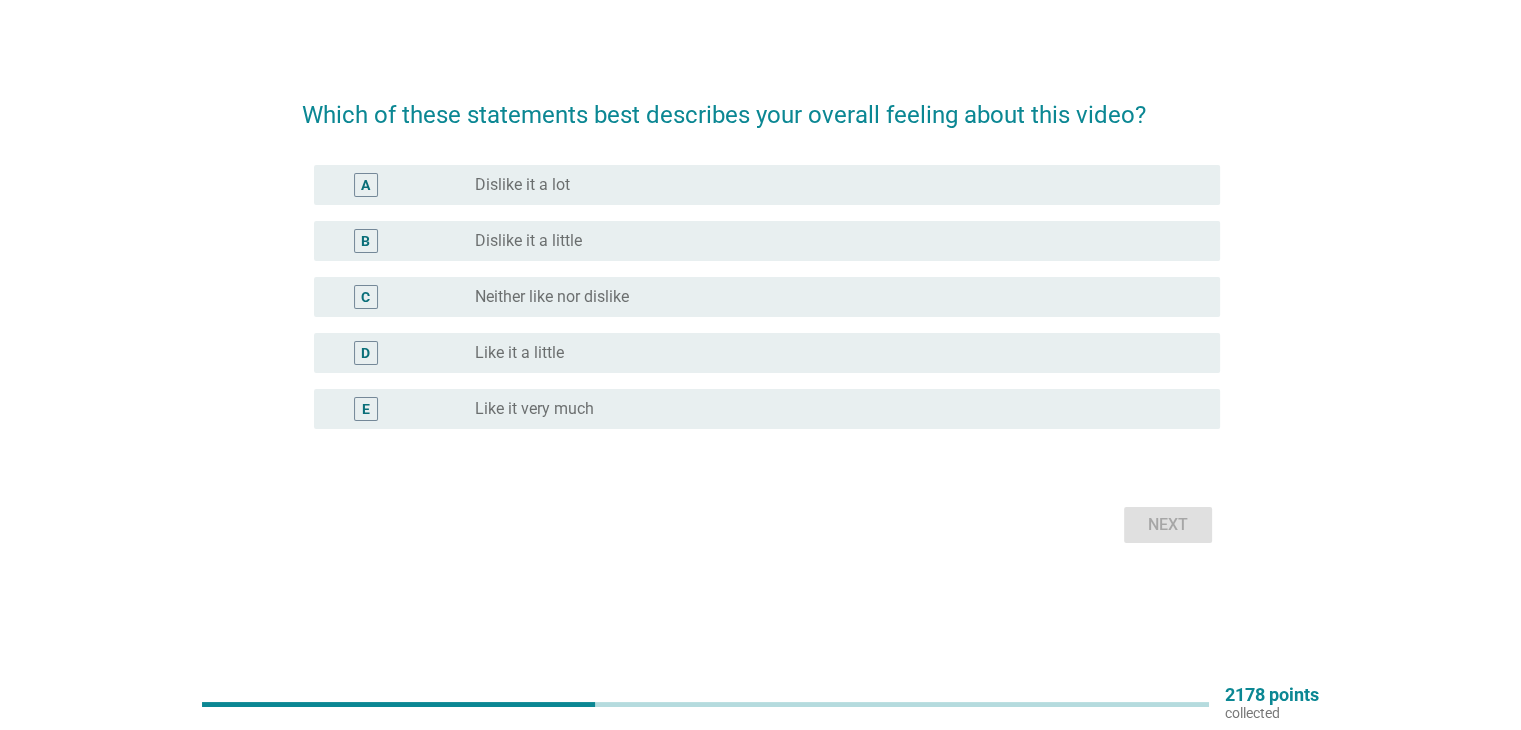 scroll, scrollTop: 0, scrollLeft: 0, axis: both 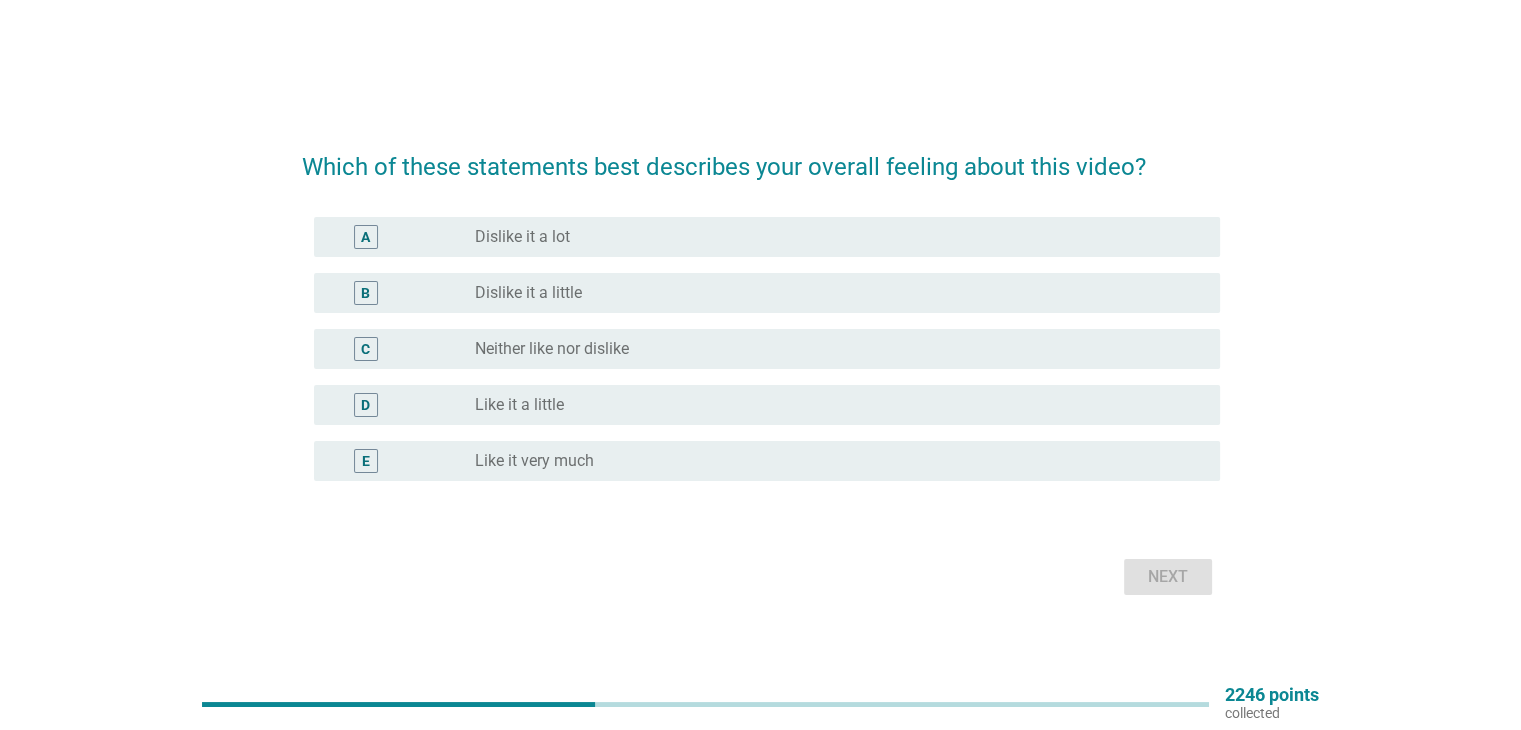 drag, startPoint x: 641, startPoint y: 409, endPoint x: 628, endPoint y: 411, distance: 13.152946 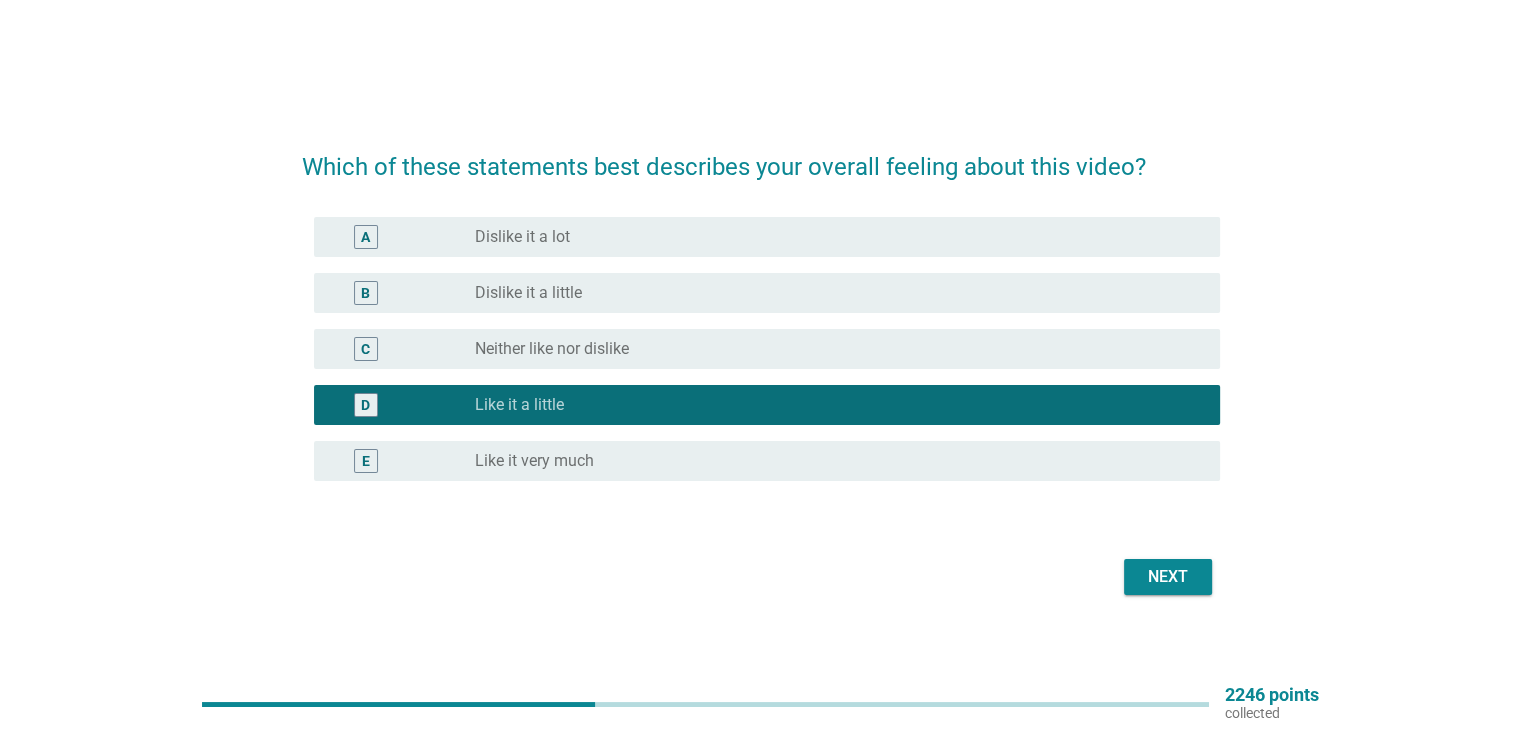 click on "Next" at bounding box center [1168, 577] 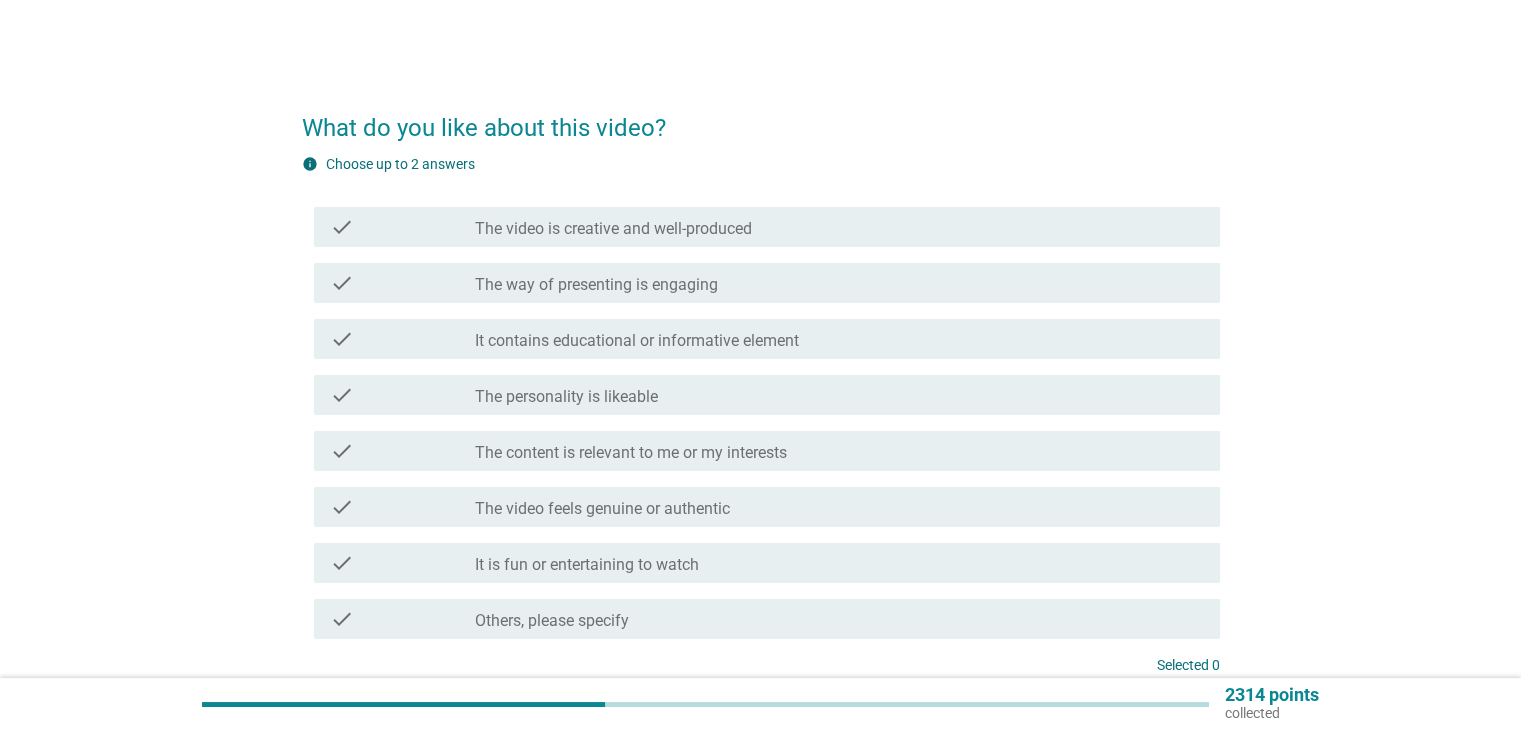 click on "check_box_outline_blank Others, please specify" at bounding box center [839, 619] 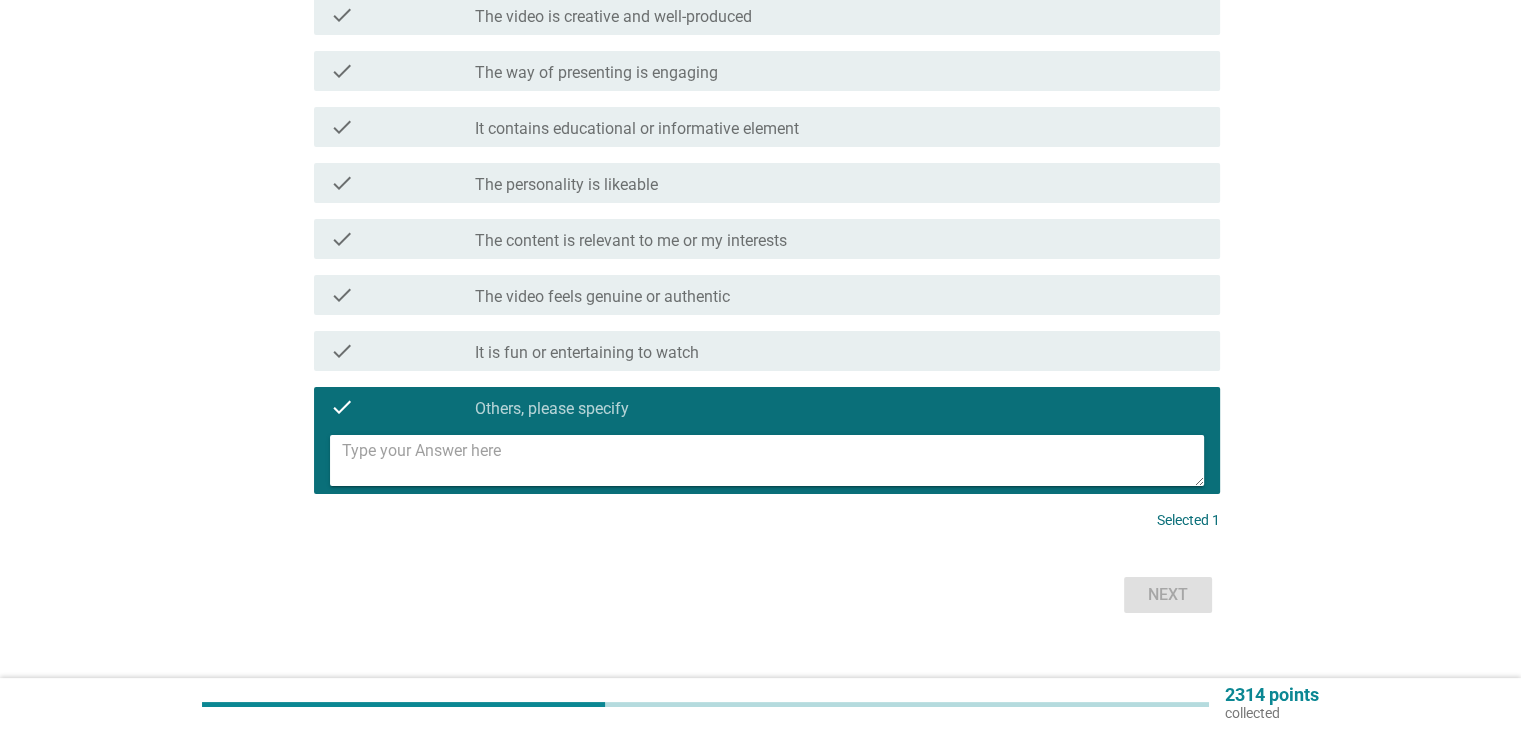 scroll, scrollTop: 243, scrollLeft: 0, axis: vertical 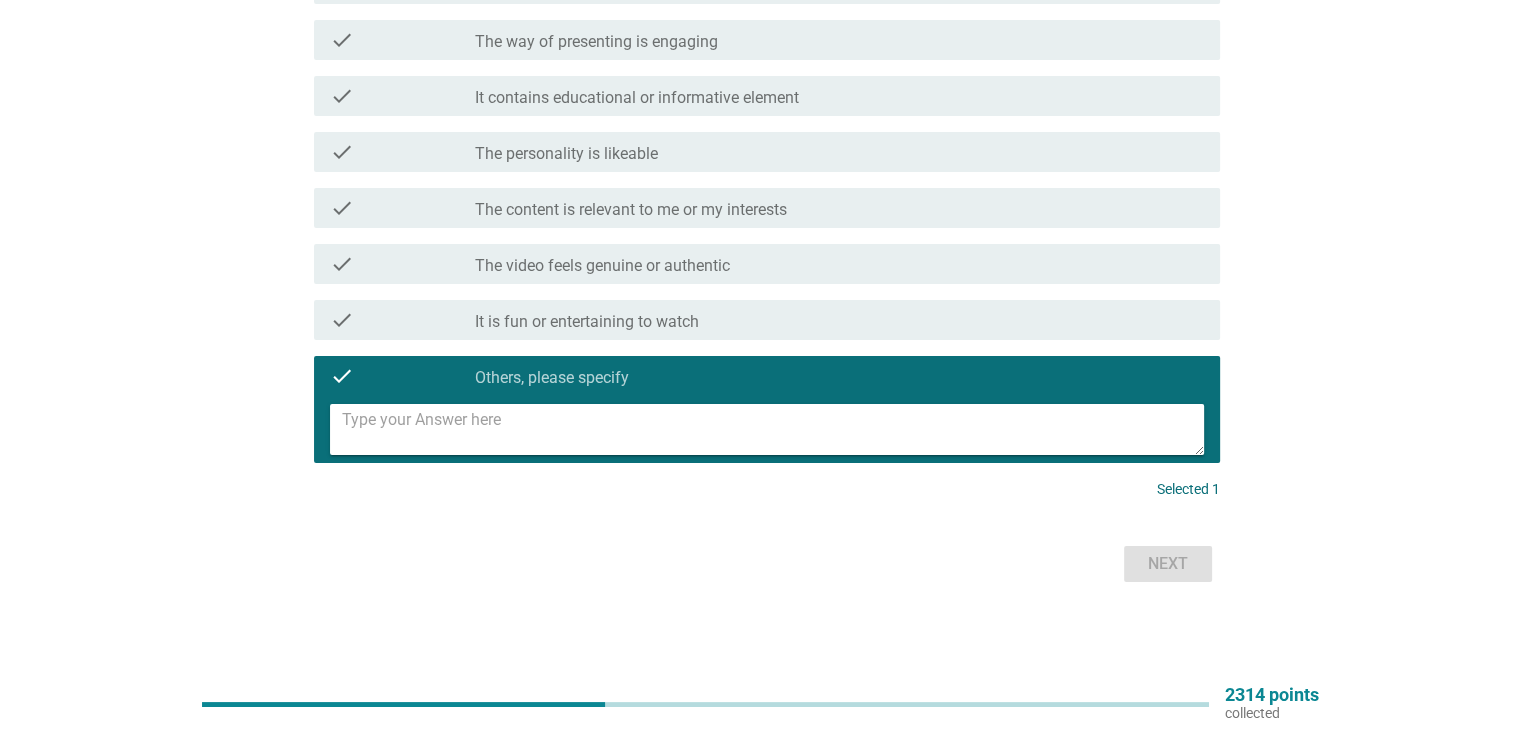 click on "check     check_box_outline_blank The video feels genuine or authentic" at bounding box center (761, 264) 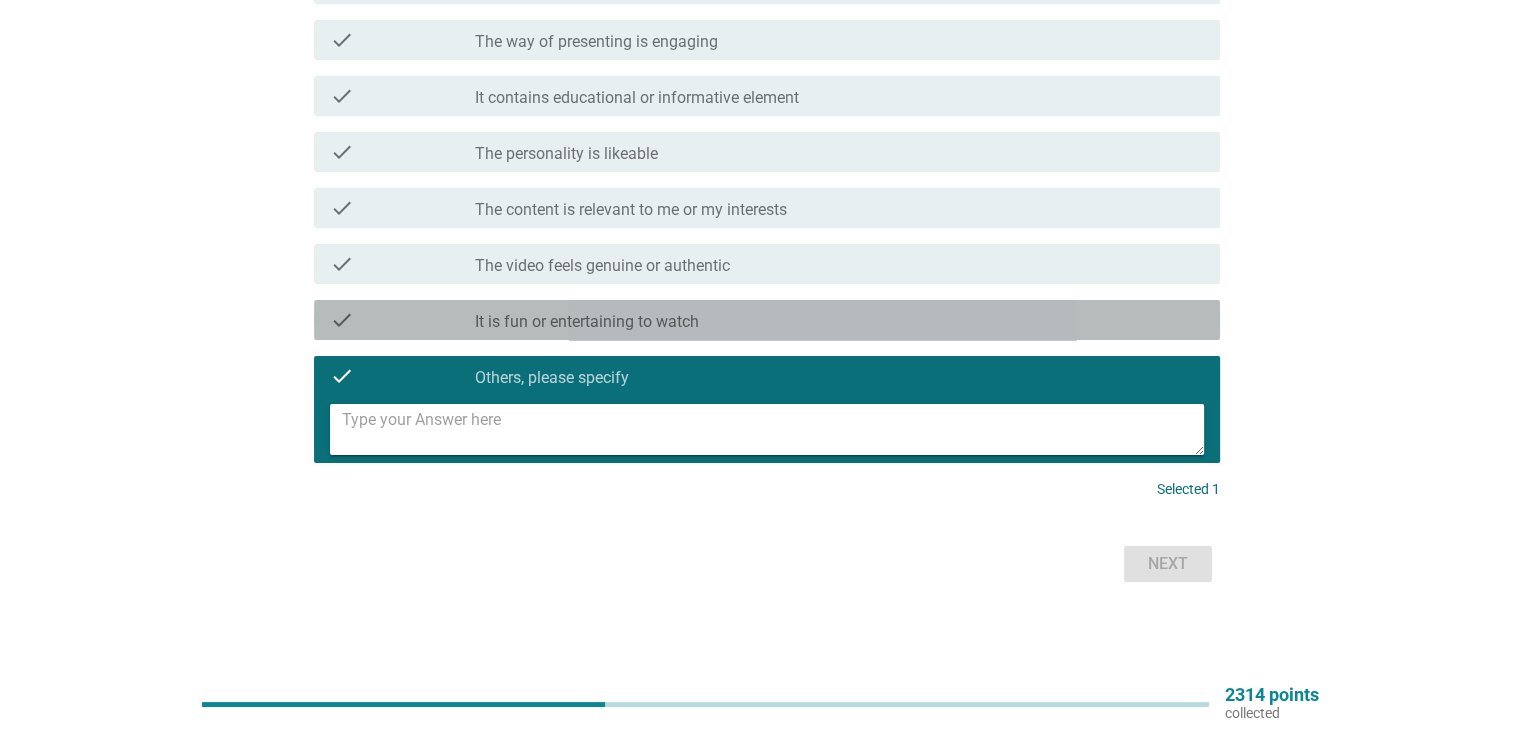 click on "check     check_box_outline_blank It is fun or entertaining to watch" at bounding box center (767, 320) 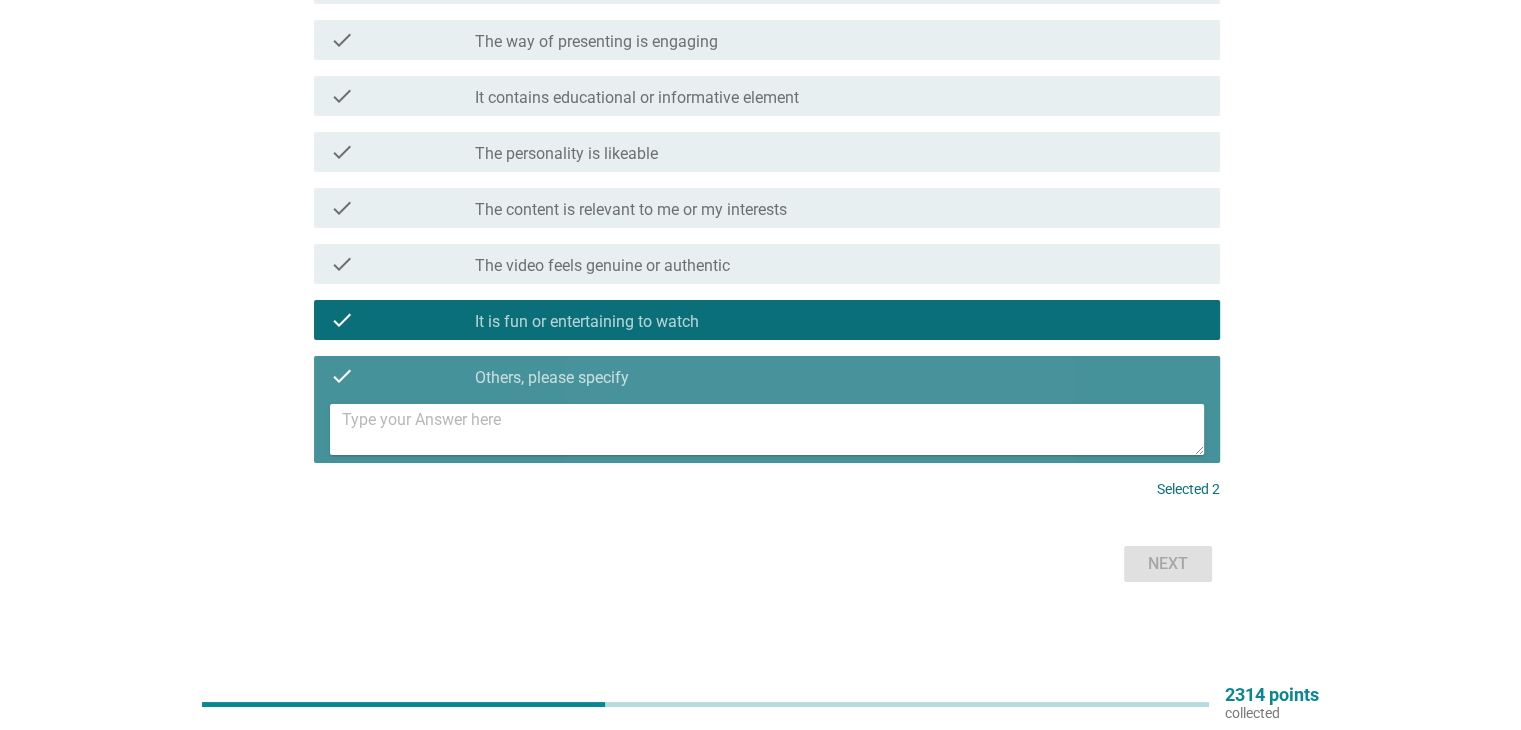 click on "check_box_outline_blank Others, please specify" at bounding box center [839, 376] 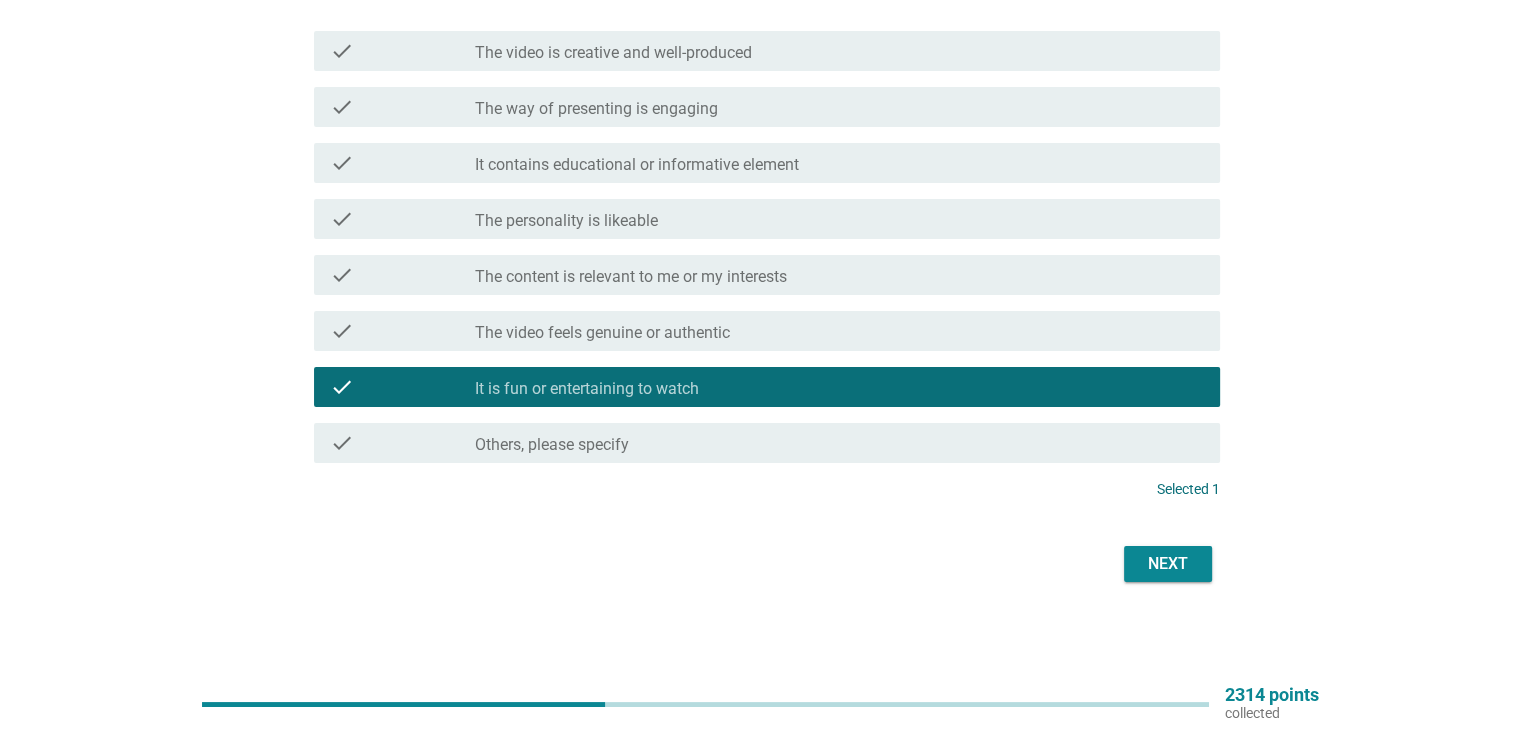 click on "Next" at bounding box center [1168, 564] 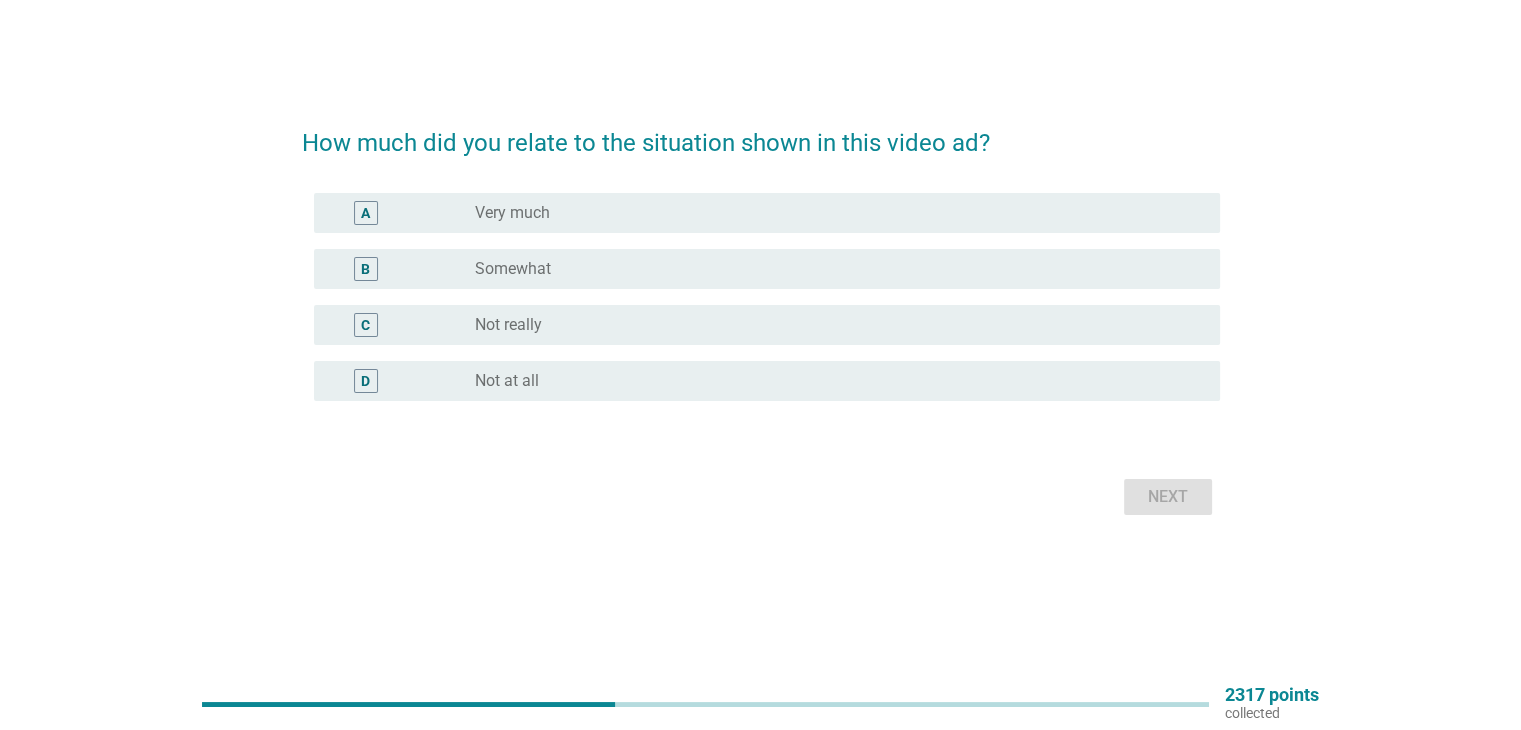 scroll, scrollTop: 0, scrollLeft: 0, axis: both 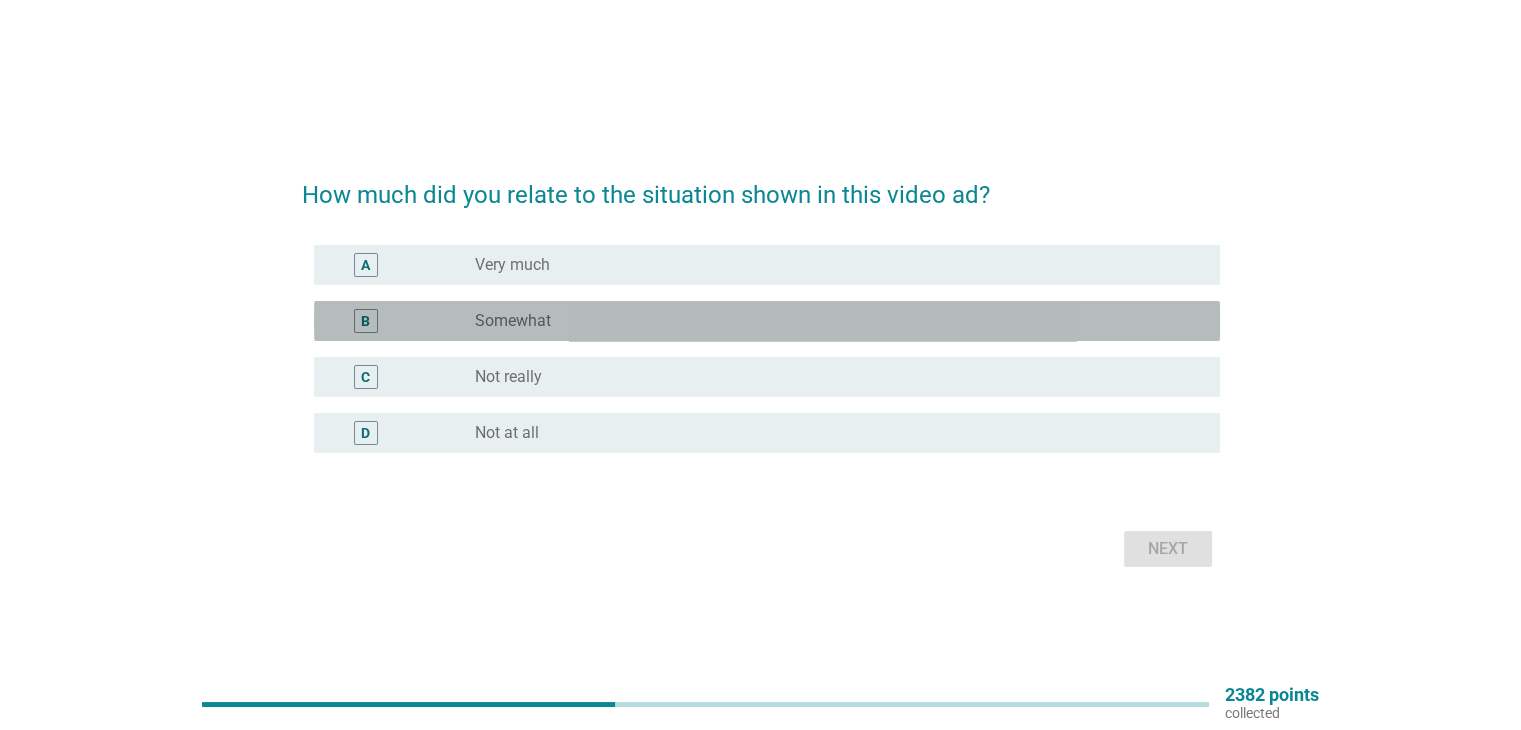 click on "radio_button_unchecked Somewhat" at bounding box center [831, 321] 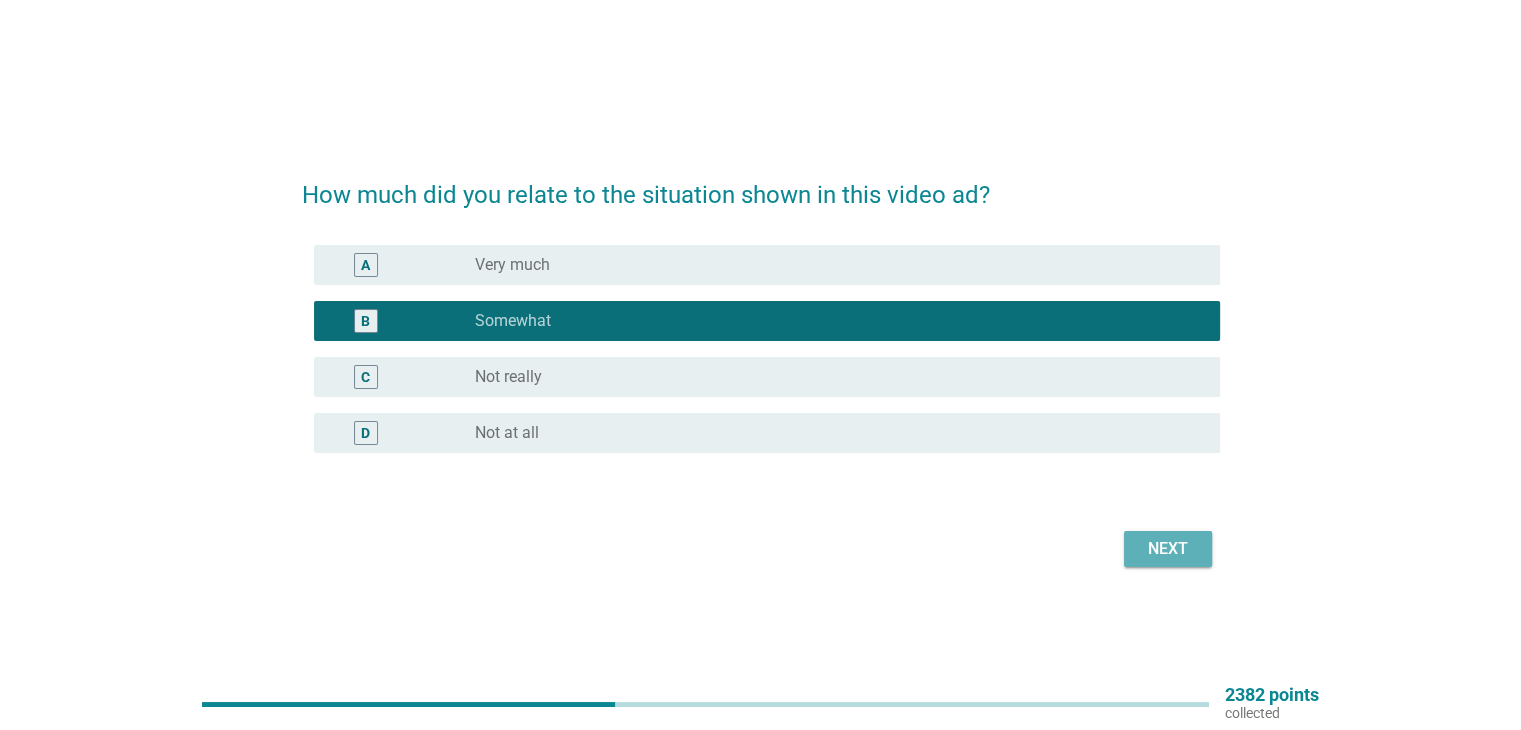 click on "Next" at bounding box center [1168, 549] 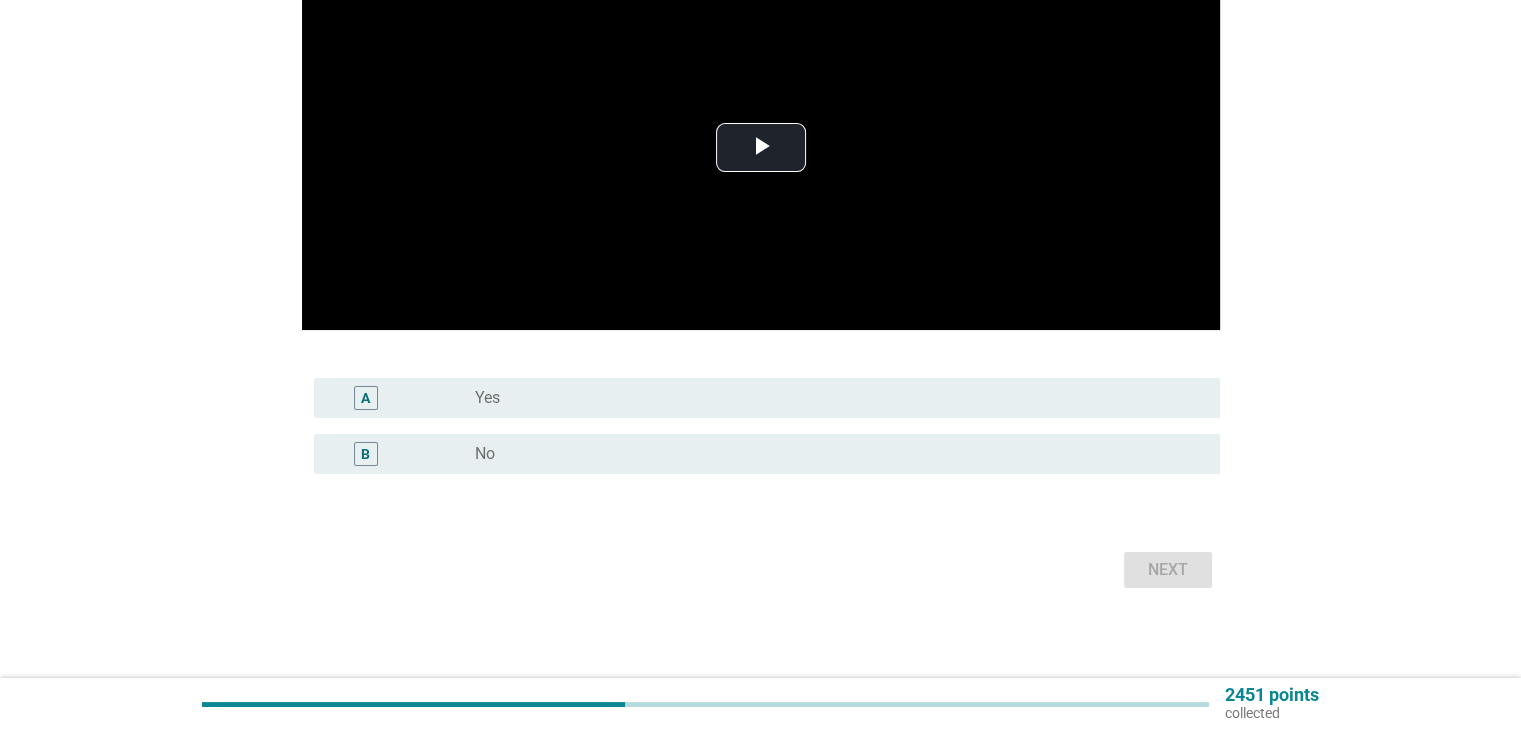 scroll, scrollTop: 200, scrollLeft: 0, axis: vertical 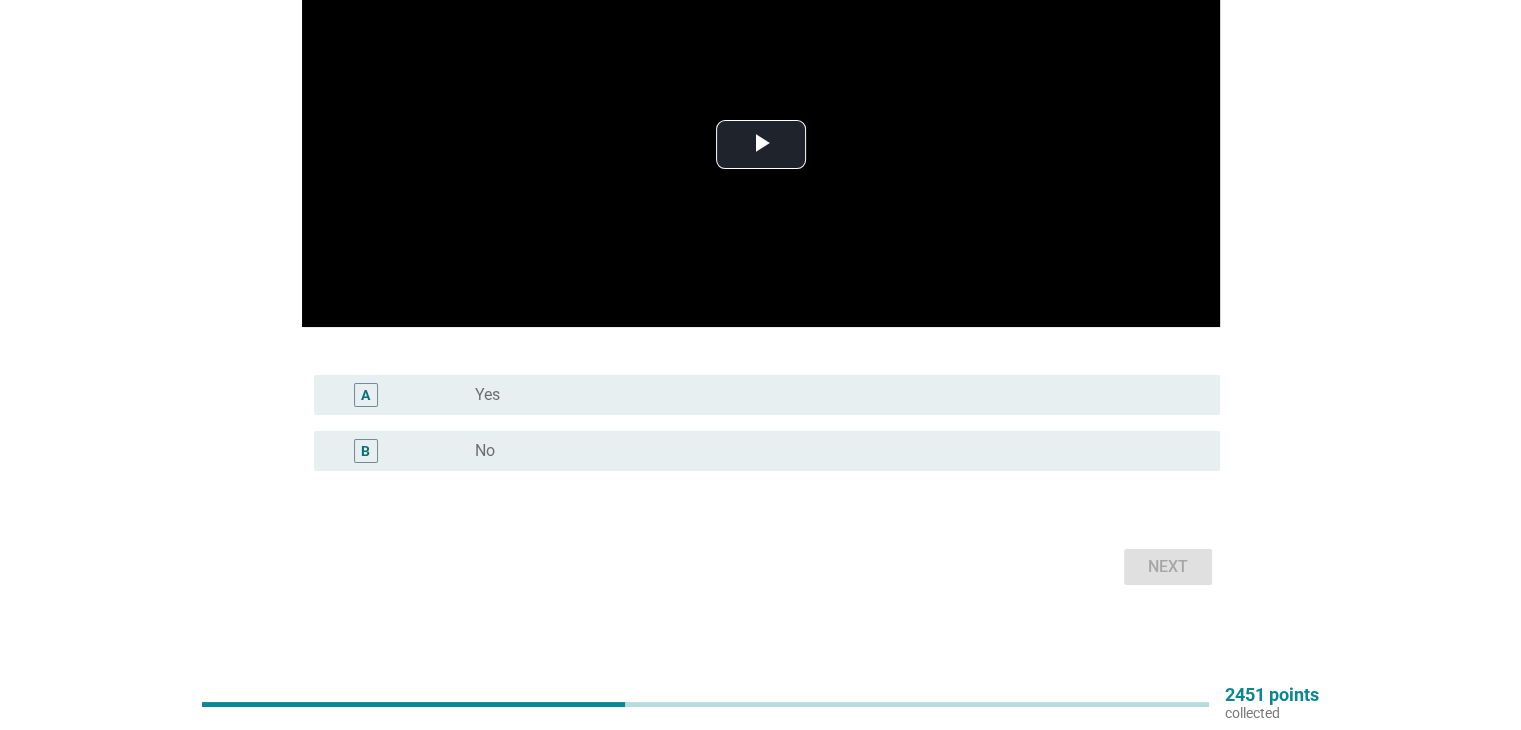 click on "radio_button_unchecked No" at bounding box center (839, 451) 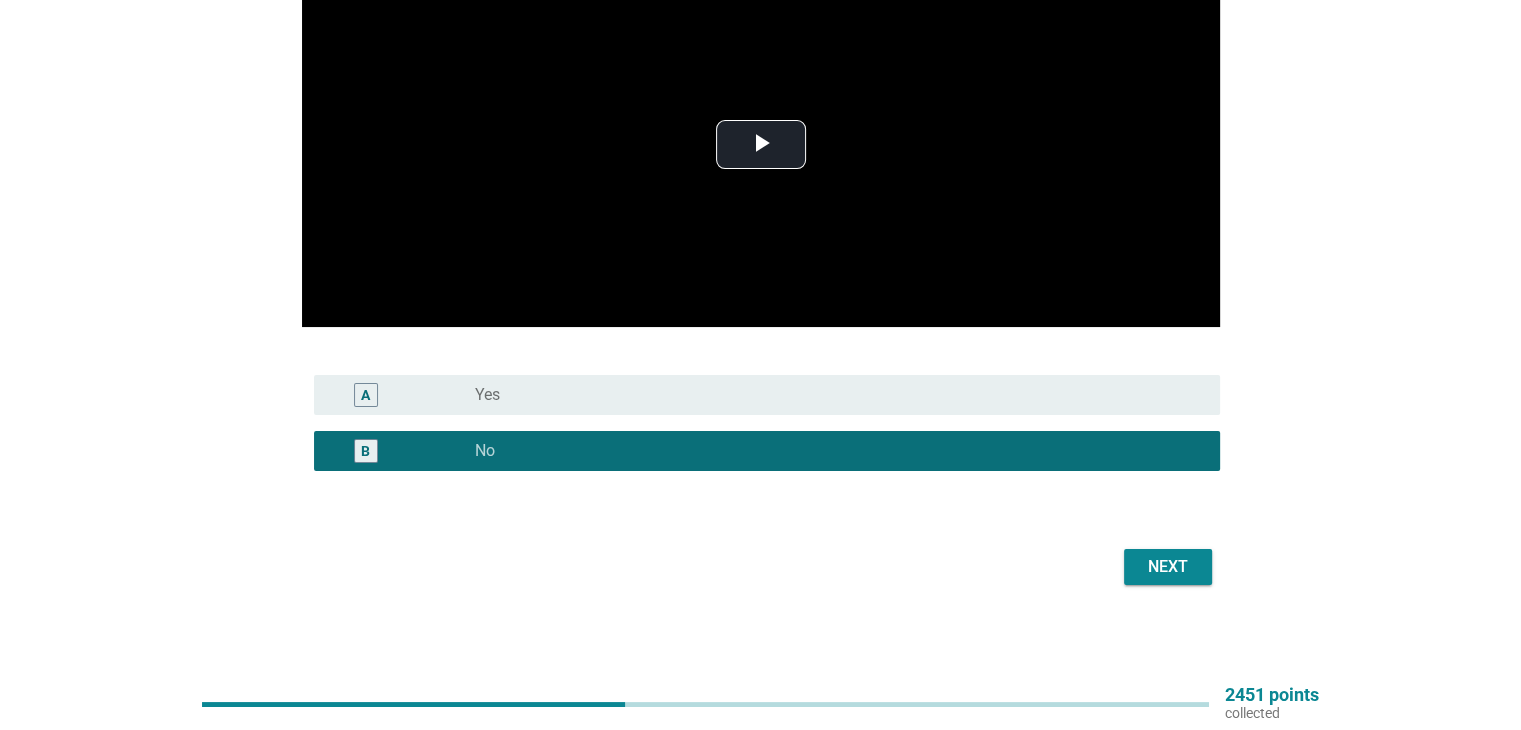 click on "Next" at bounding box center [1168, 567] 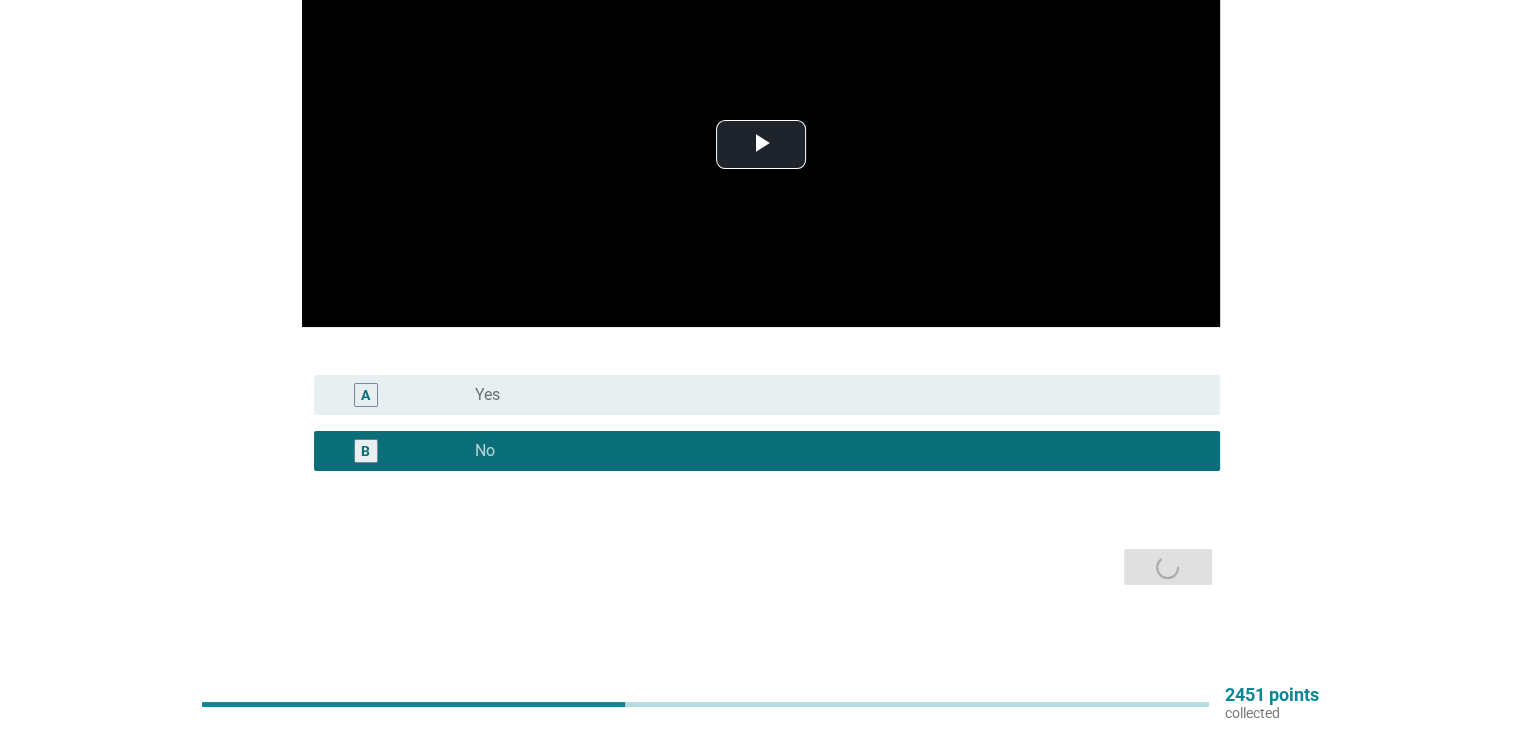 scroll, scrollTop: 0, scrollLeft: 0, axis: both 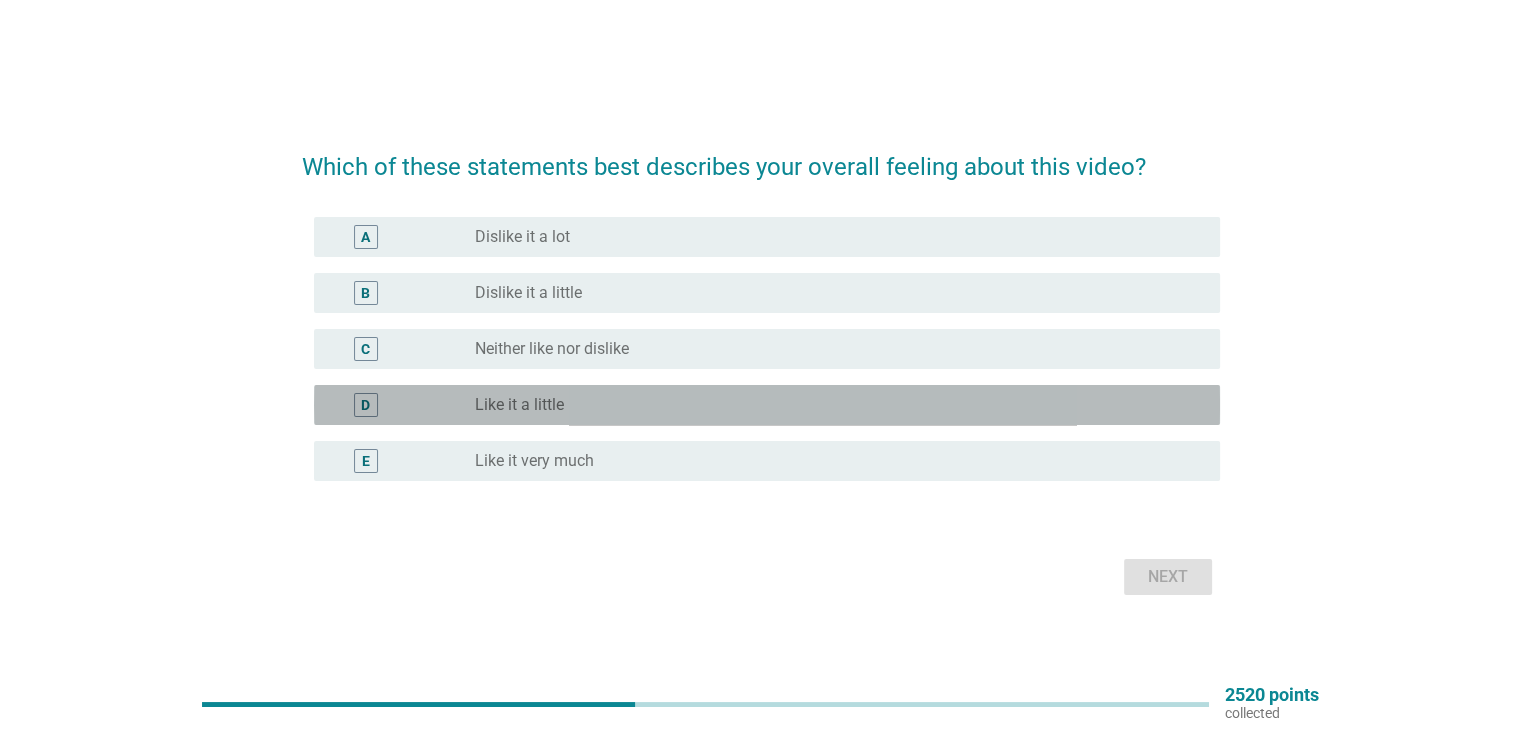 click on "radio_button_unchecked Like it a little" at bounding box center (831, 405) 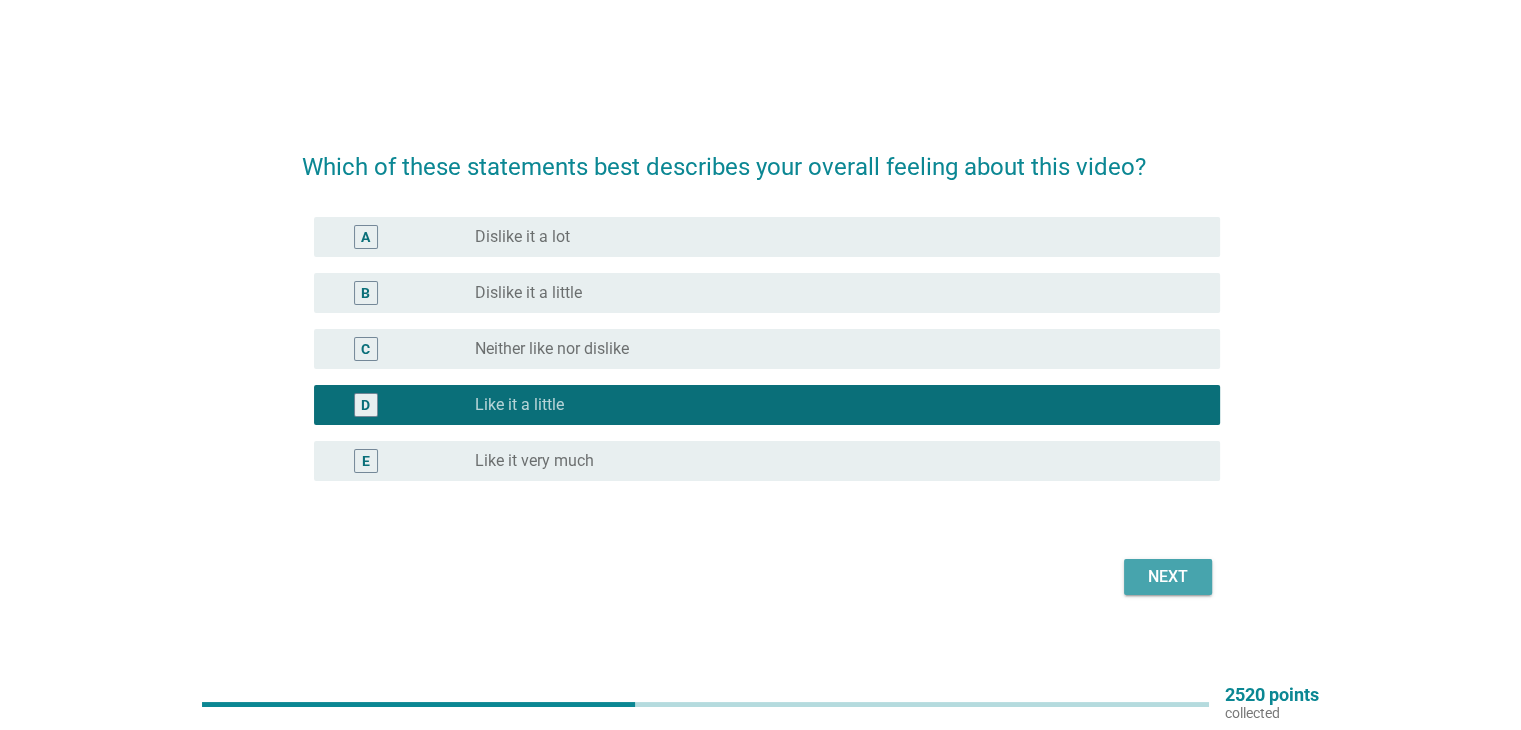 click on "Next" at bounding box center (1168, 577) 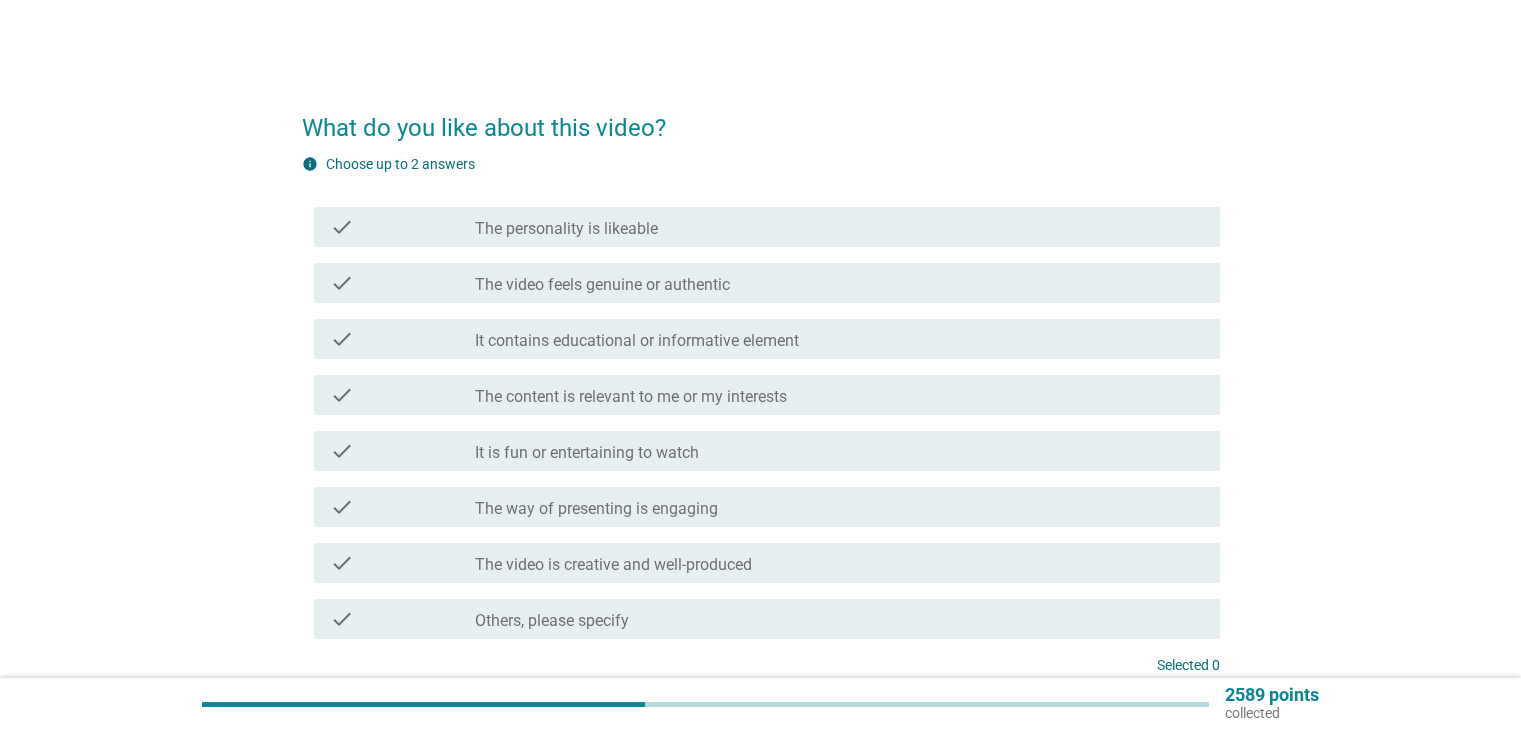 click on "Others, please specify" at bounding box center [552, 621] 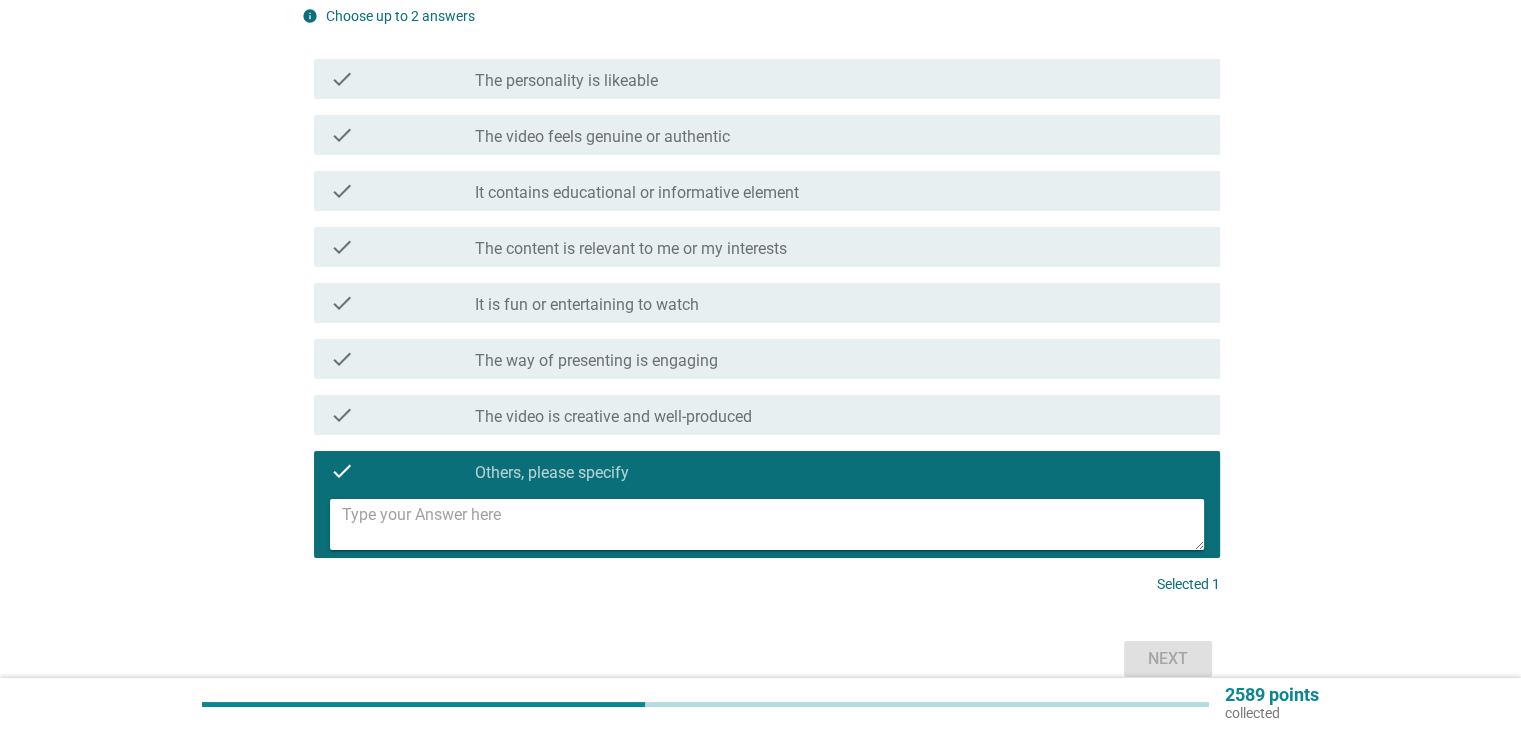 scroll, scrollTop: 243, scrollLeft: 0, axis: vertical 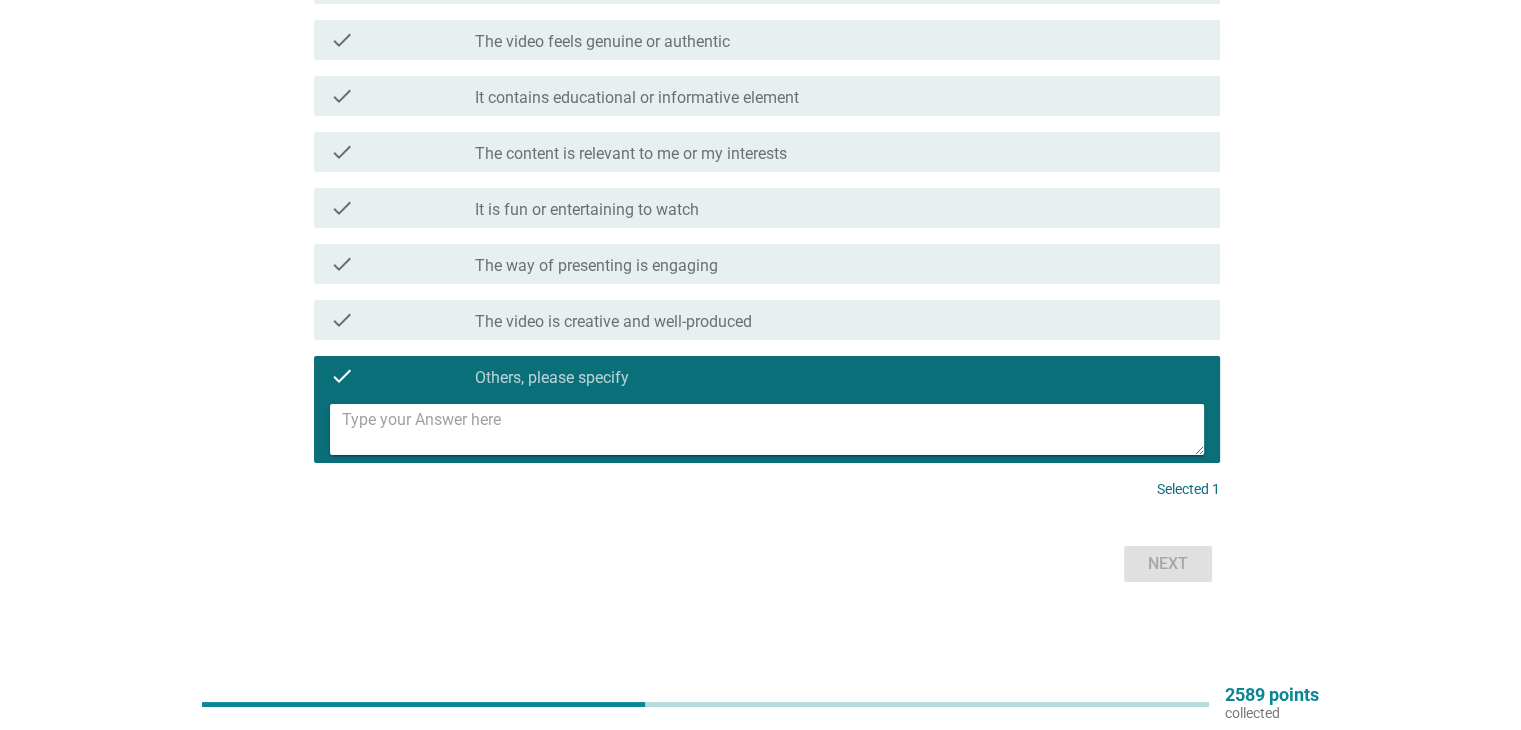 click on "The video is creative and well-produced" at bounding box center (613, 322) 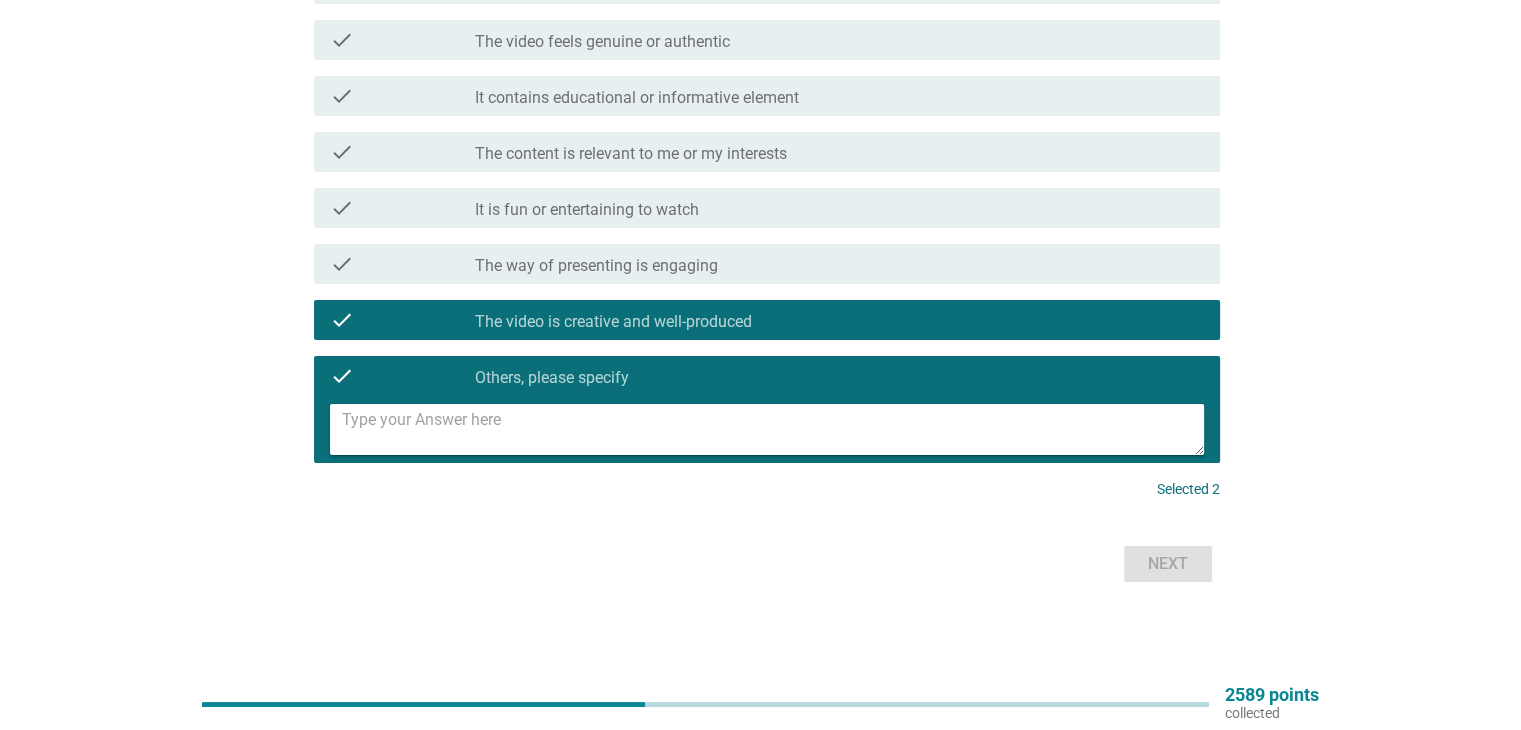 click on "Next" at bounding box center [761, 564] 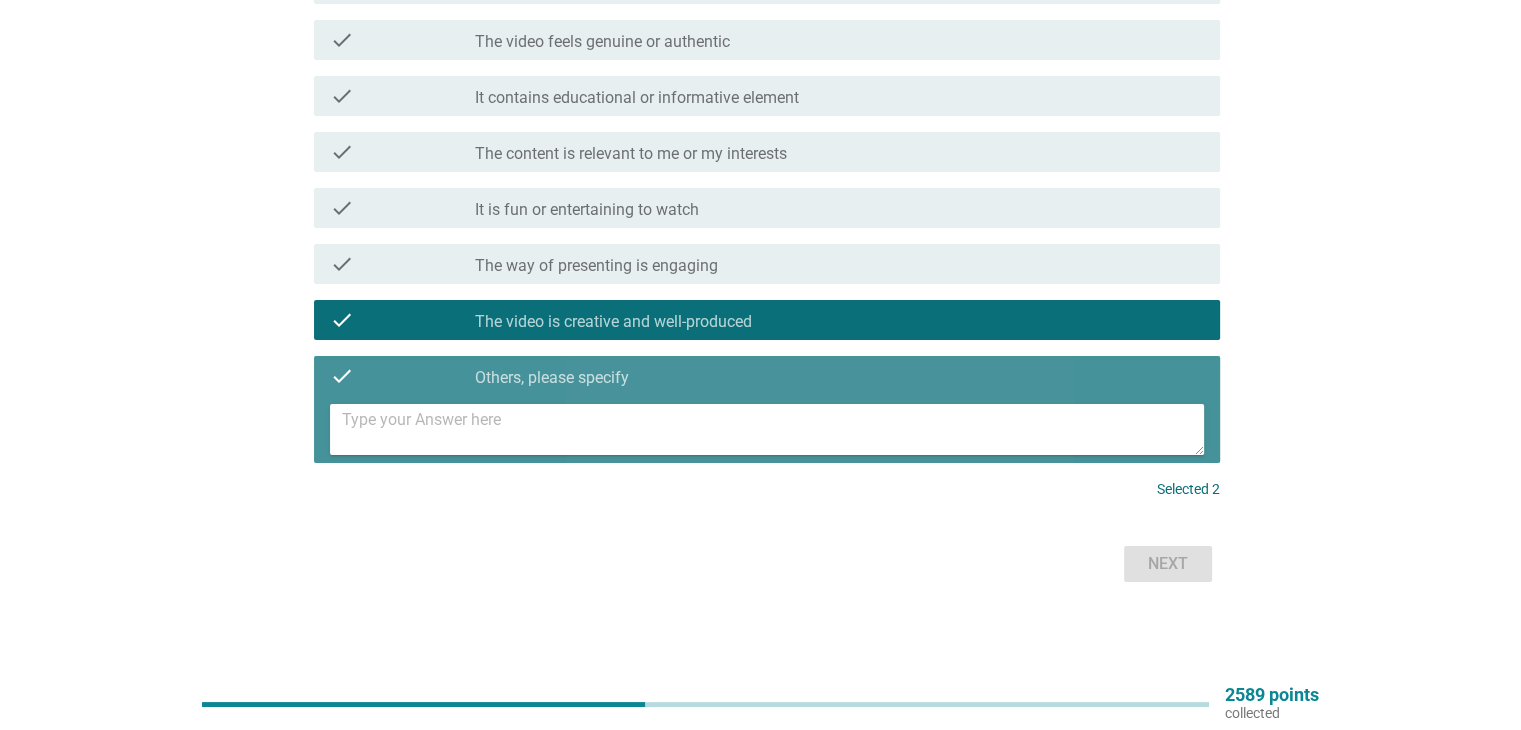 click on "check_box Others, please specify" at bounding box center (839, 376) 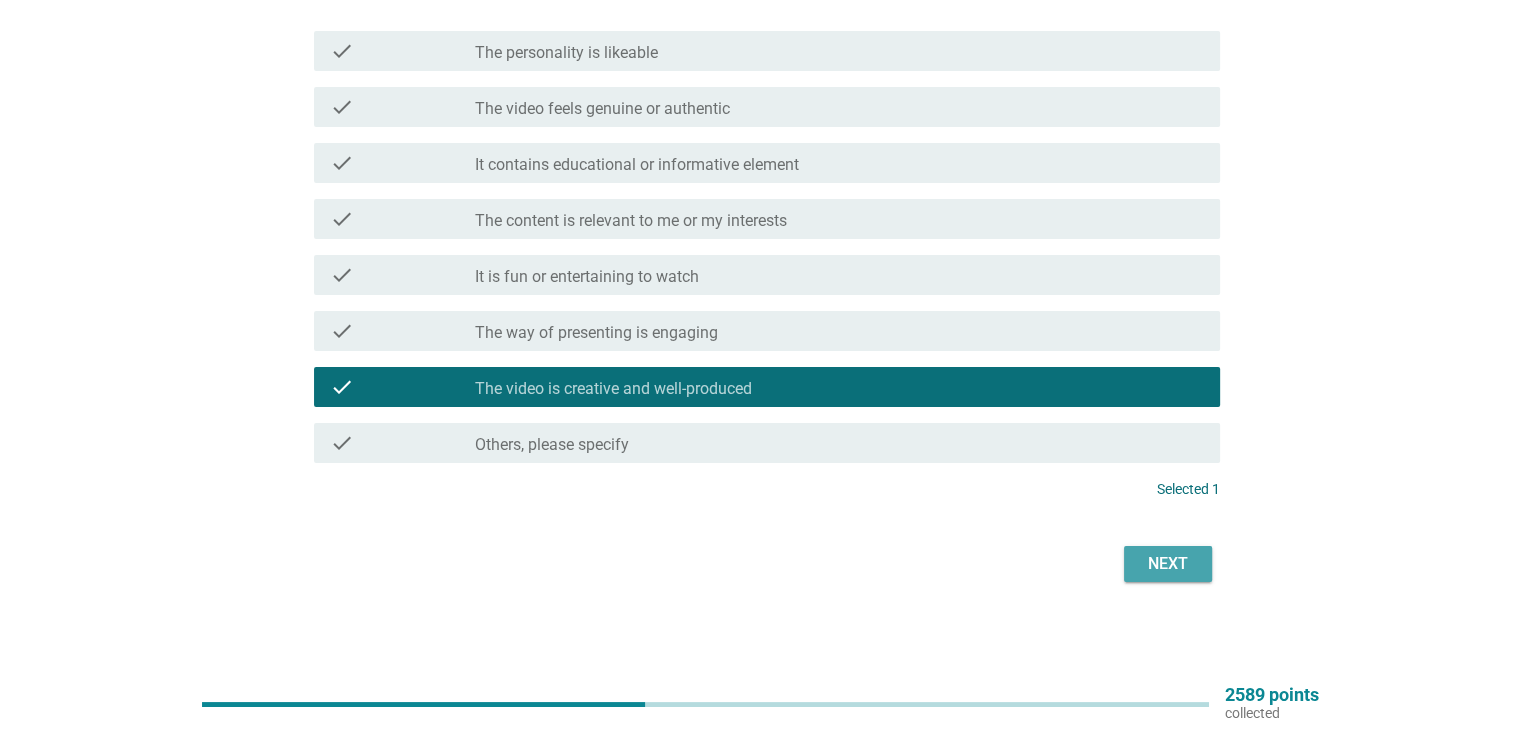 click on "Next" at bounding box center [1168, 564] 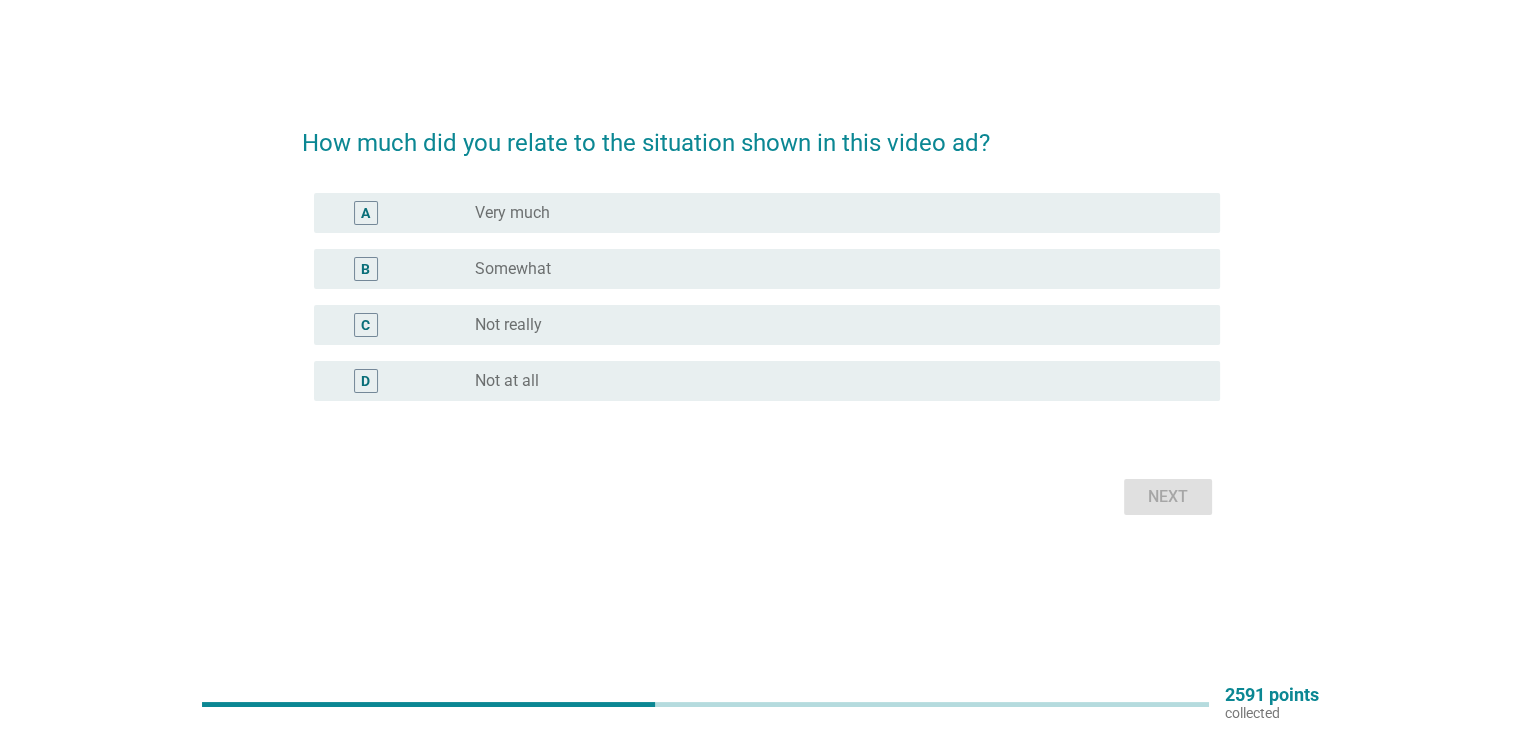 scroll, scrollTop: 0, scrollLeft: 0, axis: both 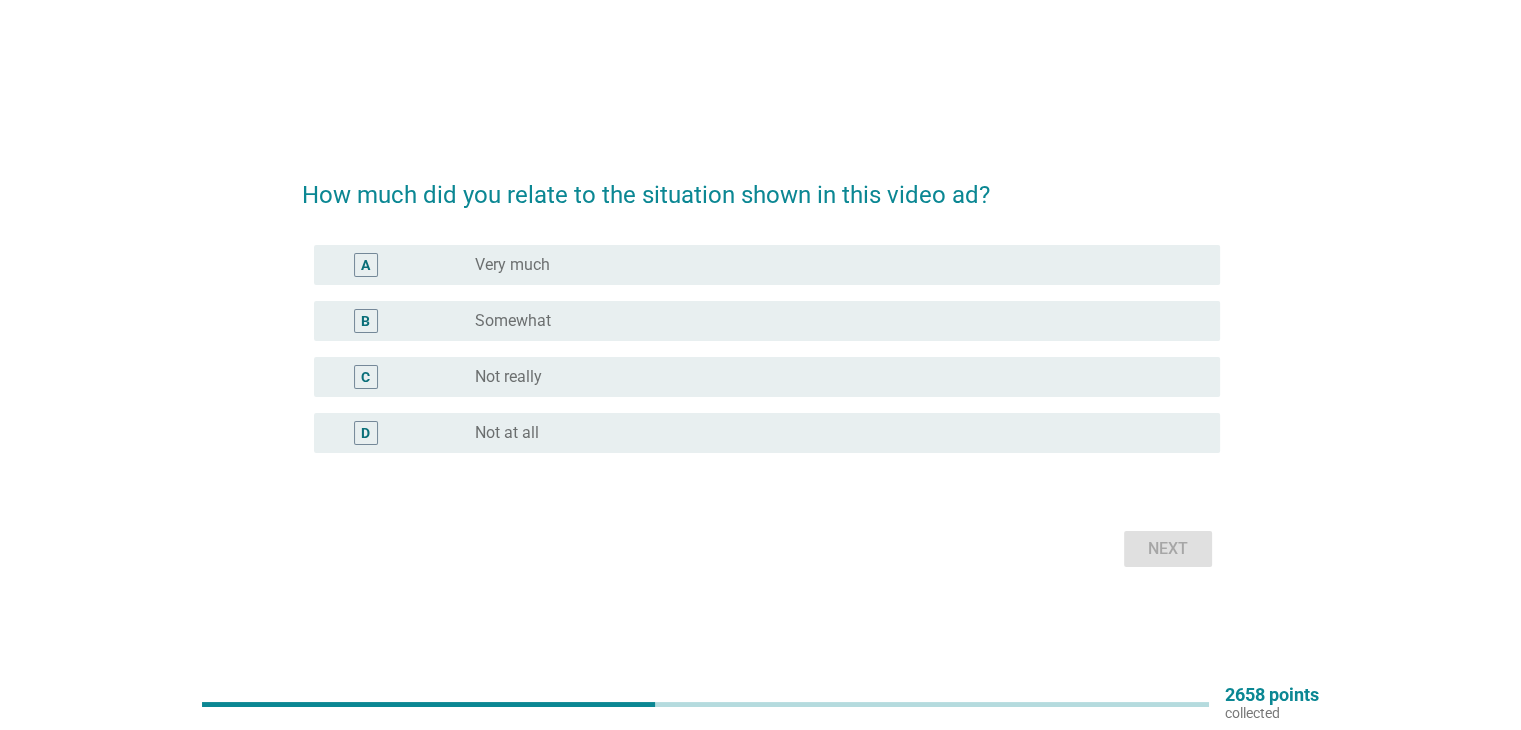 click on "radio_button_unchecked Not at all" at bounding box center (831, 433) 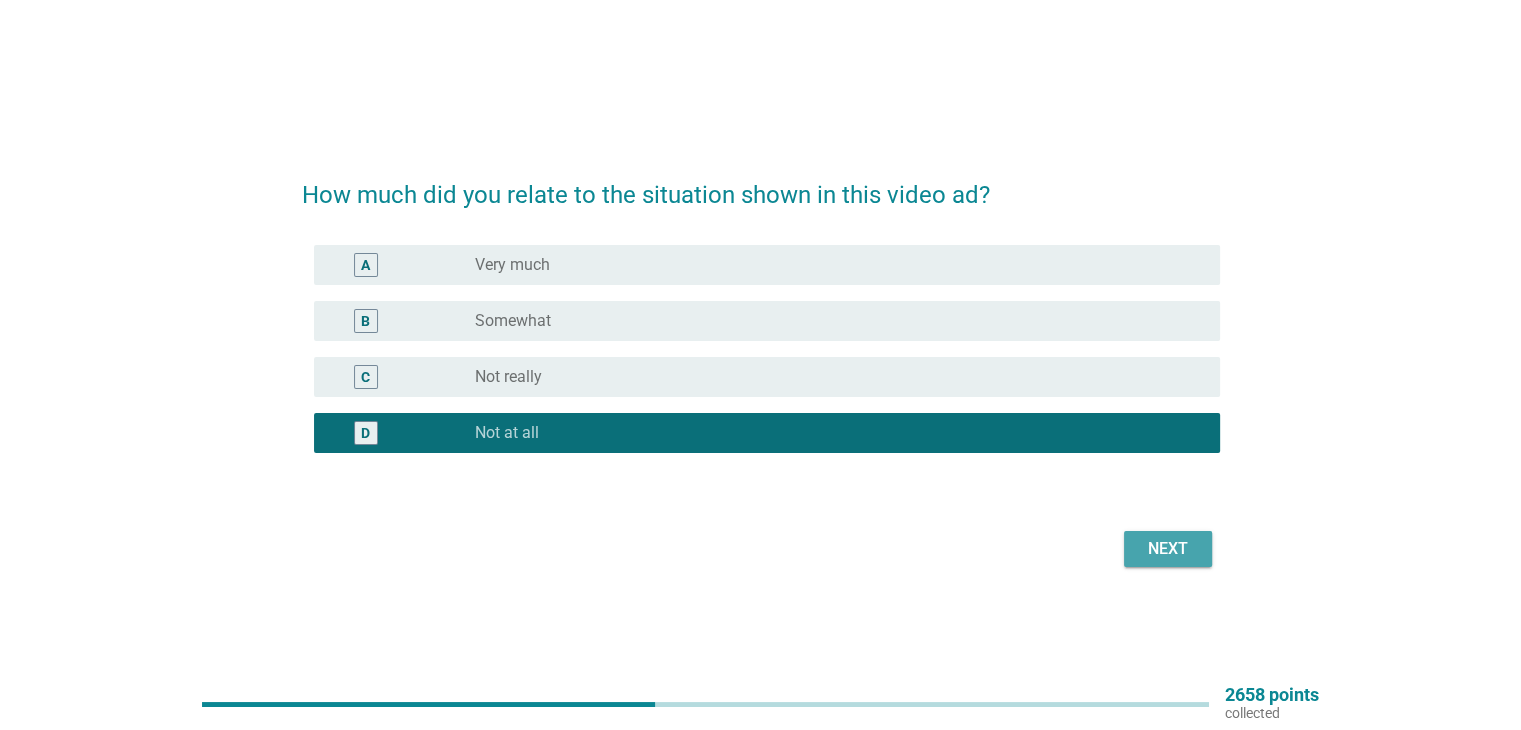 click on "Next" at bounding box center (1168, 549) 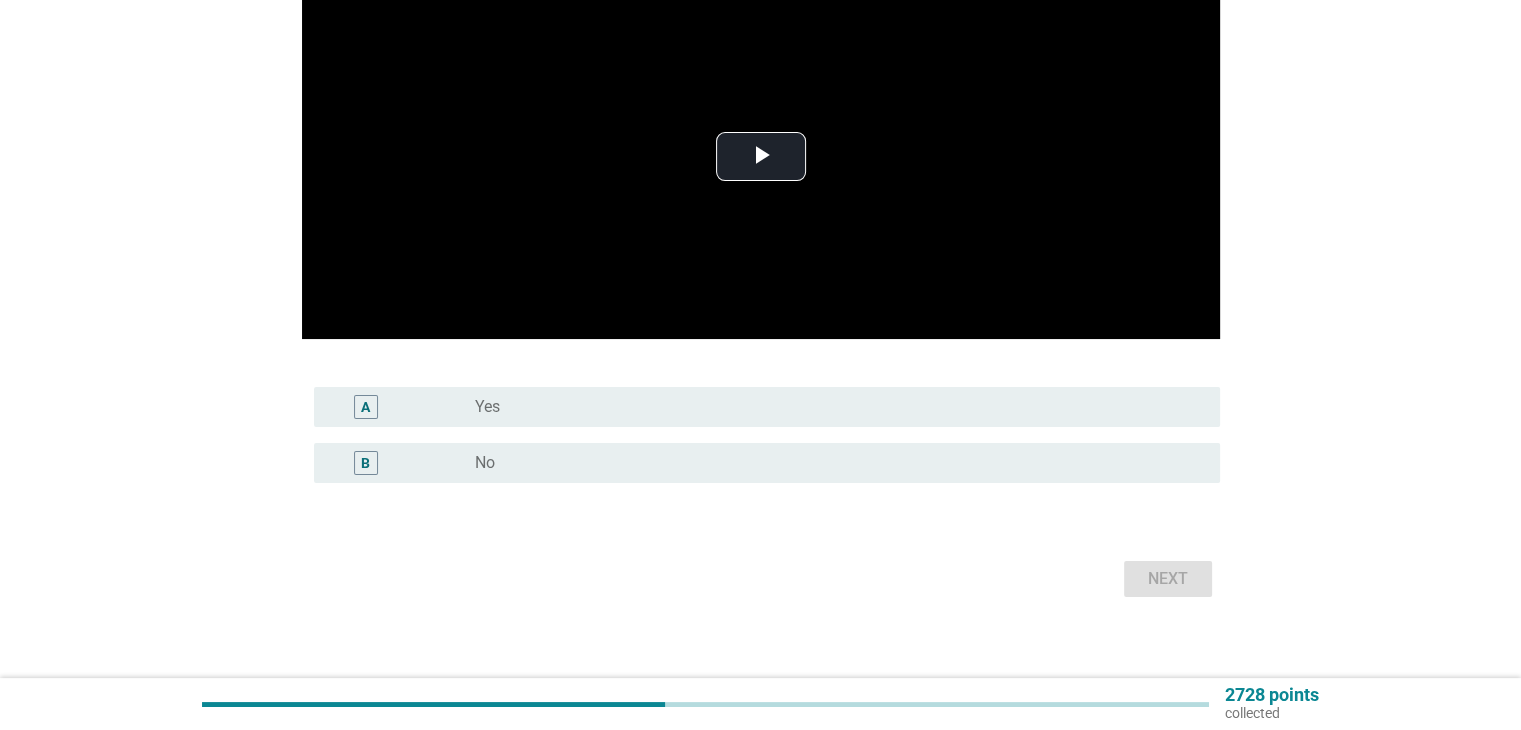 scroll, scrollTop: 200, scrollLeft: 0, axis: vertical 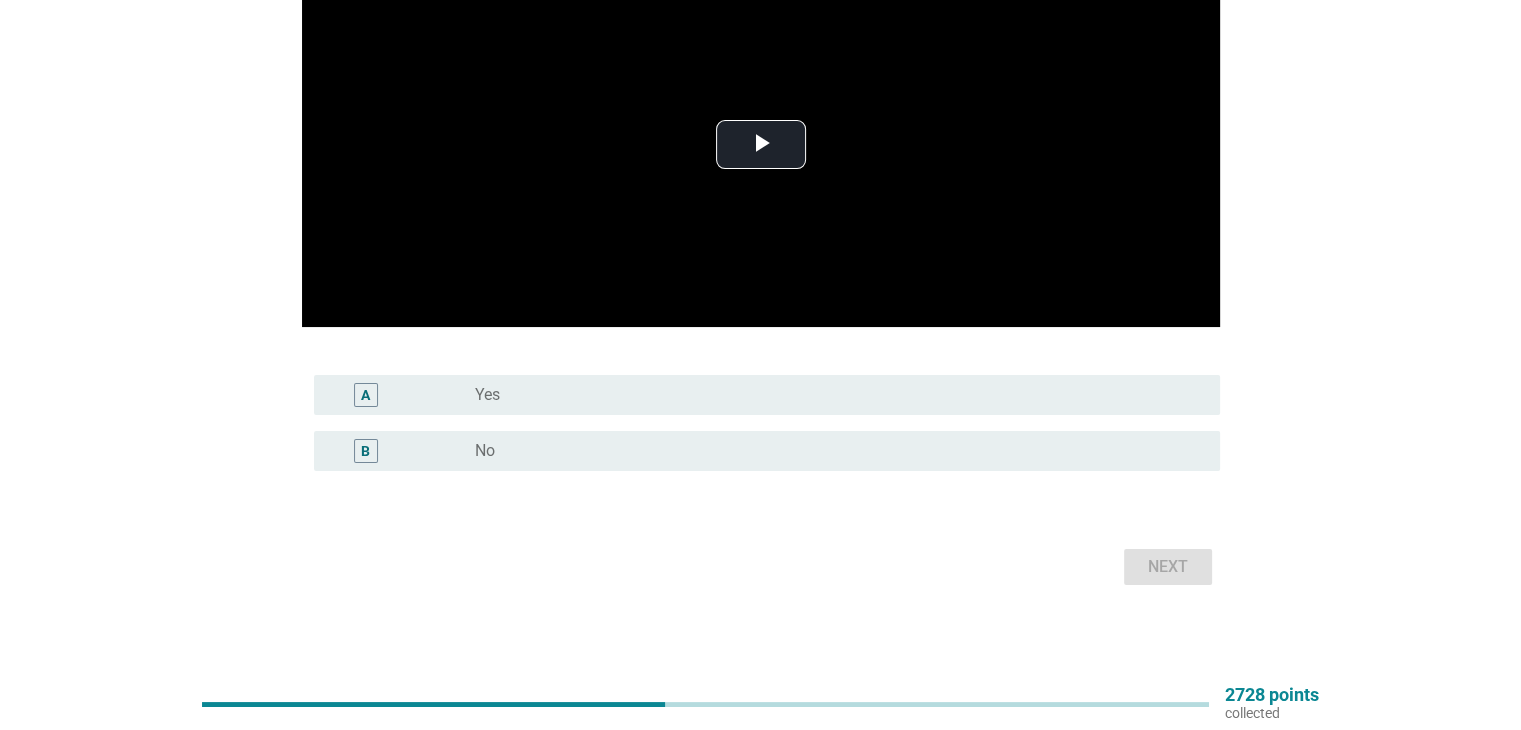 click on "radio_button_unchecked No" at bounding box center (831, 451) 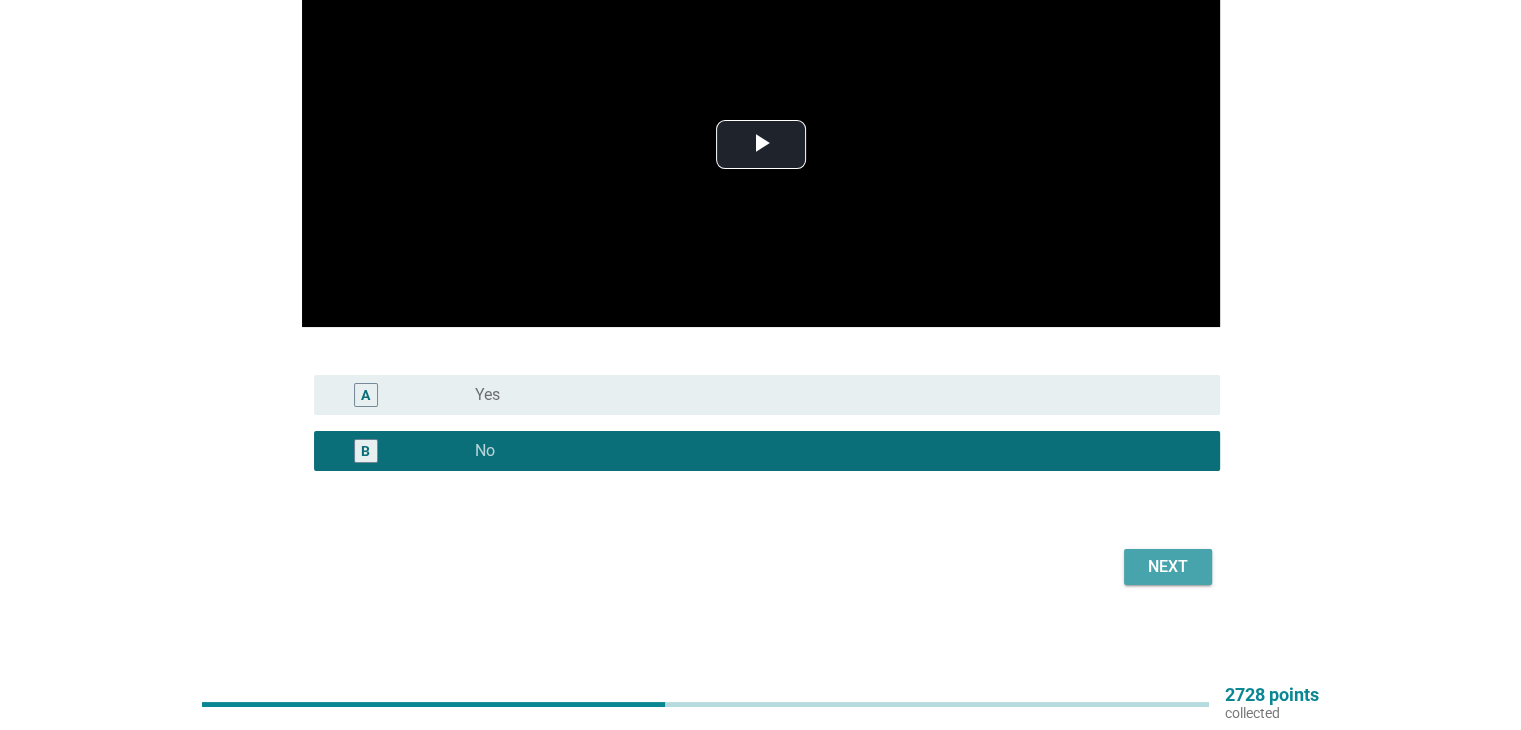 click on "Next" at bounding box center [1168, 567] 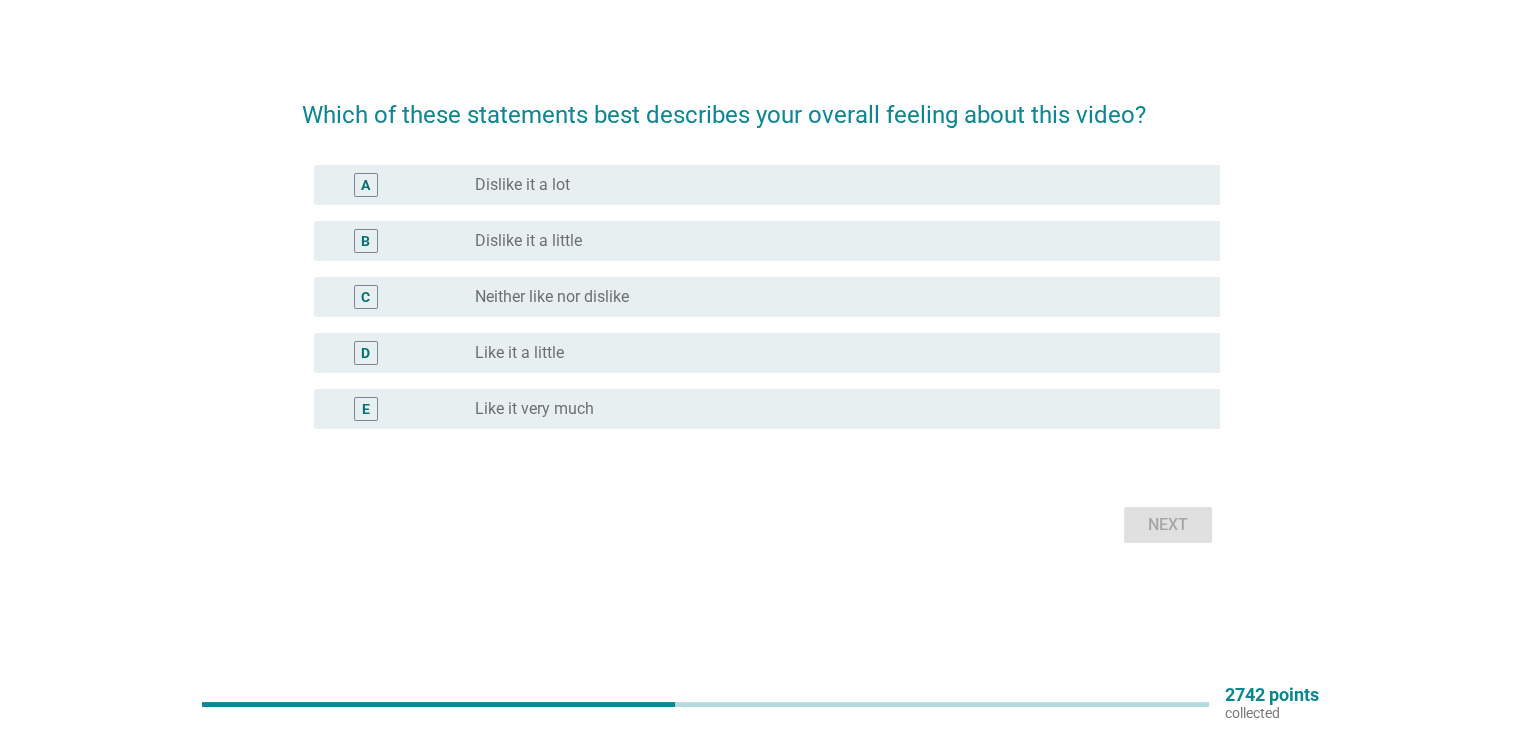 scroll, scrollTop: 0, scrollLeft: 0, axis: both 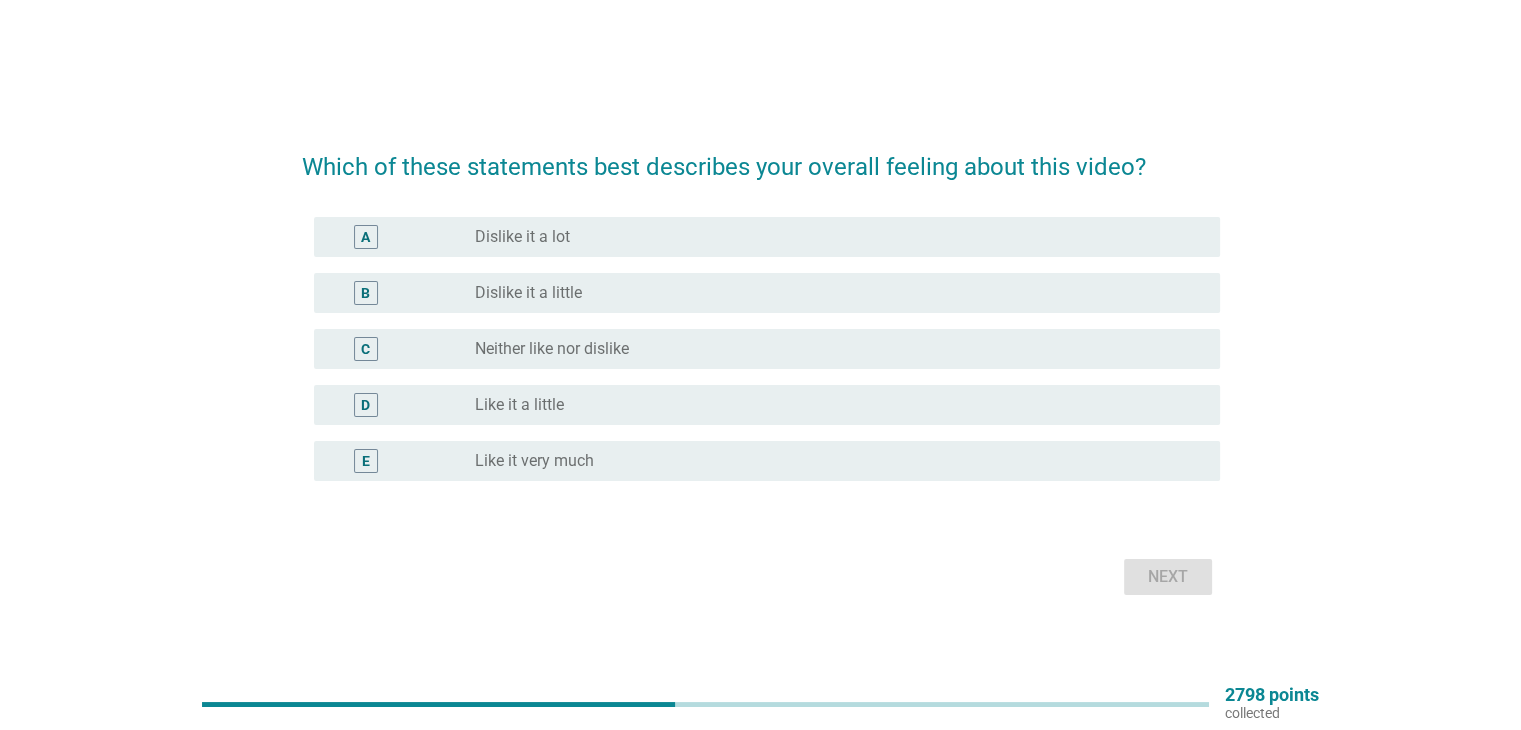 click on "radio_button_unchecked Like it a little" at bounding box center (831, 405) 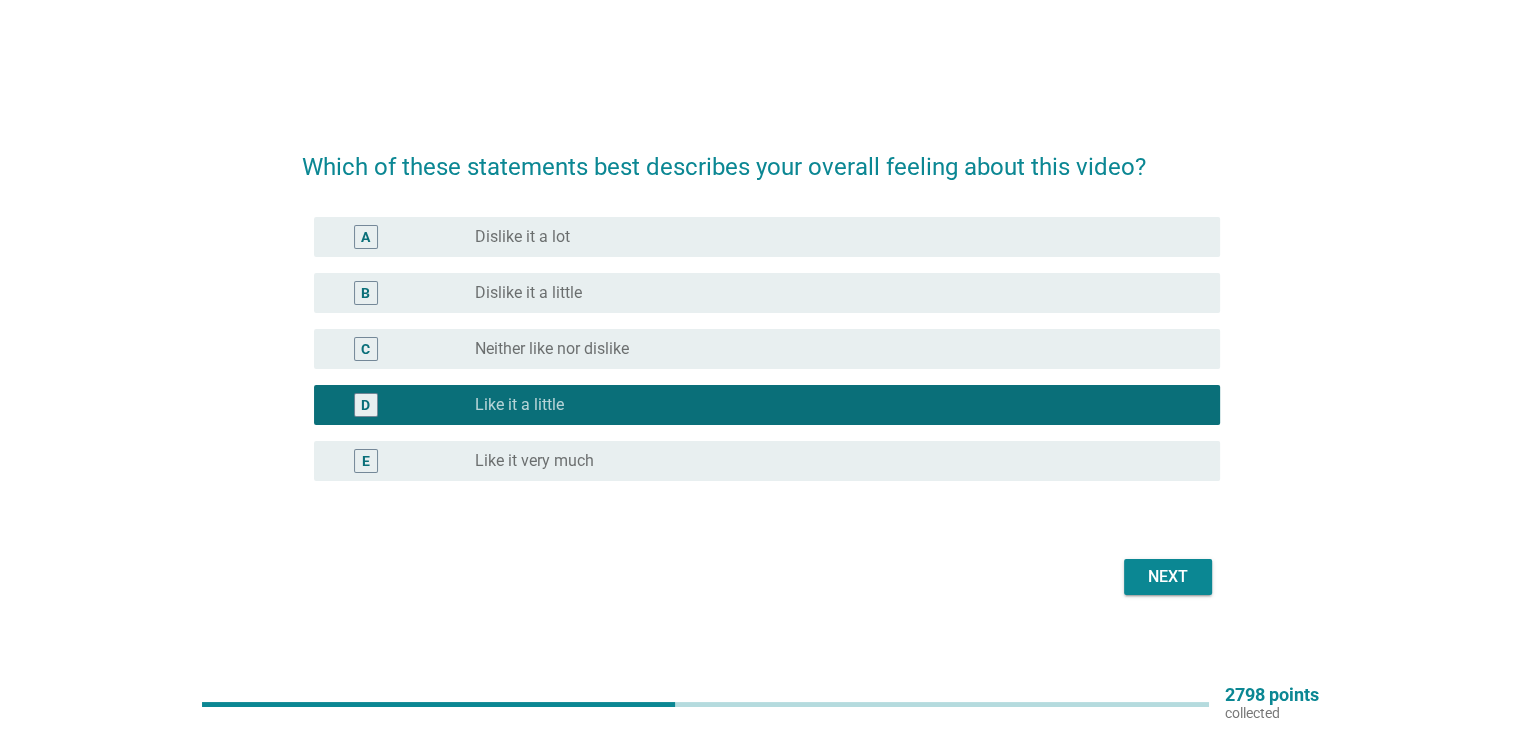 click on "Next" at bounding box center (1168, 577) 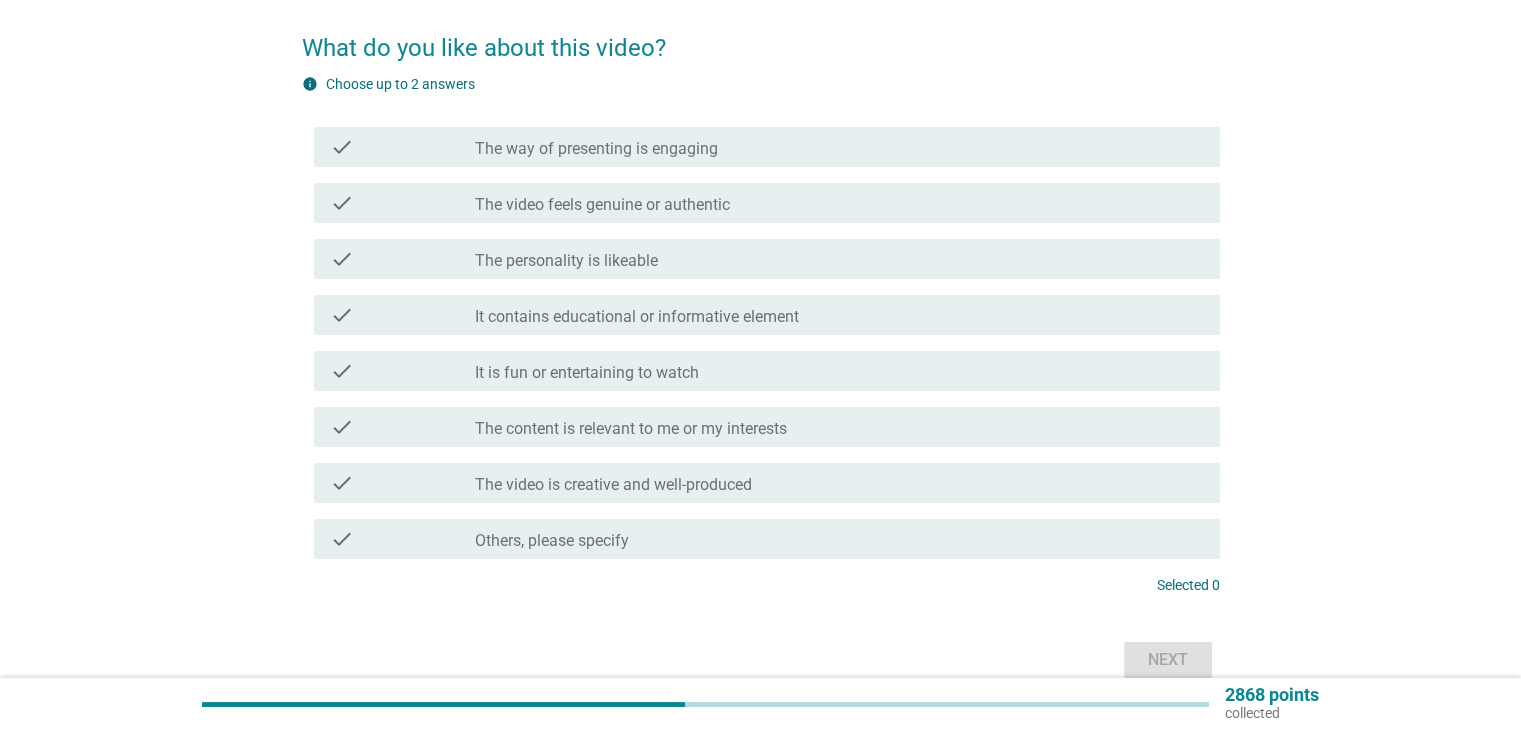 scroll, scrollTop: 176, scrollLeft: 0, axis: vertical 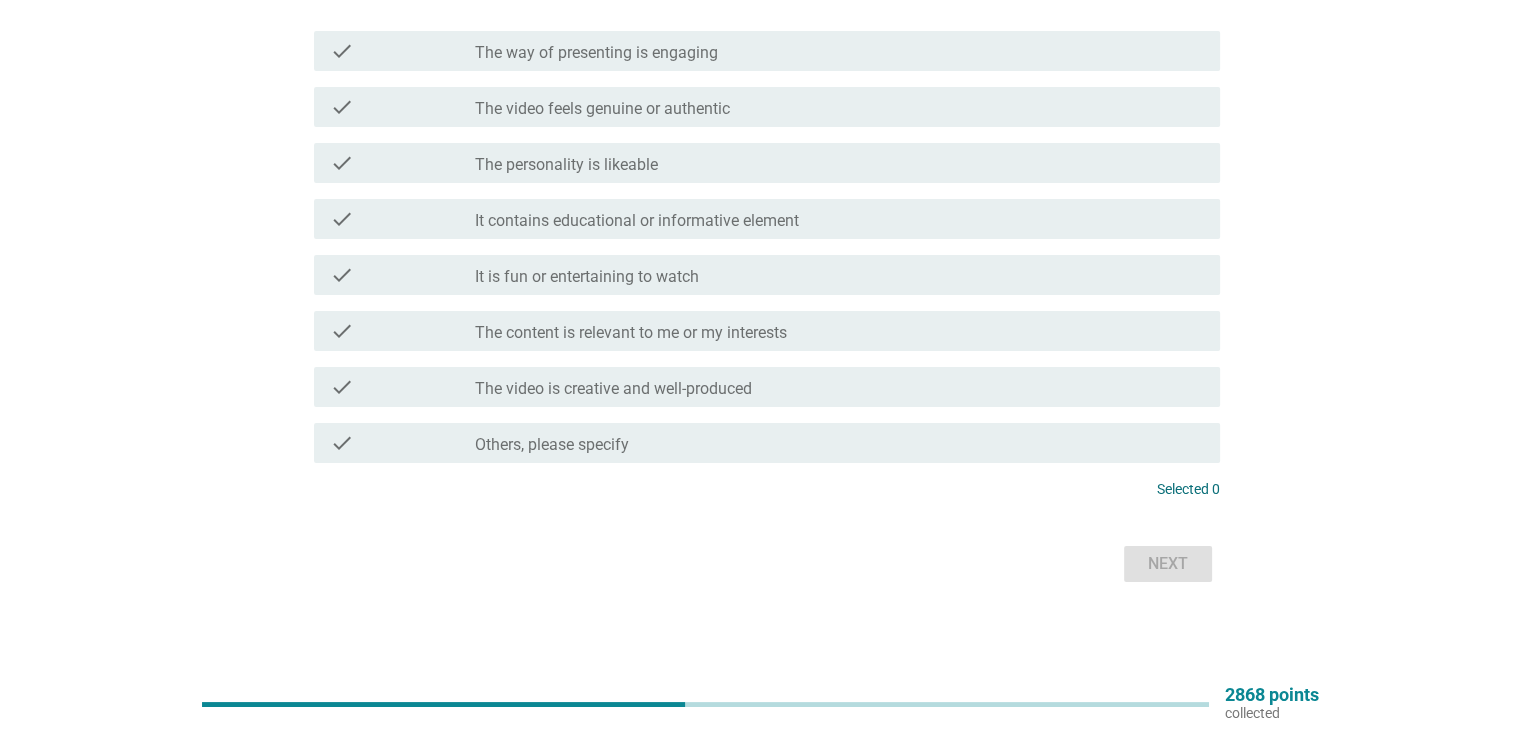 click on "check     check_box_outline_blank Others, please specify" at bounding box center [767, 443] 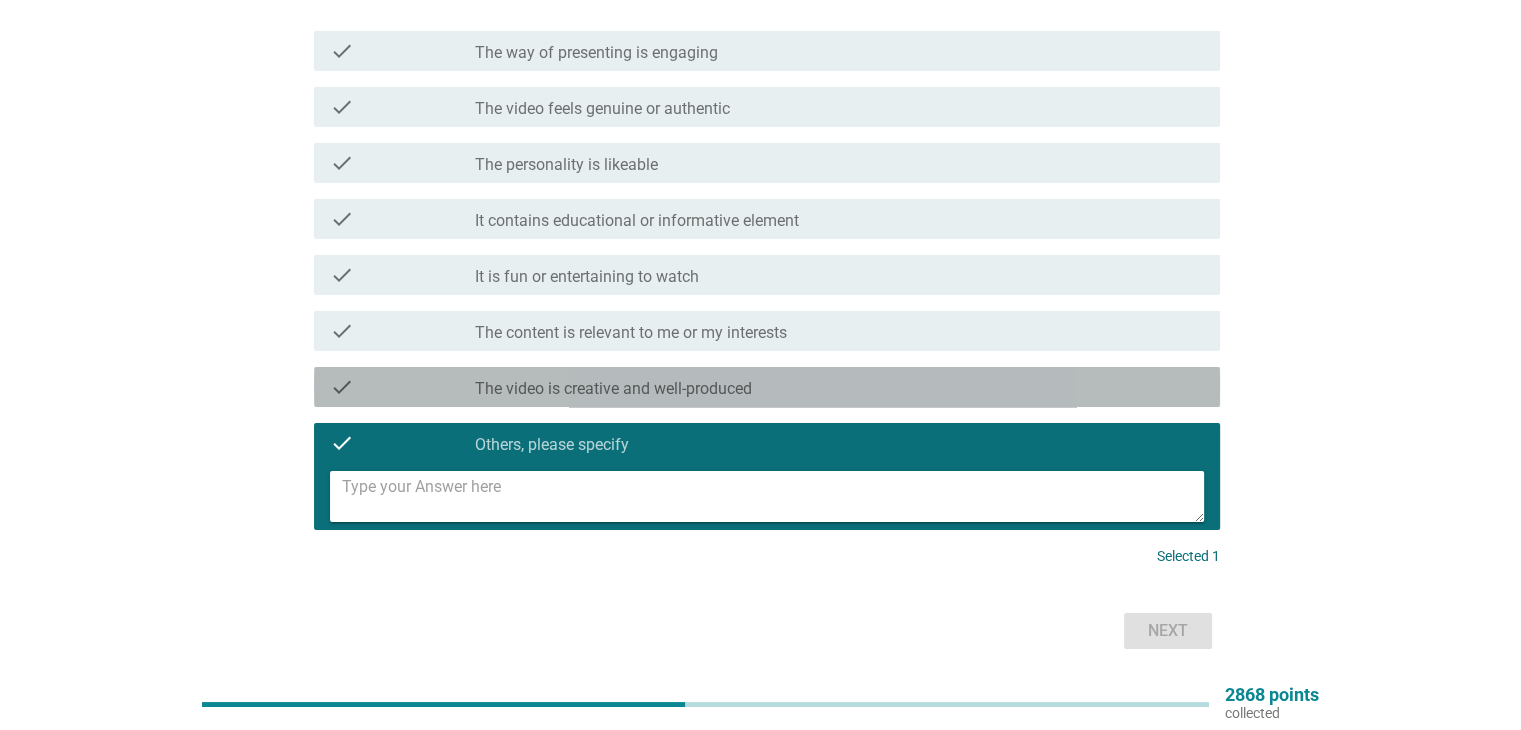 click on "check_box_outline_blank The video is creative and well-produced" at bounding box center (839, 387) 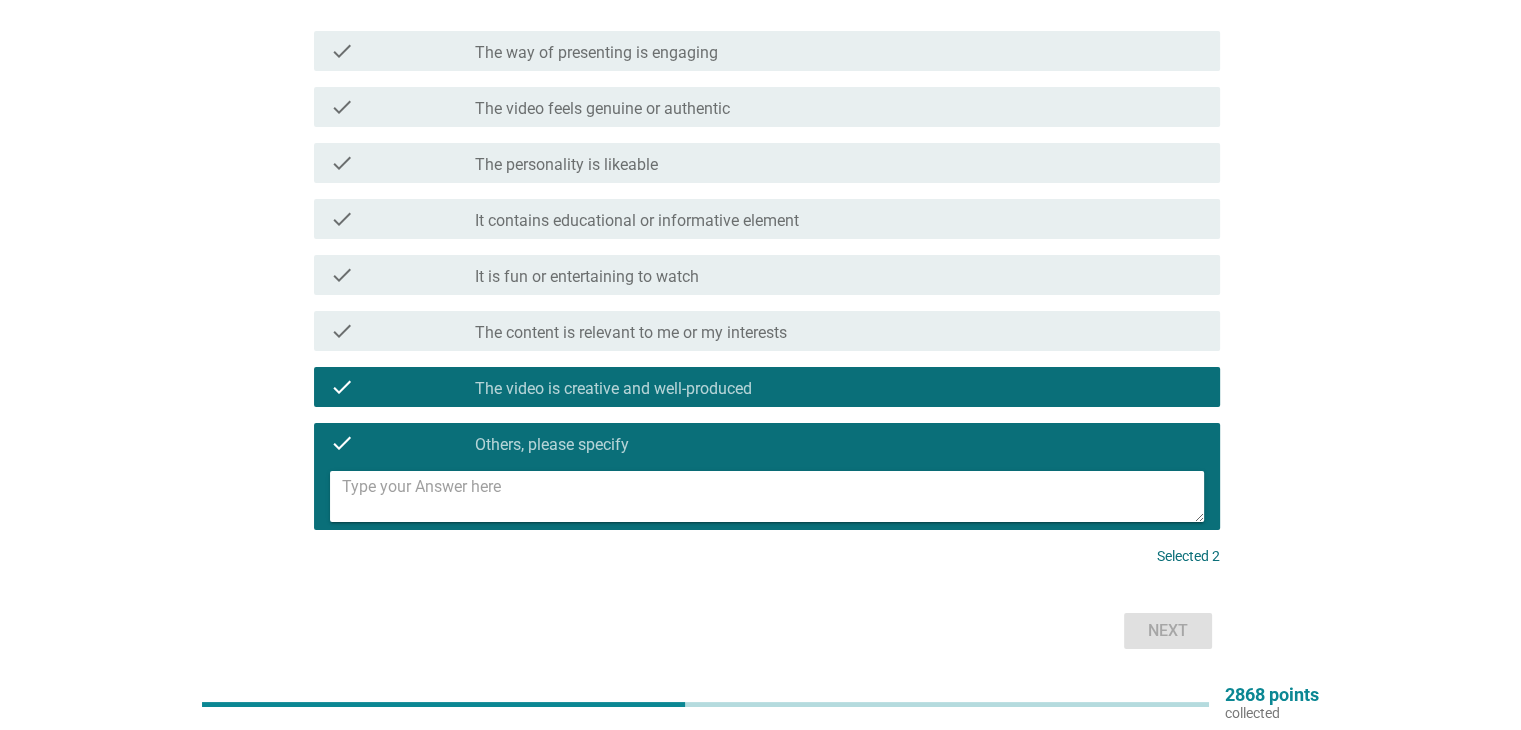 click on "check_box_outline_blank Others, please specify" at bounding box center (839, 443) 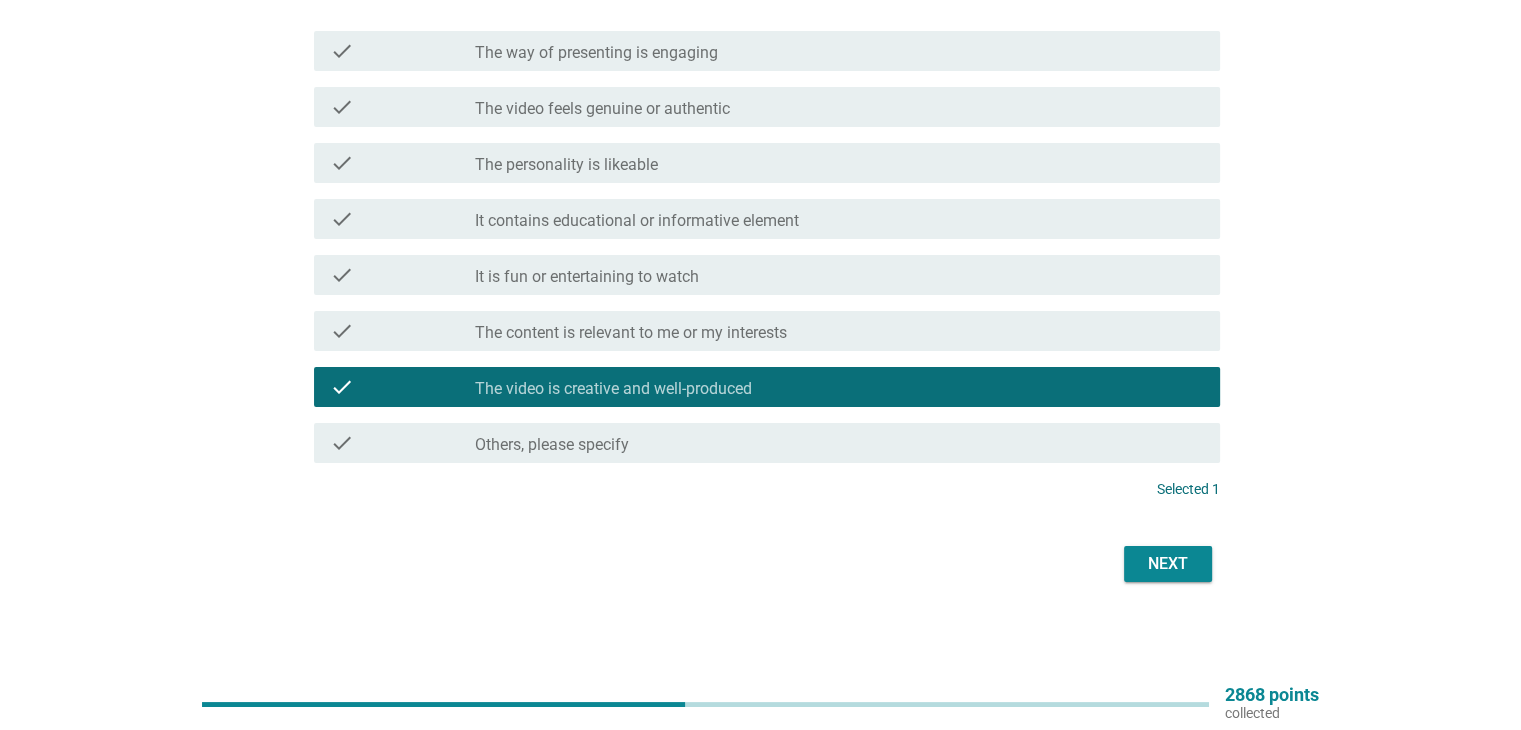 click on "Next" at bounding box center (1168, 564) 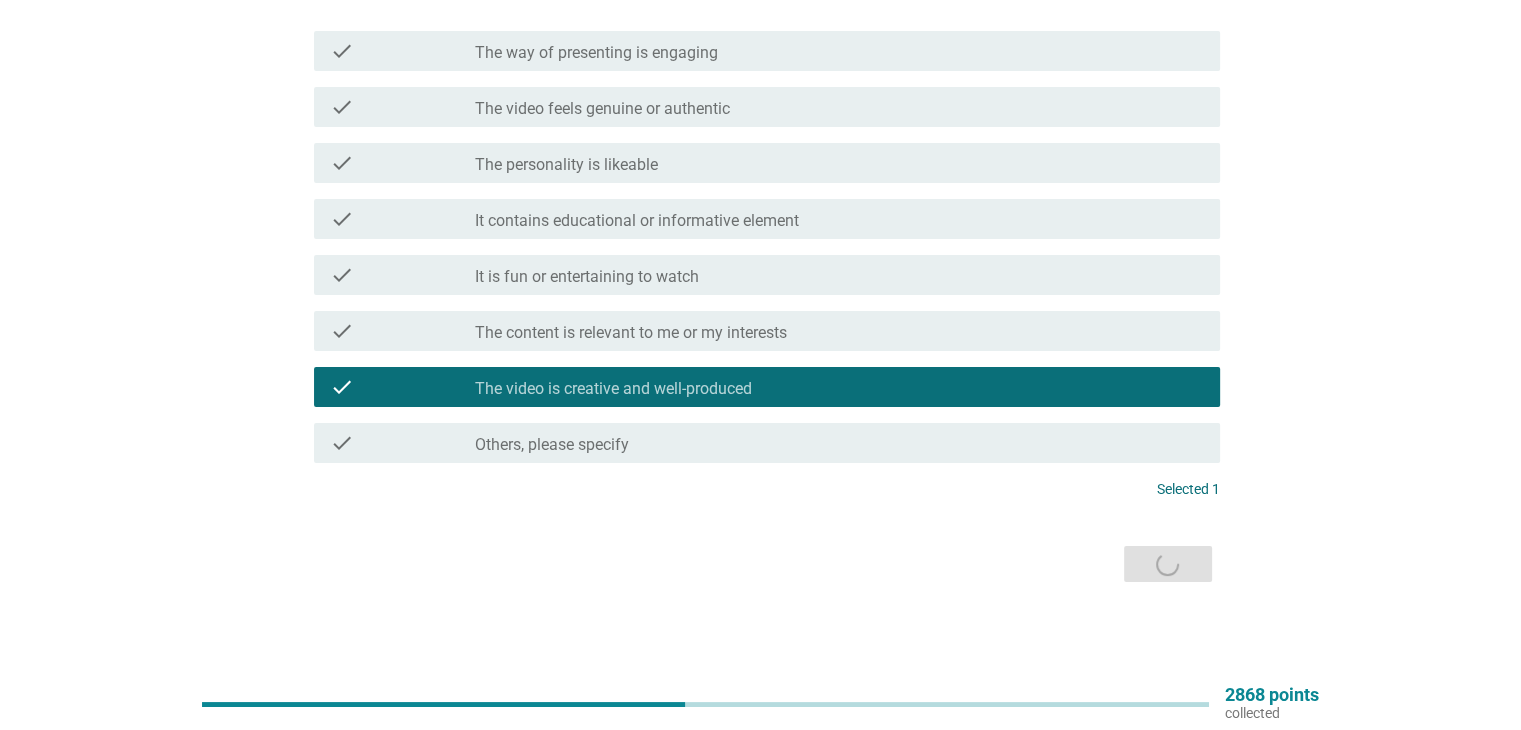 scroll, scrollTop: 0, scrollLeft: 0, axis: both 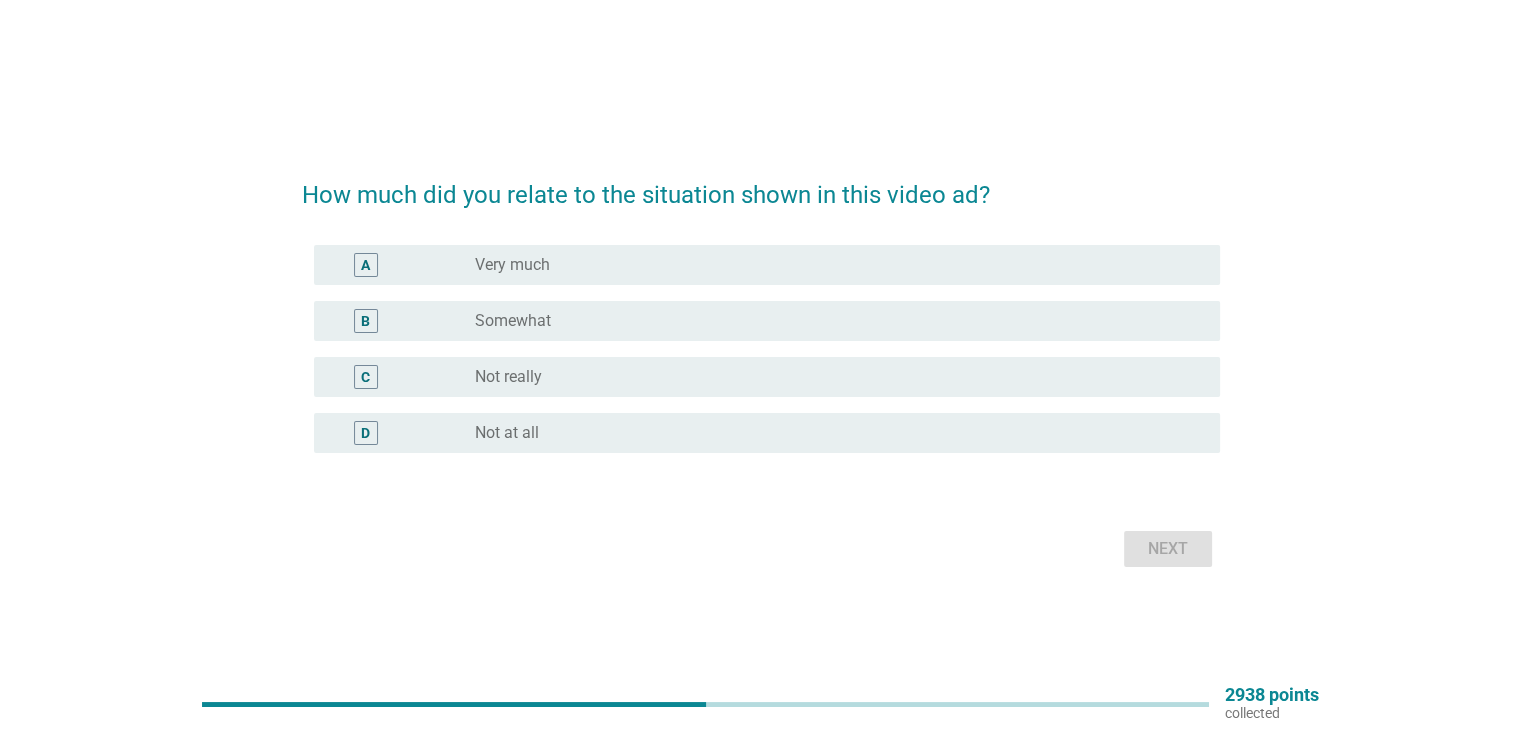 click on "C     radio_button_unchecked Not really" at bounding box center (767, 377) 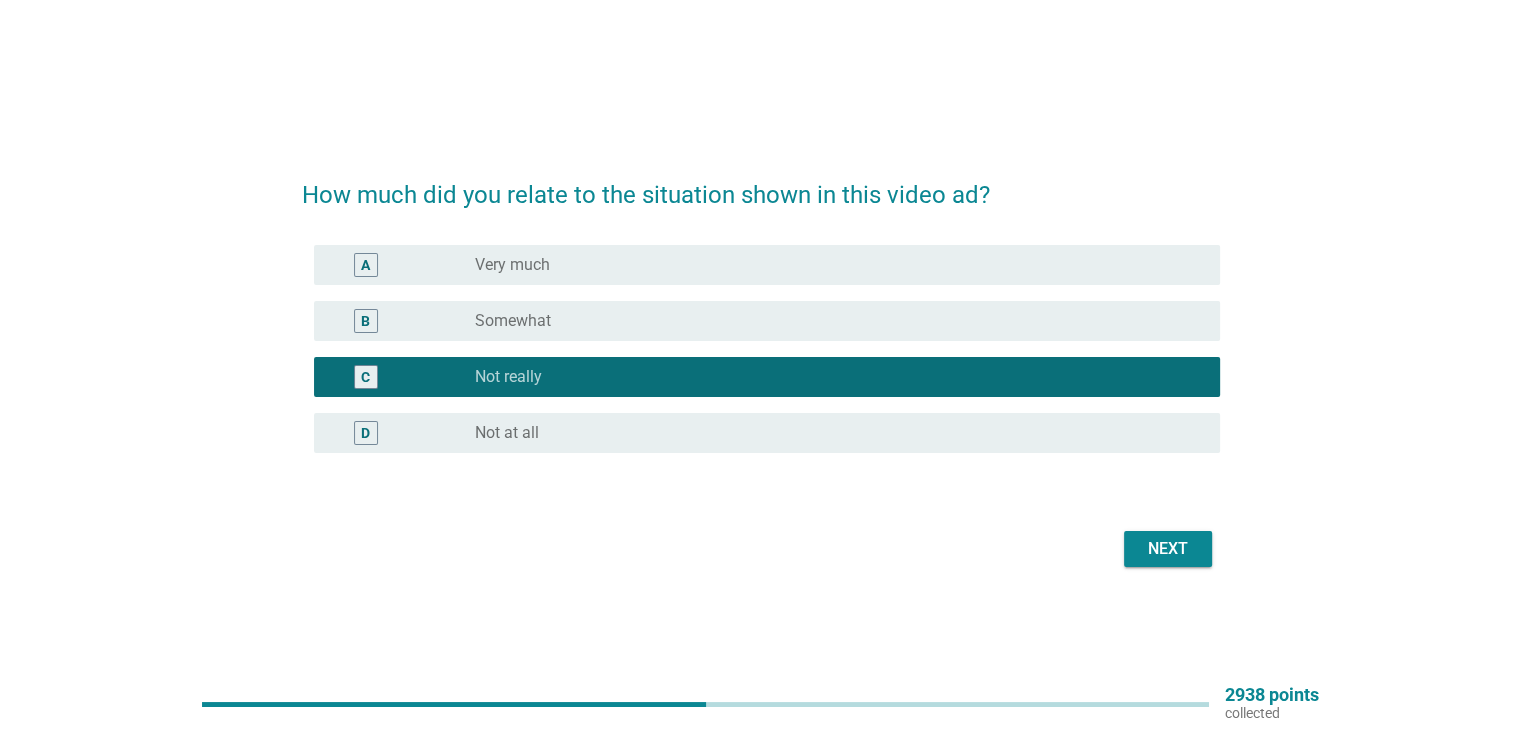 click on "Next" at bounding box center [1168, 549] 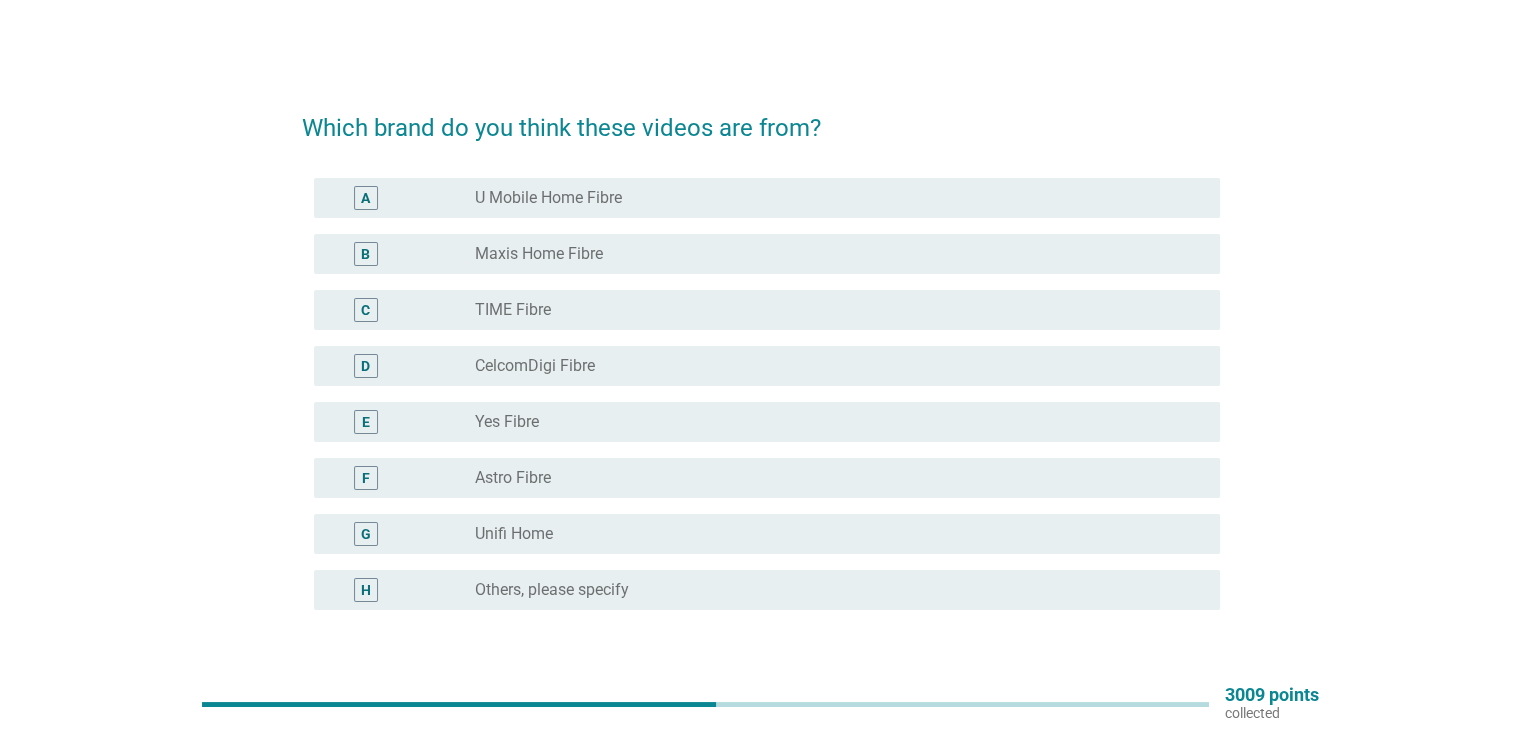 click on "radio_button_unchecked Unifi Home" at bounding box center [831, 534] 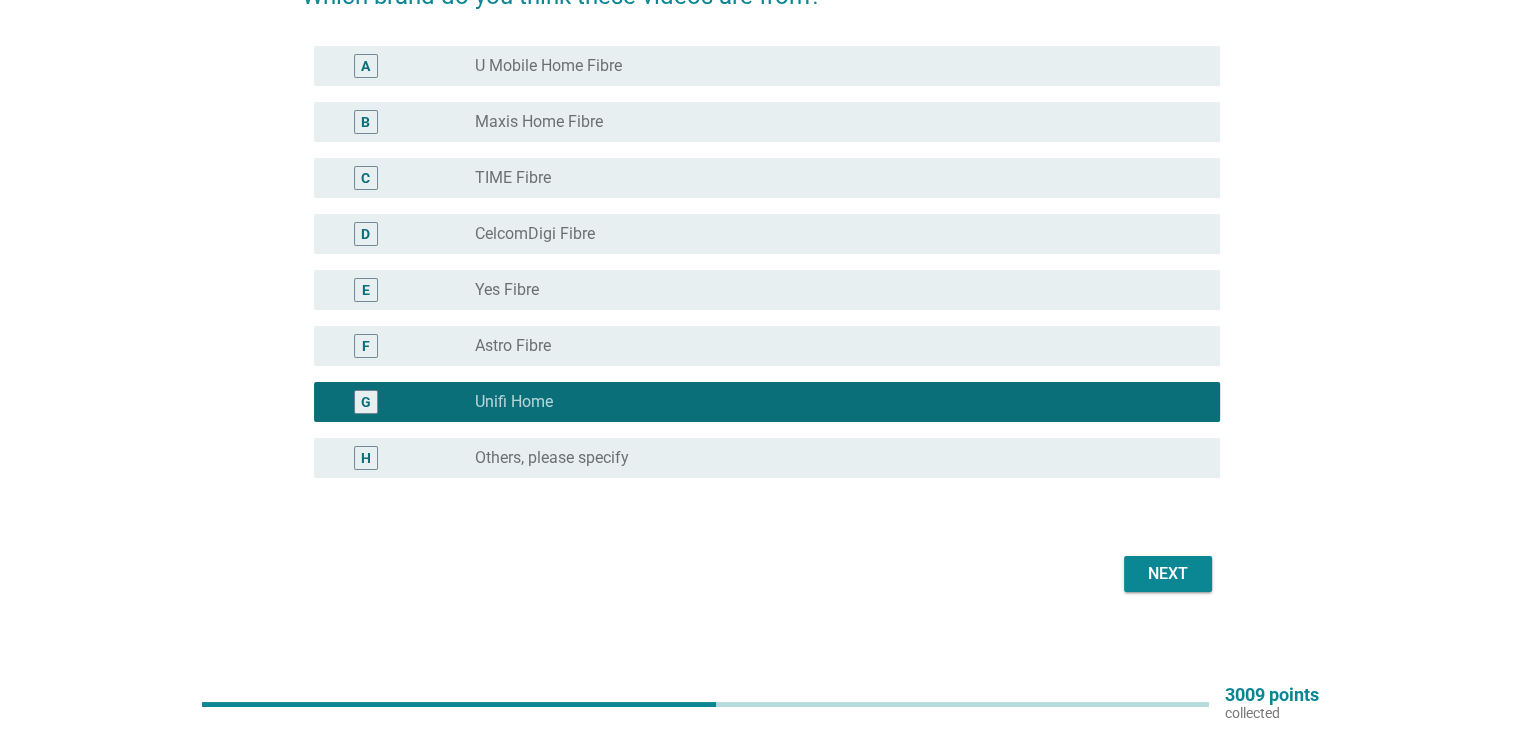 scroll, scrollTop: 142, scrollLeft: 0, axis: vertical 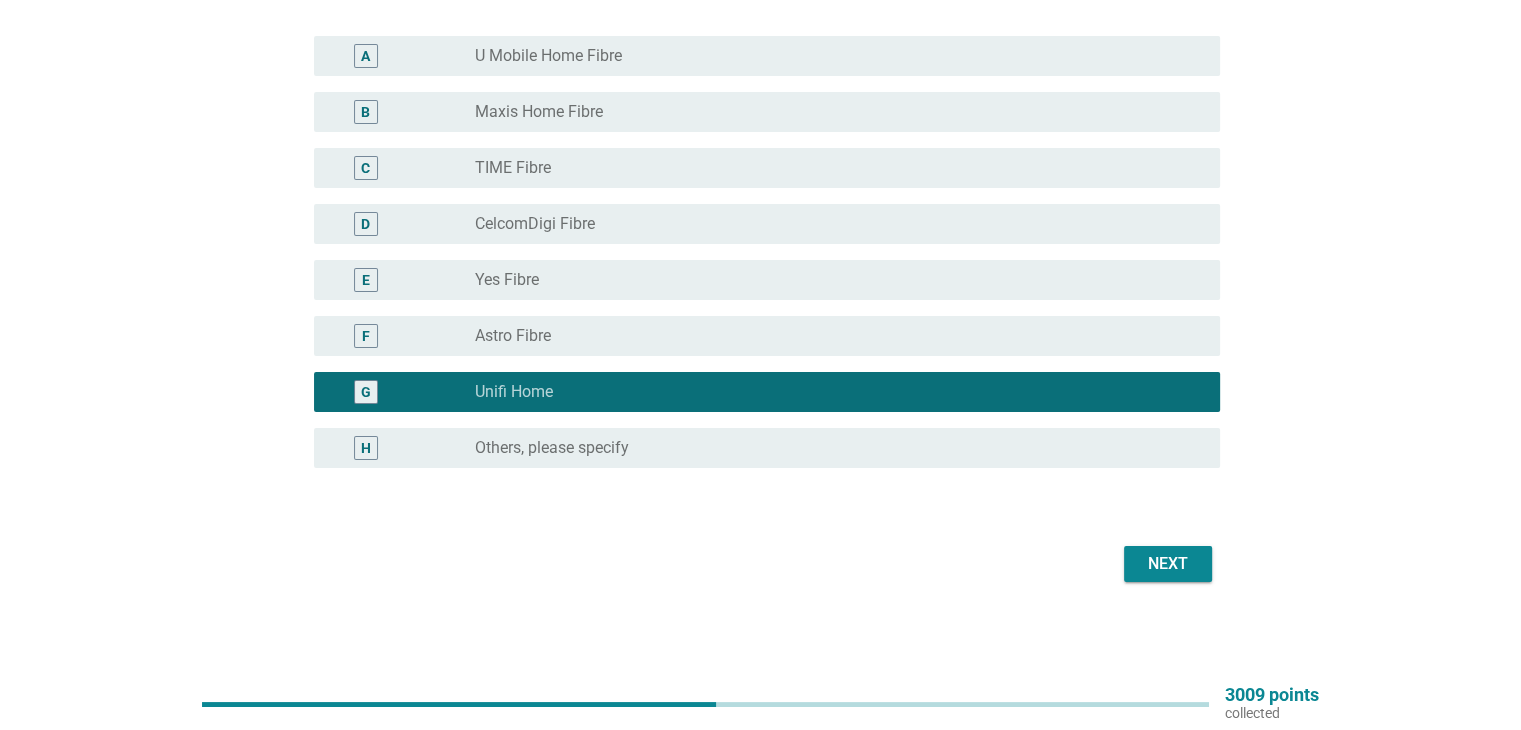 click on "Next" at bounding box center [1168, 564] 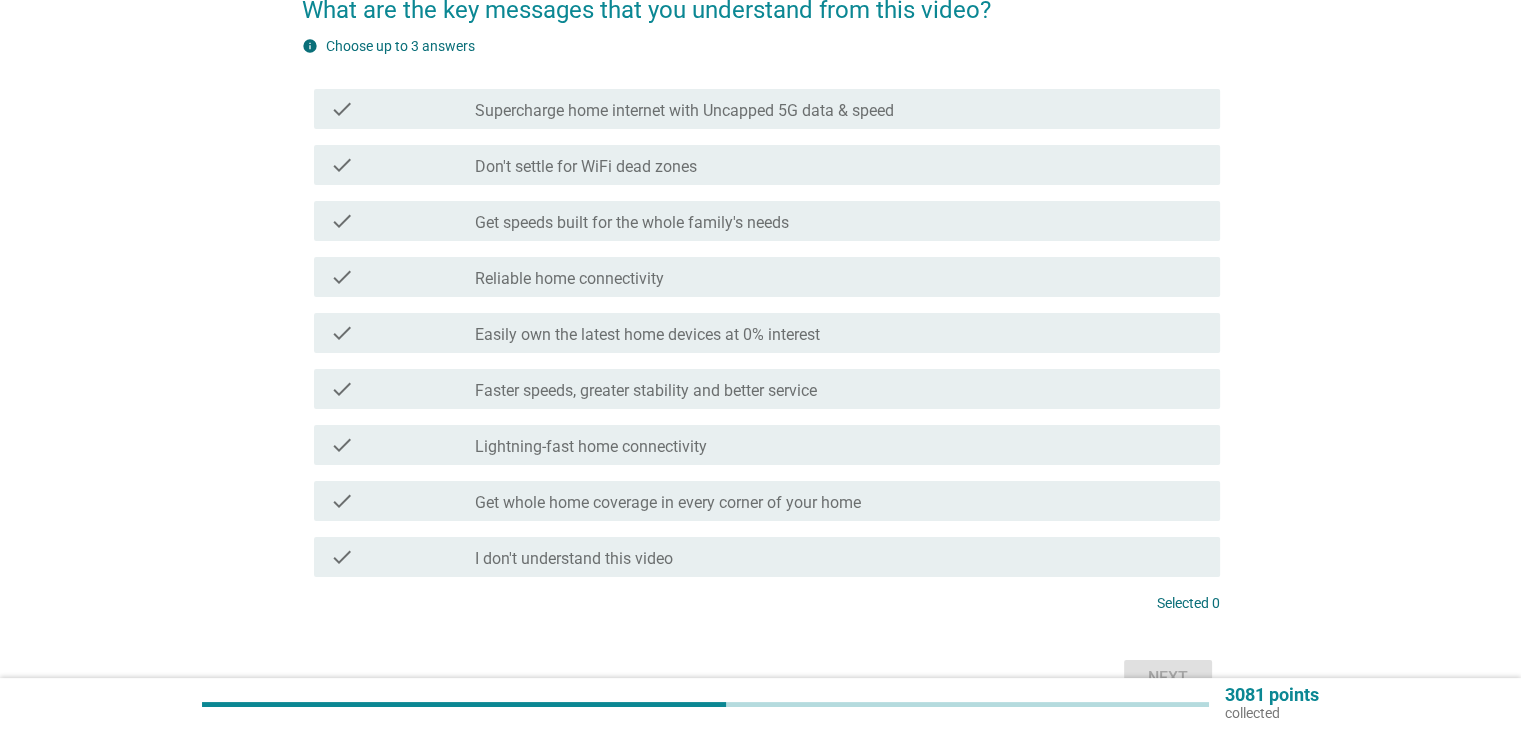 scroll, scrollTop: 232, scrollLeft: 0, axis: vertical 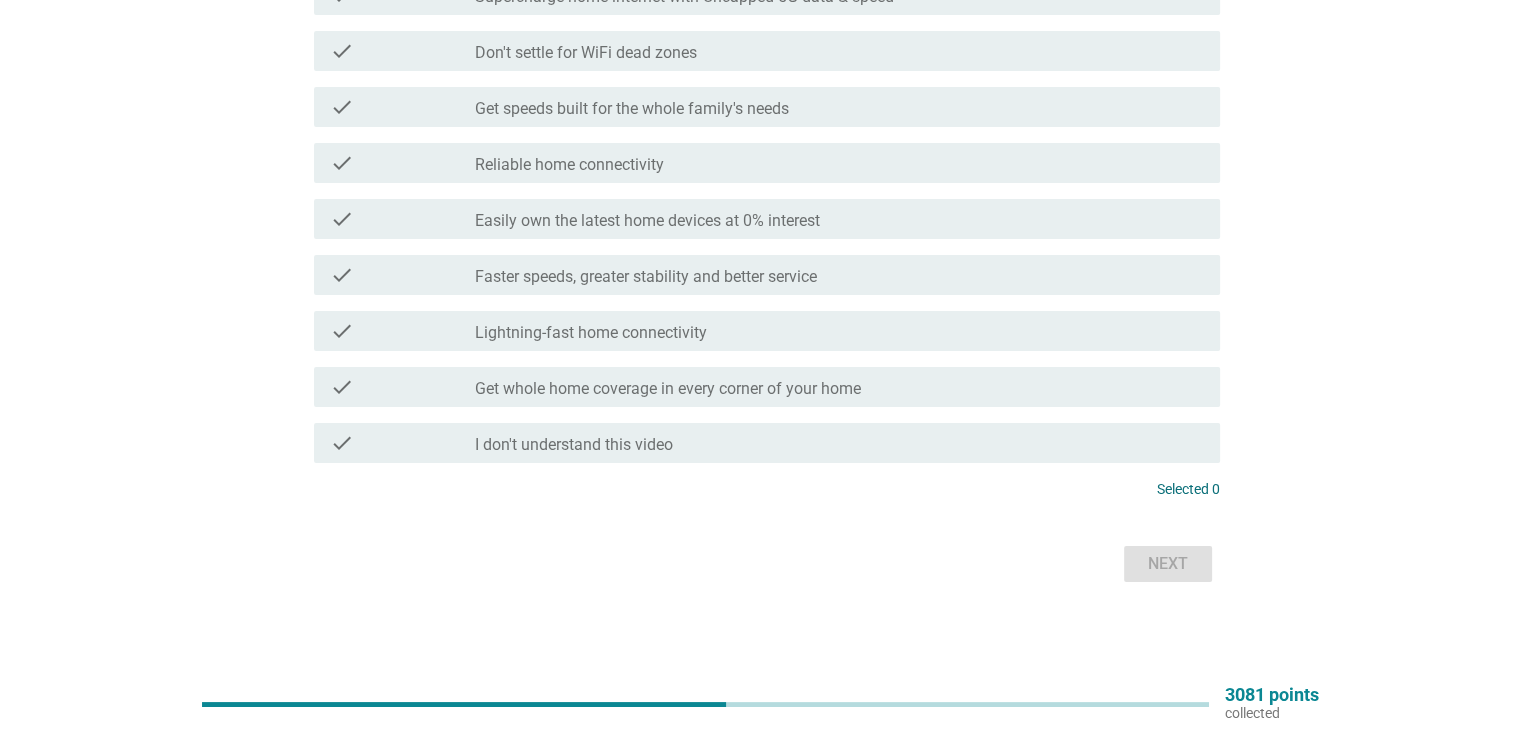 click on "check     check_box_outline_blank I don't understand this video" at bounding box center [761, 443] 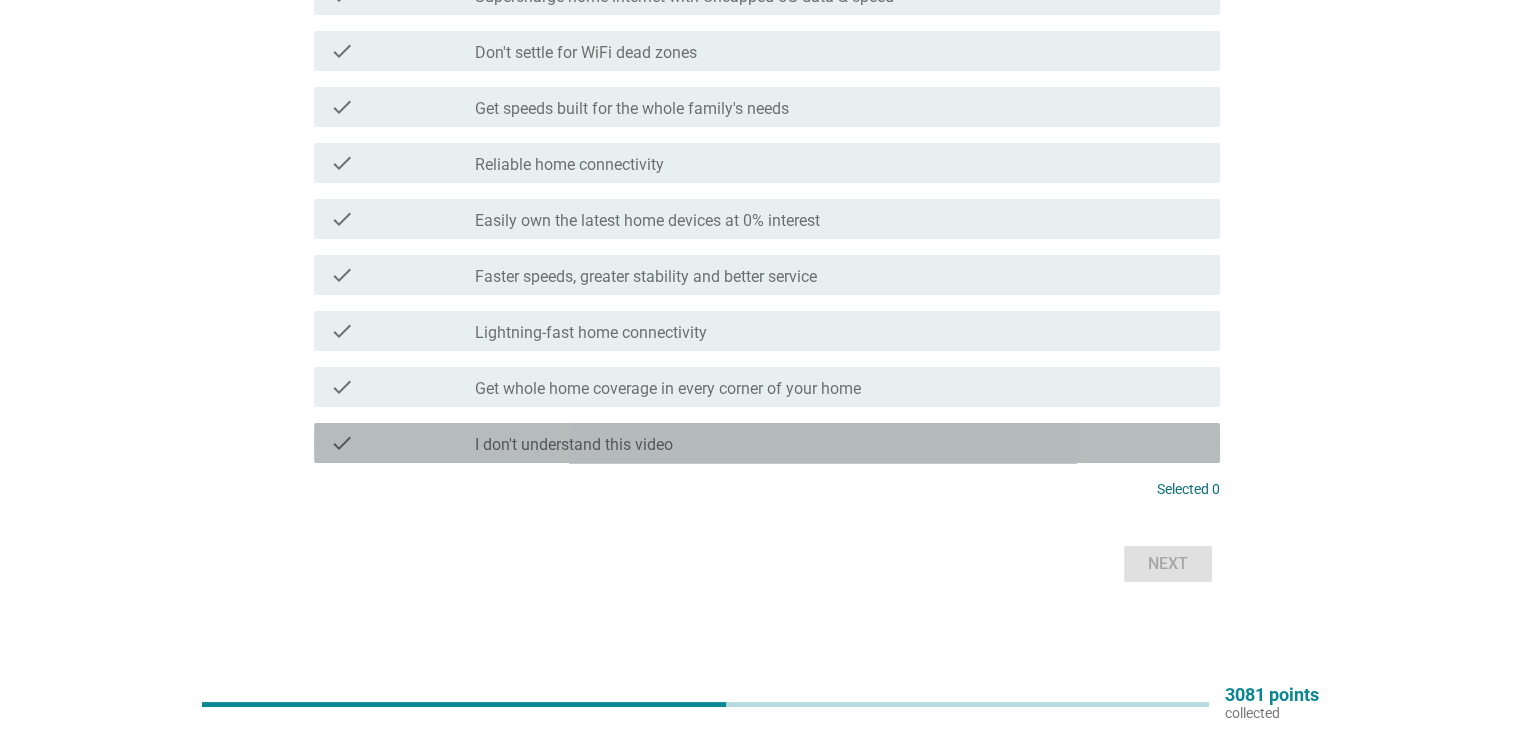 click on "check_box_outline_blank I don't understand this video" at bounding box center [839, 443] 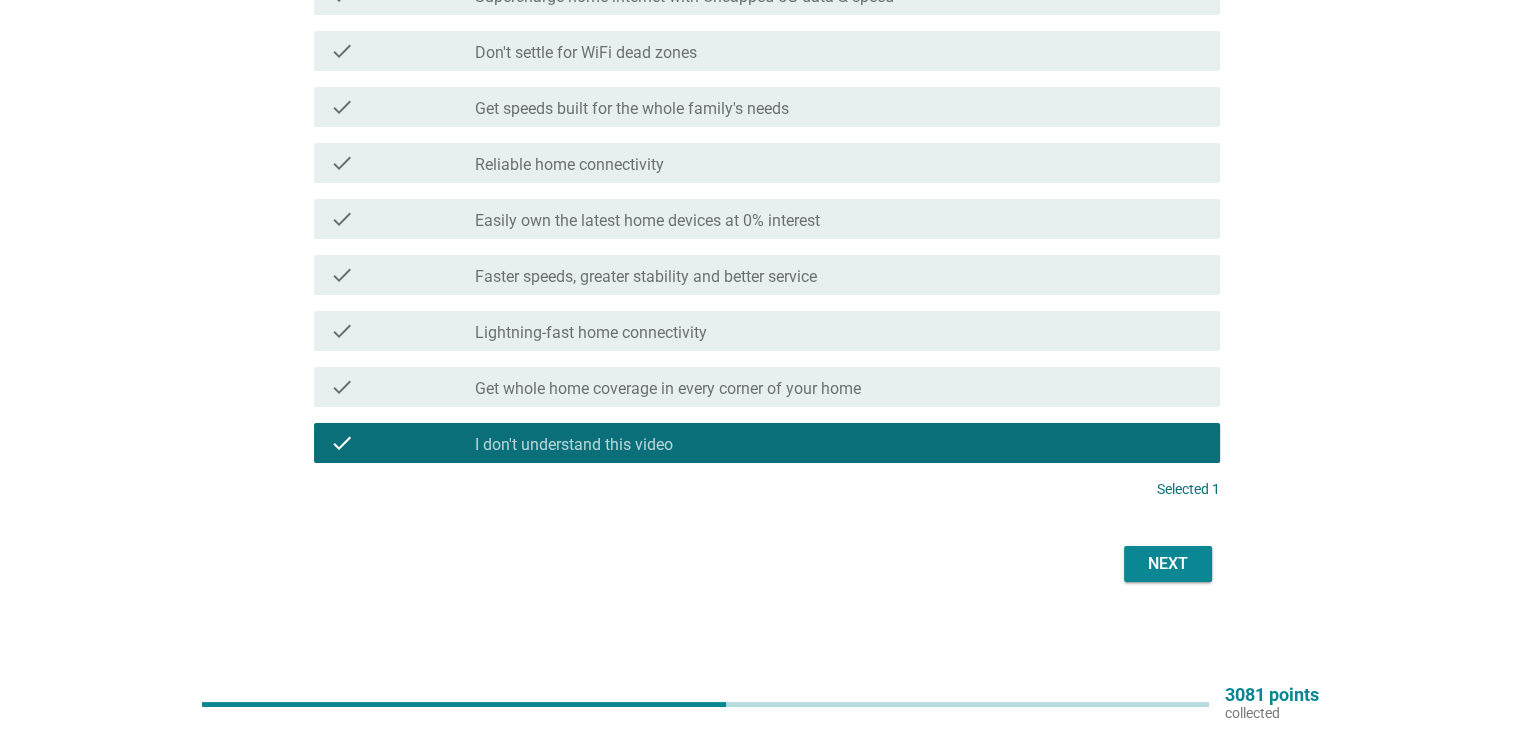 click on "Next" at bounding box center (1168, 564) 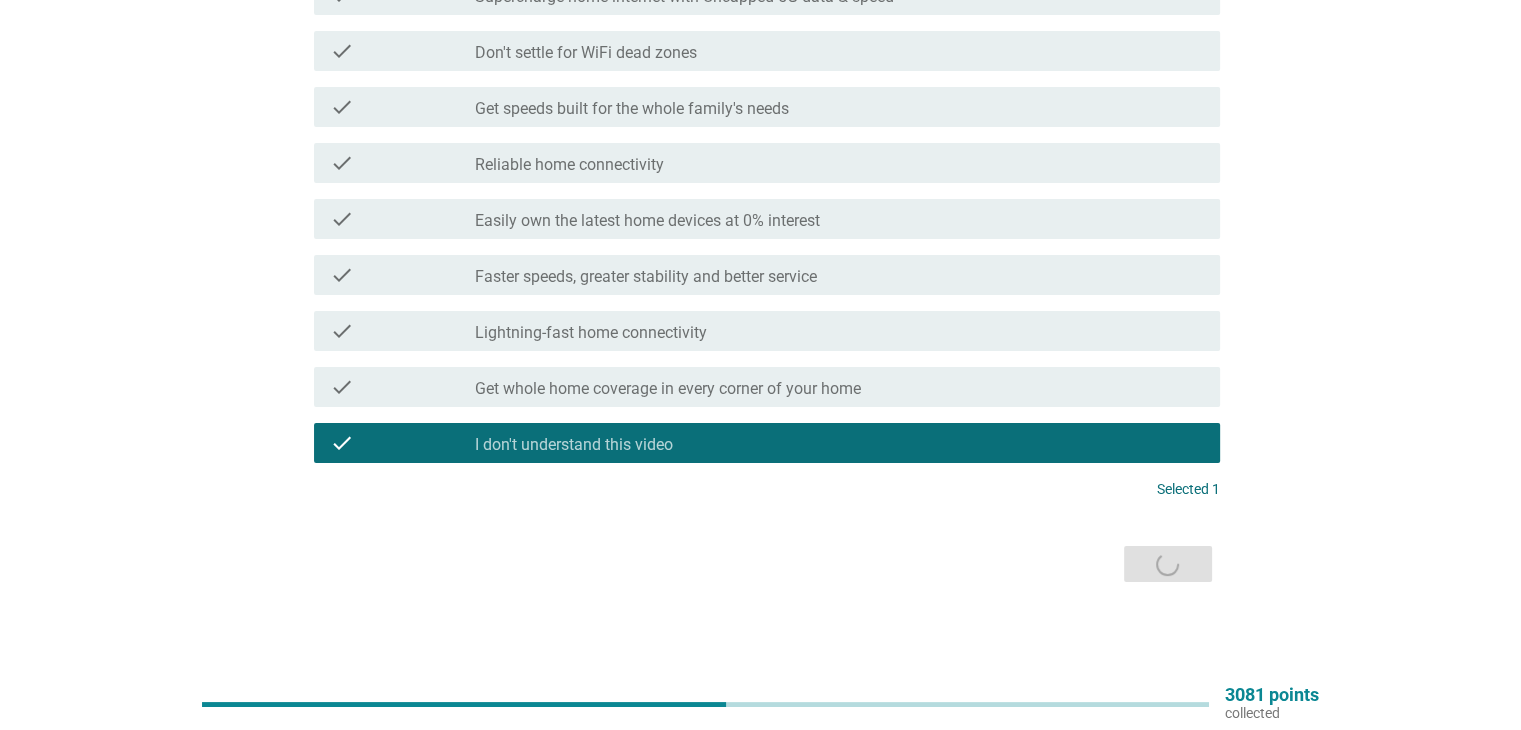 scroll, scrollTop: 0, scrollLeft: 0, axis: both 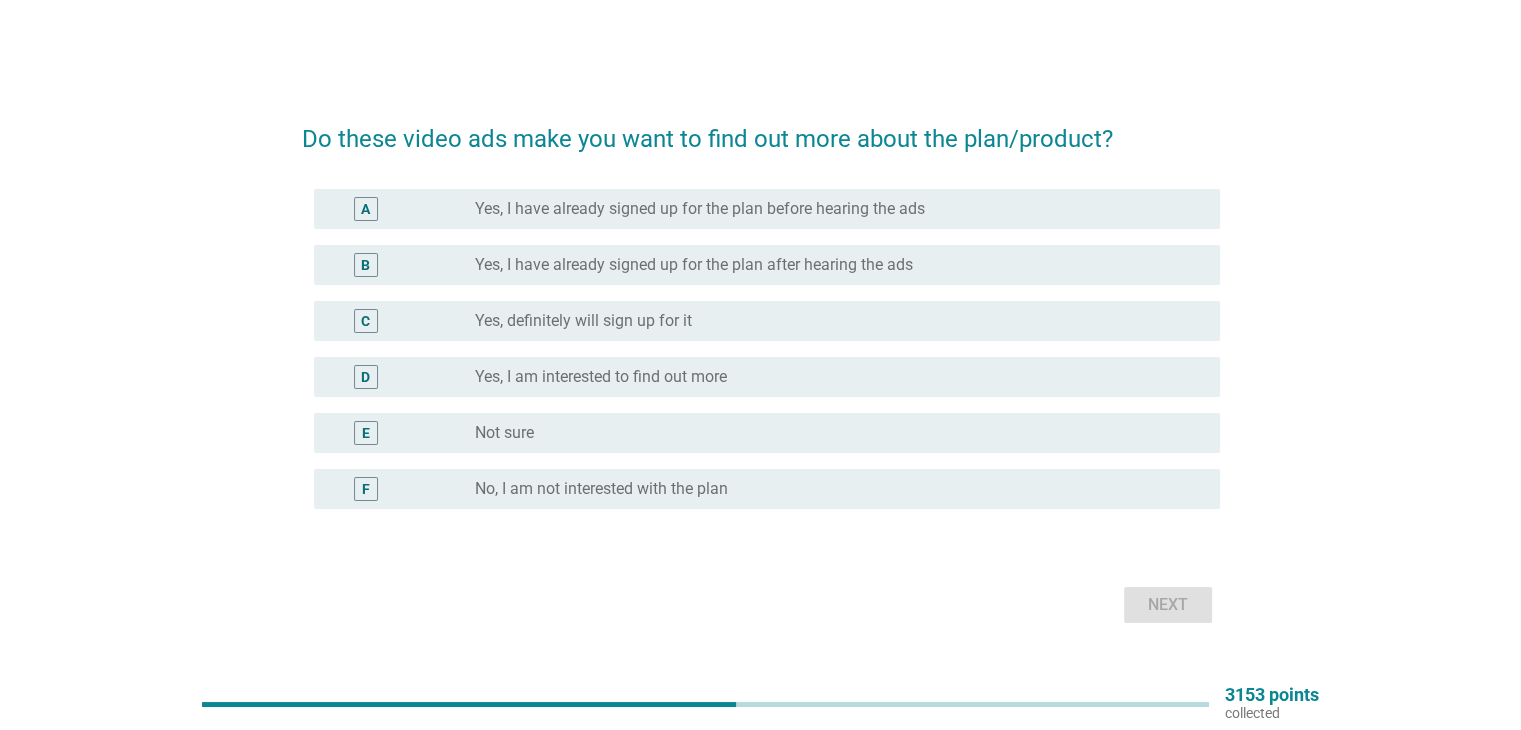 click on "radio_button_unchecked Not sure" at bounding box center [831, 433] 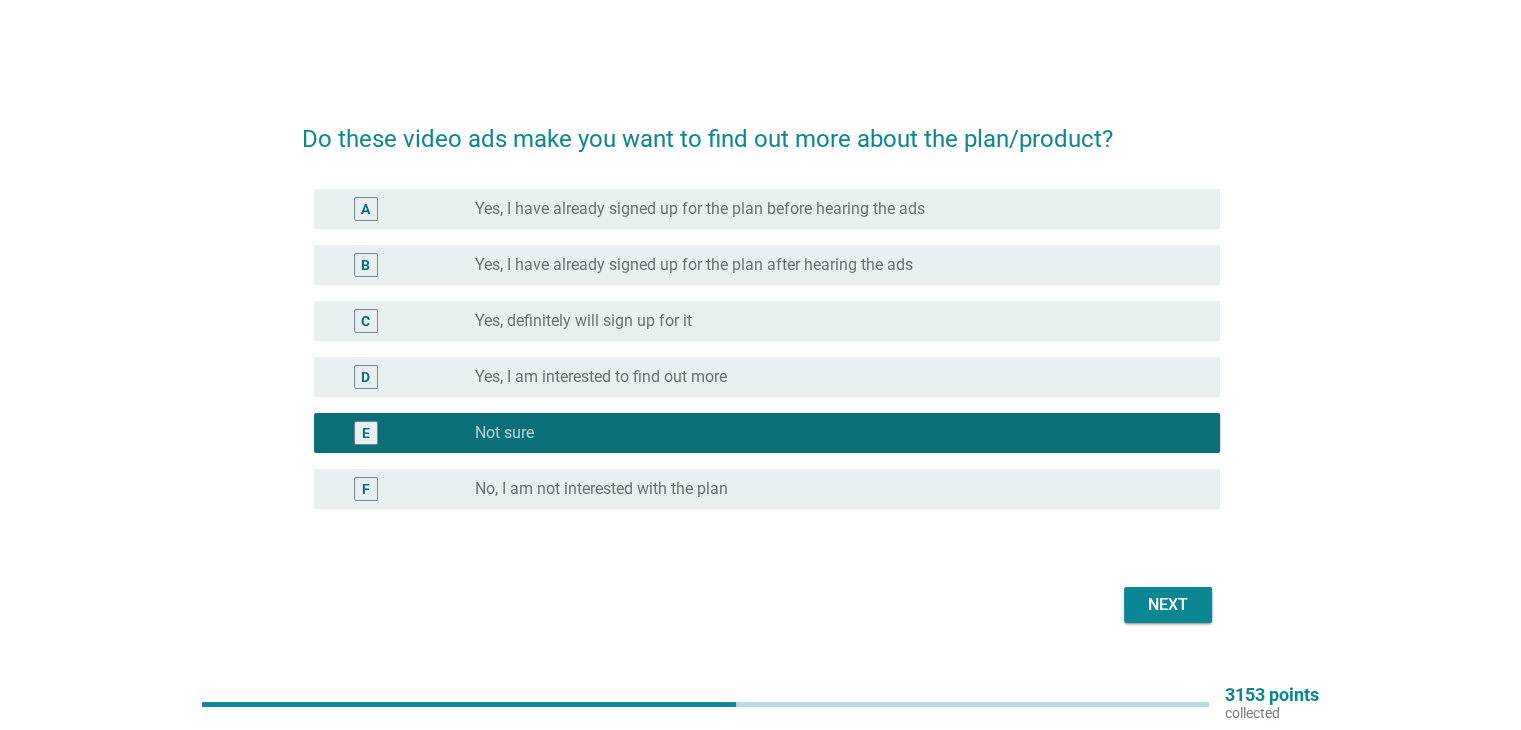 click on "Next" at bounding box center (1168, 605) 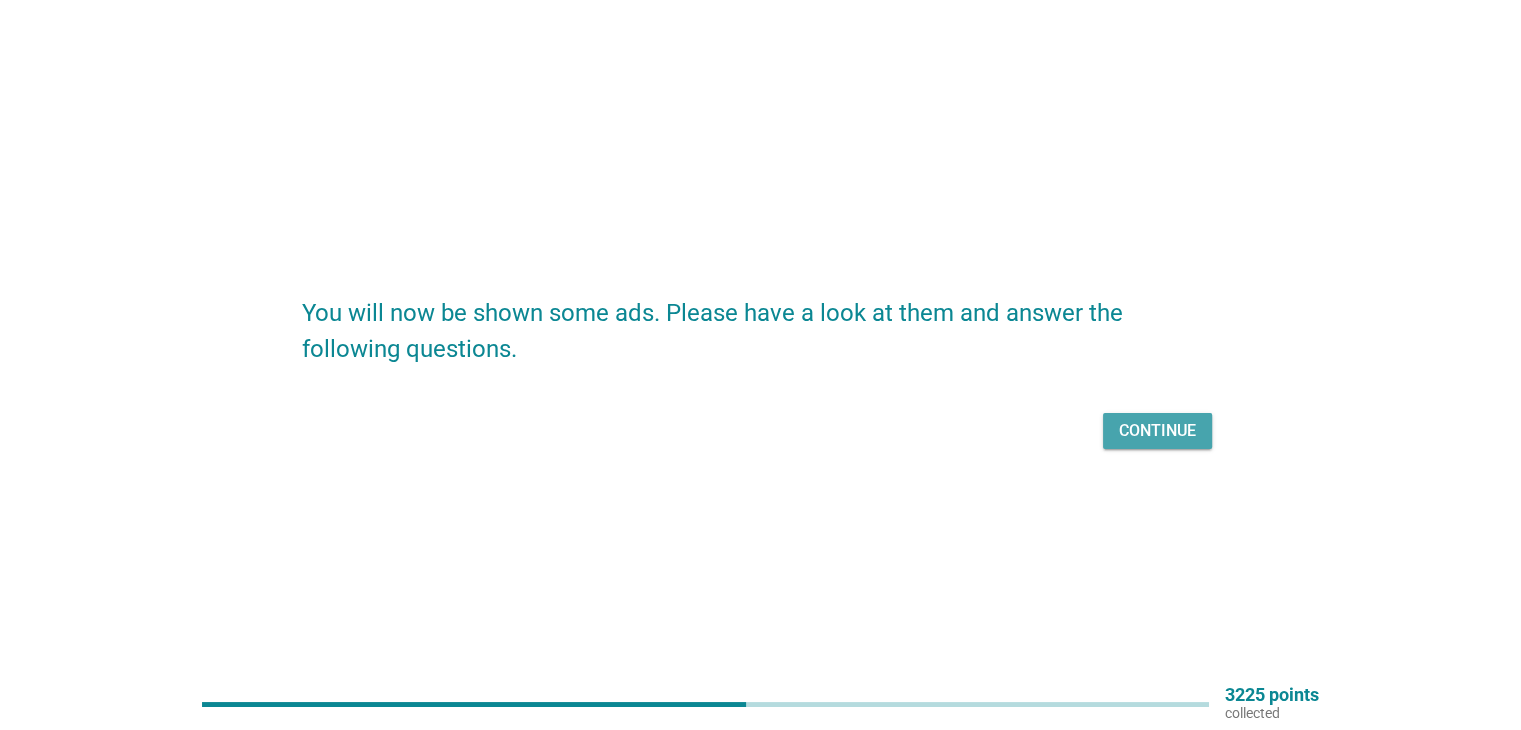click on "Continue" at bounding box center (1157, 431) 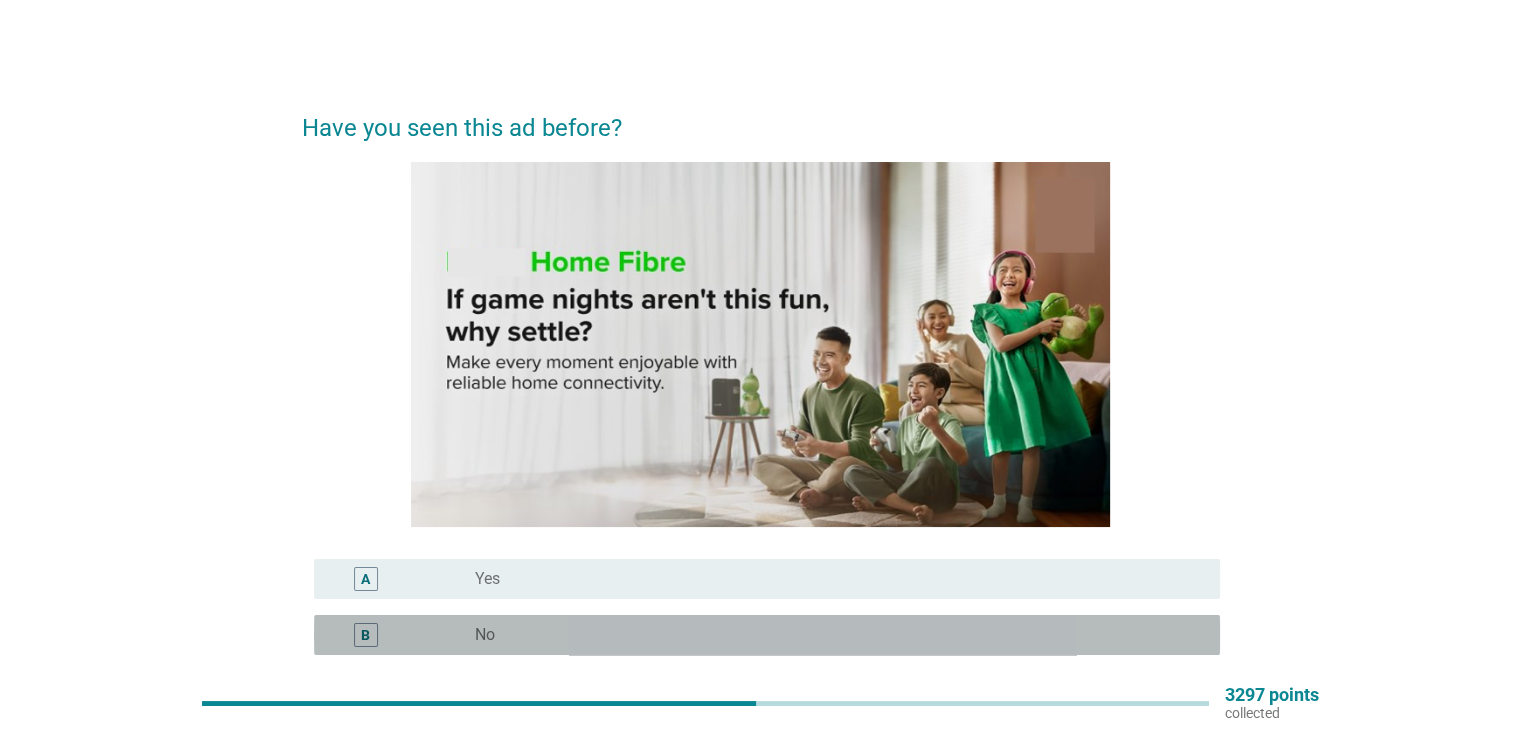 click on "radio_button_unchecked No" at bounding box center (831, 635) 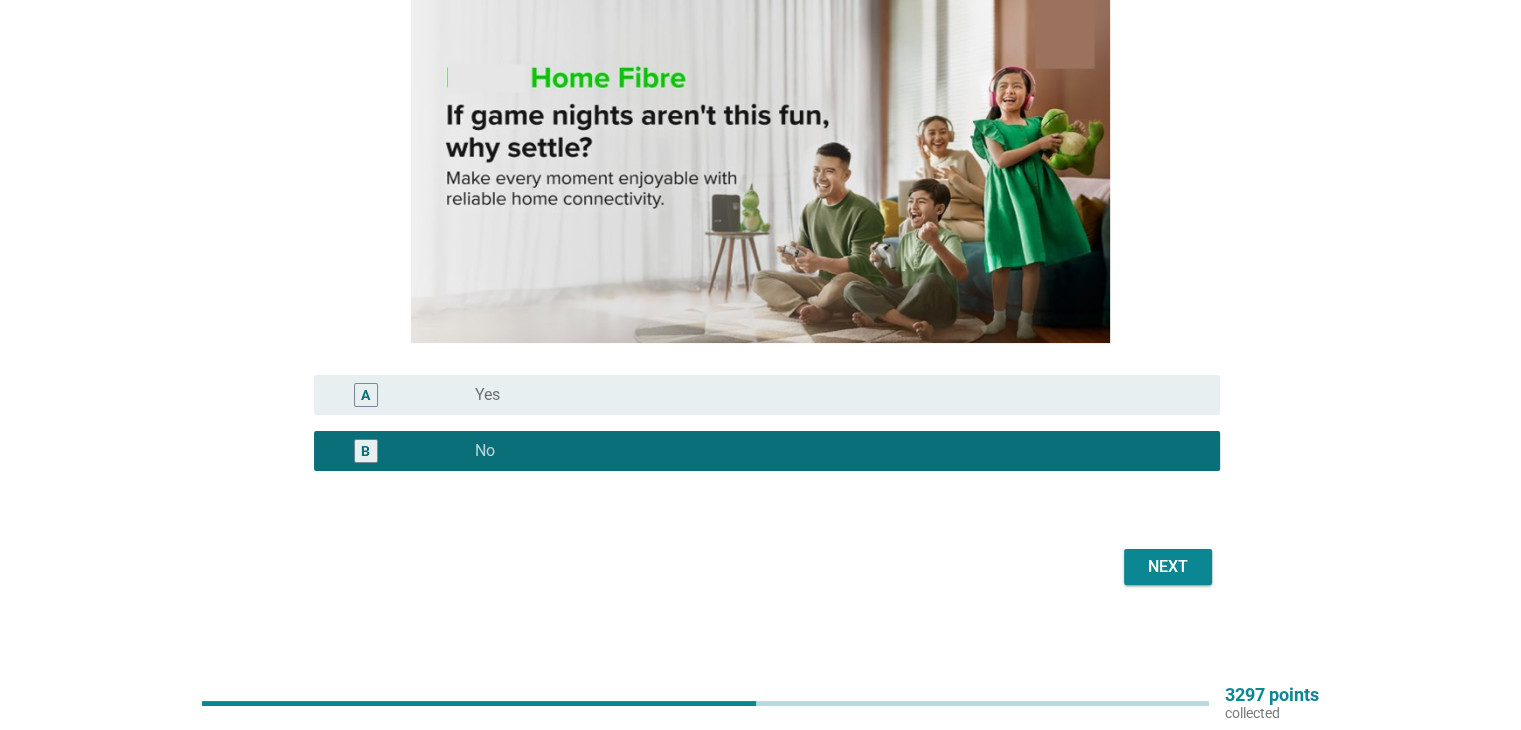scroll, scrollTop: 187, scrollLeft: 0, axis: vertical 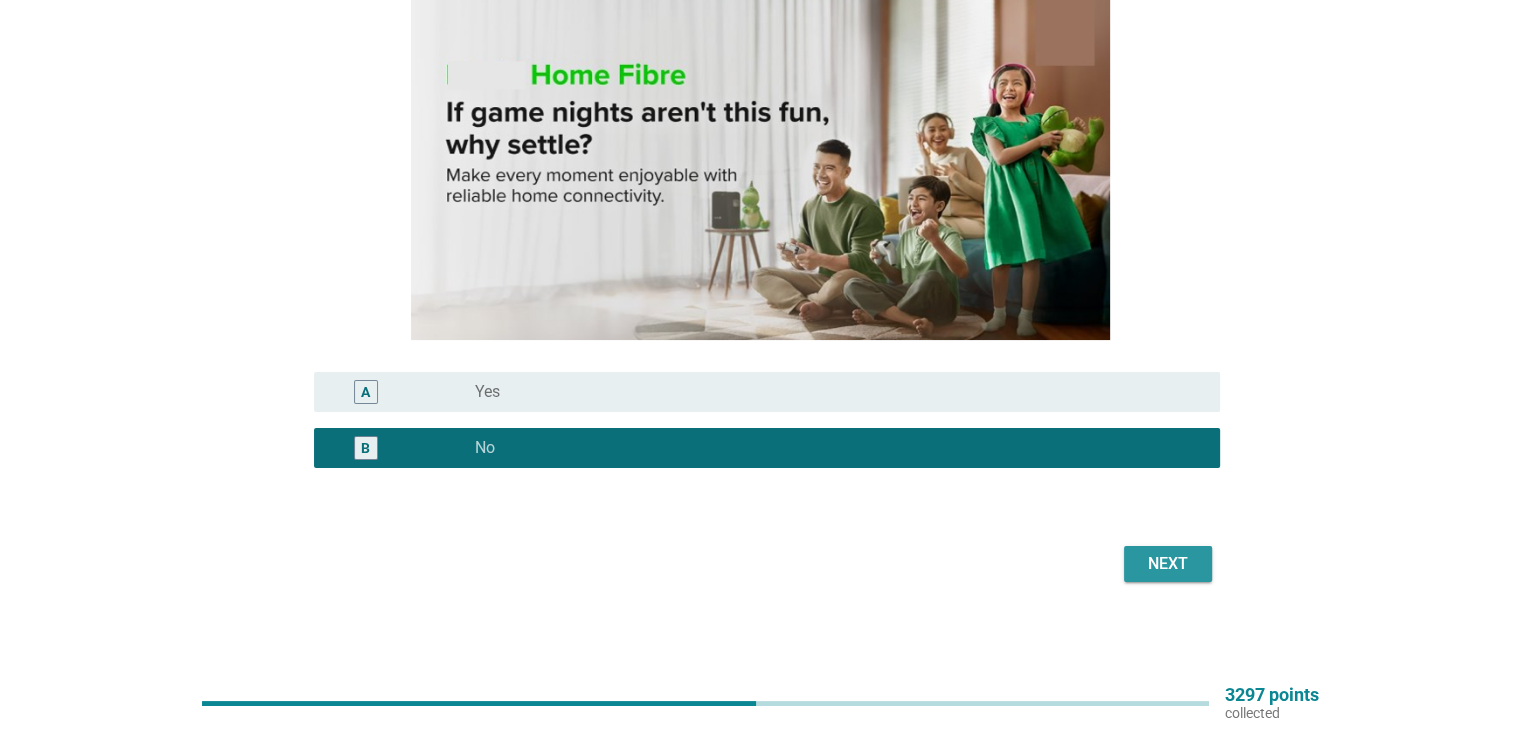 click on "Next" at bounding box center [1168, 564] 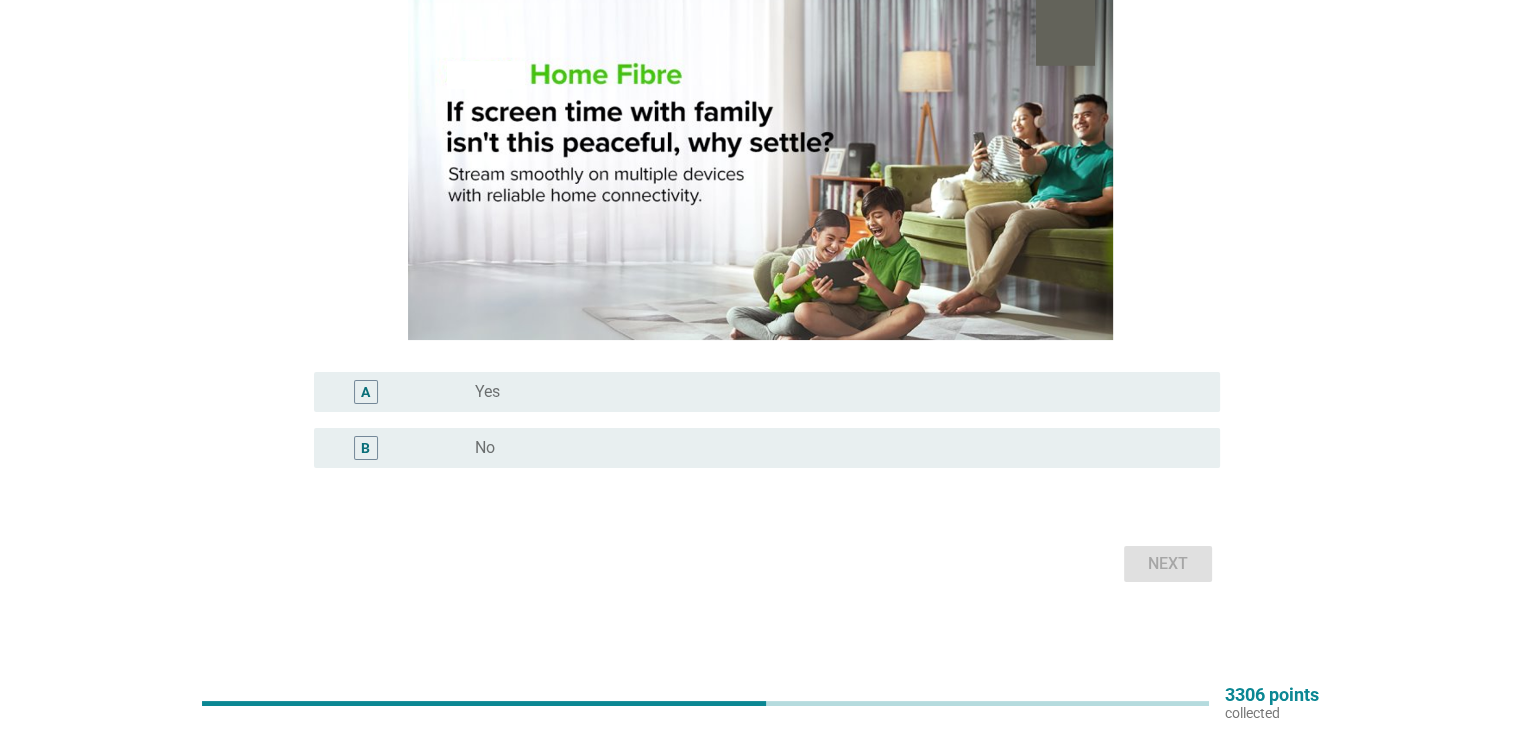 scroll, scrollTop: 0, scrollLeft: 0, axis: both 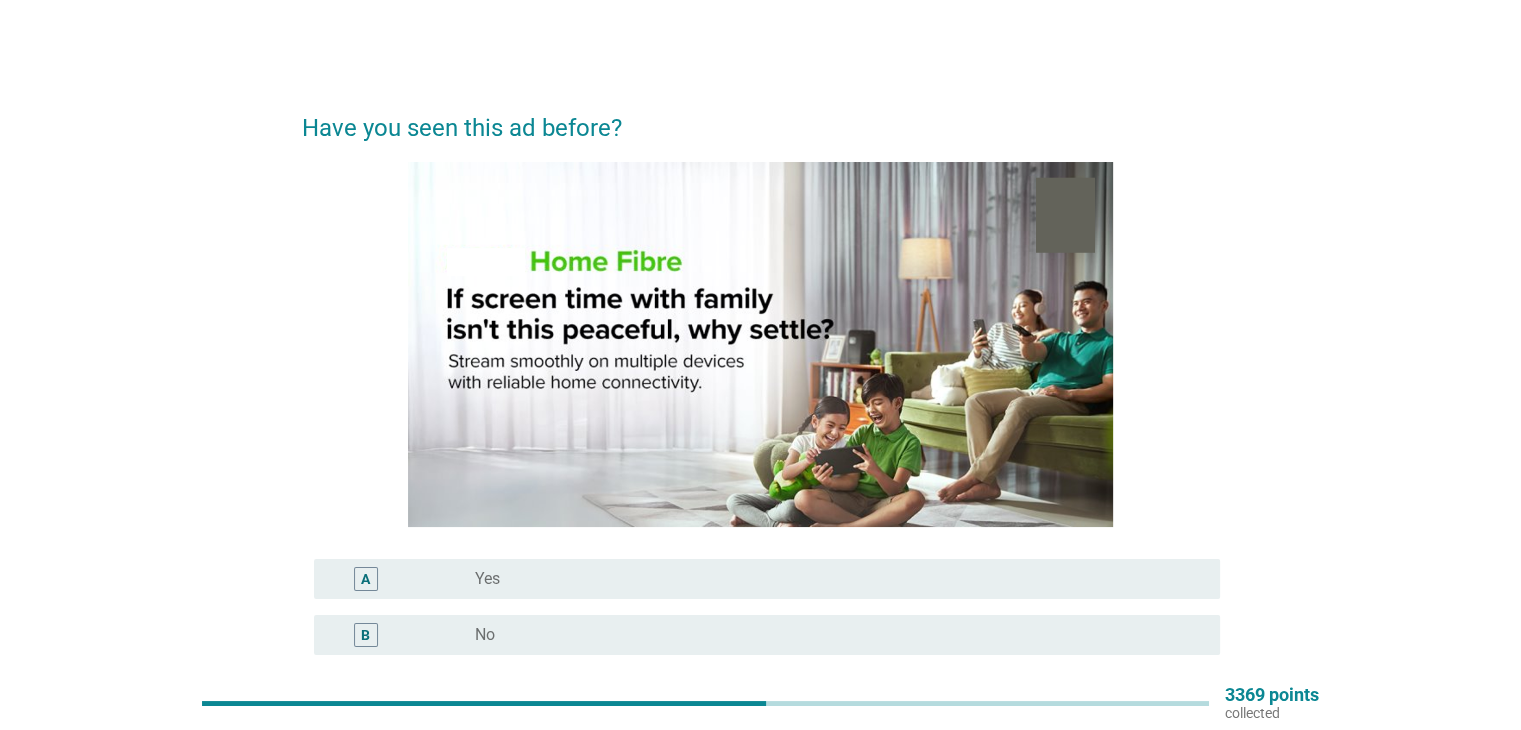 click on "A     radio_button_unchecked Yes" at bounding box center (767, 579) 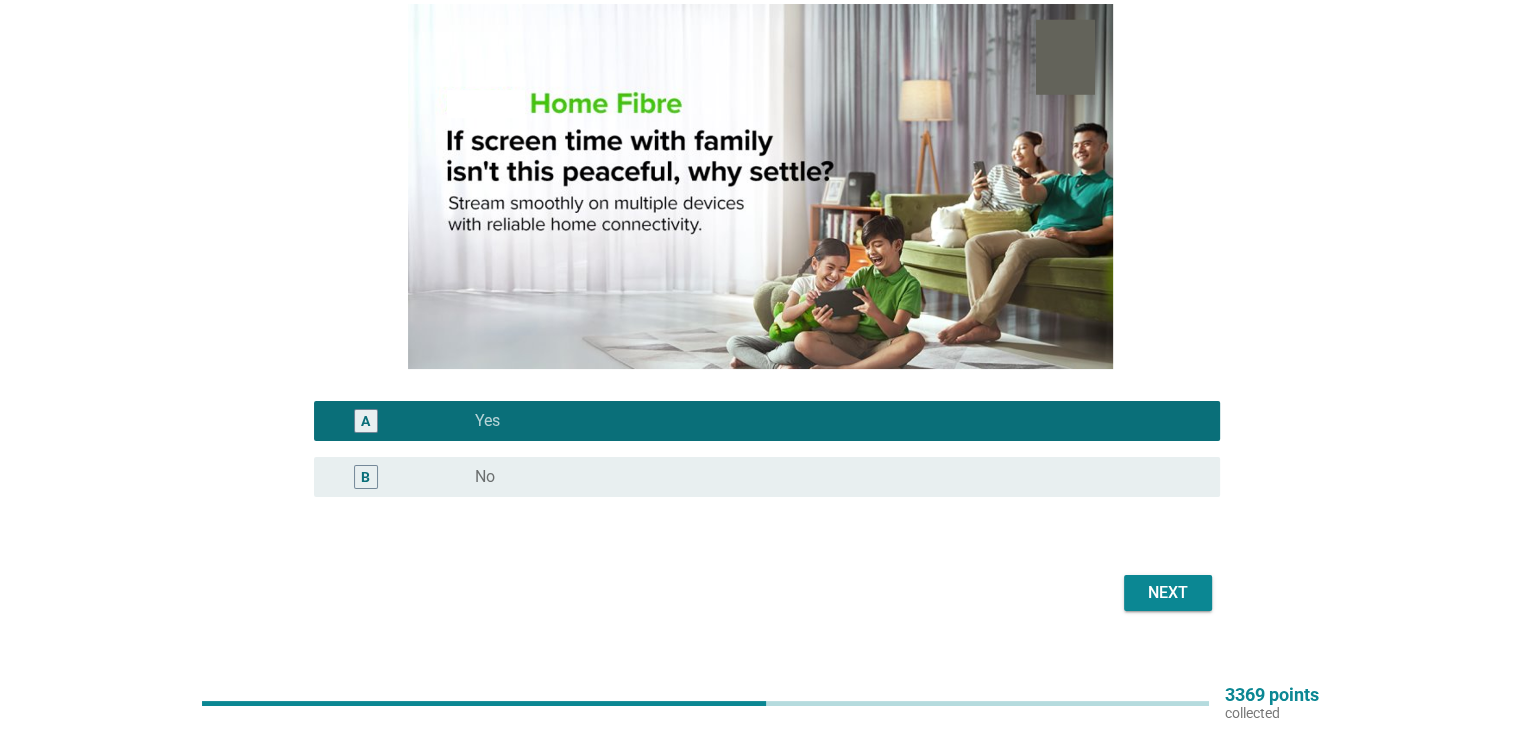 scroll, scrollTop: 187, scrollLeft: 0, axis: vertical 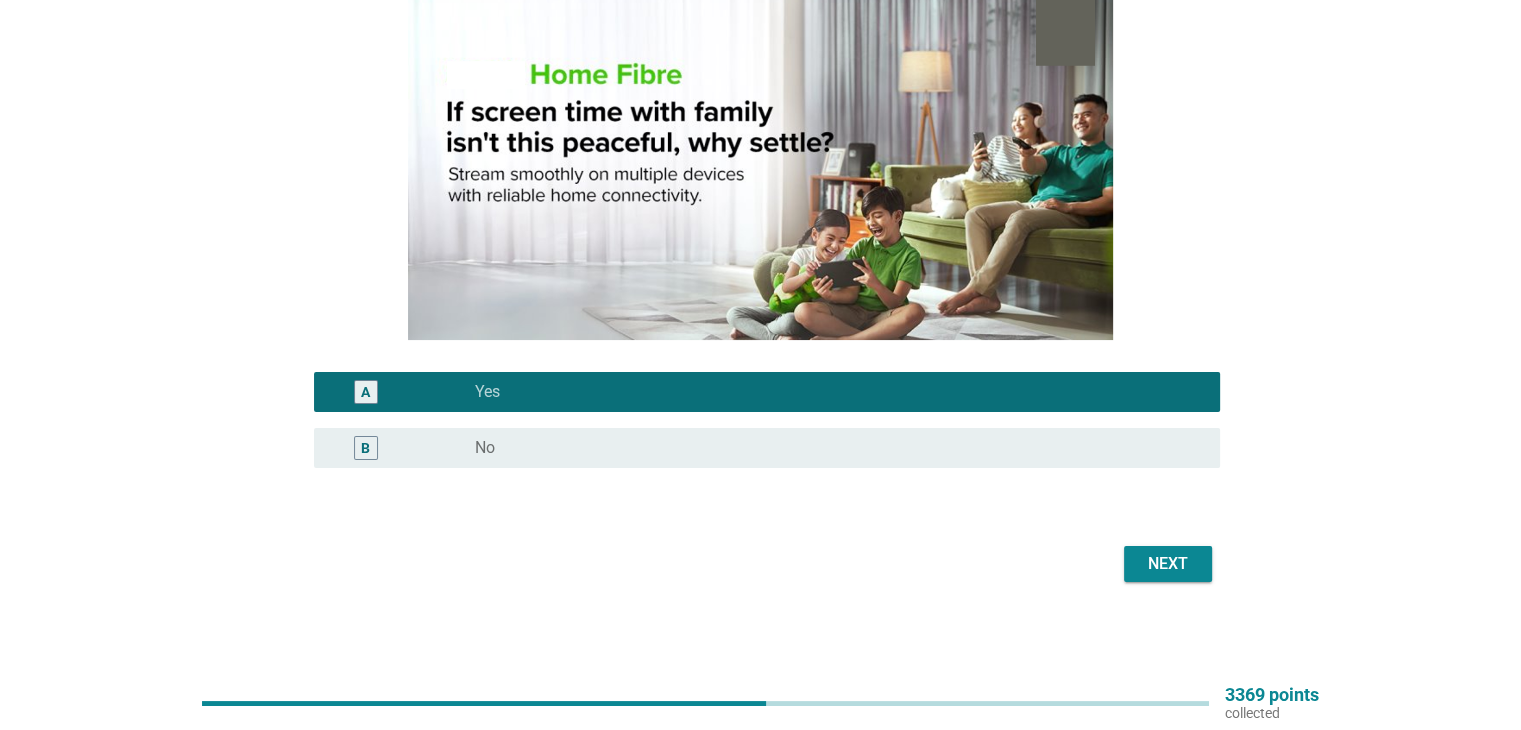 click on "Next" at bounding box center (1168, 564) 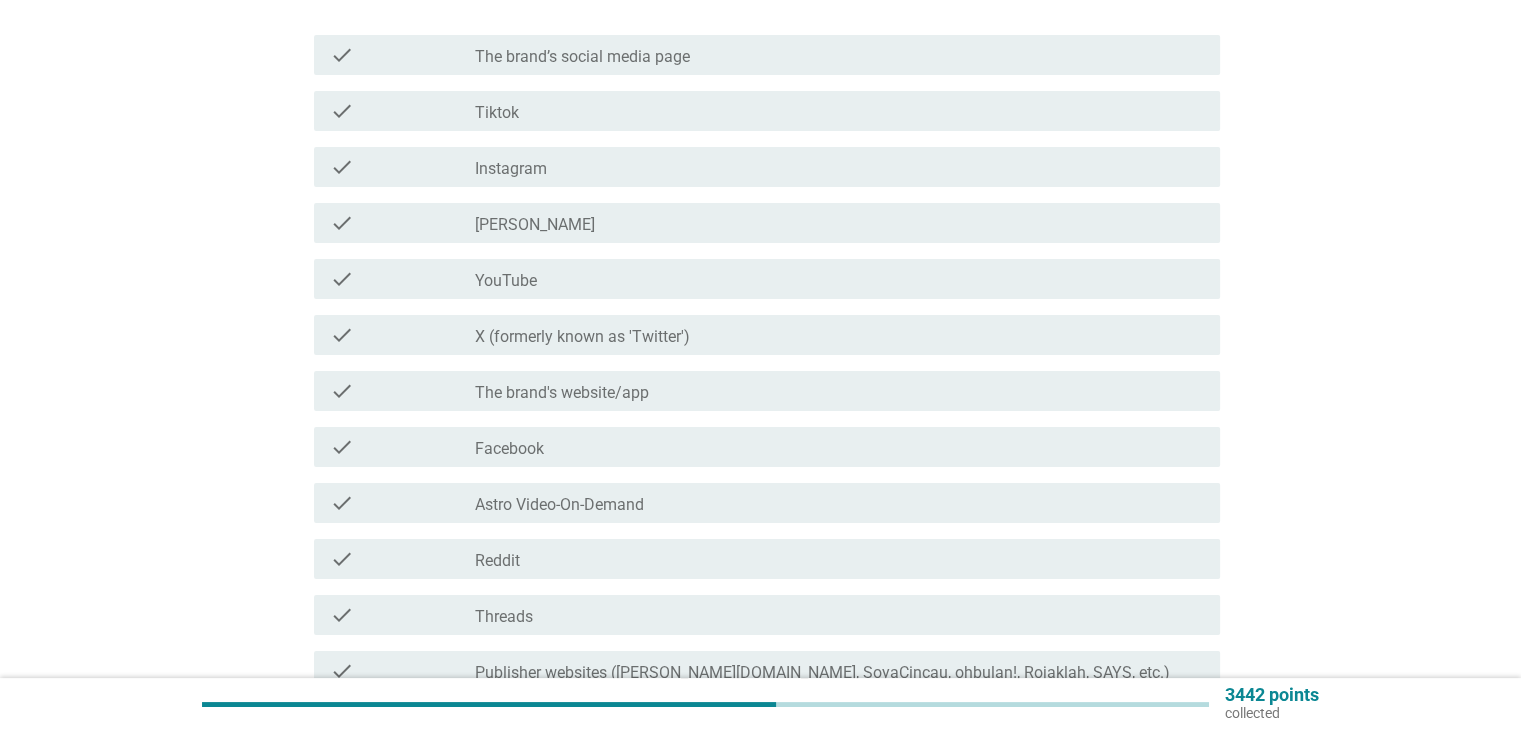 scroll, scrollTop: 200, scrollLeft: 0, axis: vertical 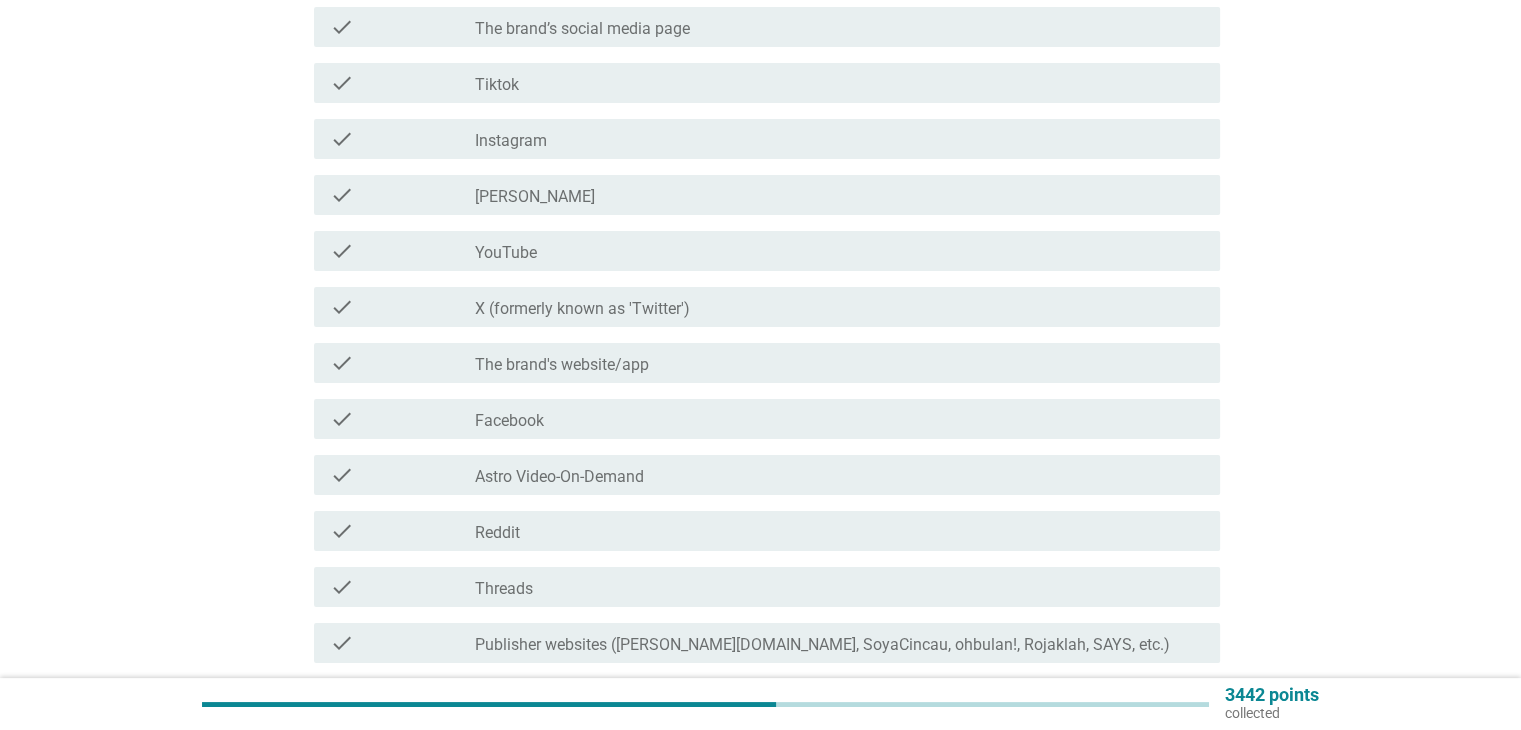 click on "check     check_box_outline_blank Facebook" at bounding box center (767, 419) 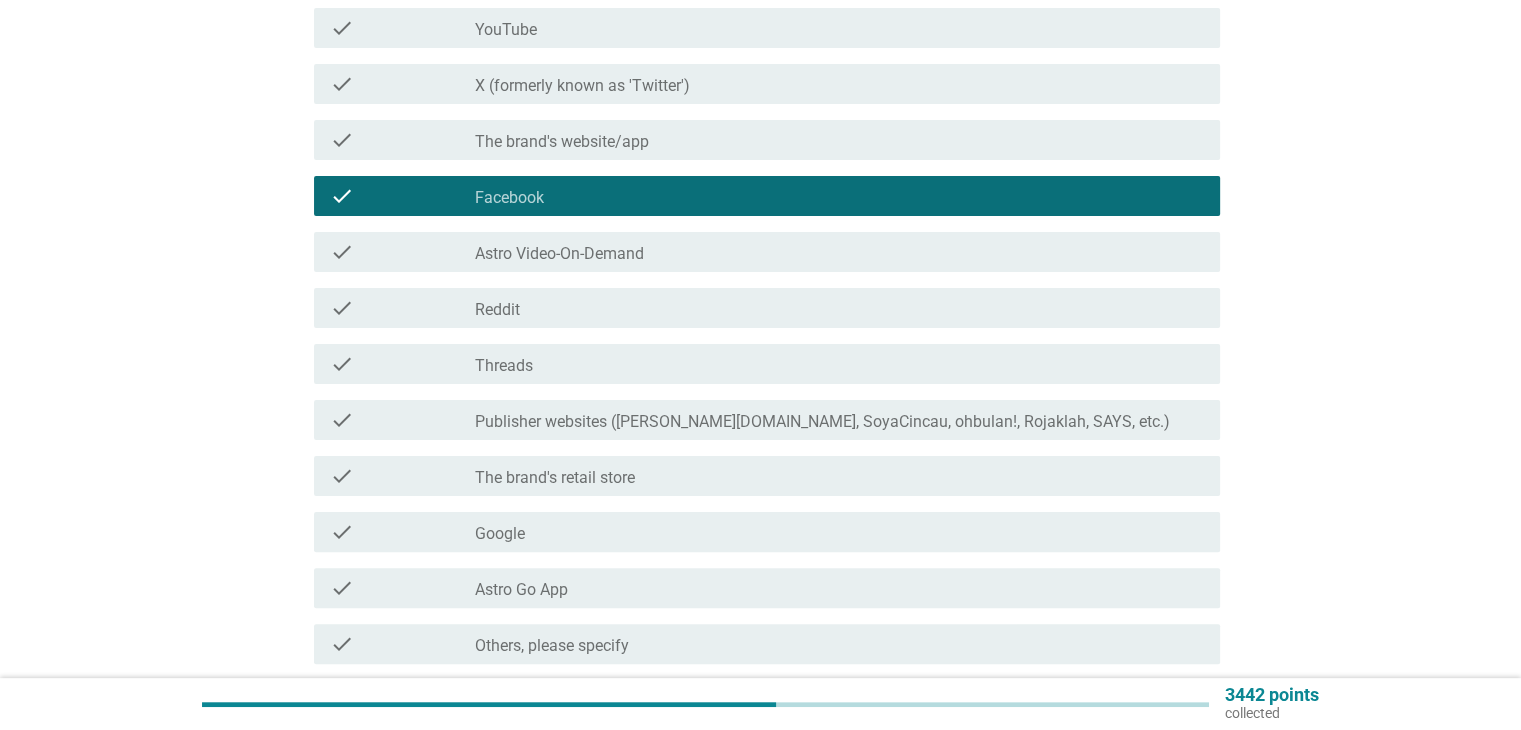 scroll, scrollTop: 500, scrollLeft: 0, axis: vertical 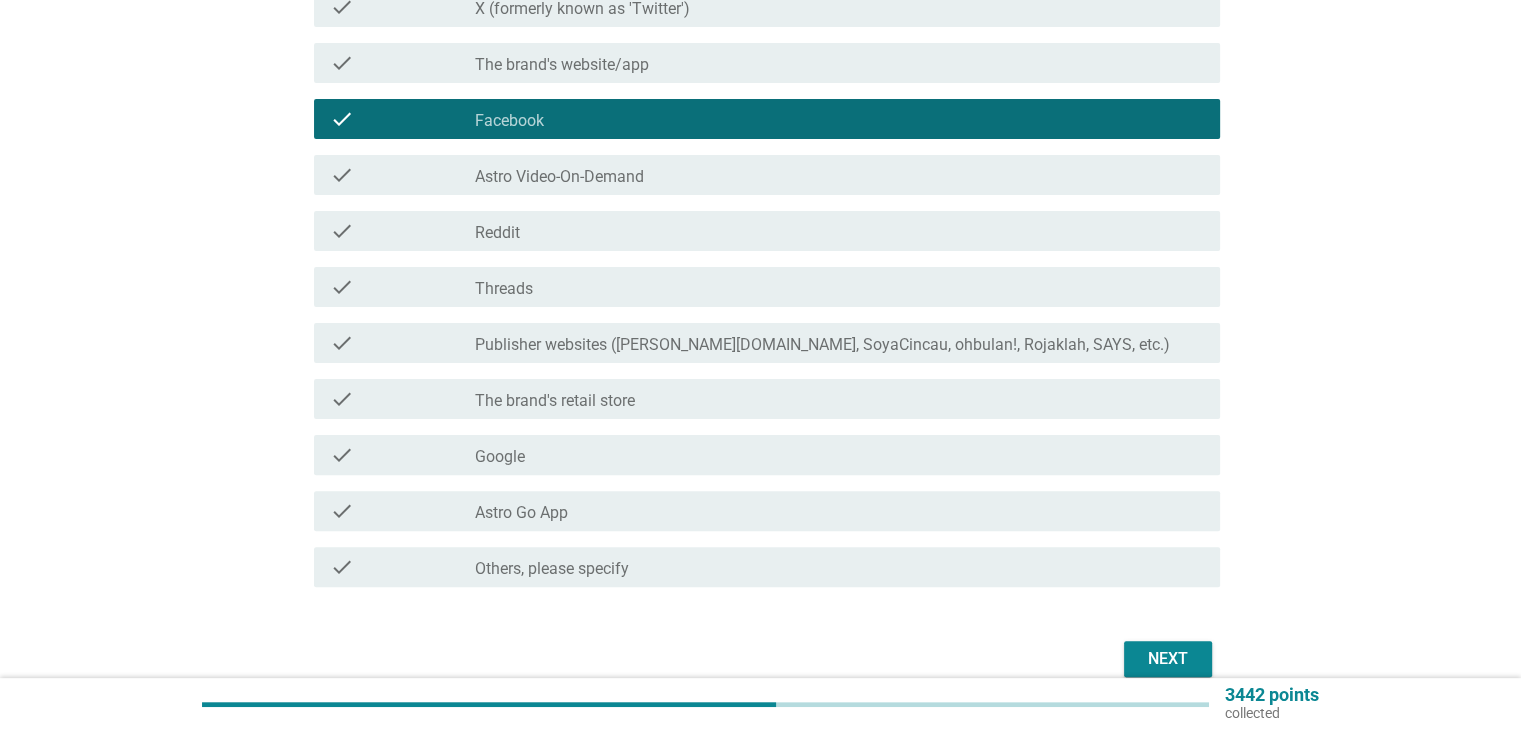 click on "Next" at bounding box center [761, 659] 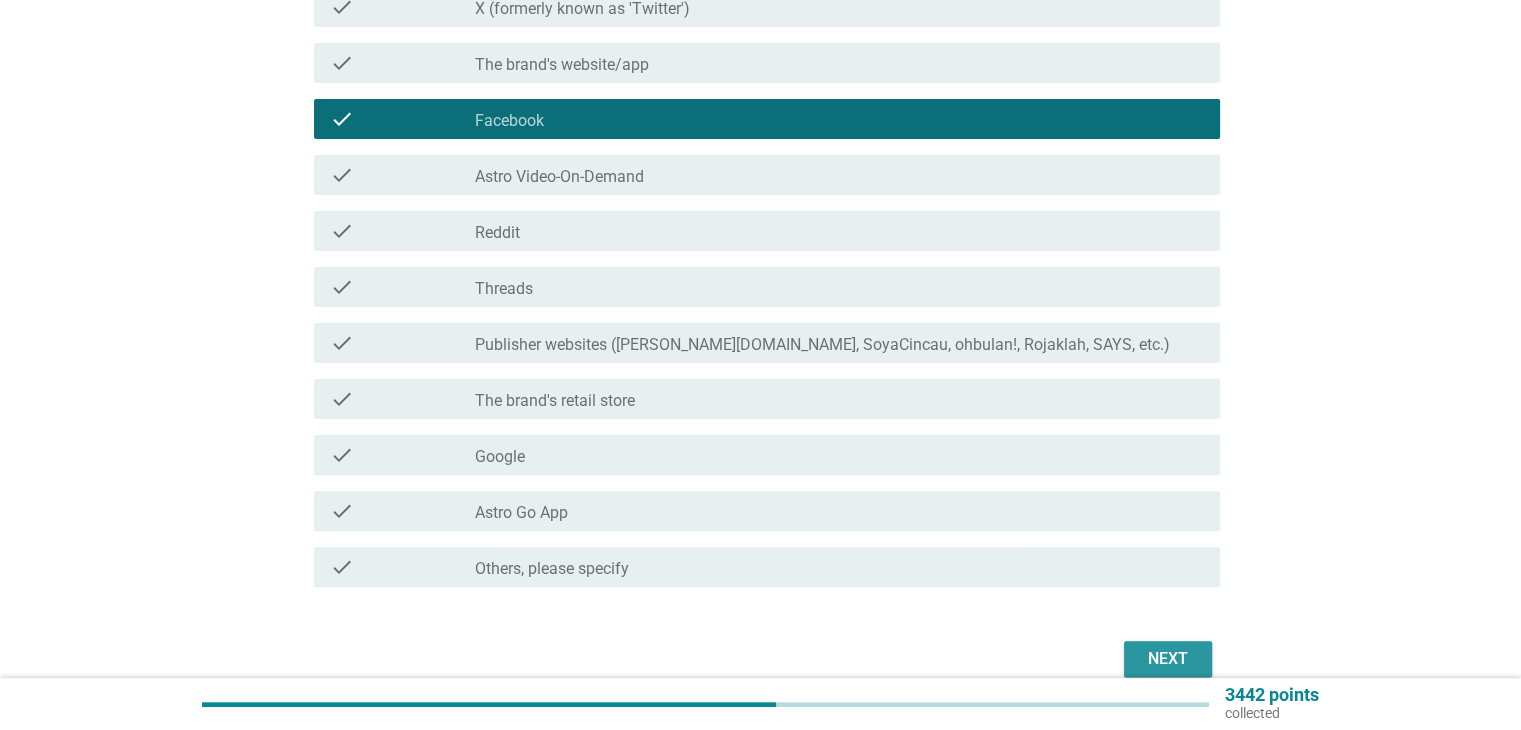 drag, startPoint x: 1182, startPoint y: 651, endPoint x: 1172, endPoint y: 647, distance: 10.770329 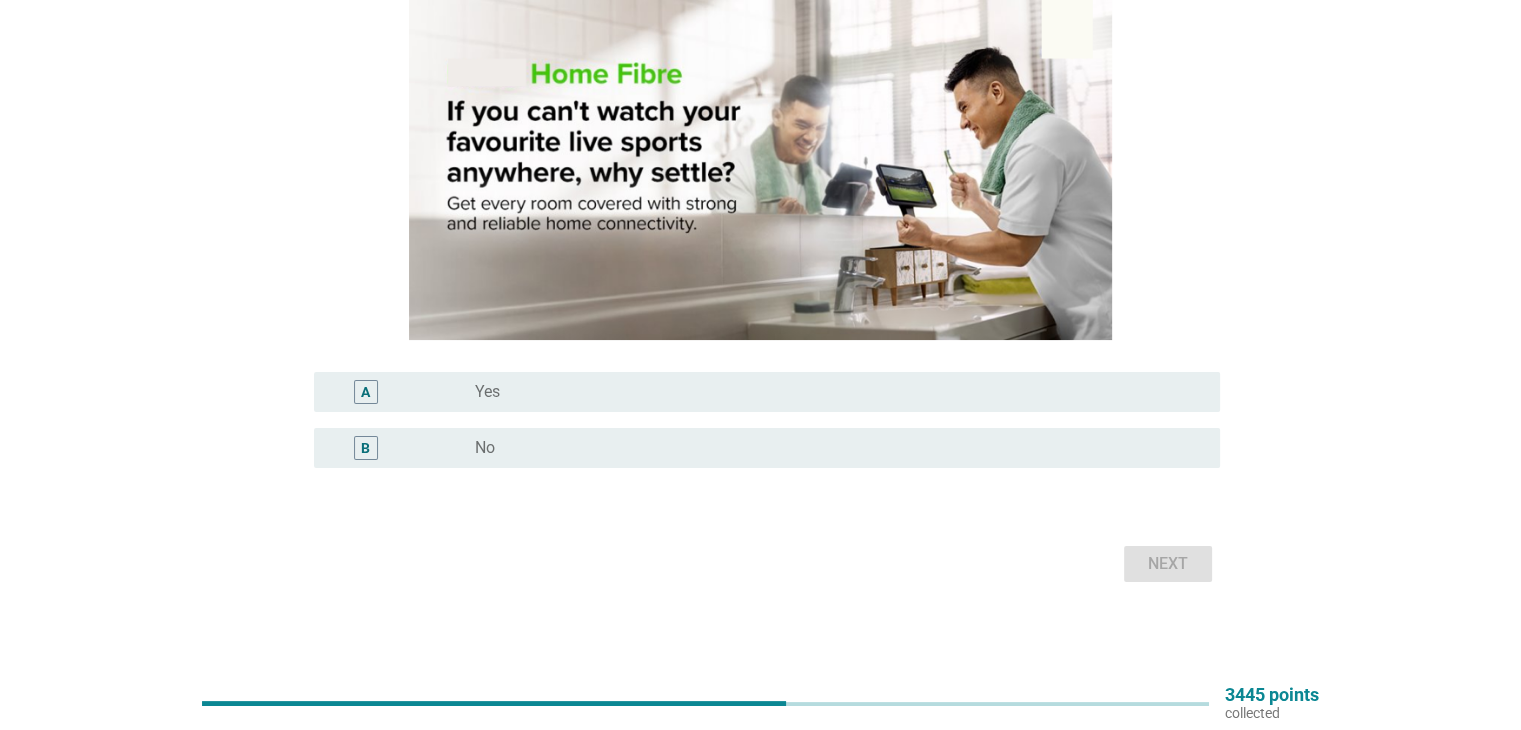 scroll, scrollTop: 0, scrollLeft: 0, axis: both 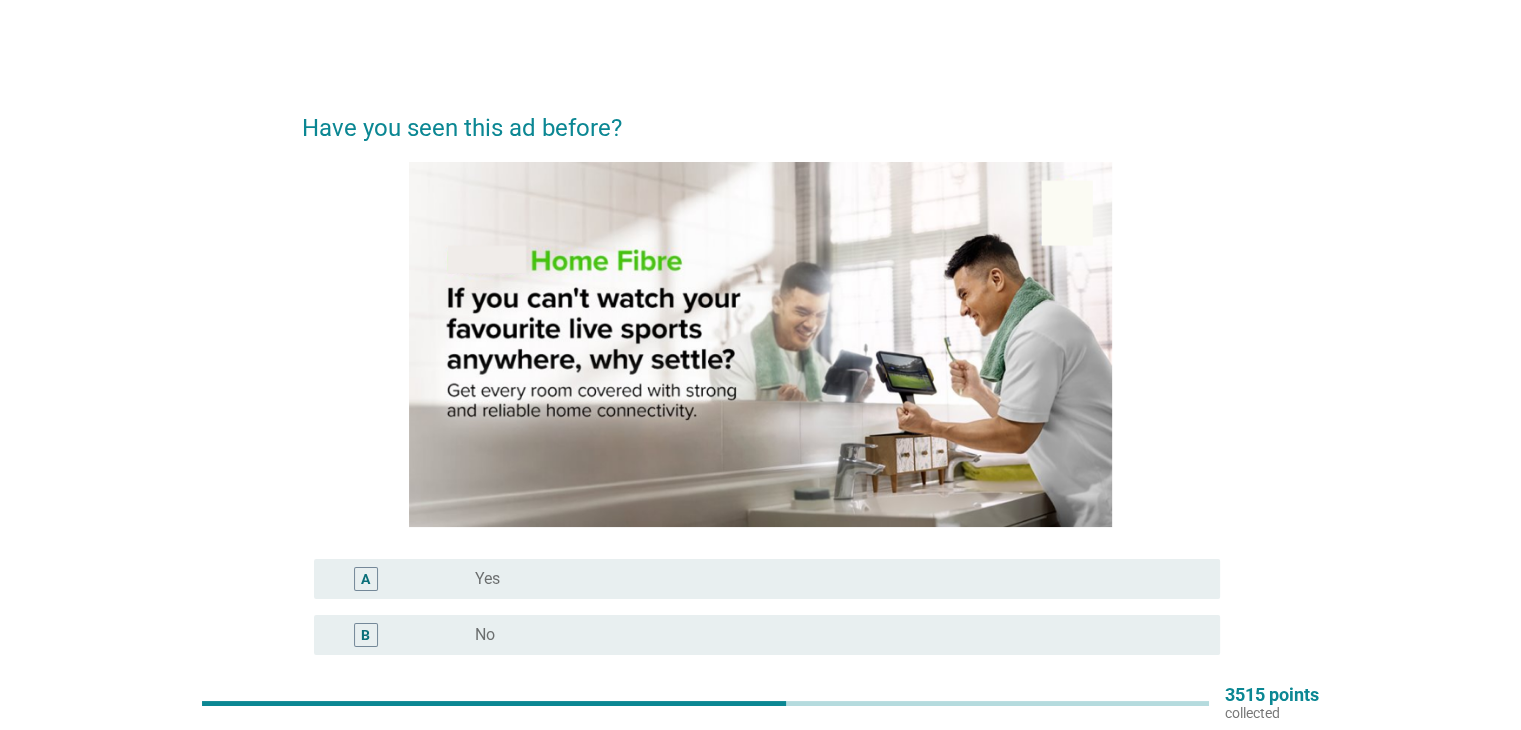 click on "A     radio_button_unchecked Yes" at bounding box center (767, 579) 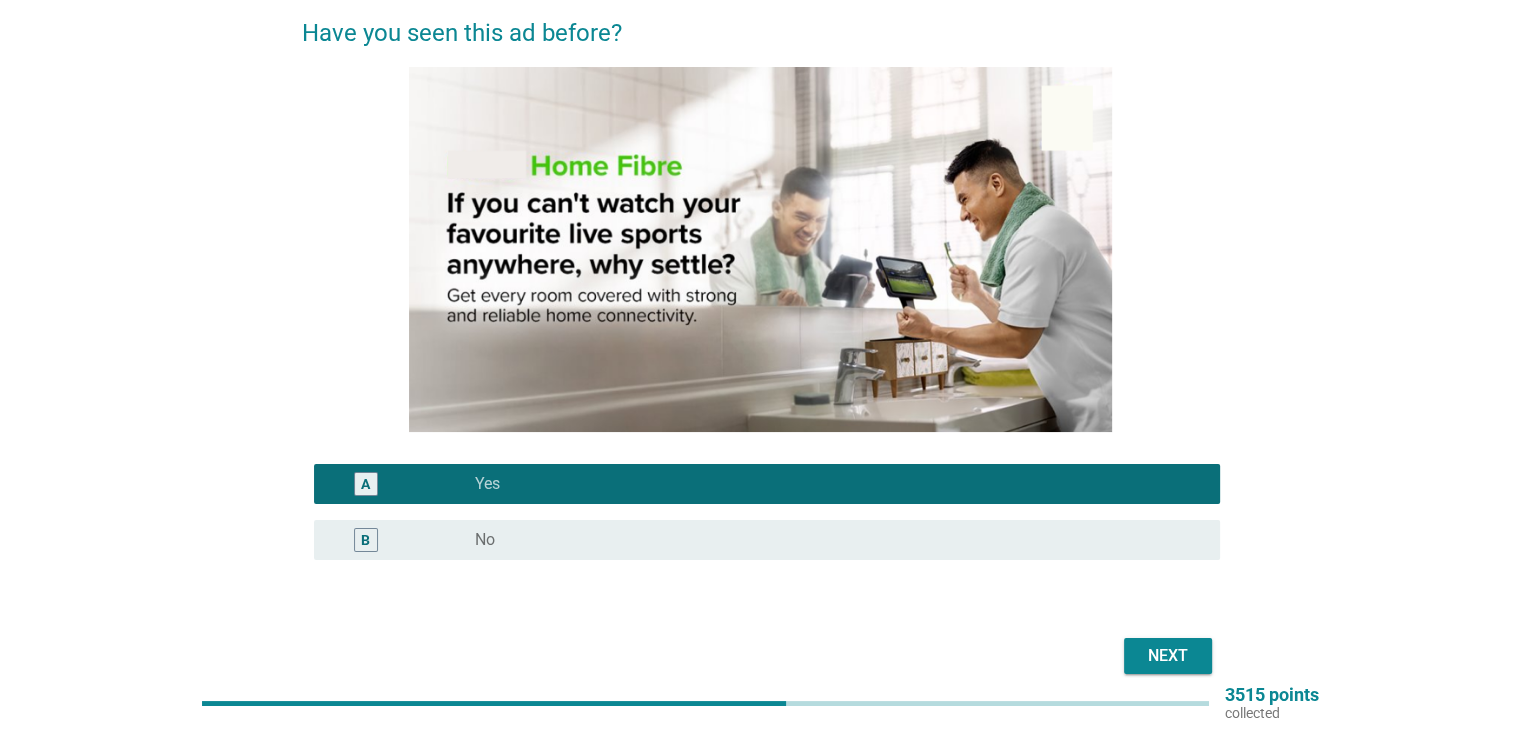 scroll, scrollTop: 187, scrollLeft: 0, axis: vertical 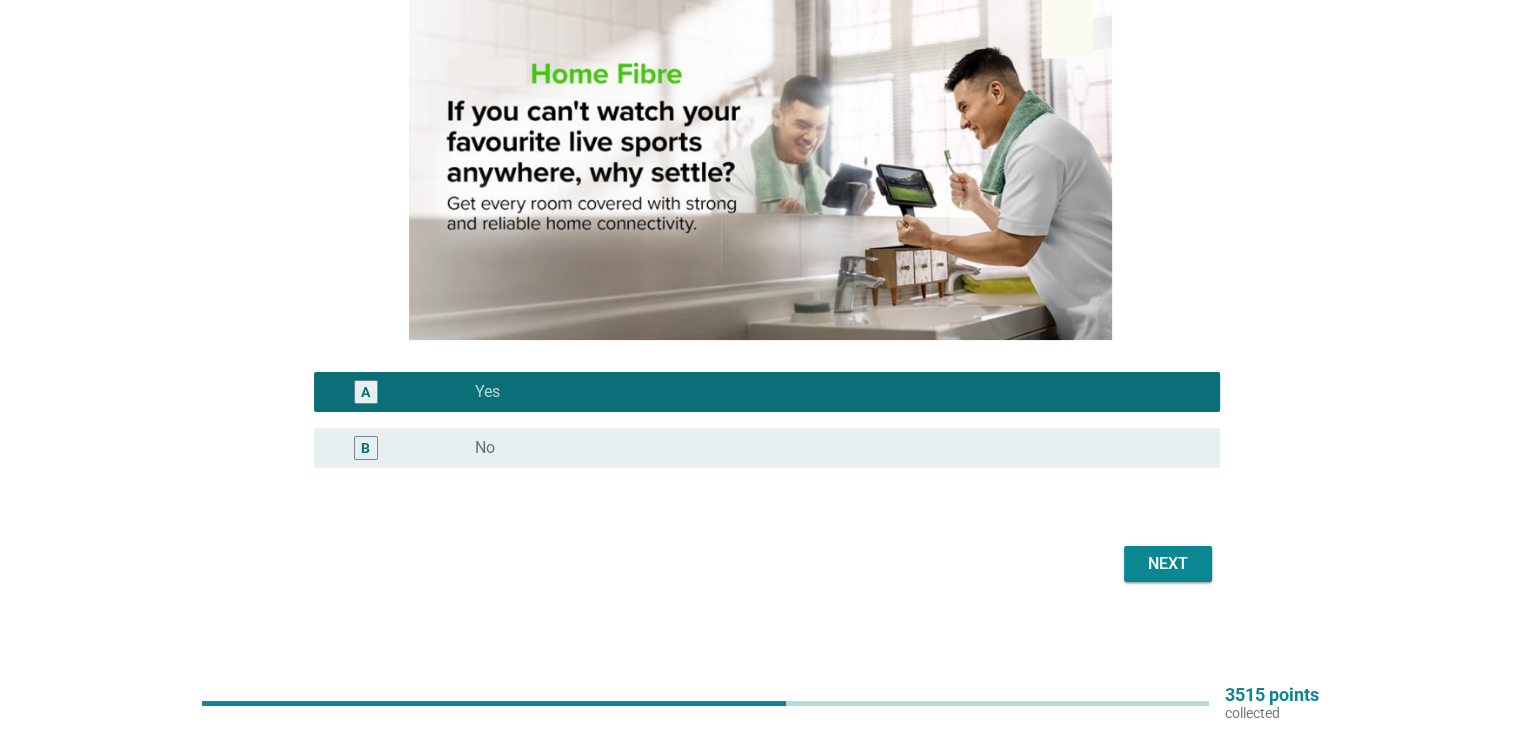click on "Next" at bounding box center [1168, 564] 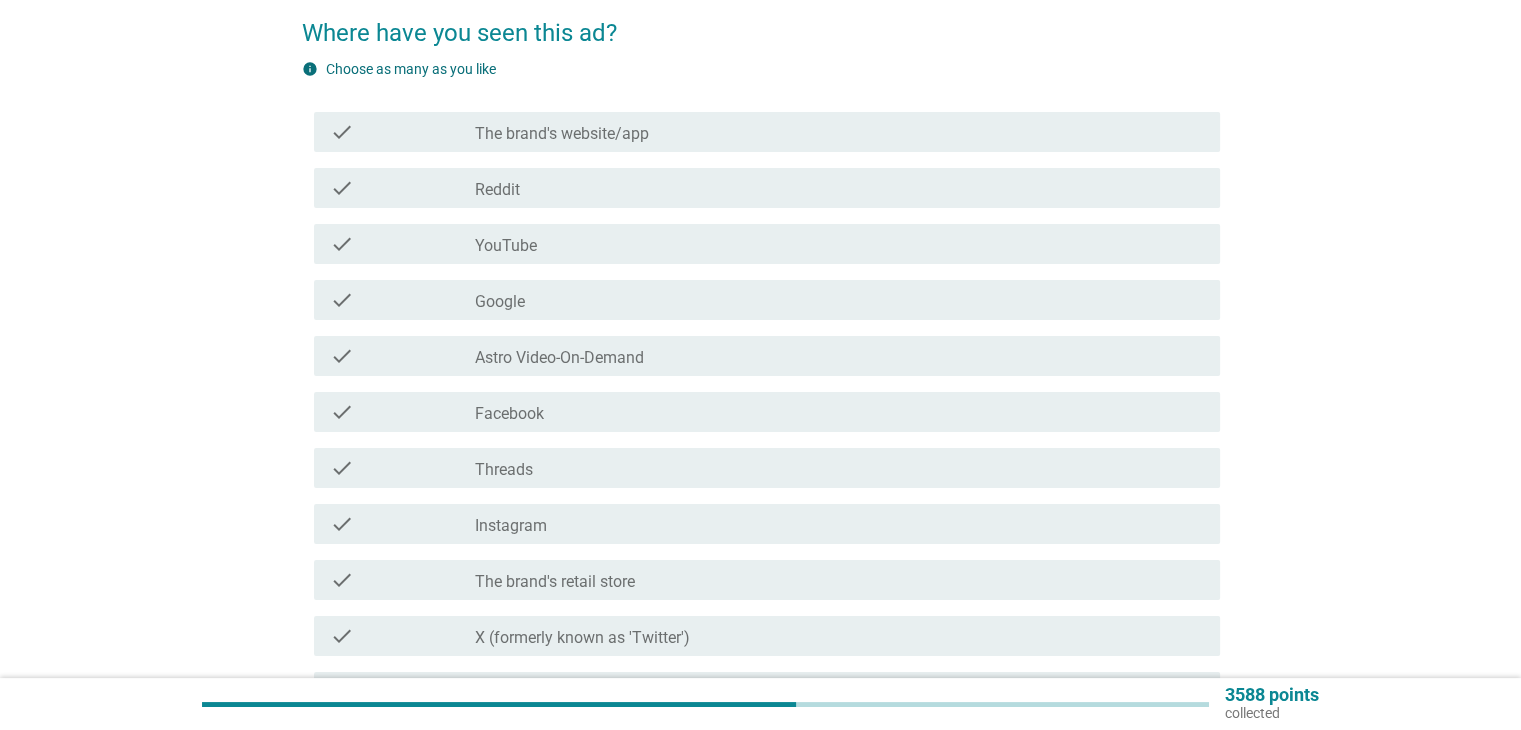 scroll, scrollTop: 100, scrollLeft: 0, axis: vertical 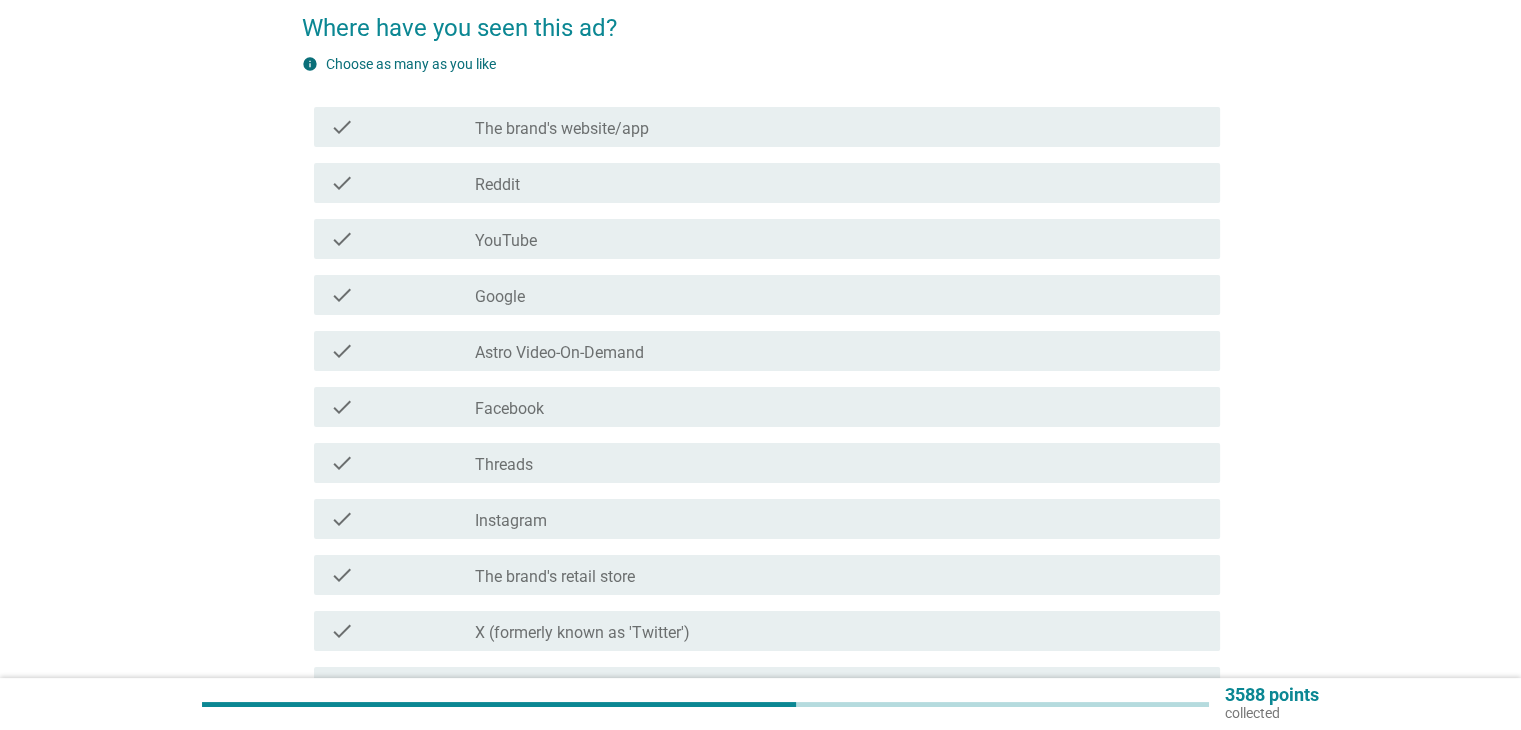 click on "Facebook" at bounding box center [509, 409] 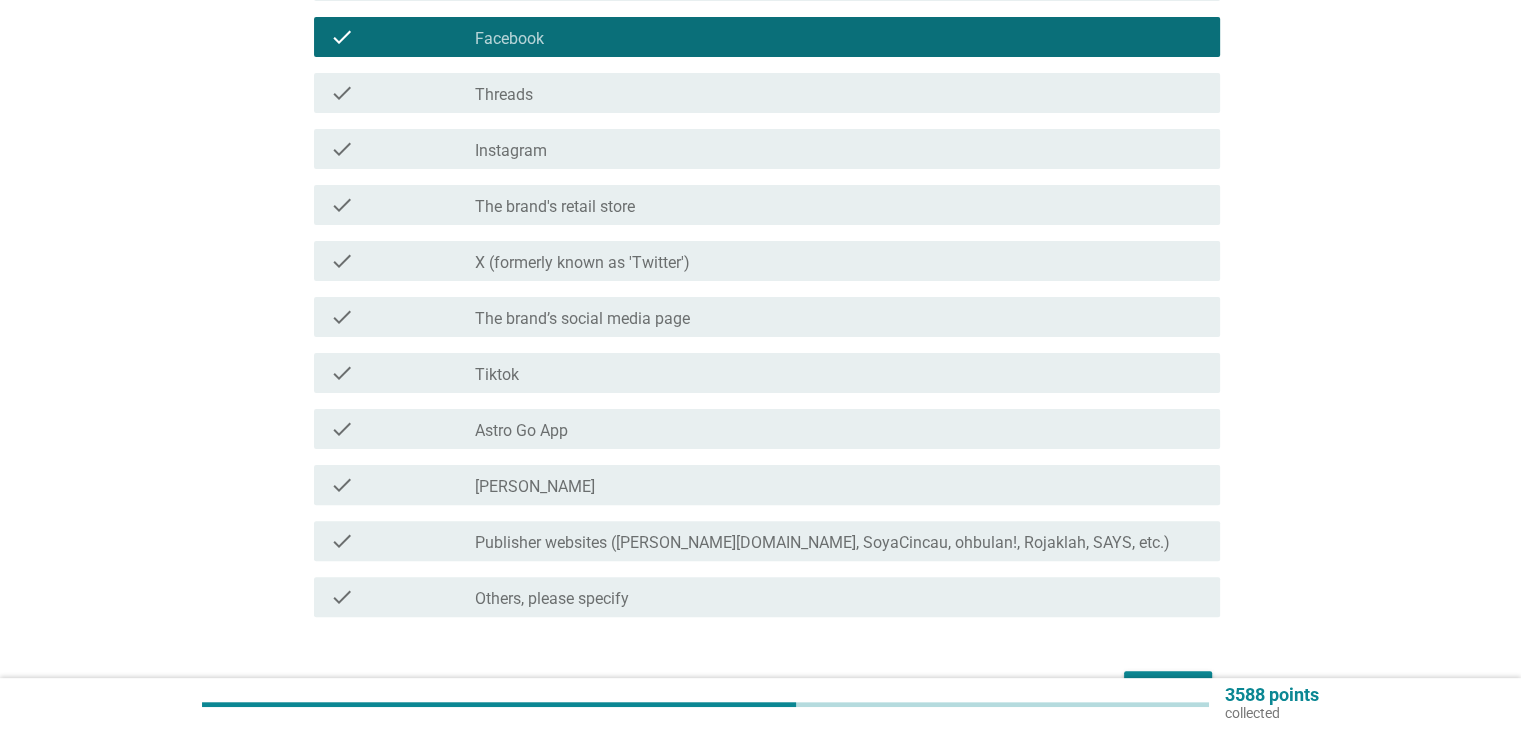 scroll, scrollTop: 595, scrollLeft: 0, axis: vertical 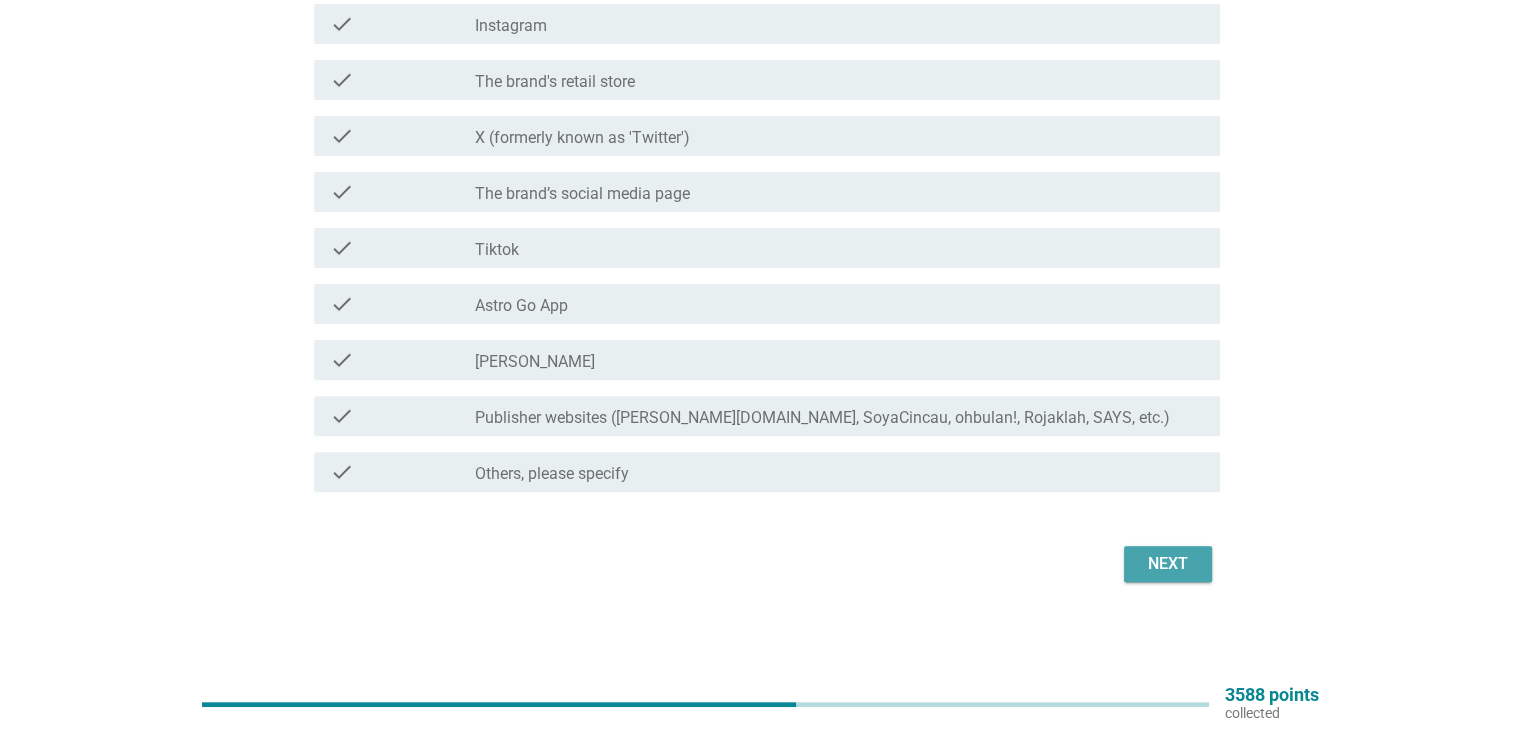 click on "Next" at bounding box center [1168, 564] 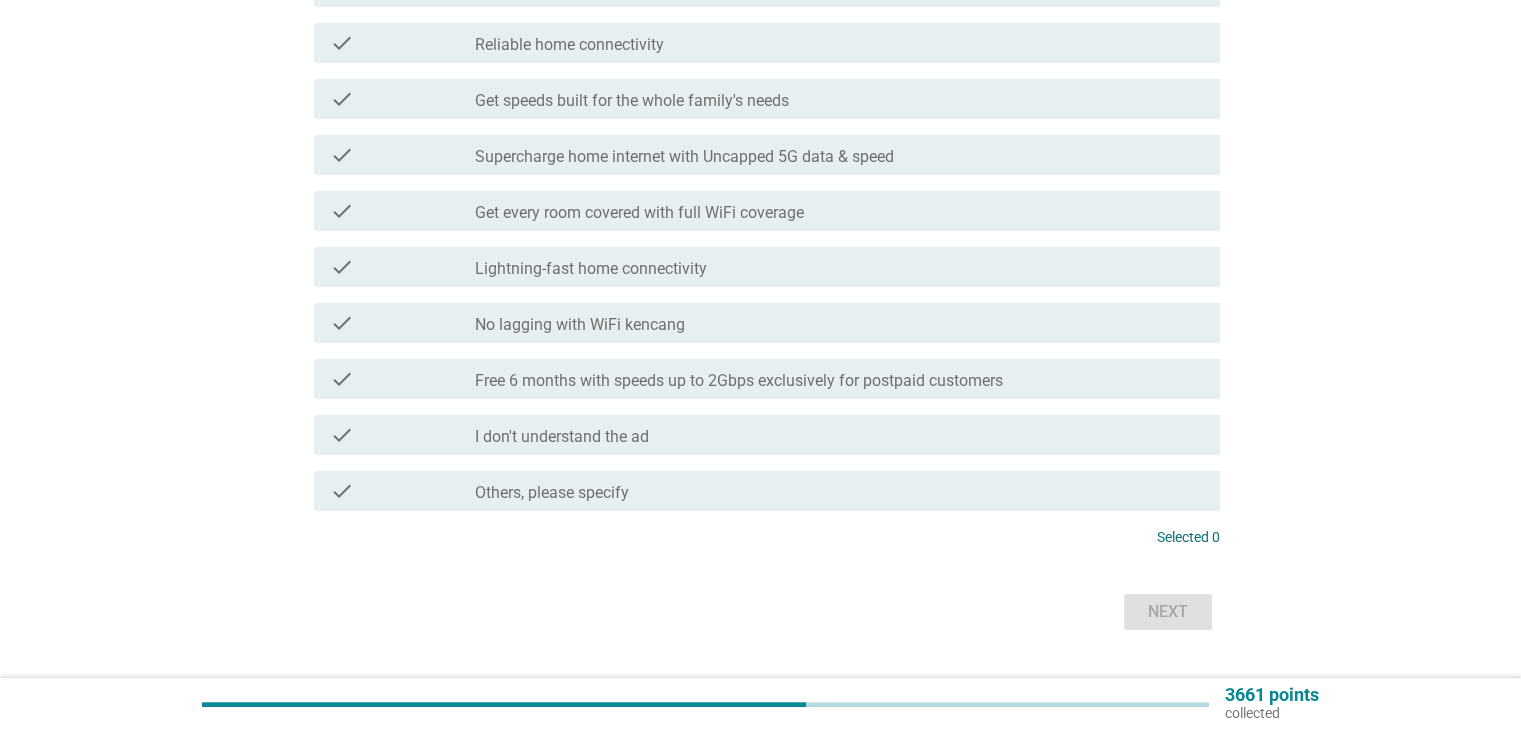 scroll, scrollTop: 300, scrollLeft: 0, axis: vertical 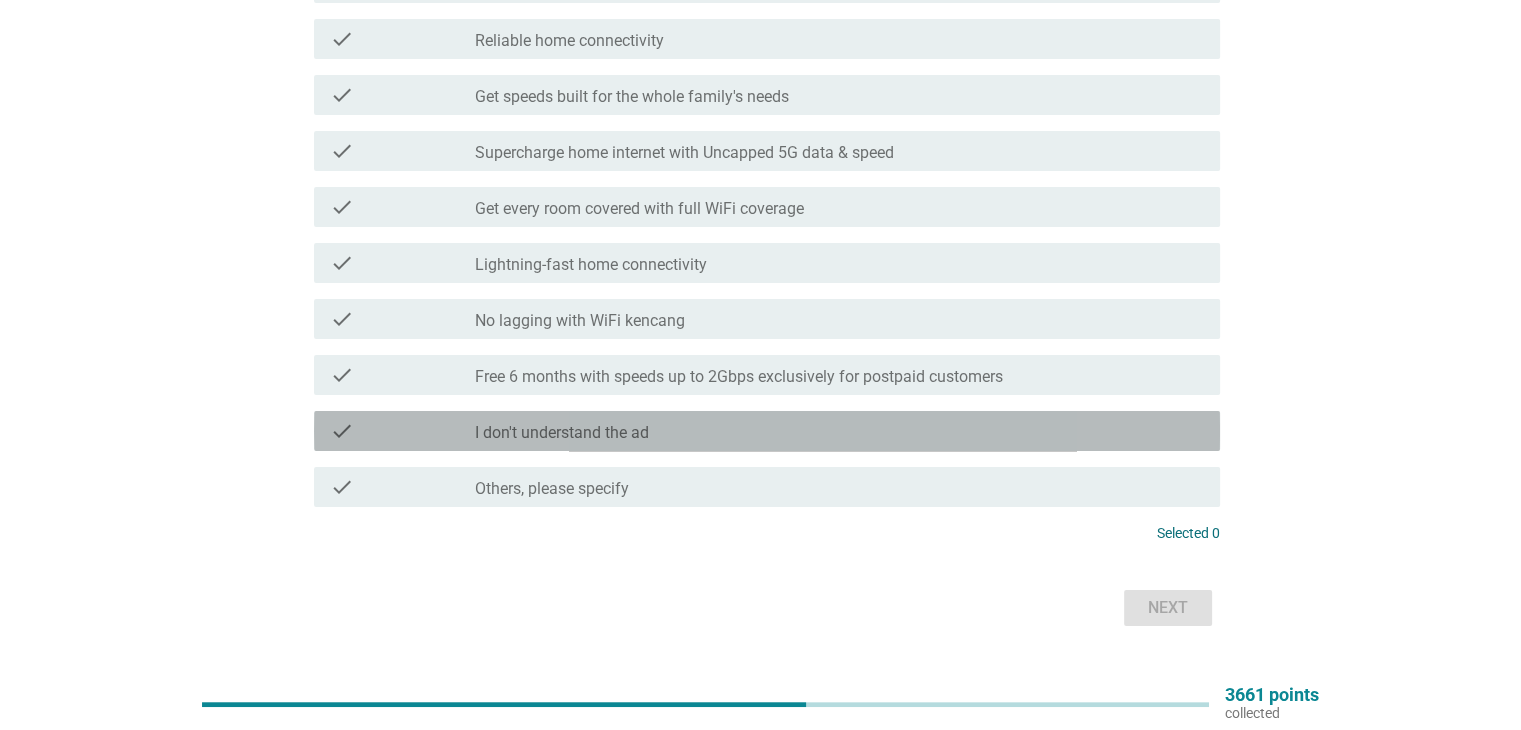 click on "I don't understand the ad" at bounding box center (562, 433) 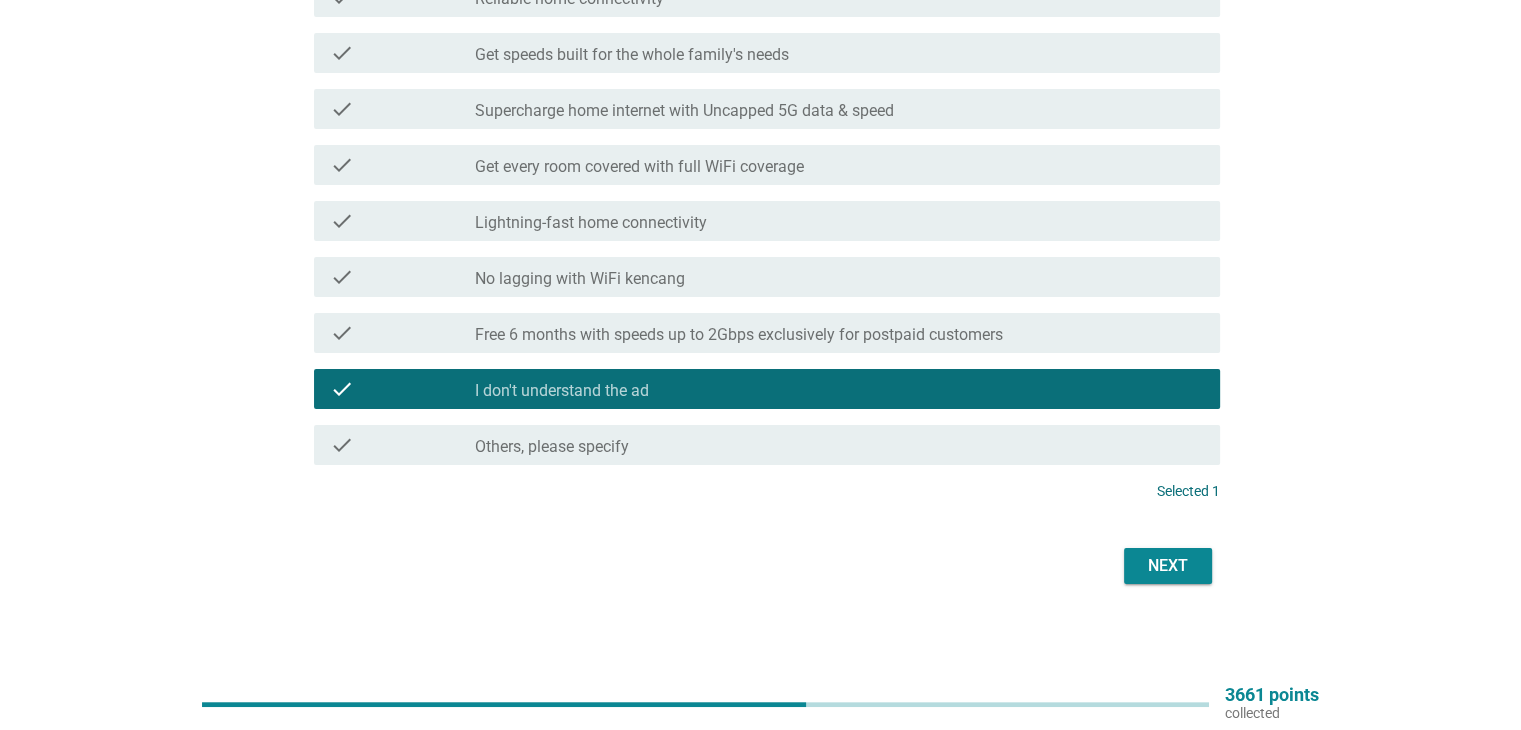 scroll, scrollTop: 344, scrollLeft: 0, axis: vertical 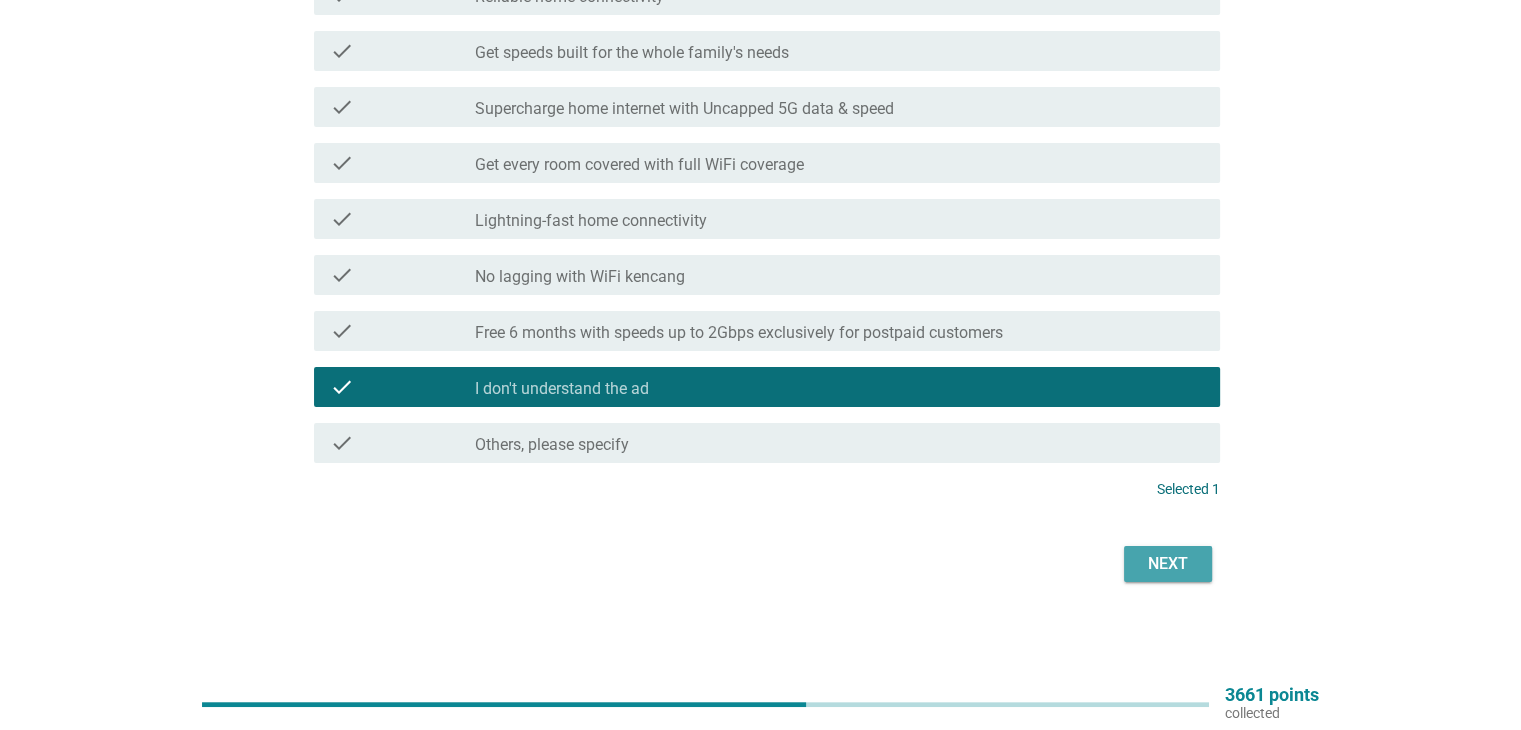 click on "Next" at bounding box center (1168, 564) 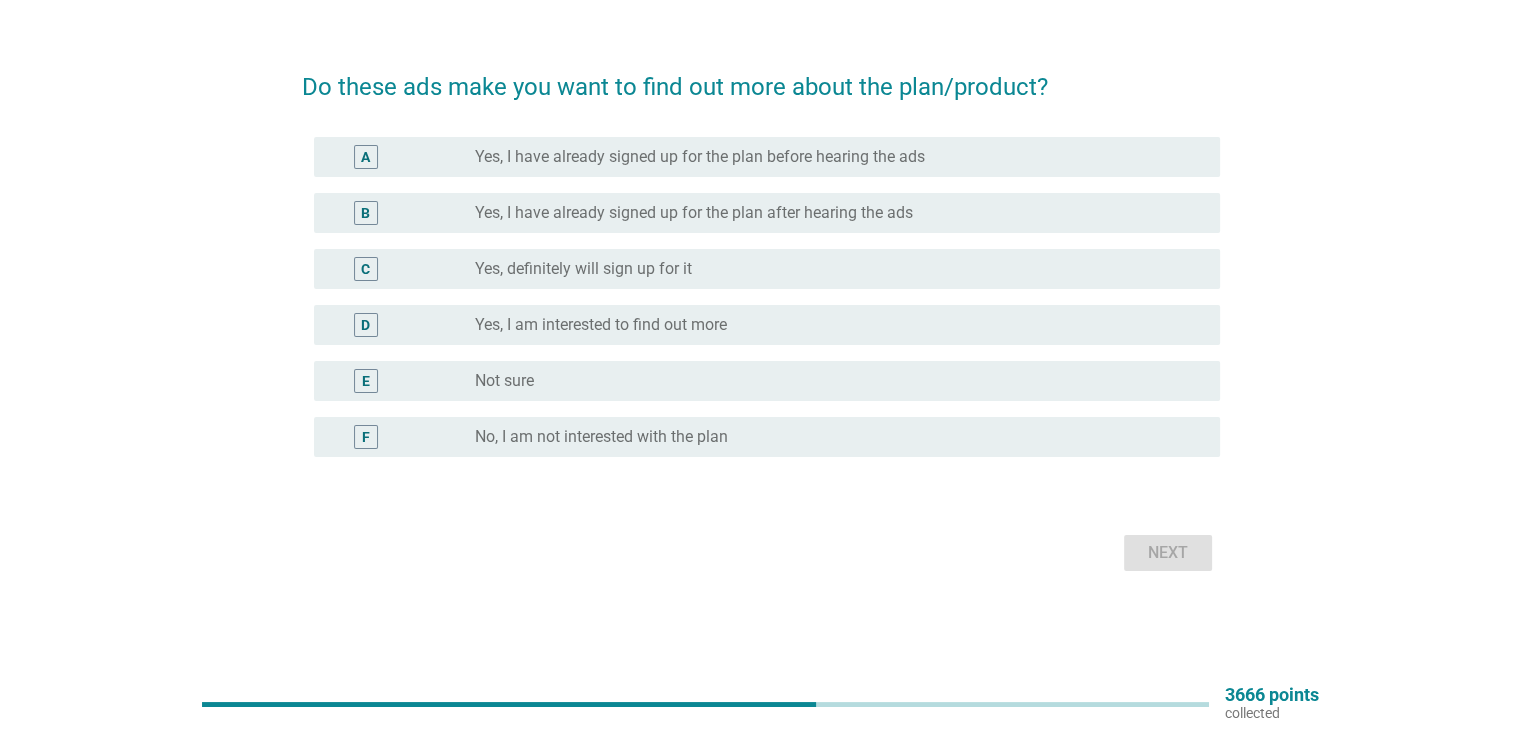 scroll, scrollTop: 0, scrollLeft: 0, axis: both 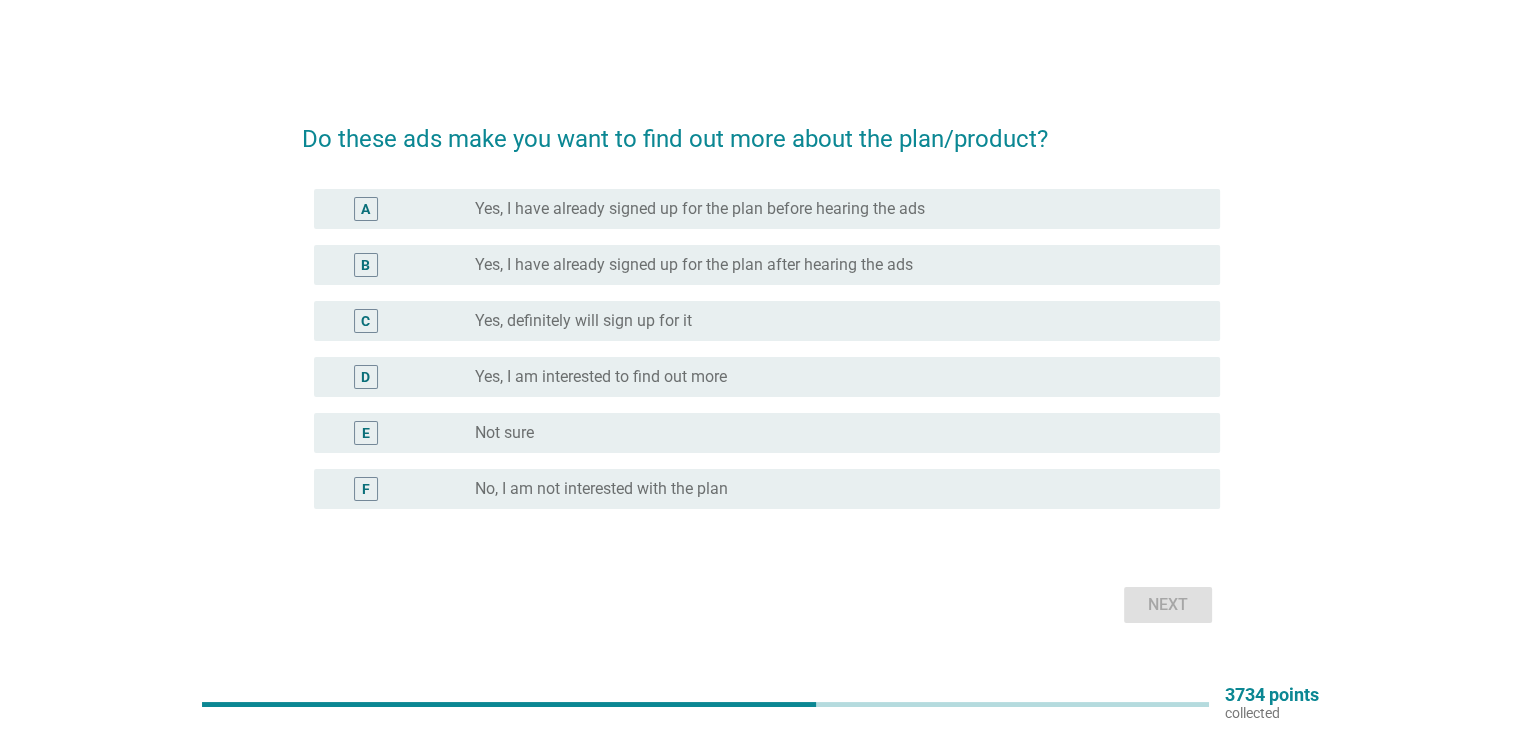 click on "E     radio_button_unchecked Not sure" at bounding box center [761, 433] 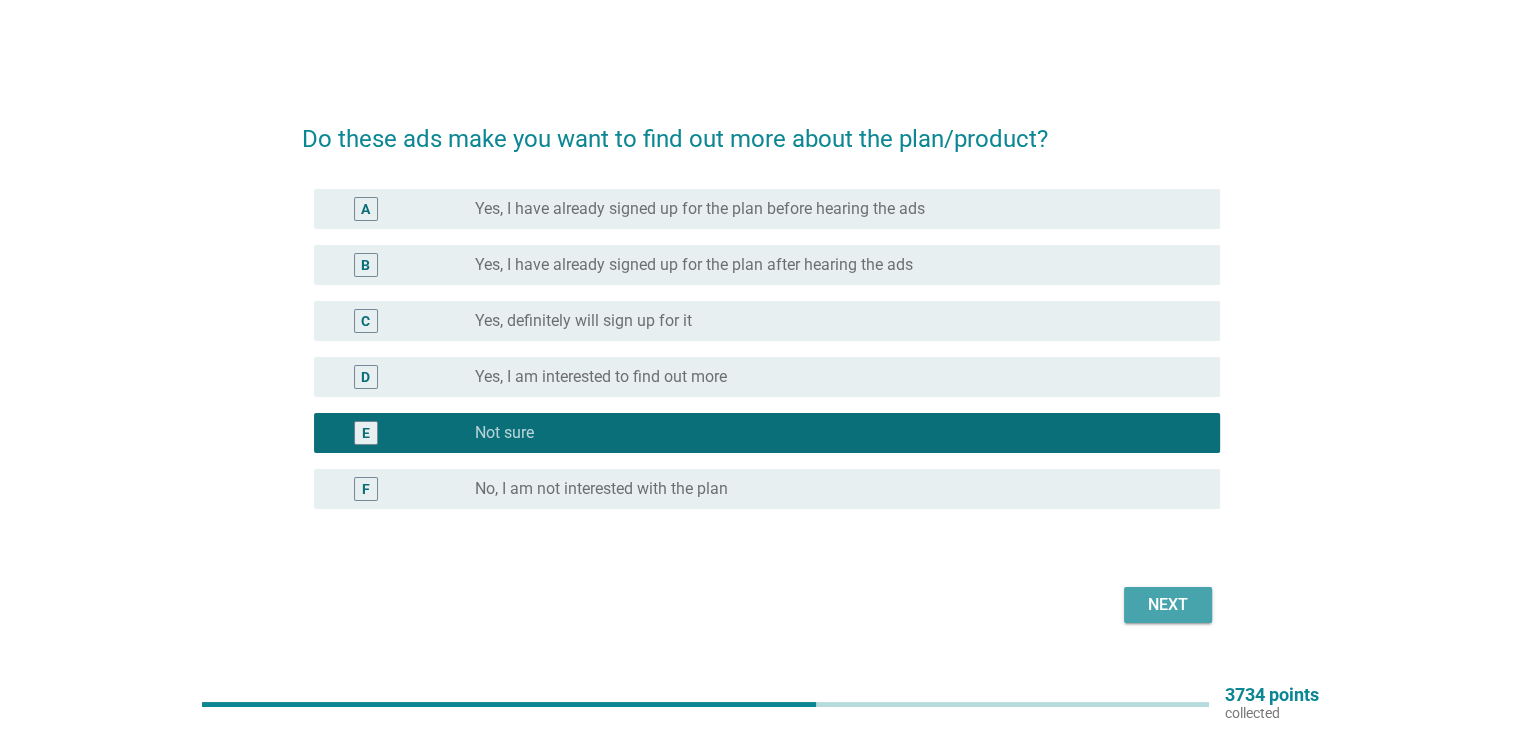 click on "Next" at bounding box center [1168, 605] 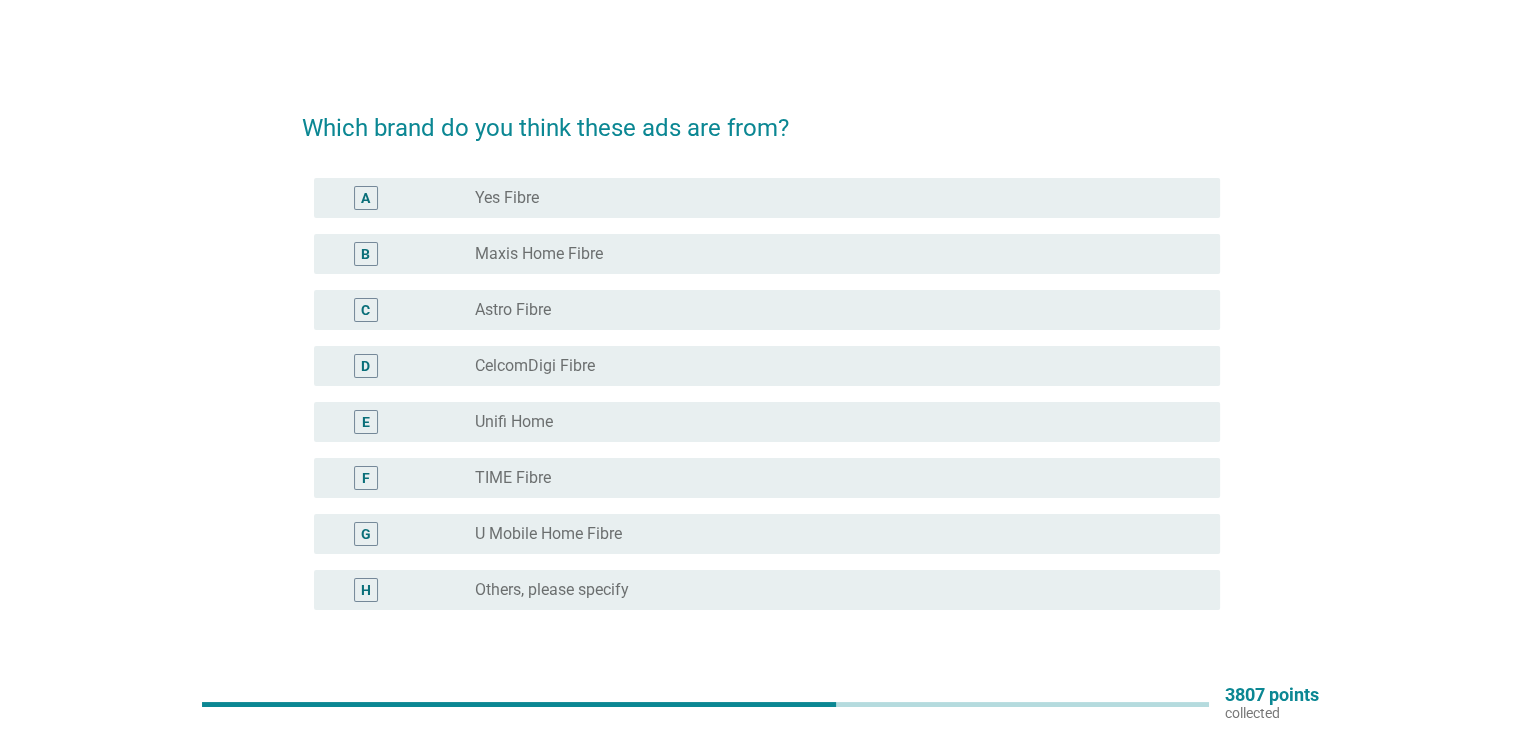 click on "radio_button_unchecked U Mobile Home Fibre" at bounding box center [831, 534] 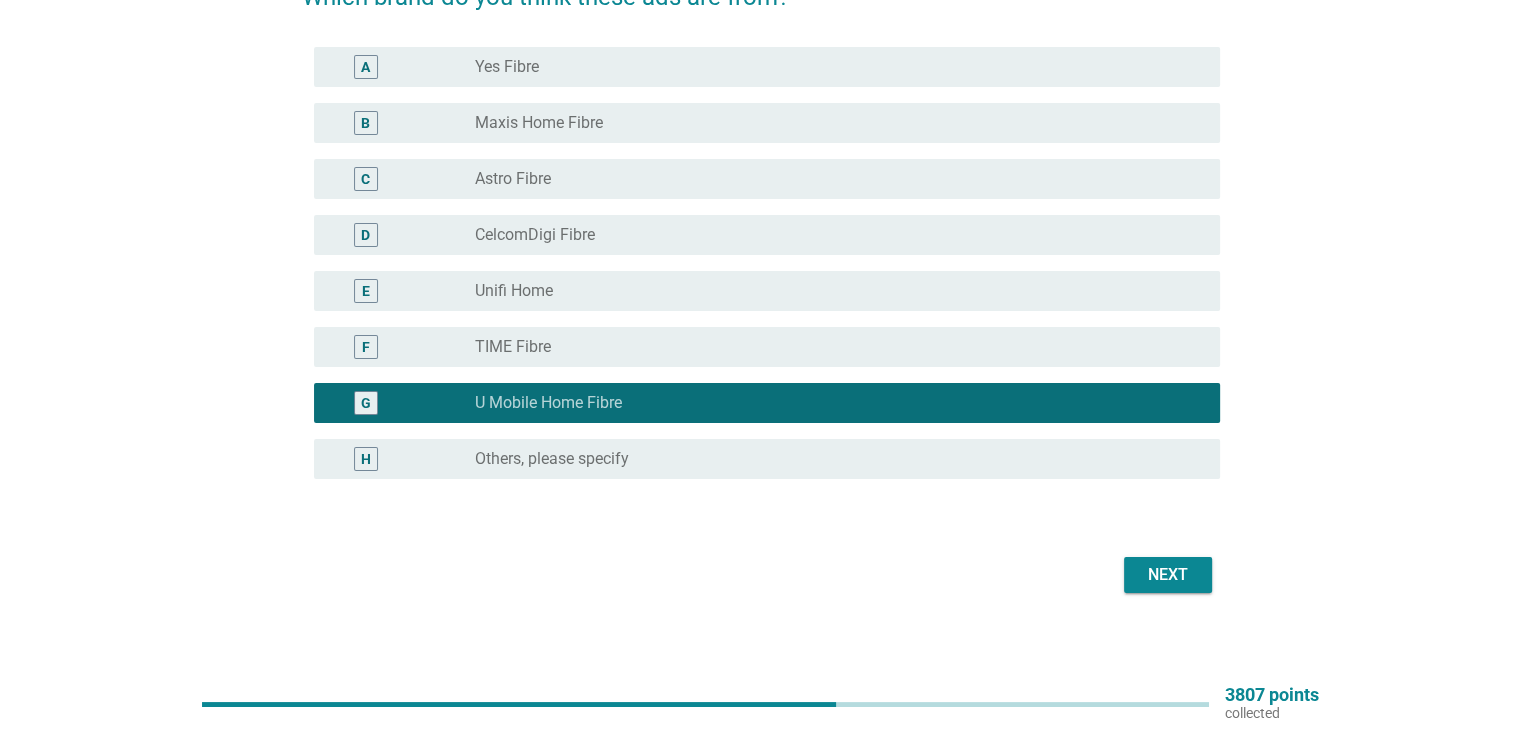 scroll, scrollTop: 142, scrollLeft: 0, axis: vertical 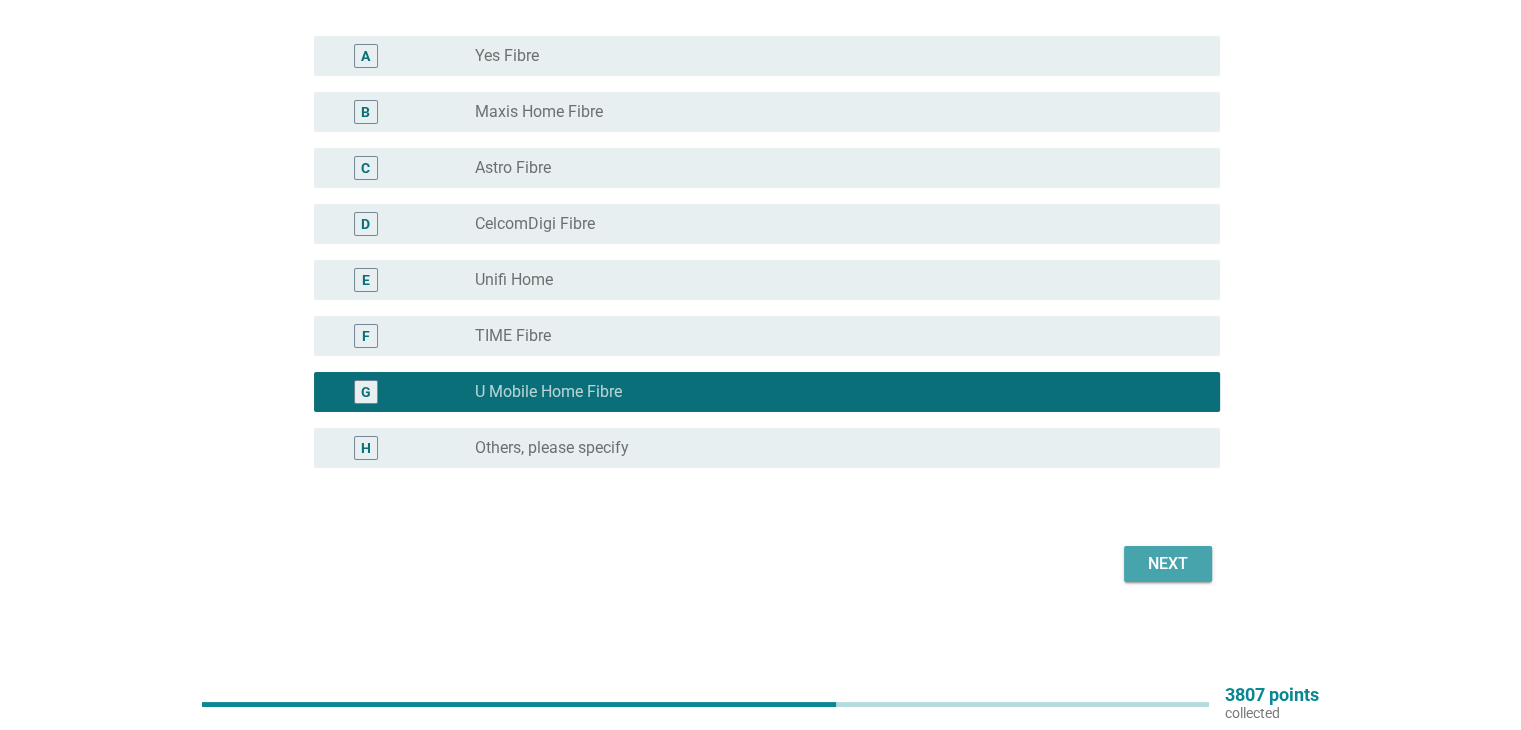 click on "Next" at bounding box center [1168, 564] 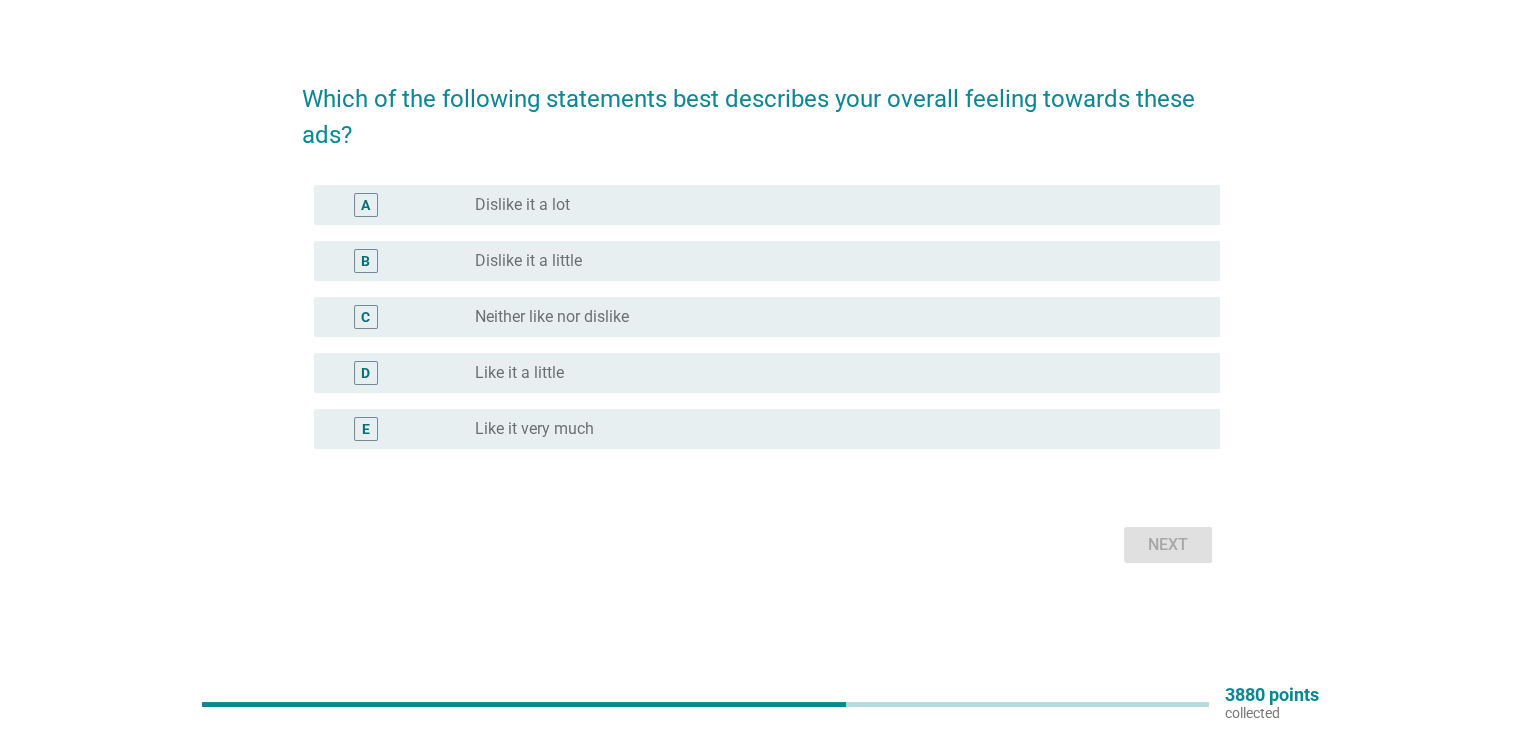 scroll, scrollTop: 52, scrollLeft: 0, axis: vertical 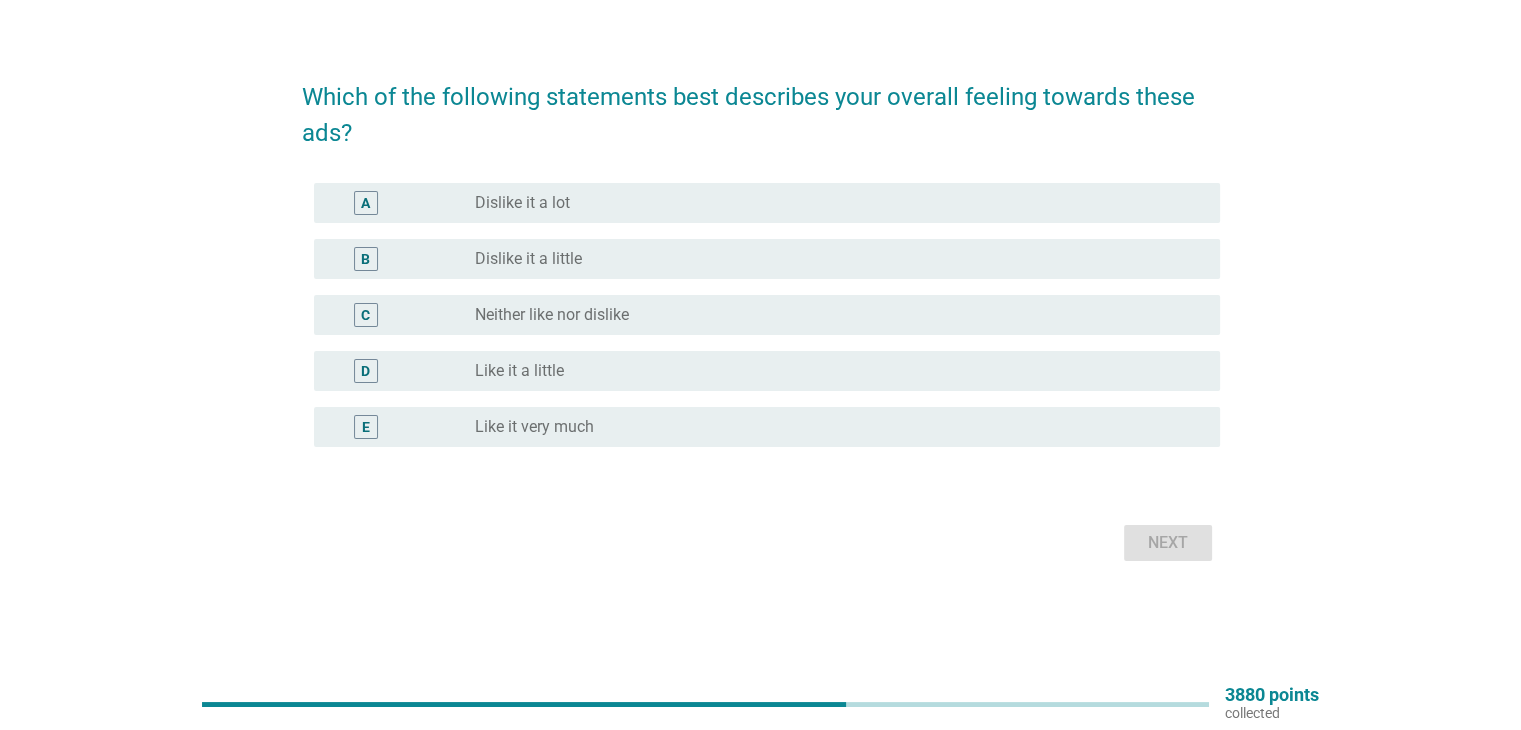 click on "Like it a little" at bounding box center (519, 371) 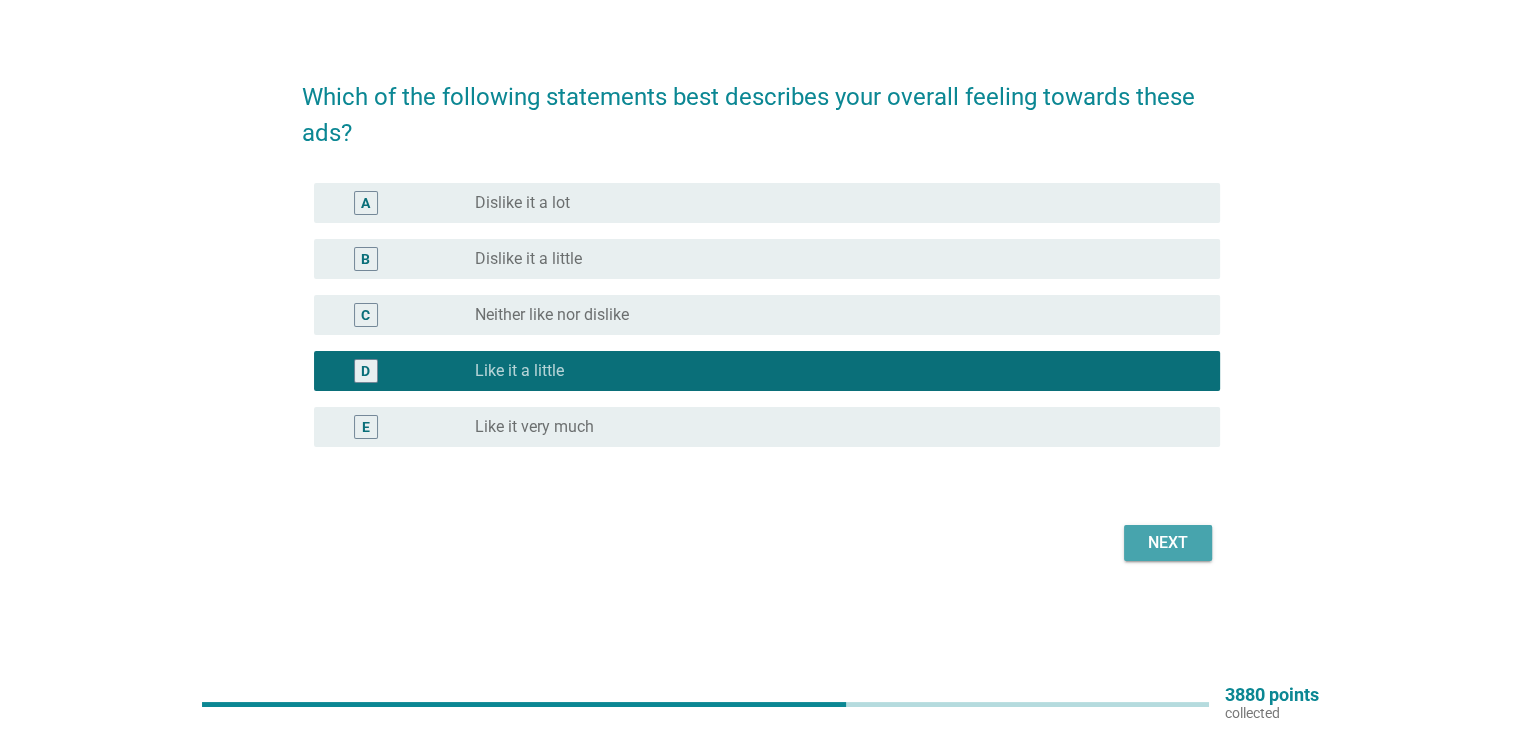 click on "Next" at bounding box center (1168, 543) 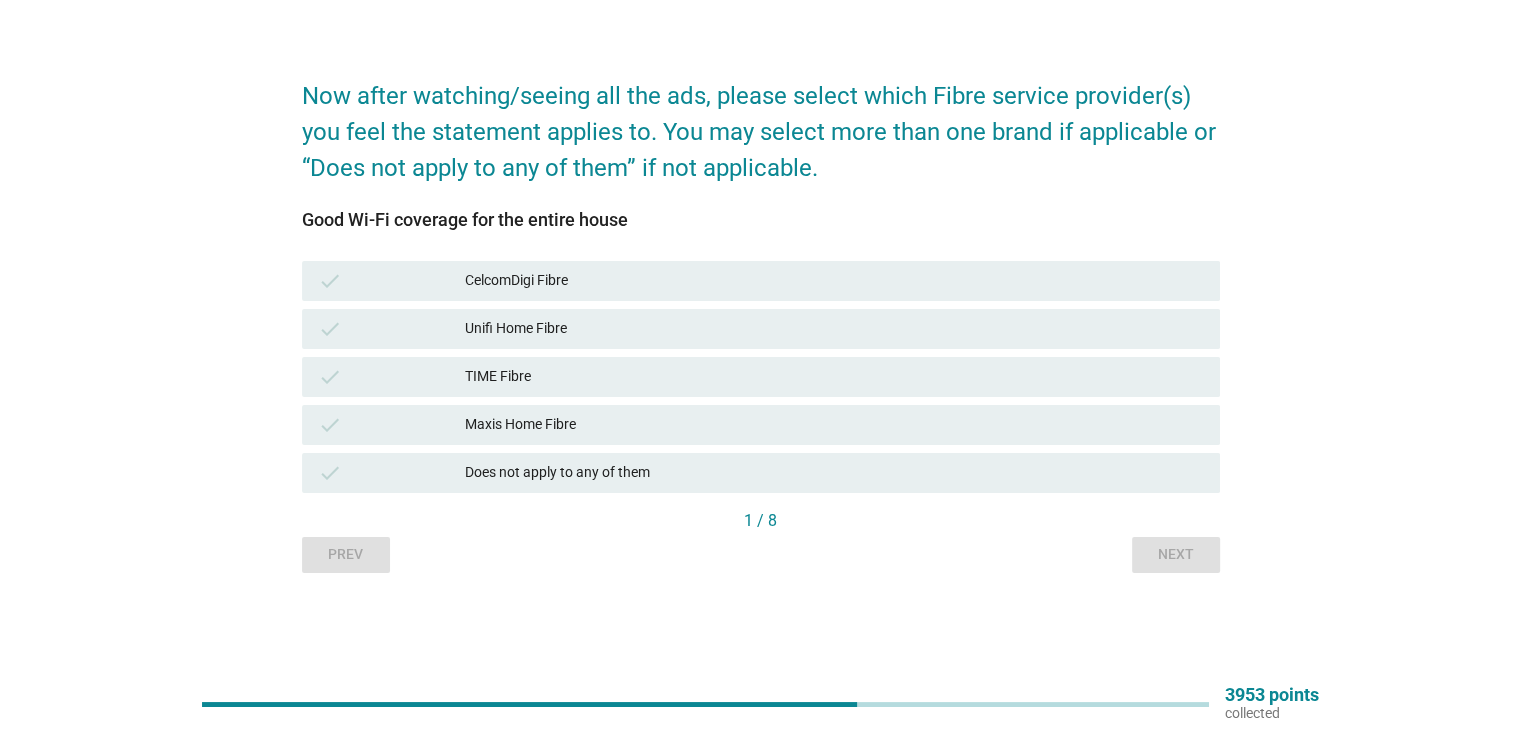 scroll, scrollTop: 52, scrollLeft: 0, axis: vertical 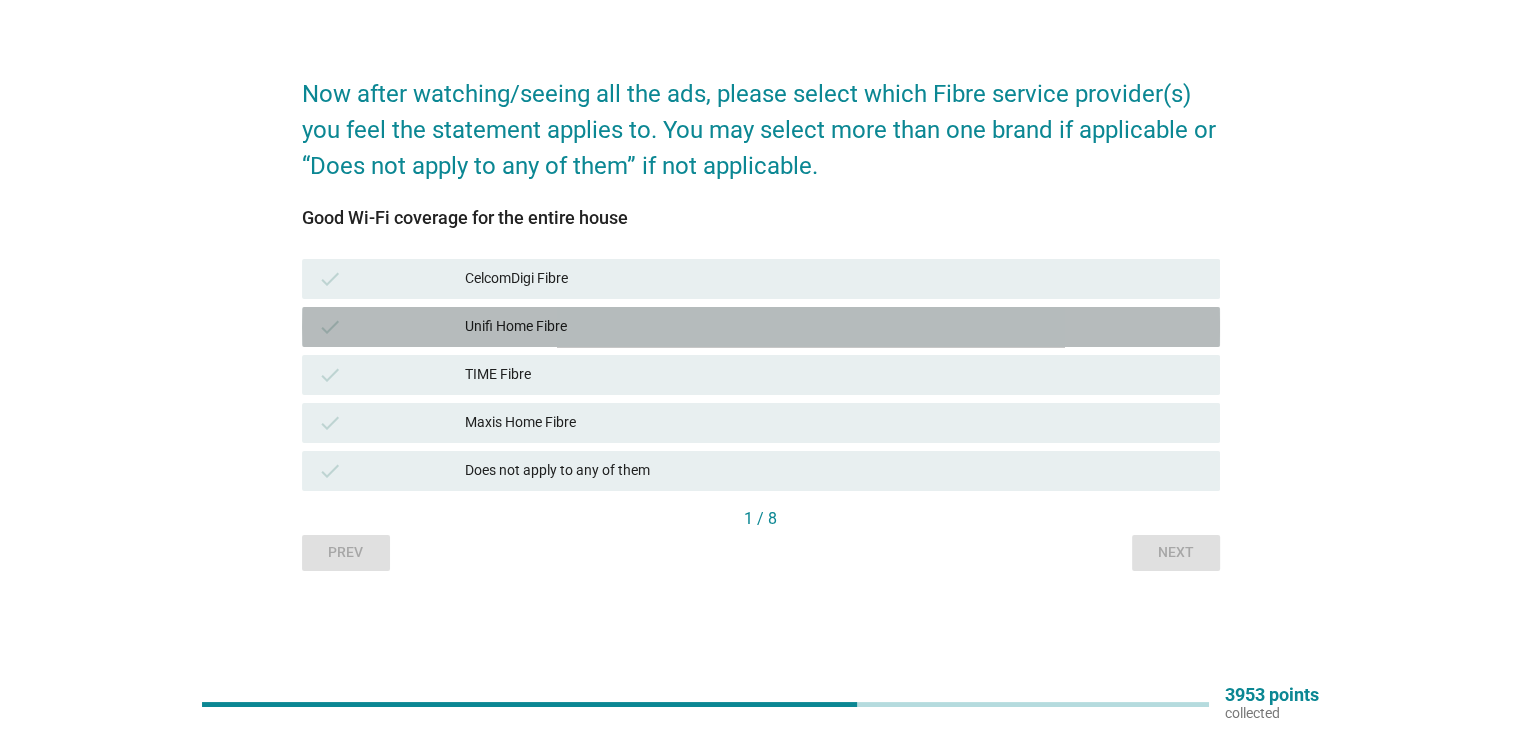click on "Unifi Home Fibre" at bounding box center [834, 327] 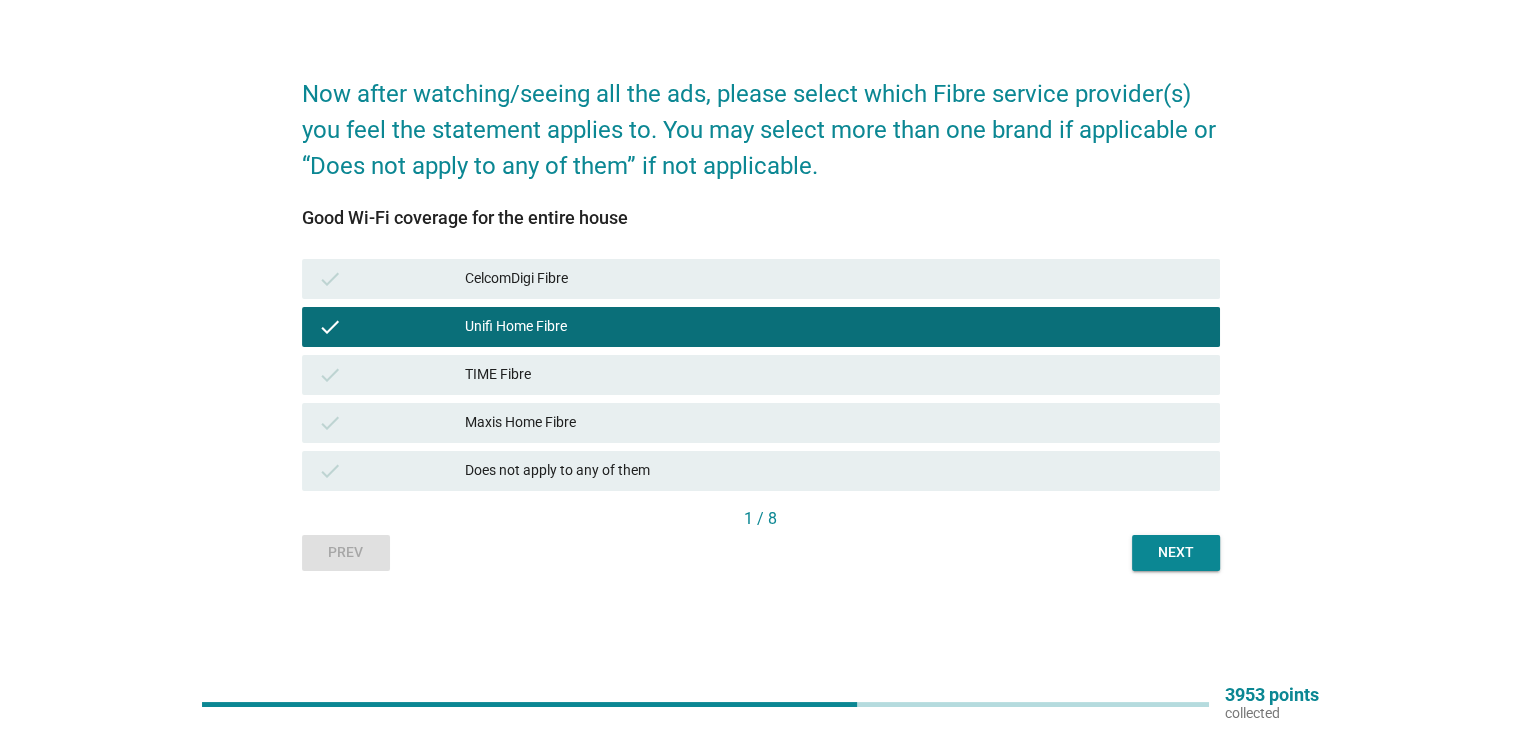 click on "Next" at bounding box center (1176, 552) 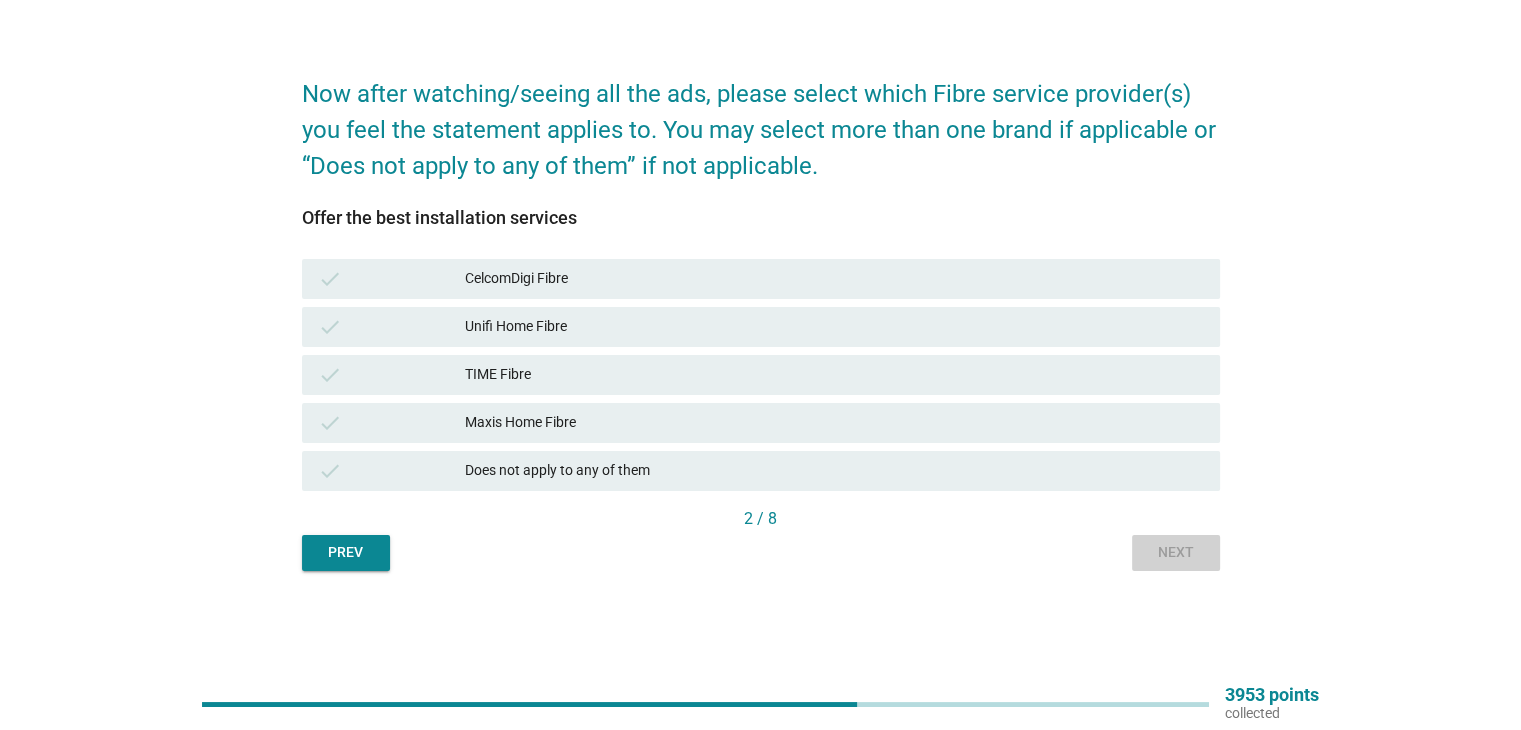 scroll, scrollTop: 0, scrollLeft: 0, axis: both 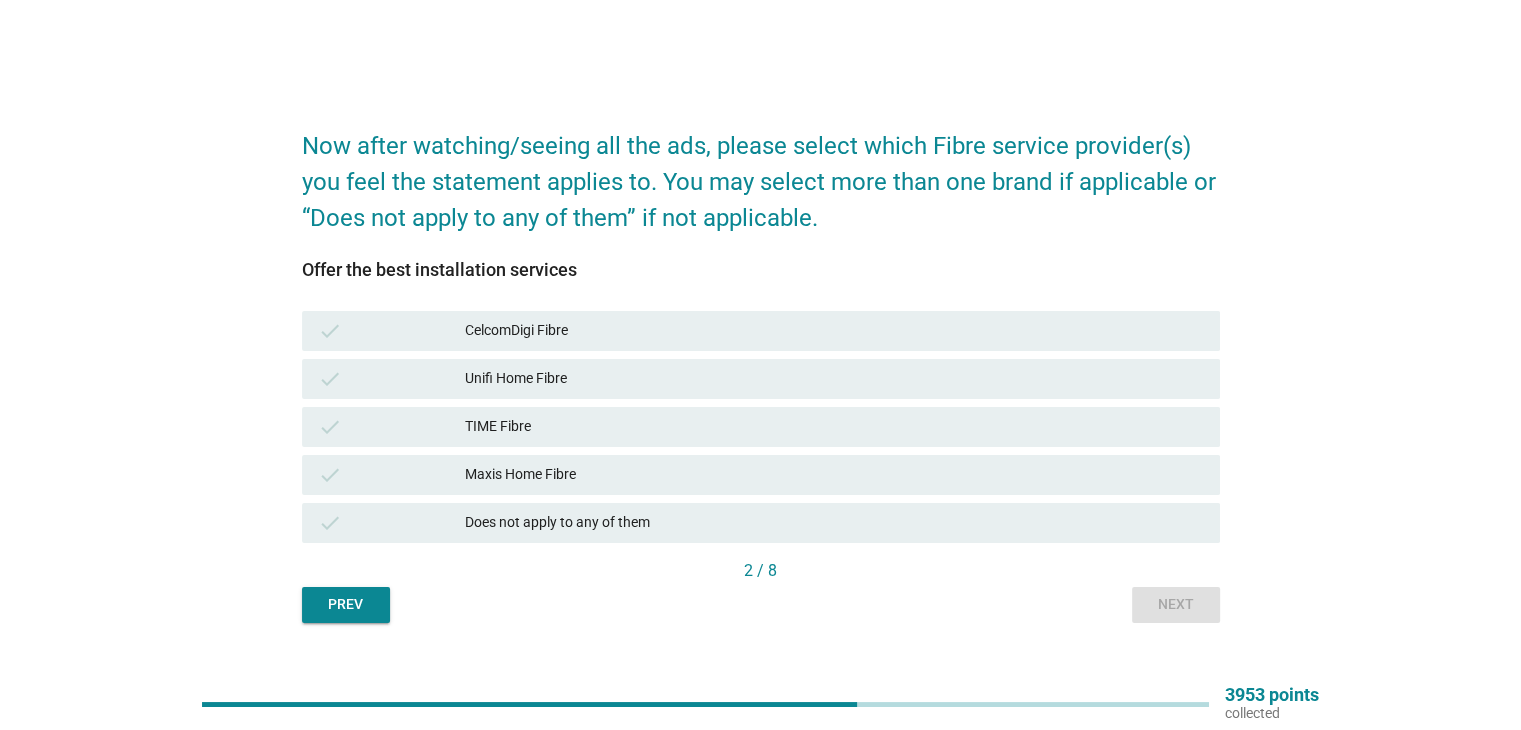 click on "check   Maxis Home Fibre" at bounding box center [761, 475] 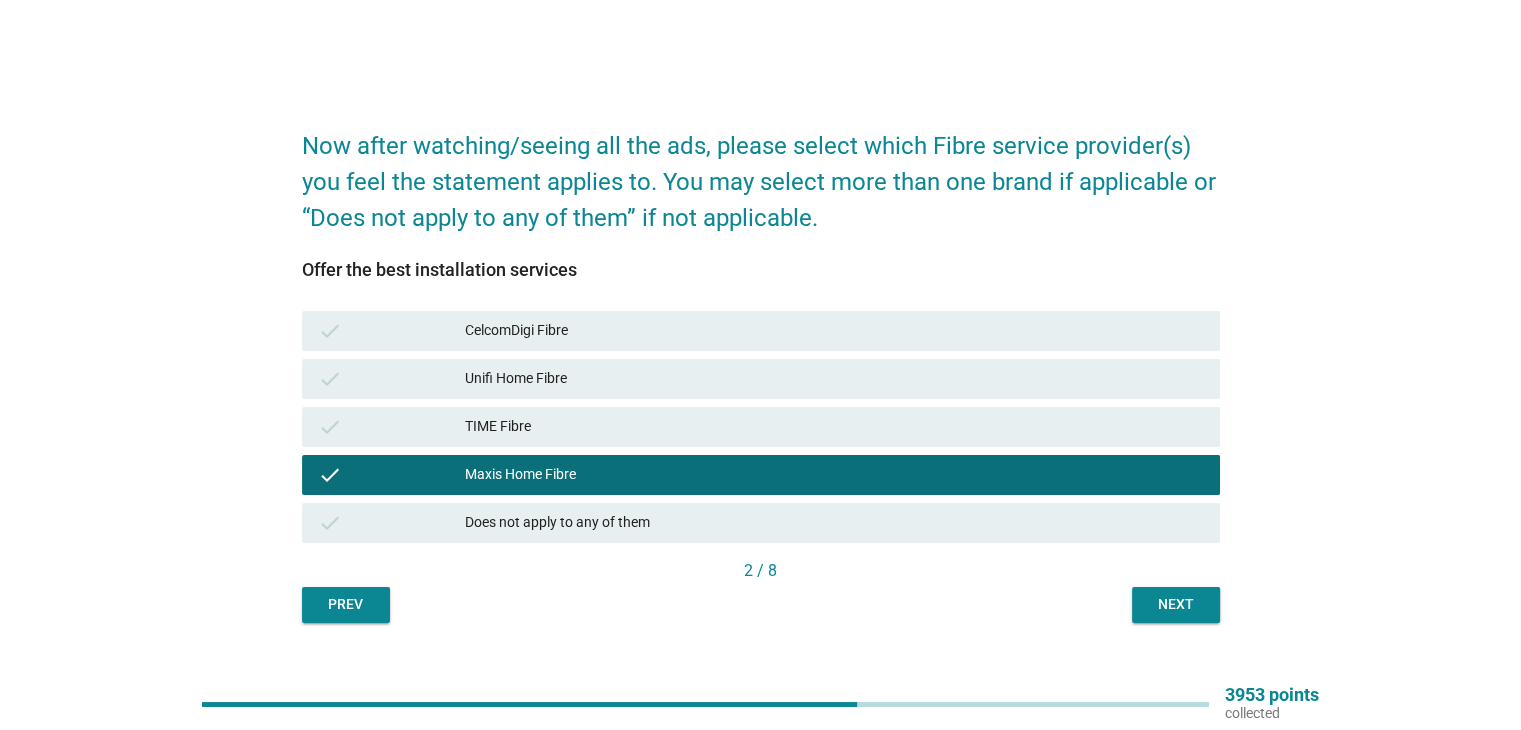 click on "Next" at bounding box center [1176, 604] 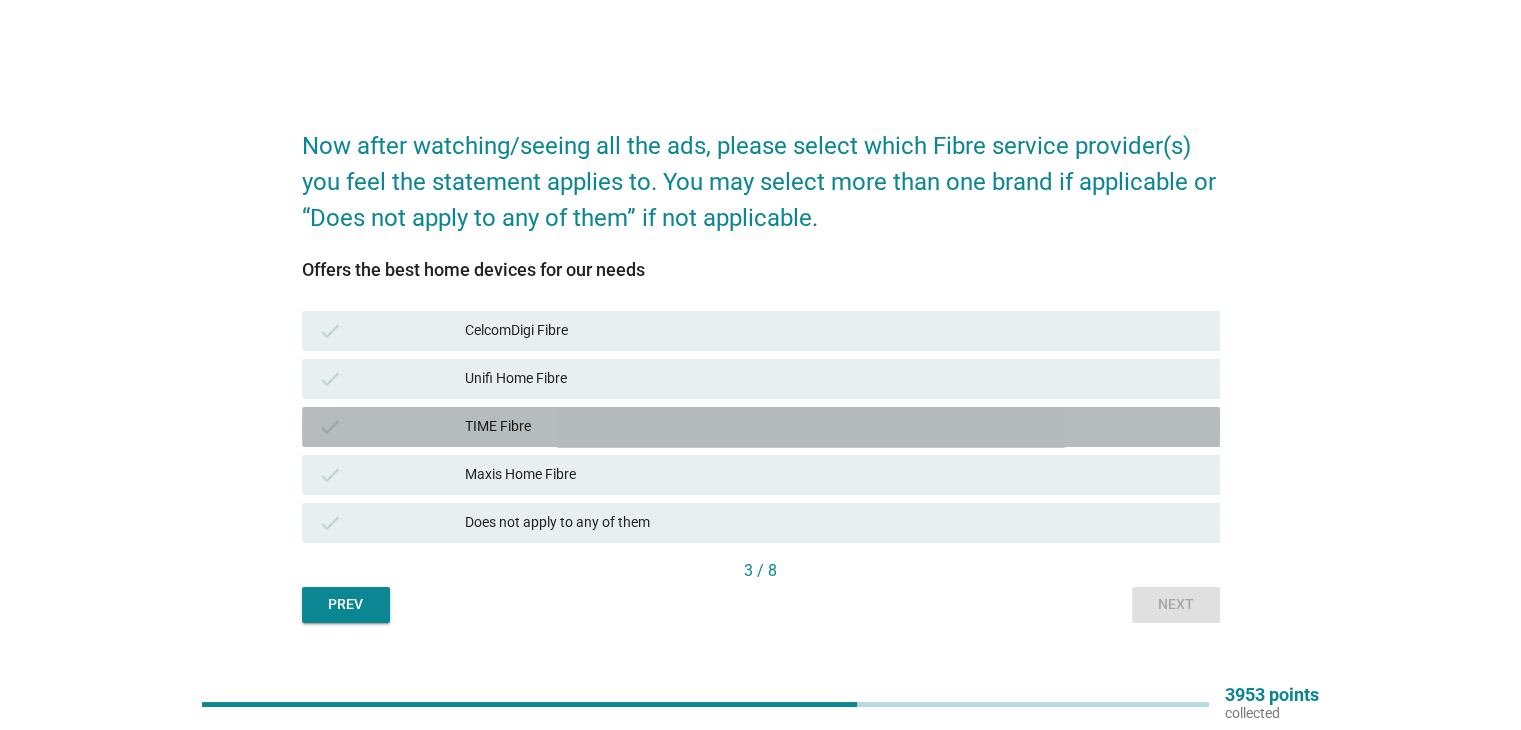 click on "check   TIME Fibre" at bounding box center [761, 427] 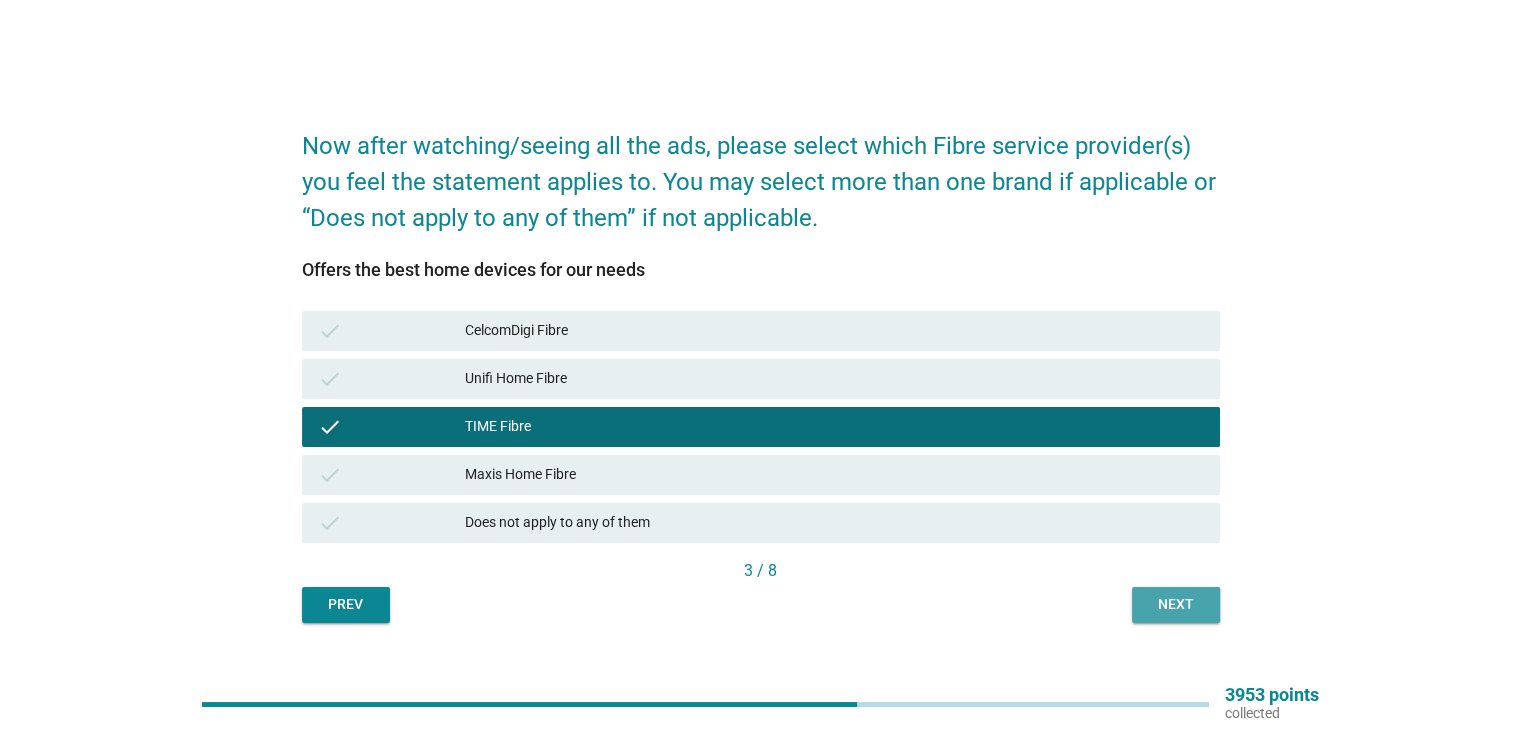 click on "Next" at bounding box center [1176, 604] 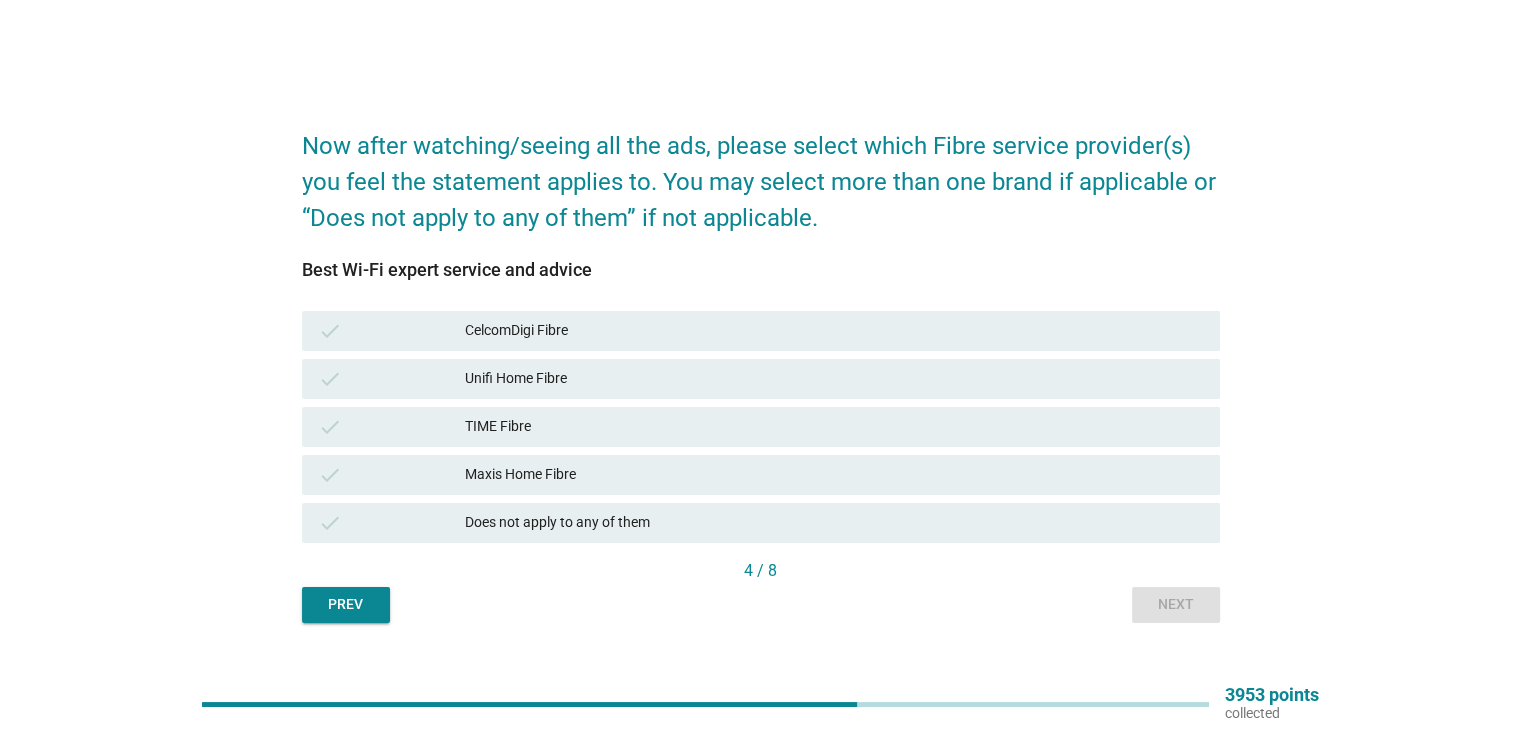 click on "Maxis Home Fibre" at bounding box center [834, 475] 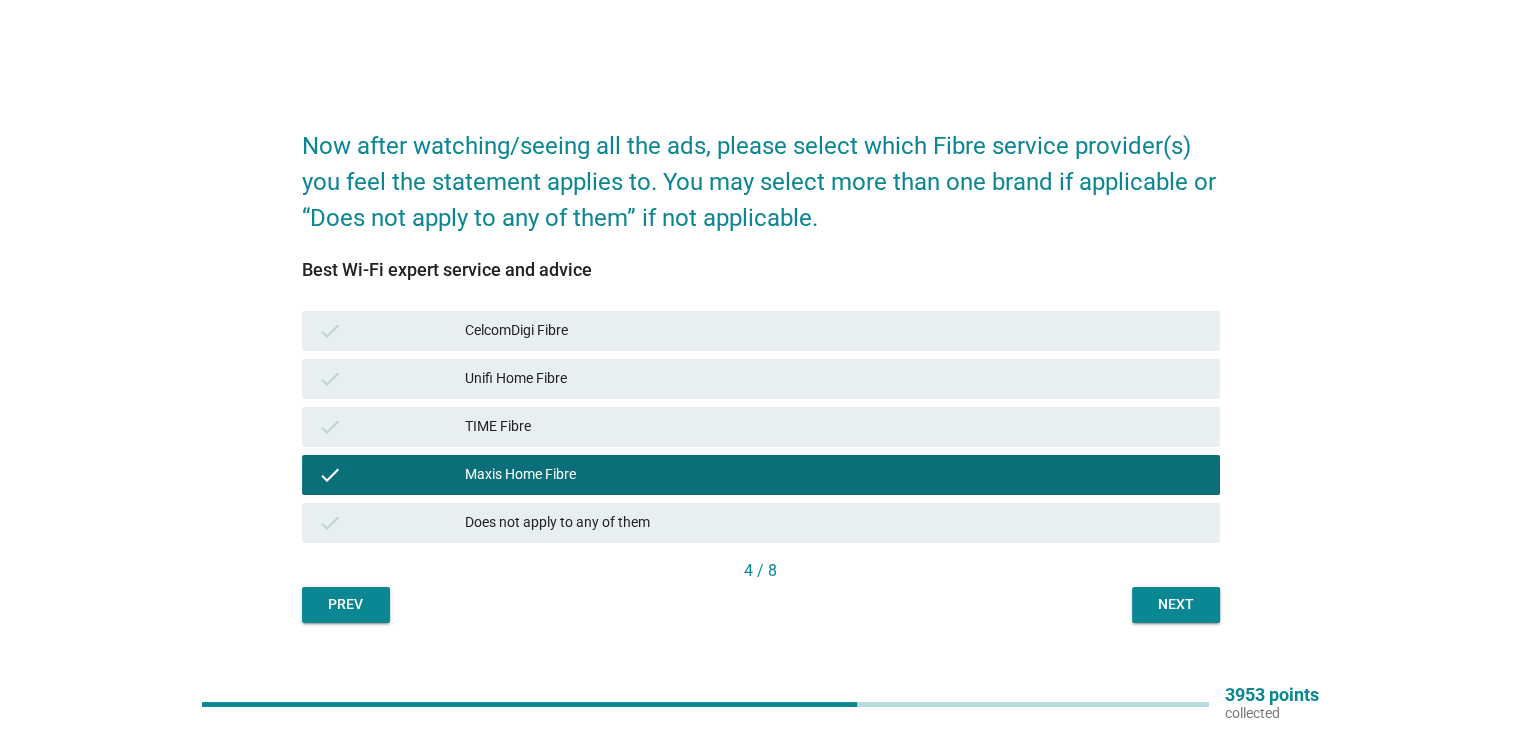 click on "Next" at bounding box center (1176, 604) 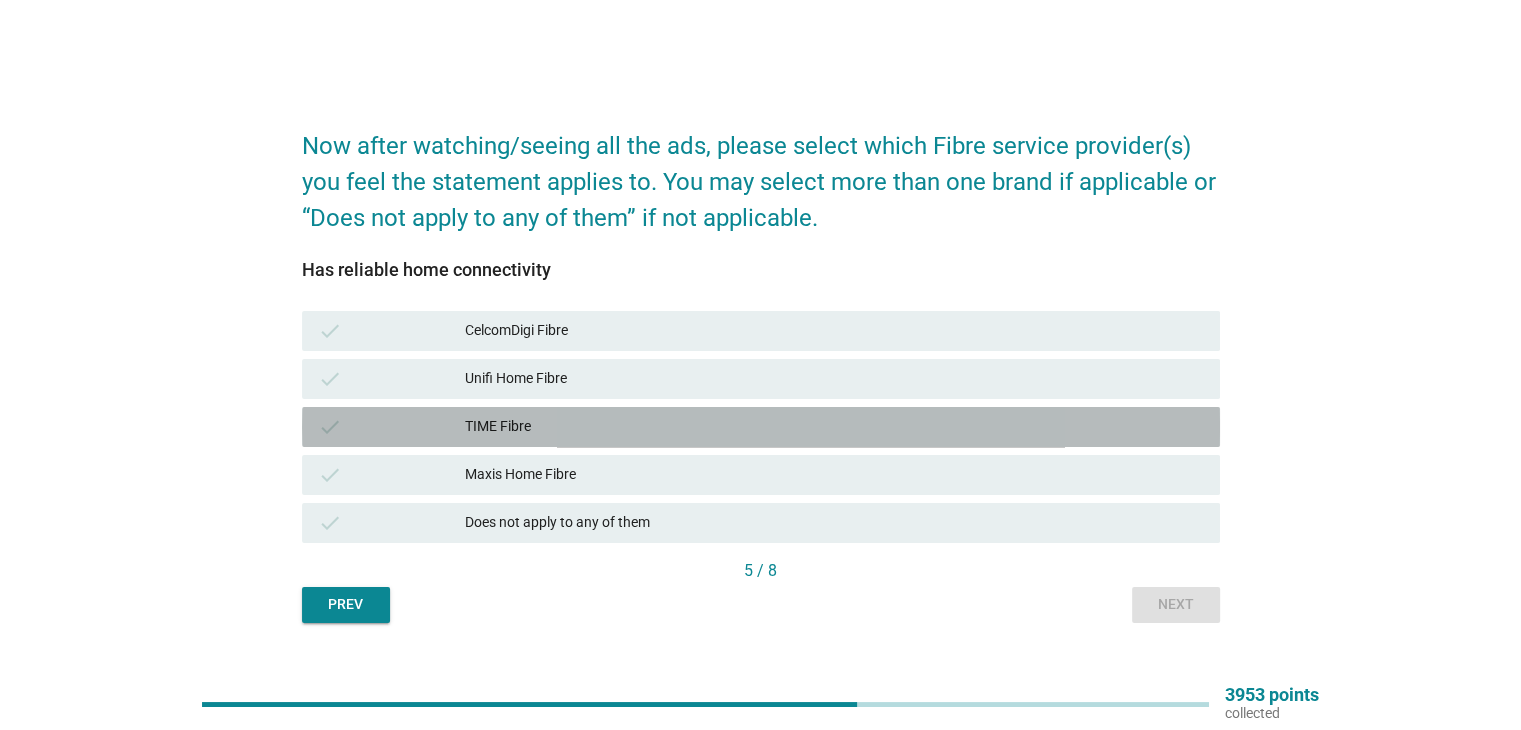click on "check" at bounding box center [392, 427] 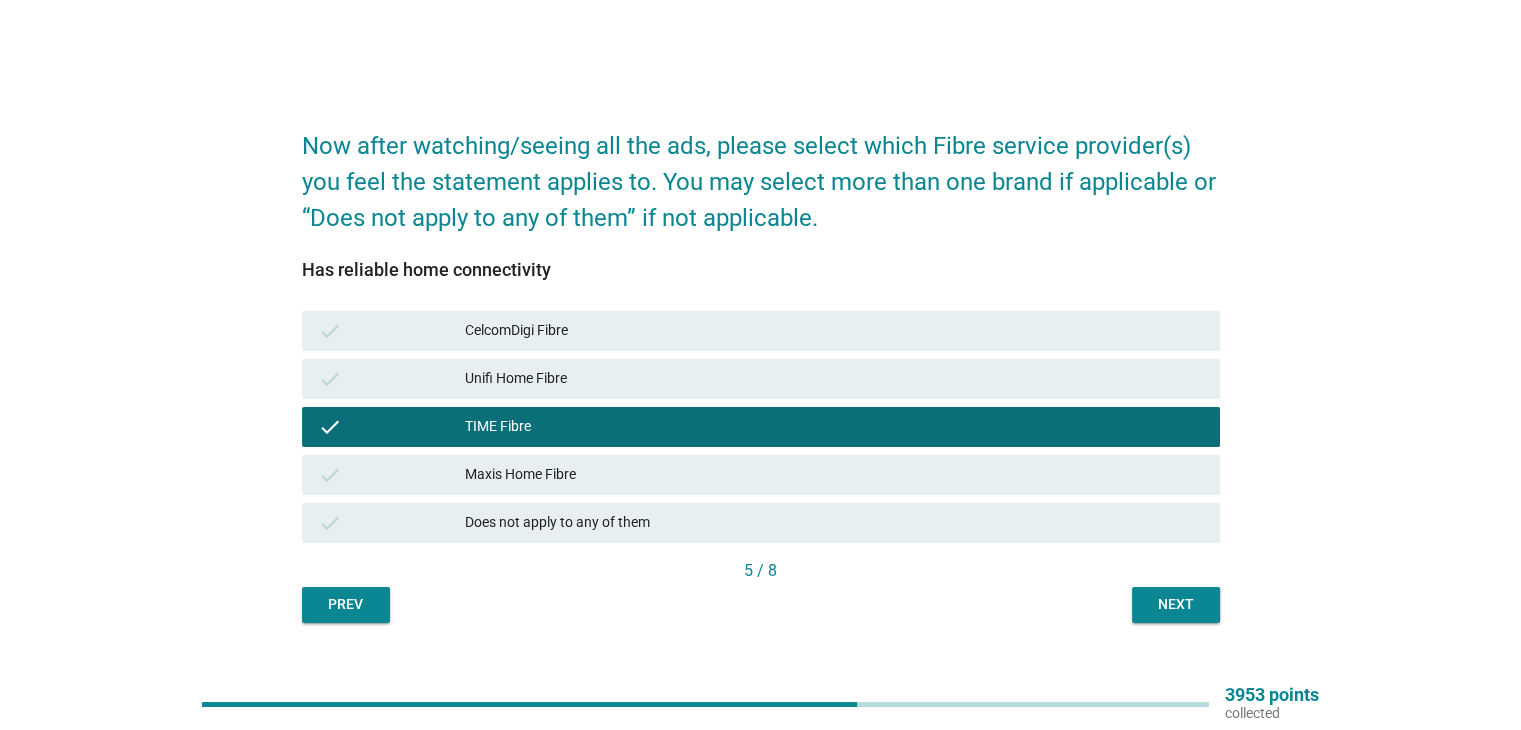 click on "check" at bounding box center (392, 475) 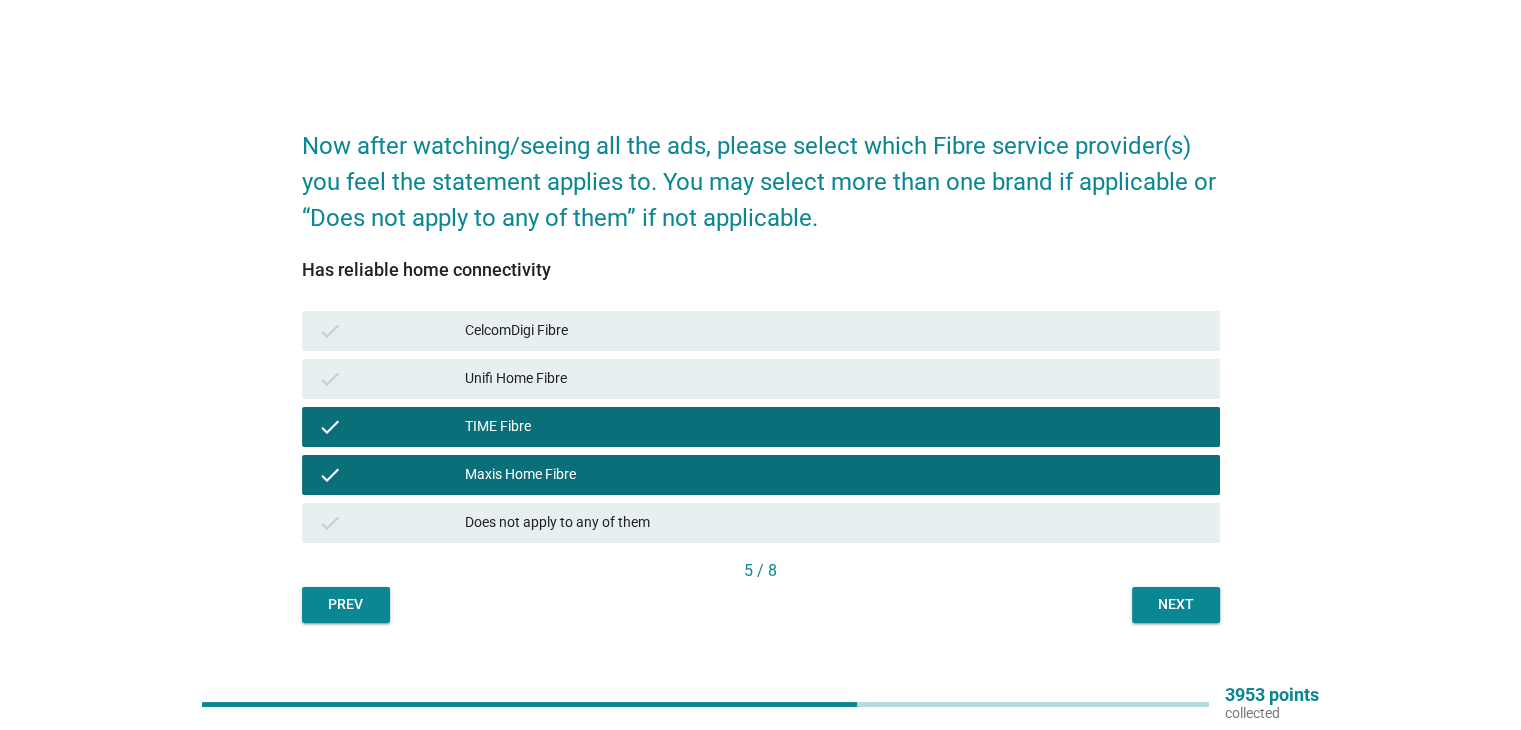 click on "check   TIME Fibre" at bounding box center [761, 427] 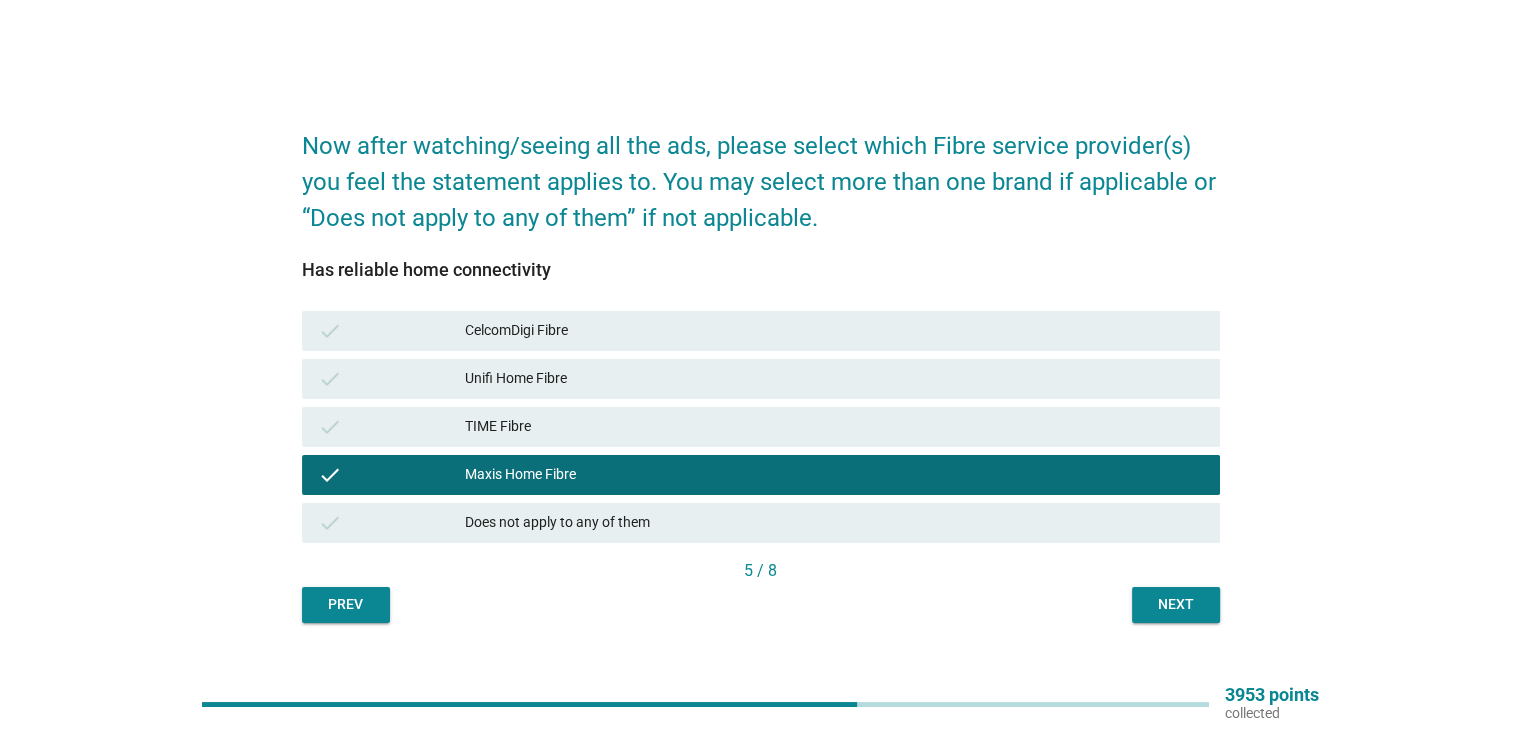 click on "Next" at bounding box center [1176, 604] 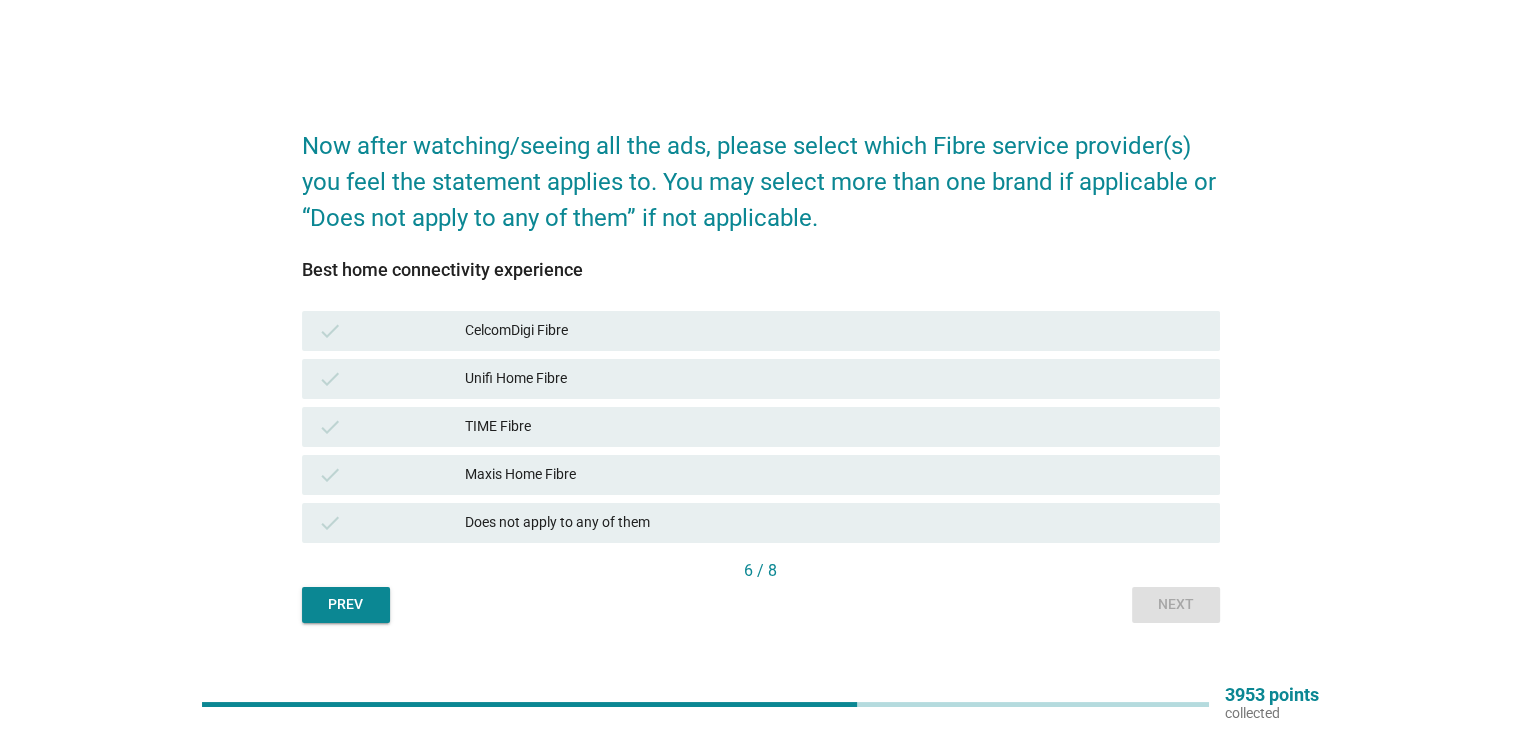 click on "Maxis Home Fibre" at bounding box center [834, 475] 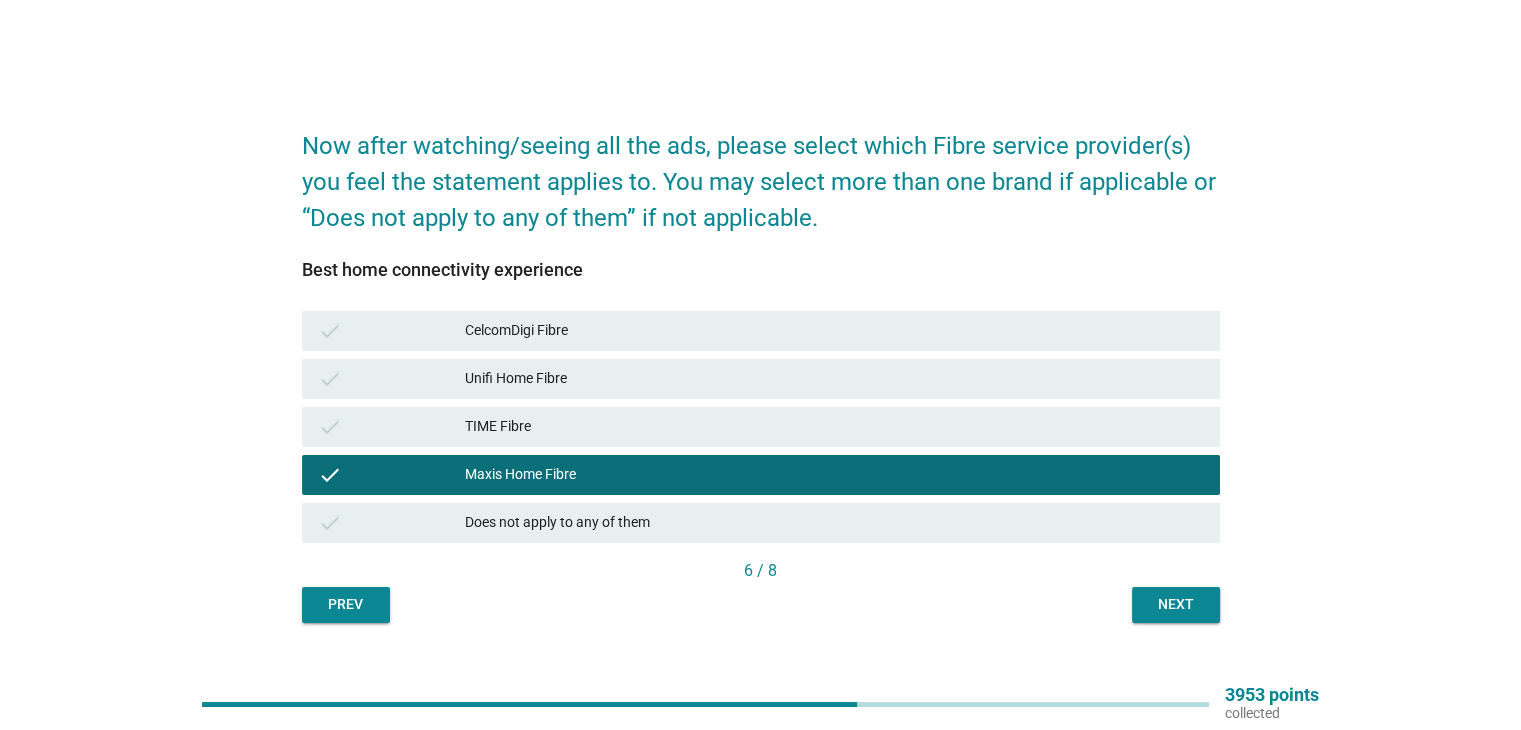 click on "Now after watching/seeing all the ads, please select which Fibre service provider(s) you feel the statement applies to. You may select more than one brand if applicable or “Does not apply to any of them” if not applicable.
Best home connectivity experience
check   CelcomDigi Fibre check   Unifi Home Fibre check   TIME Fibre check   Maxis Home Fibre check   Does not apply to any of them
6 / 8
Prev   Next" at bounding box center [761, 365] 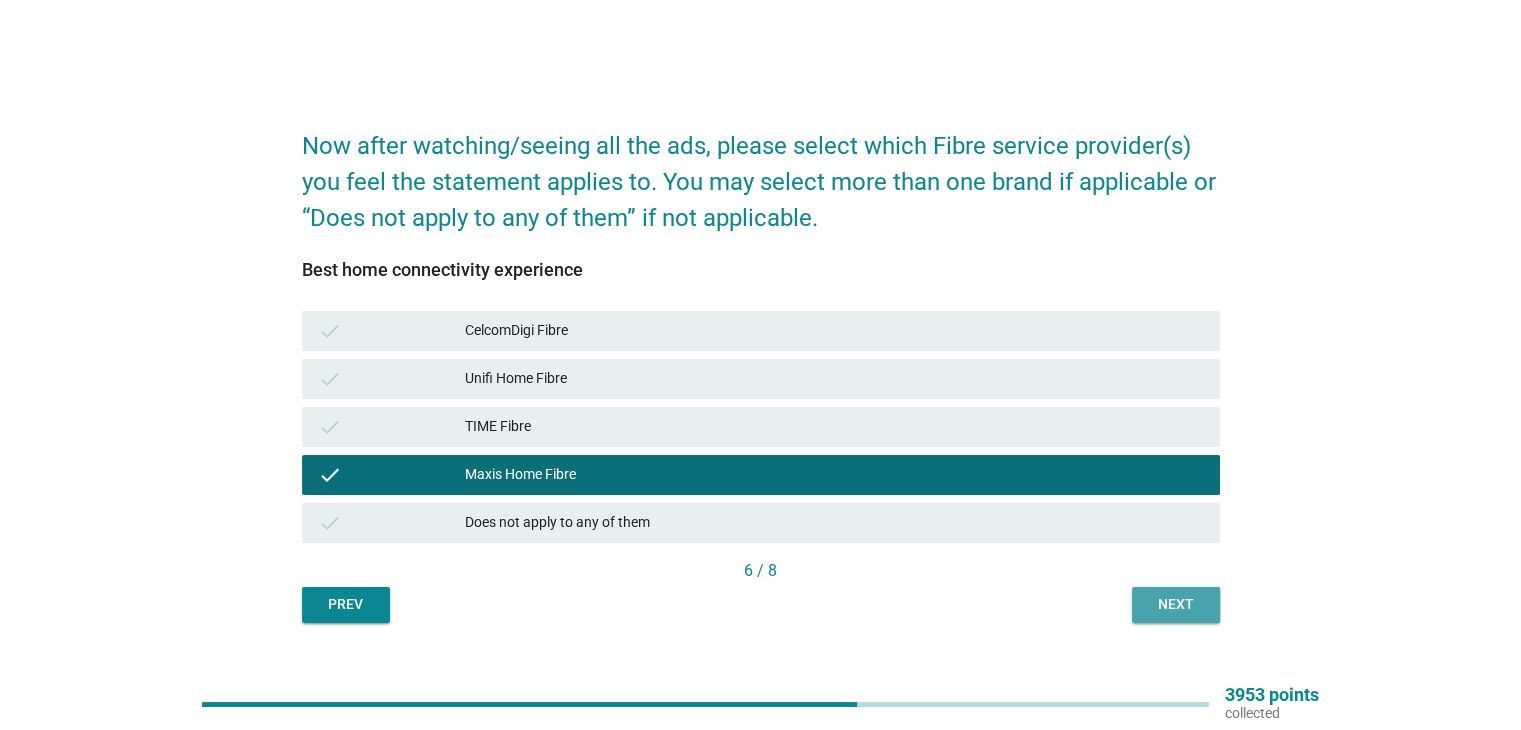 click on "Next" at bounding box center [1176, 605] 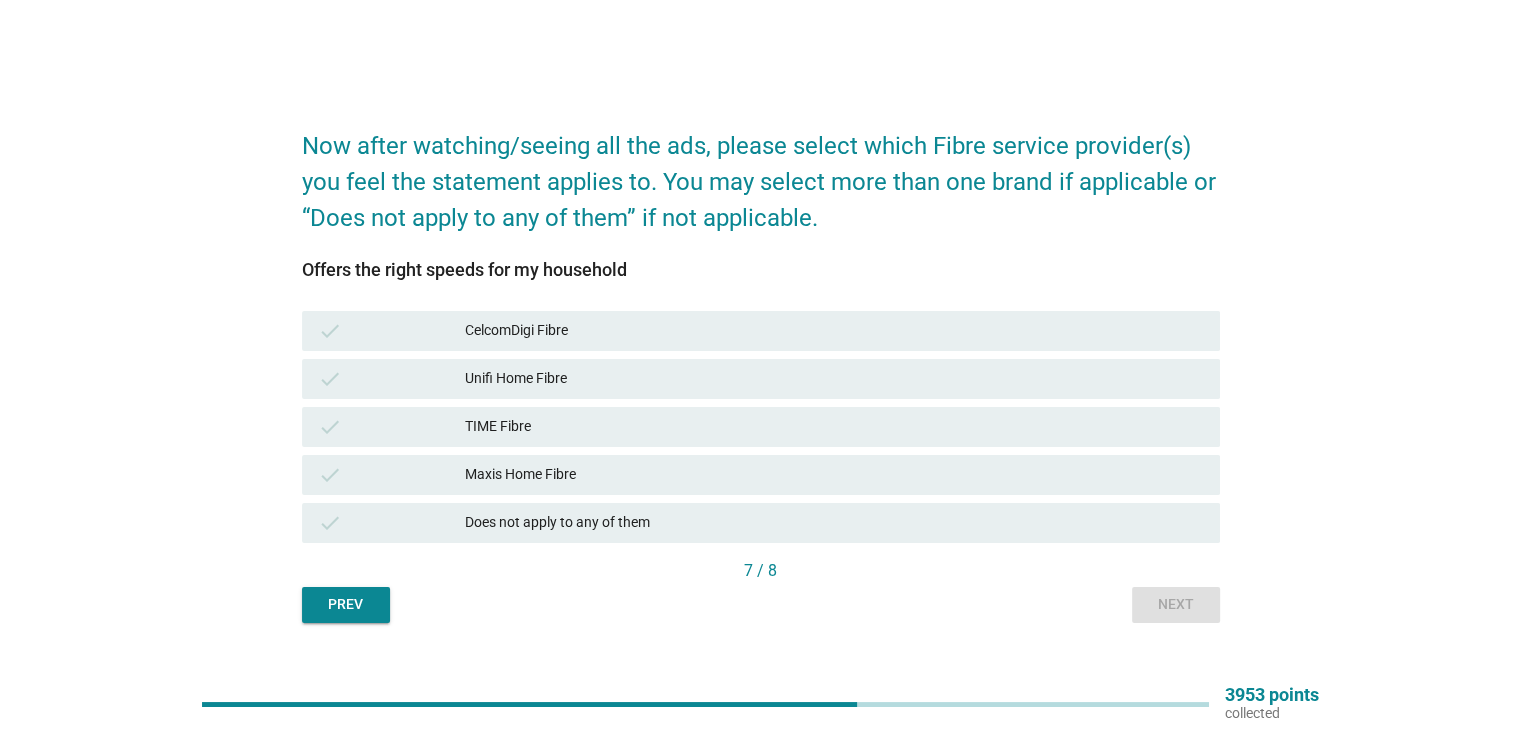 click on "Maxis Home Fibre" at bounding box center [834, 475] 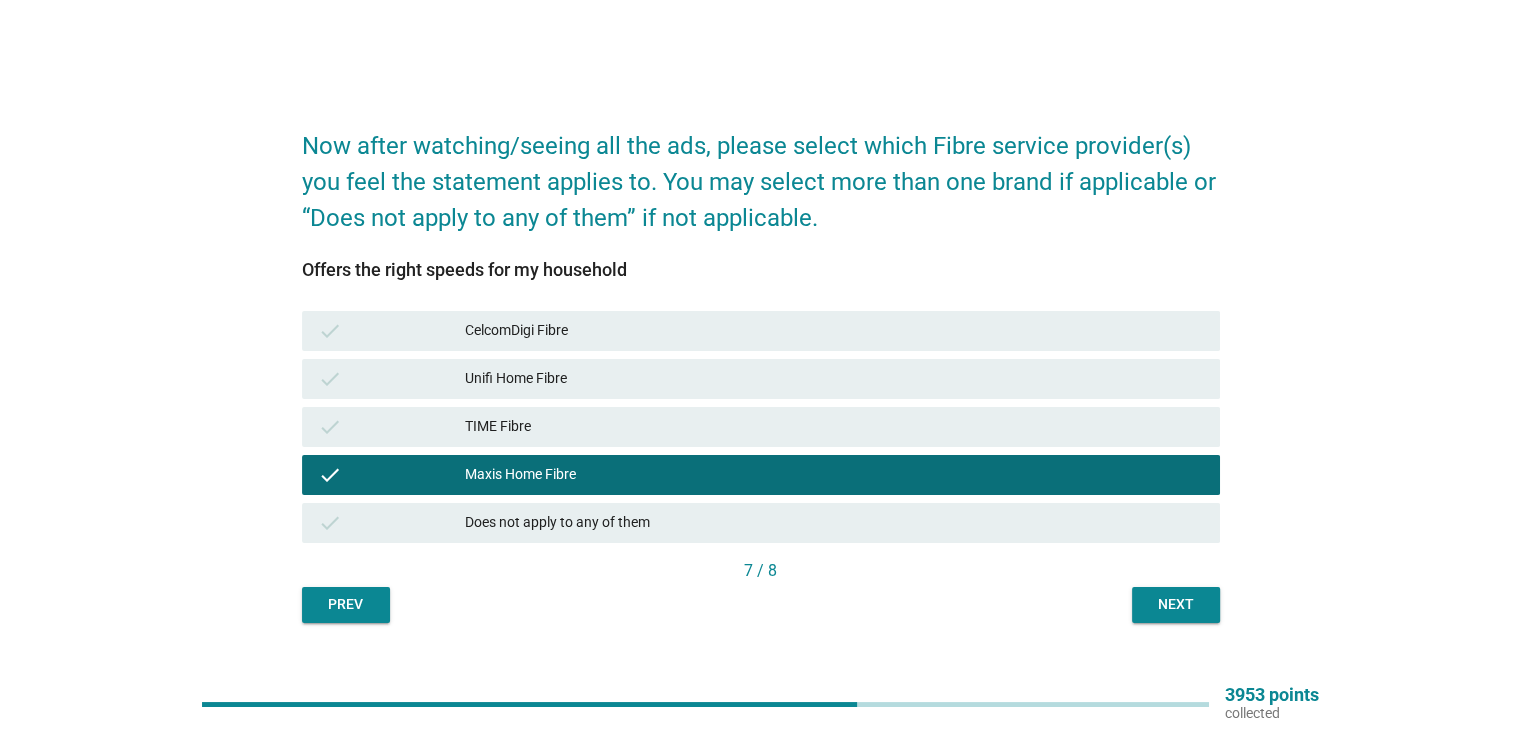click on "Next" at bounding box center (1176, 604) 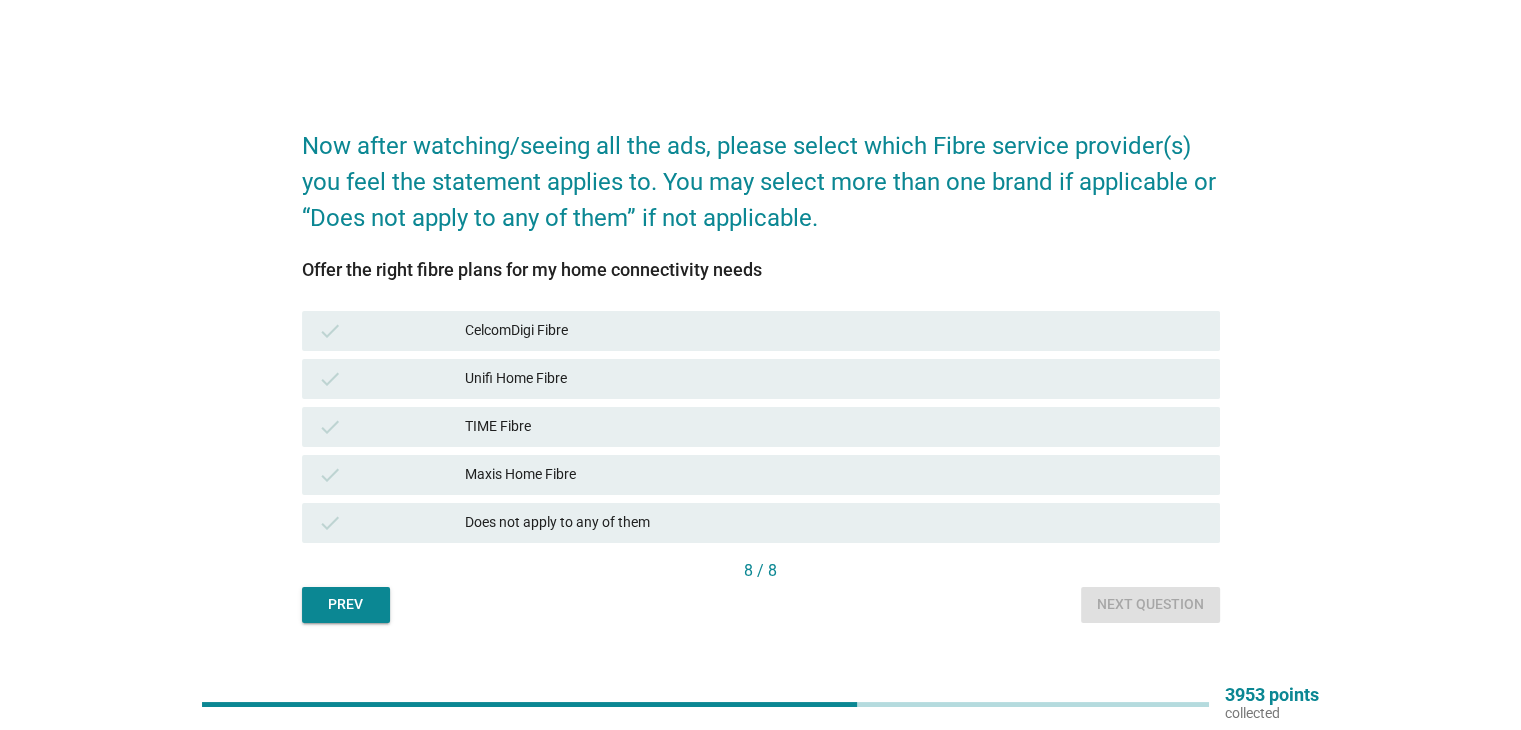 click on "Maxis Home Fibre" at bounding box center (834, 475) 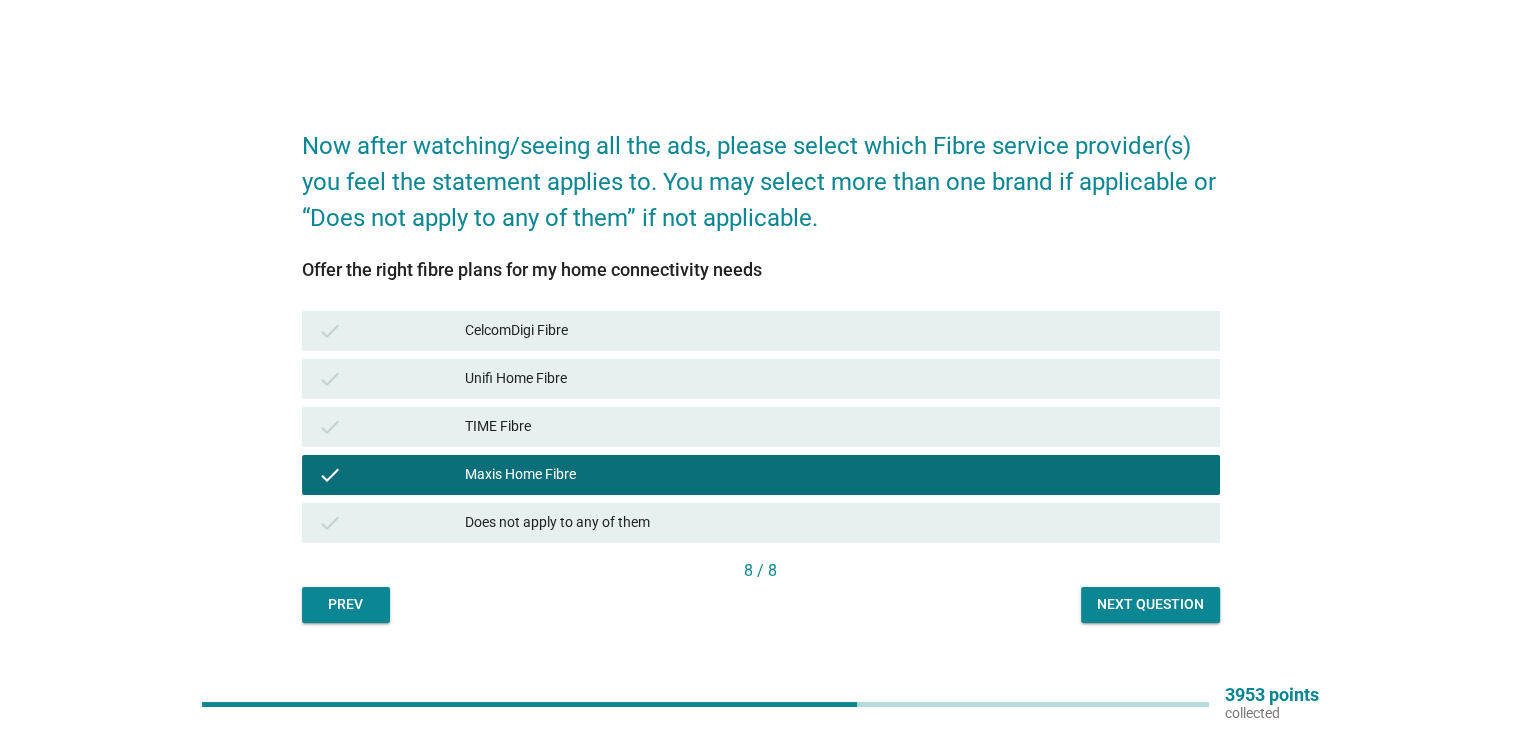 click on "Next question" at bounding box center (1150, 604) 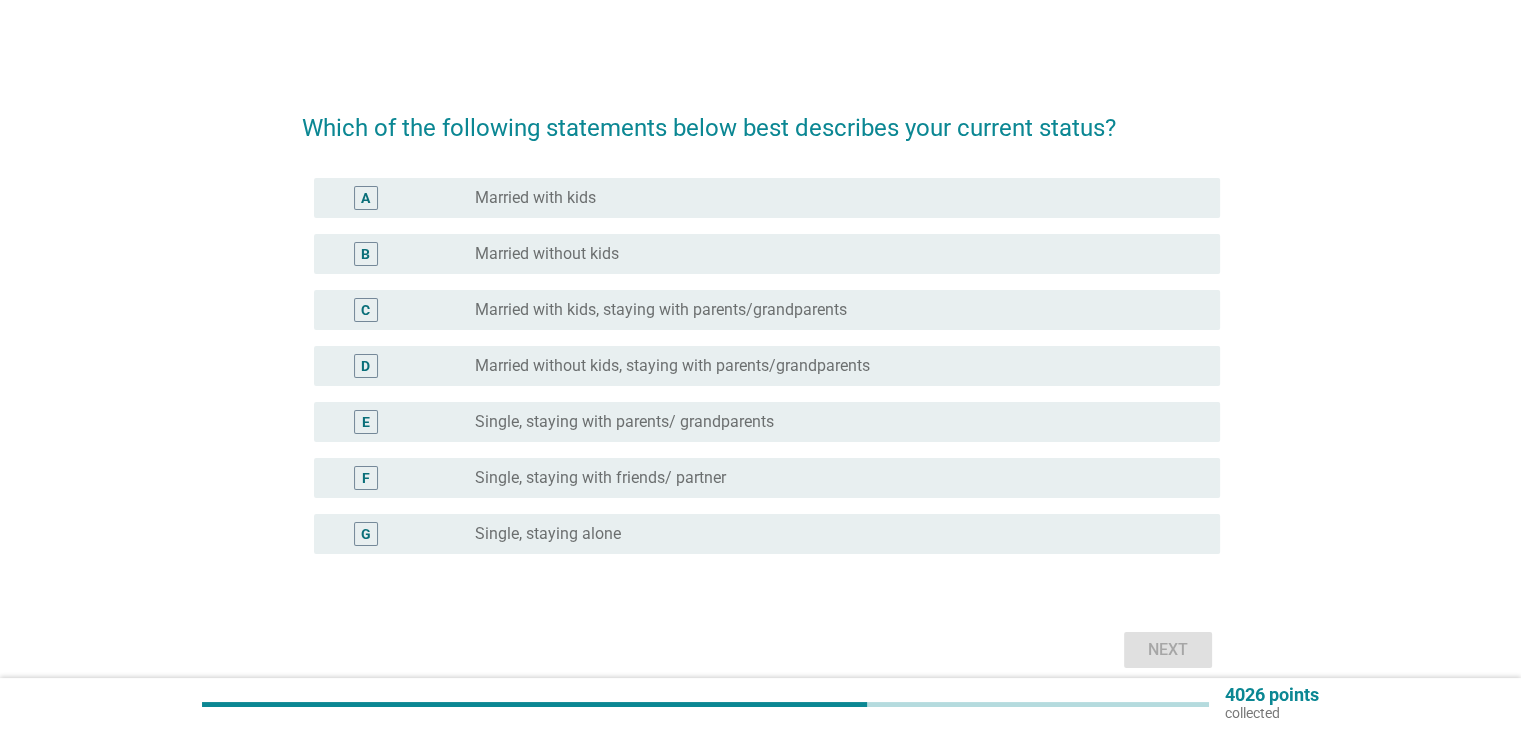 click on "Single, staying with friends/ partner" at bounding box center (600, 478) 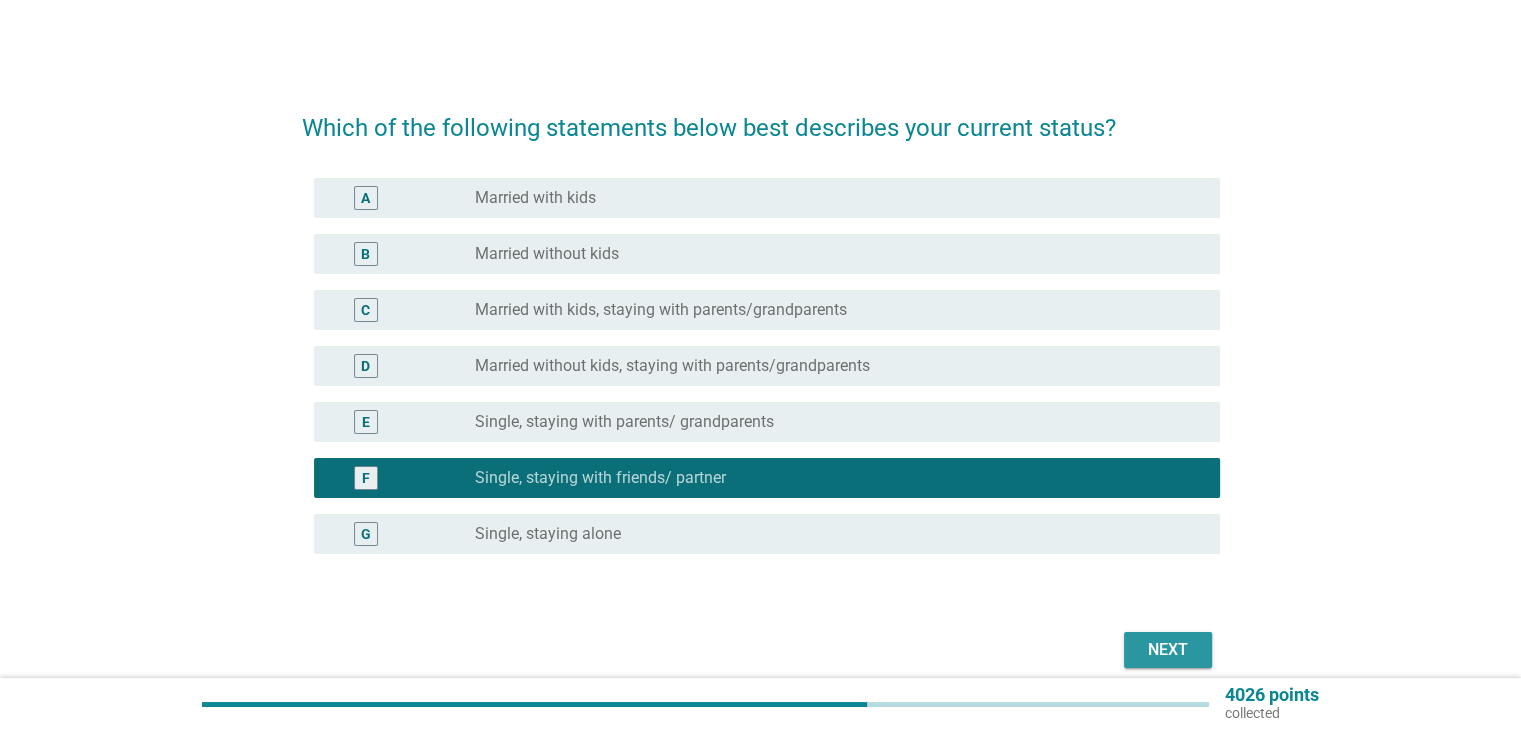 click on "Next" at bounding box center [1168, 650] 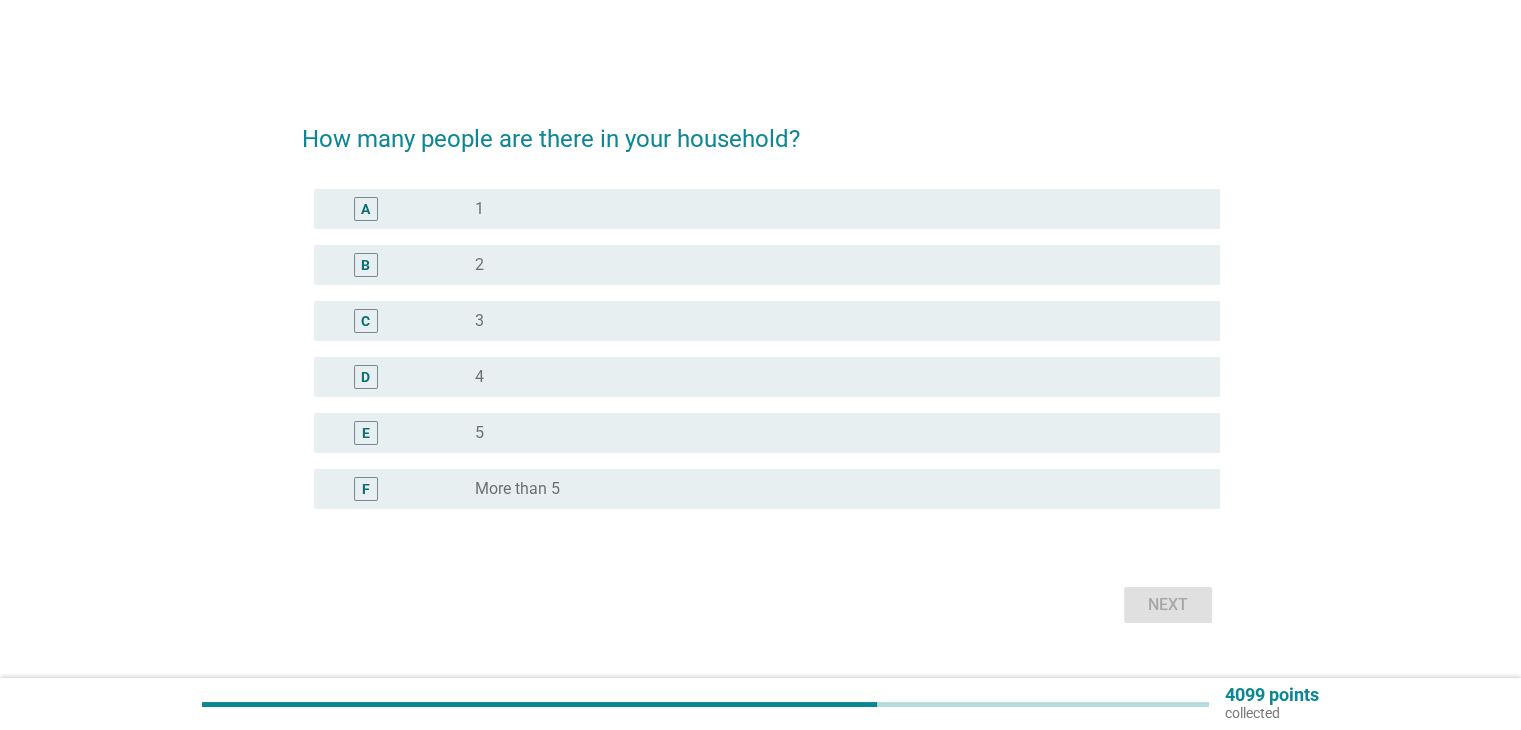 click on "5" at bounding box center (479, 433) 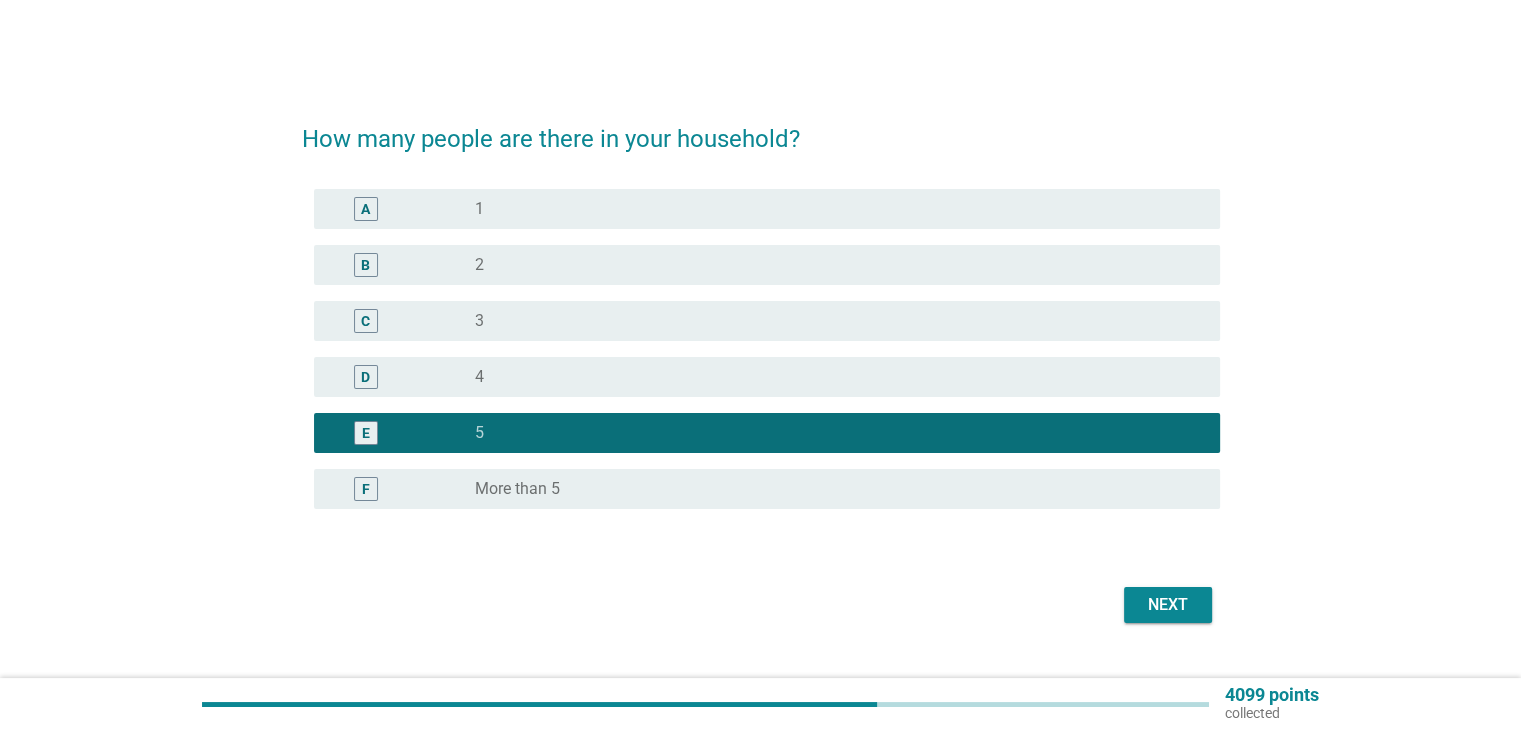 click on "Next" at bounding box center (1168, 605) 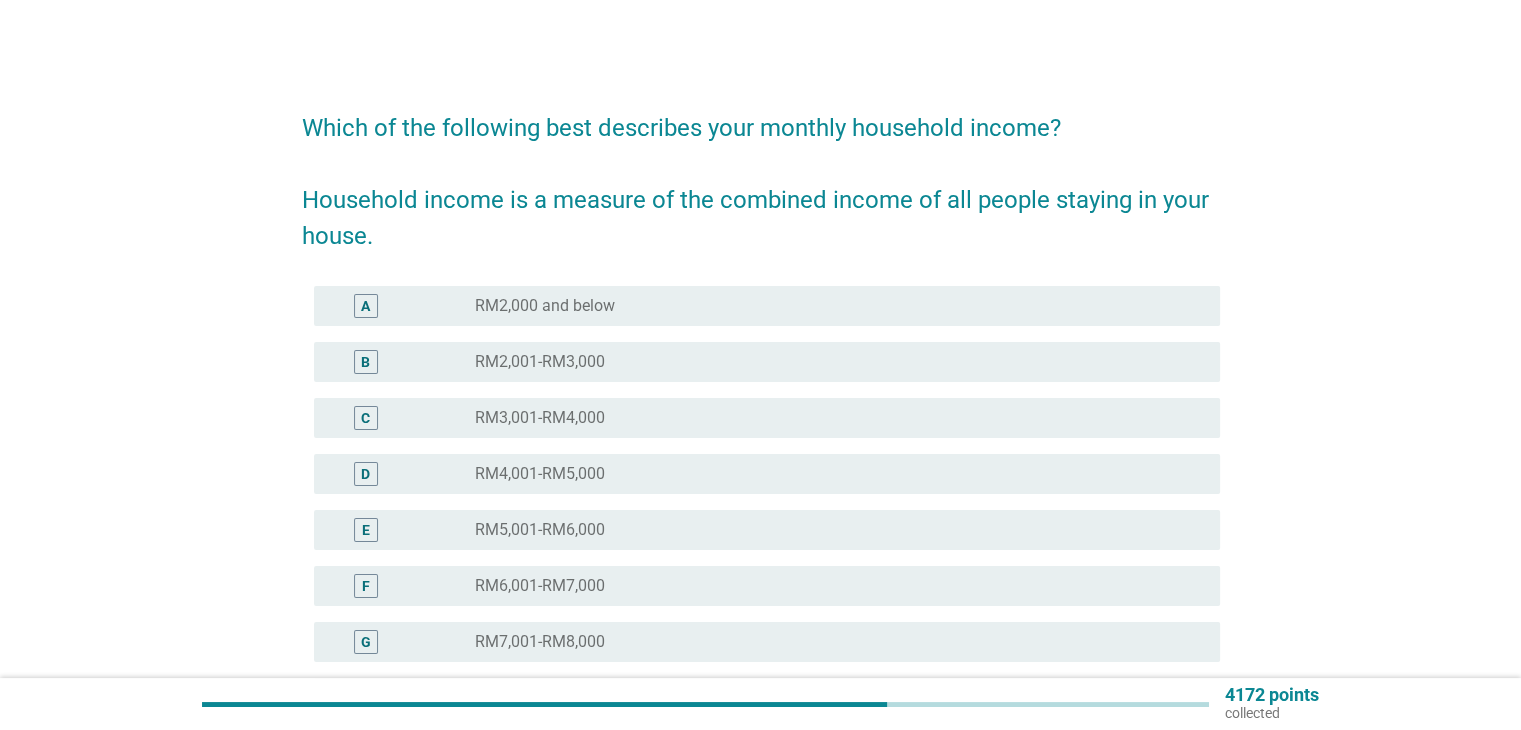 click on "radio_button_unchecked RM3,001-RM4,000" at bounding box center (831, 418) 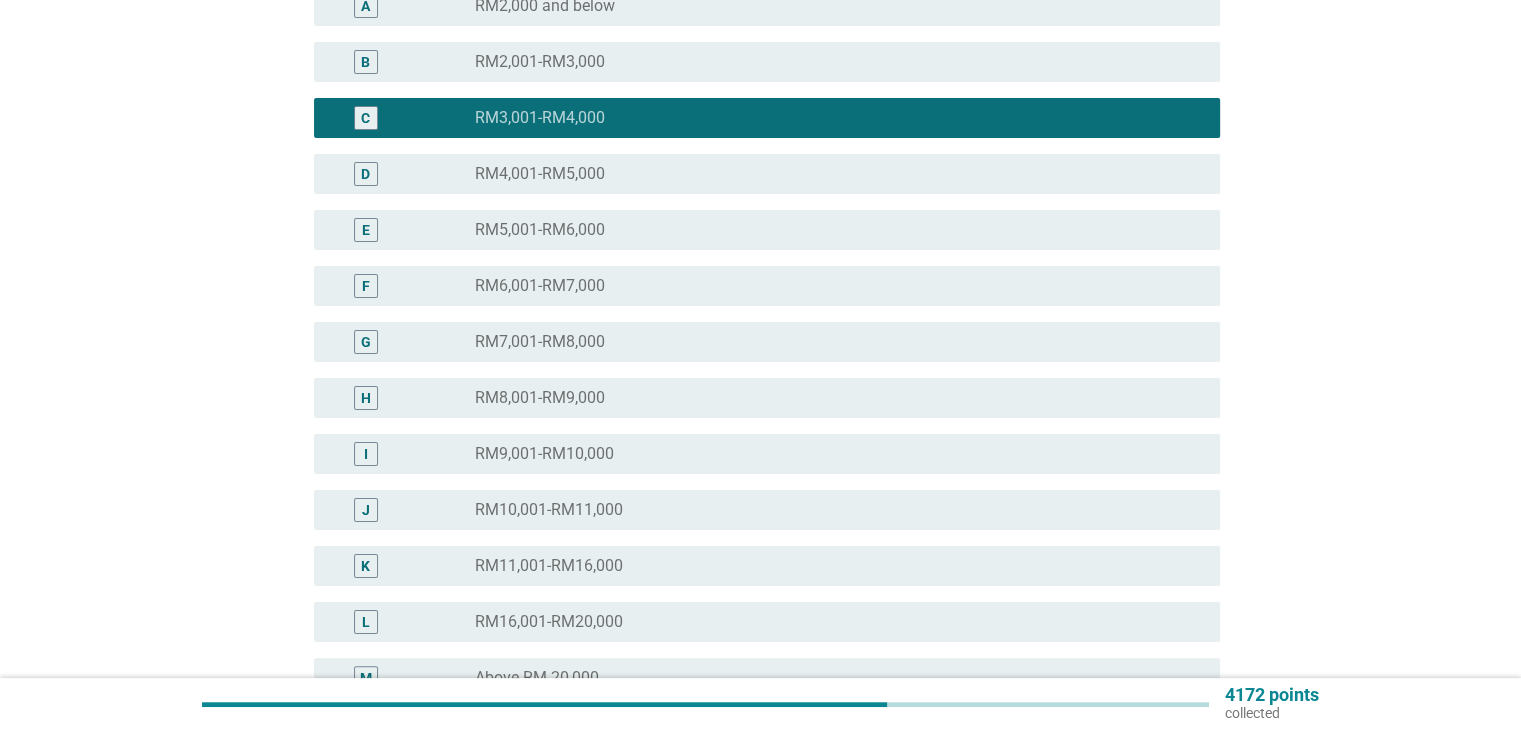 scroll, scrollTop: 586, scrollLeft: 0, axis: vertical 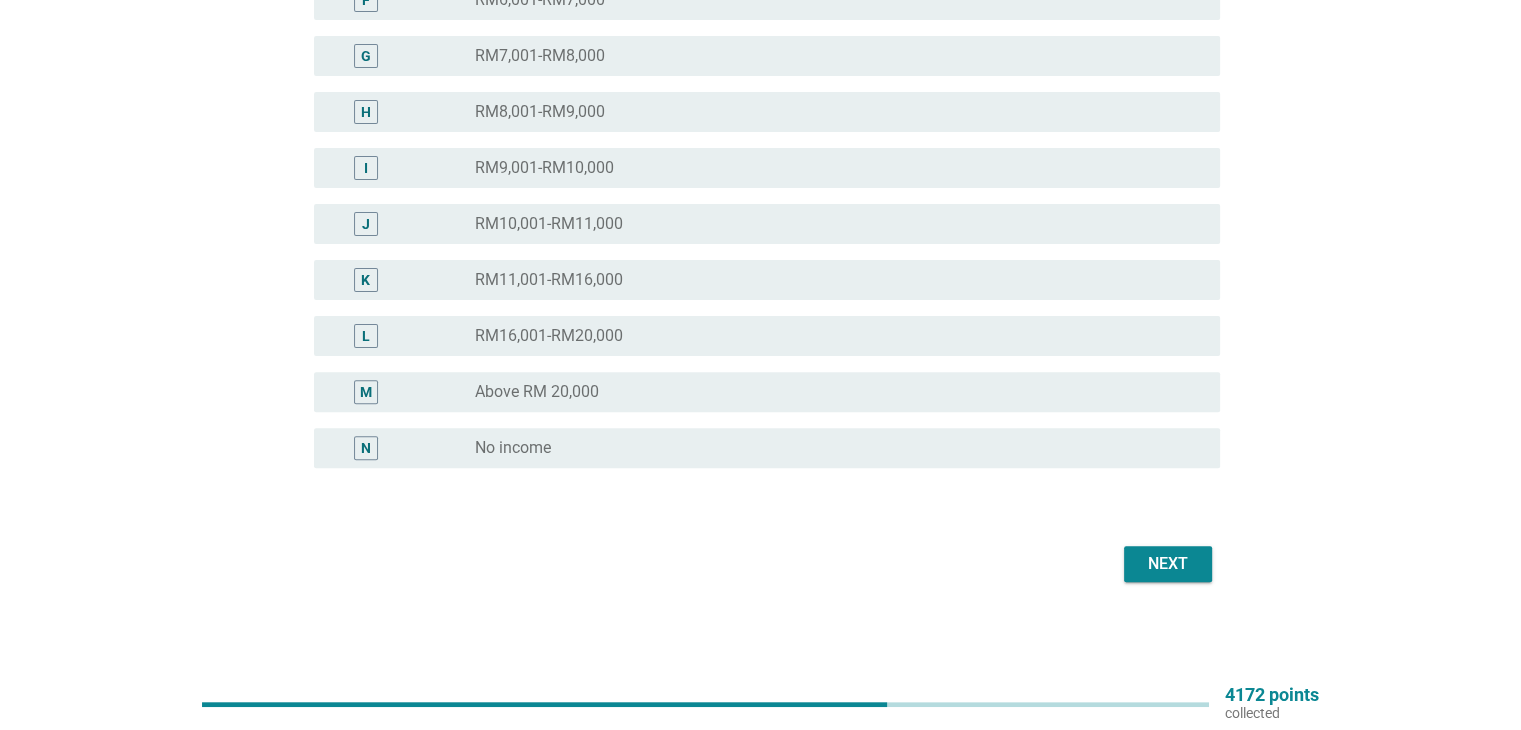click on "Next" at bounding box center (1168, 564) 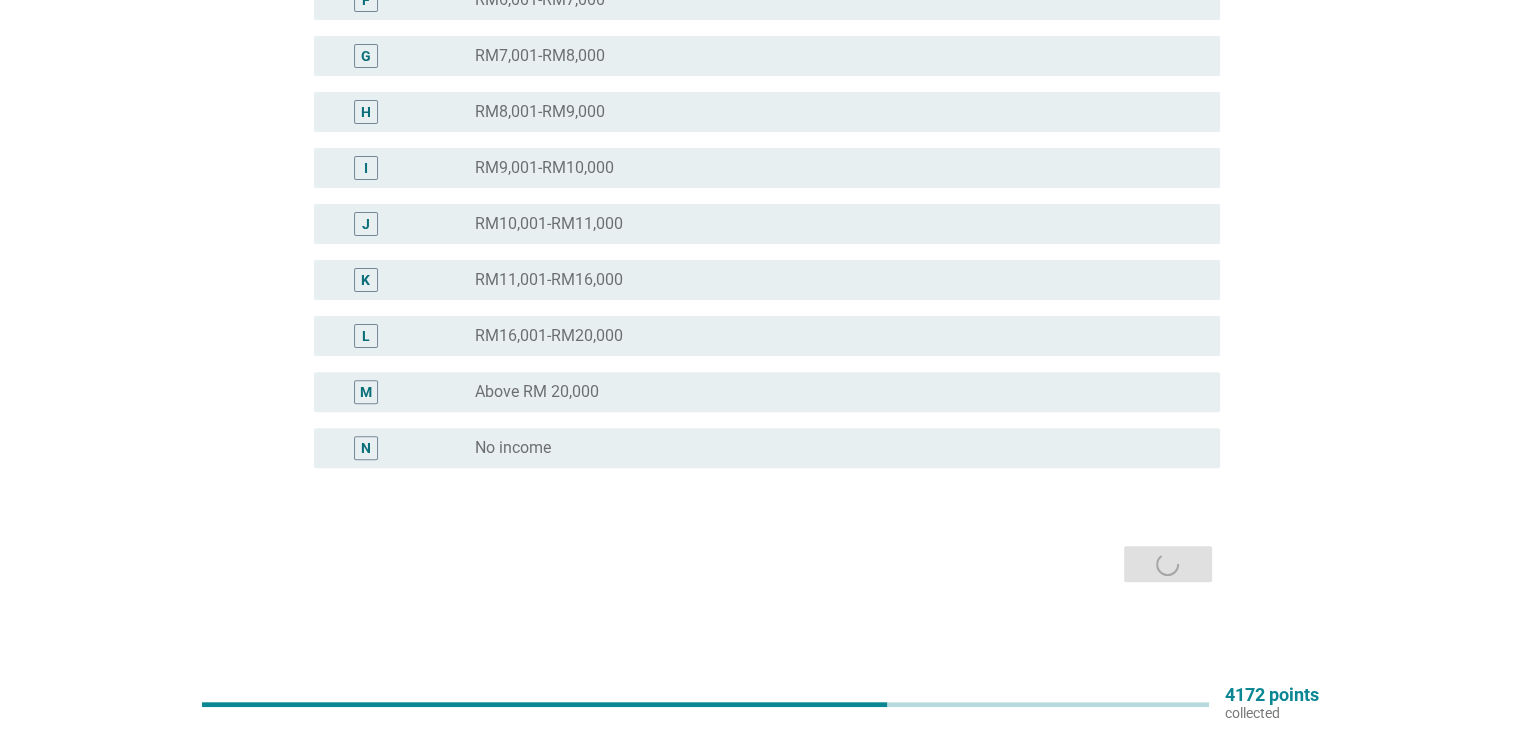 scroll, scrollTop: 0, scrollLeft: 0, axis: both 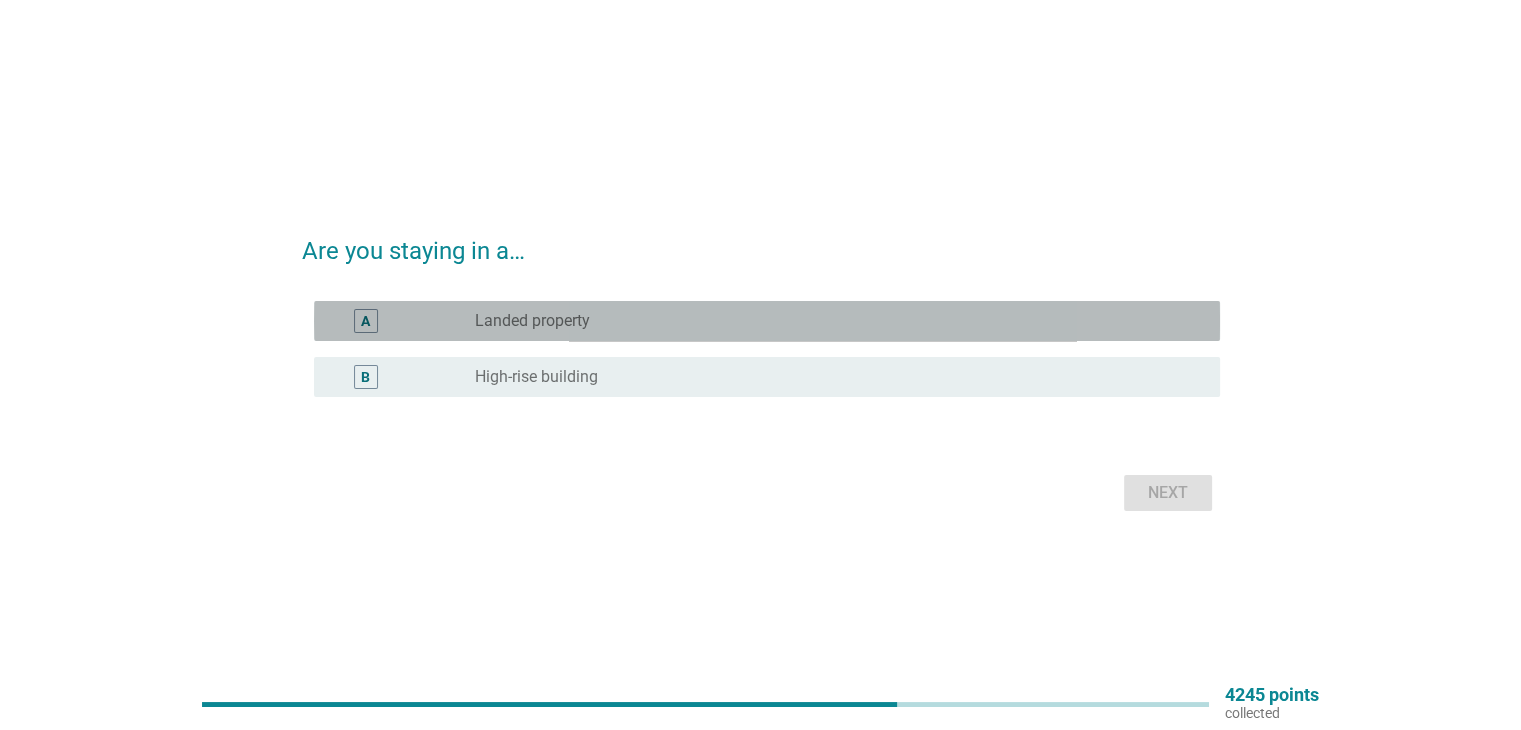 click on "radio_button_unchecked Landed property" at bounding box center (831, 321) 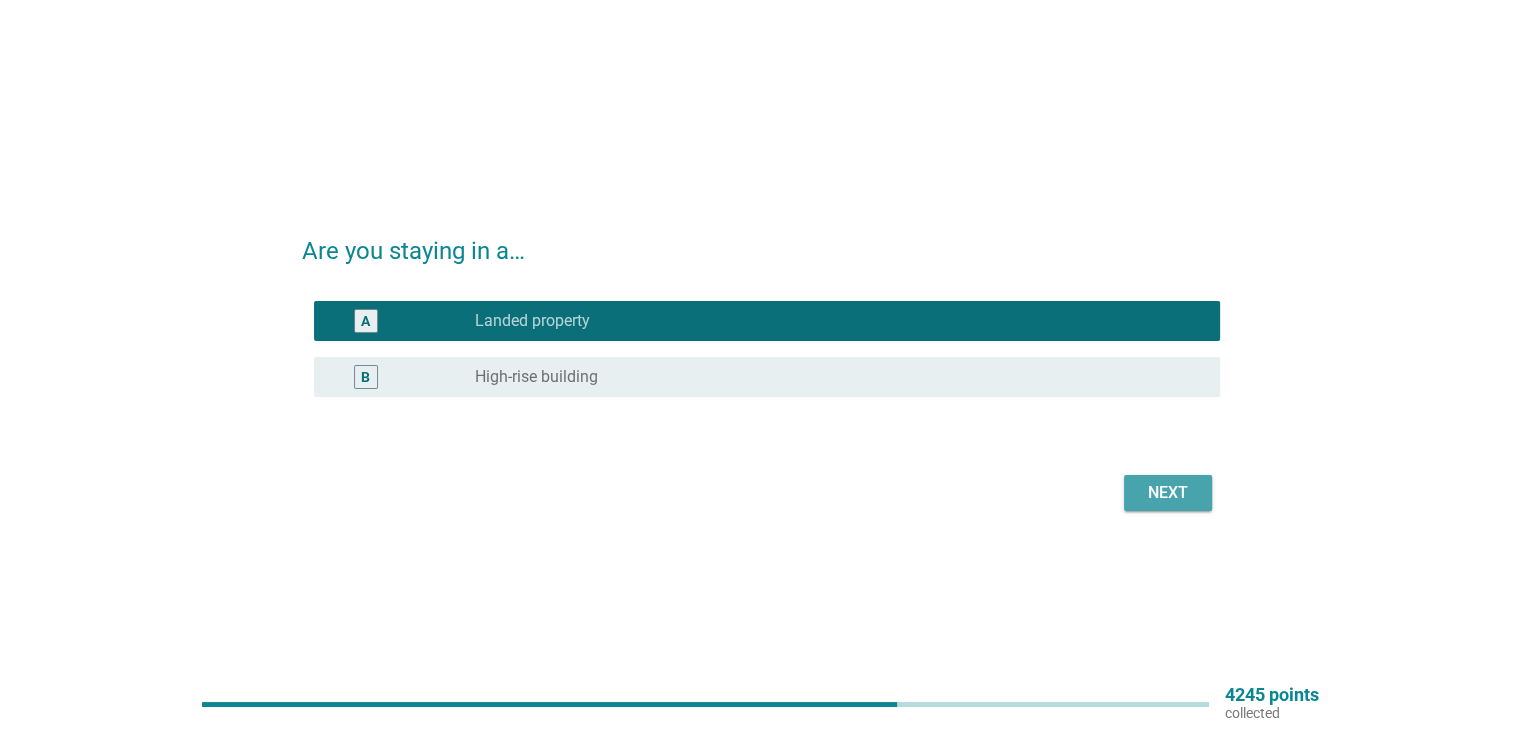 click on "Next" at bounding box center [1168, 493] 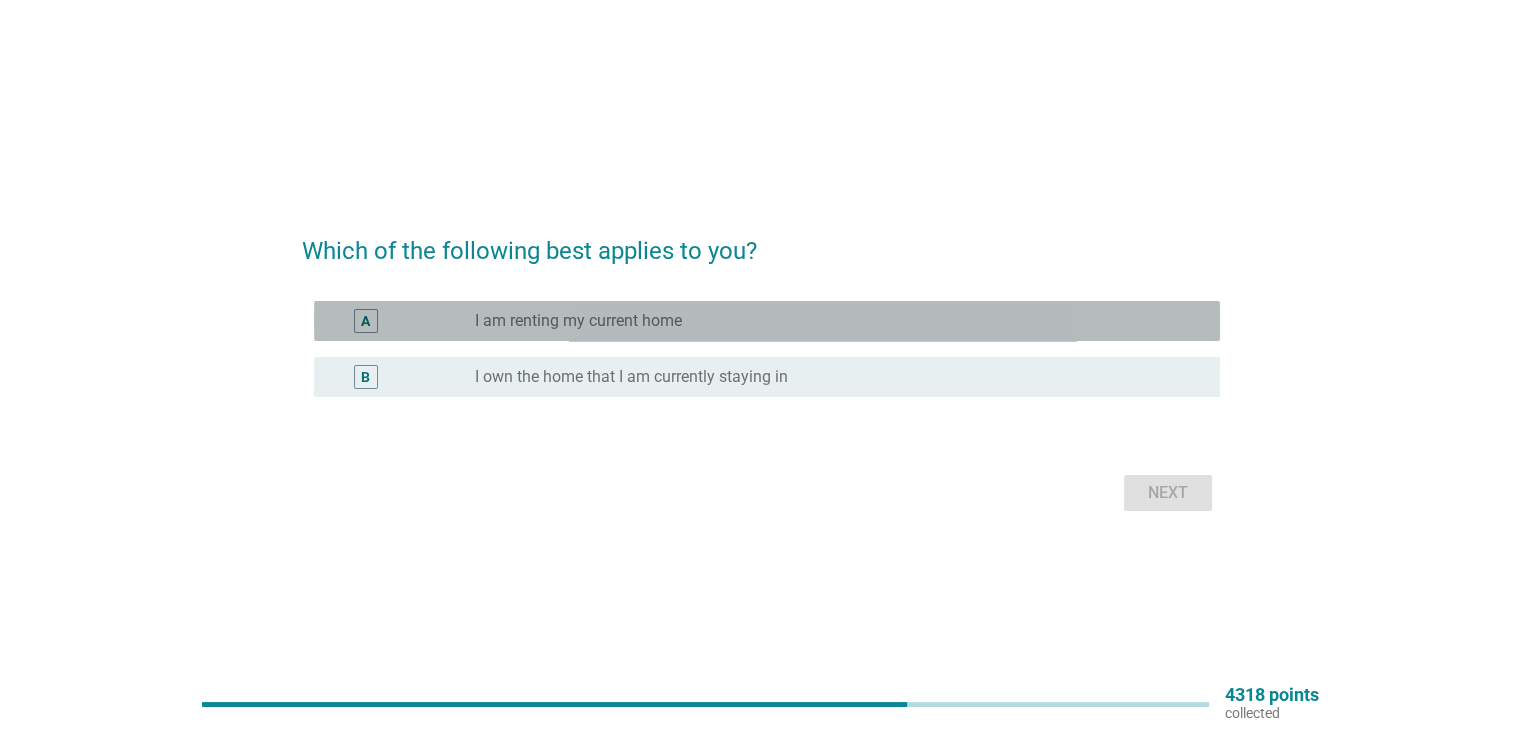 click on "A     radio_button_unchecked I am renting my current home" at bounding box center [767, 321] 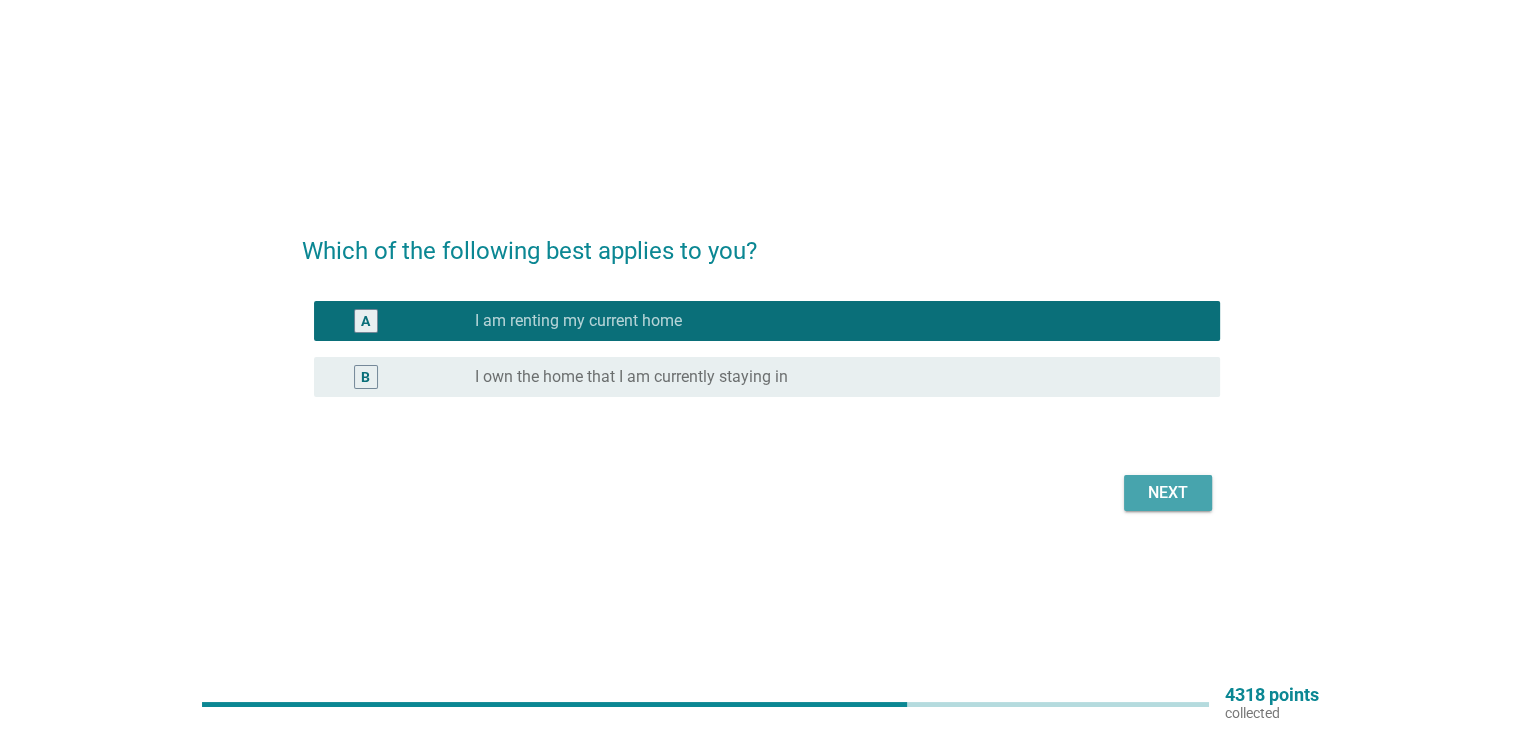 click on "Next" at bounding box center [1168, 493] 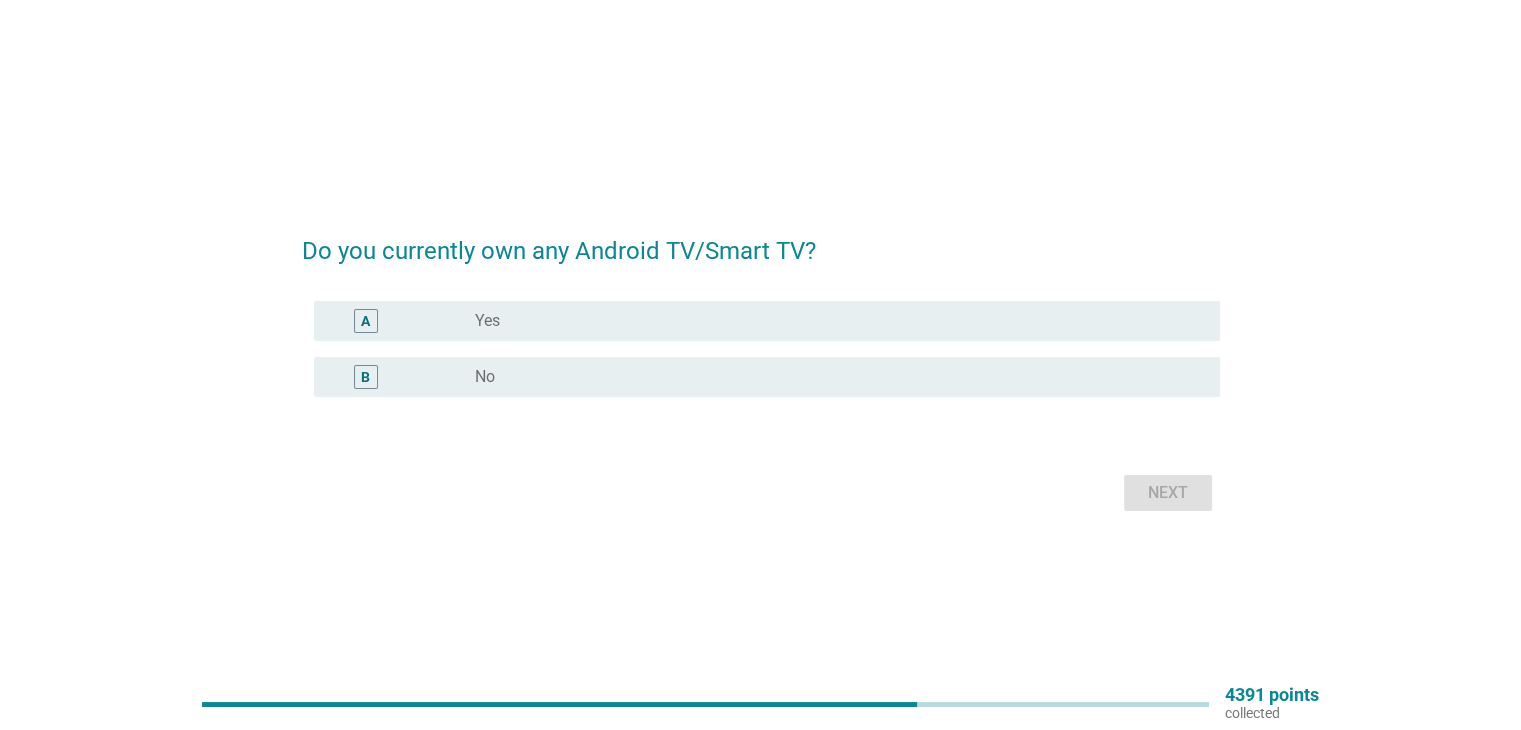 click on "radio_button_unchecked Yes" at bounding box center (831, 321) 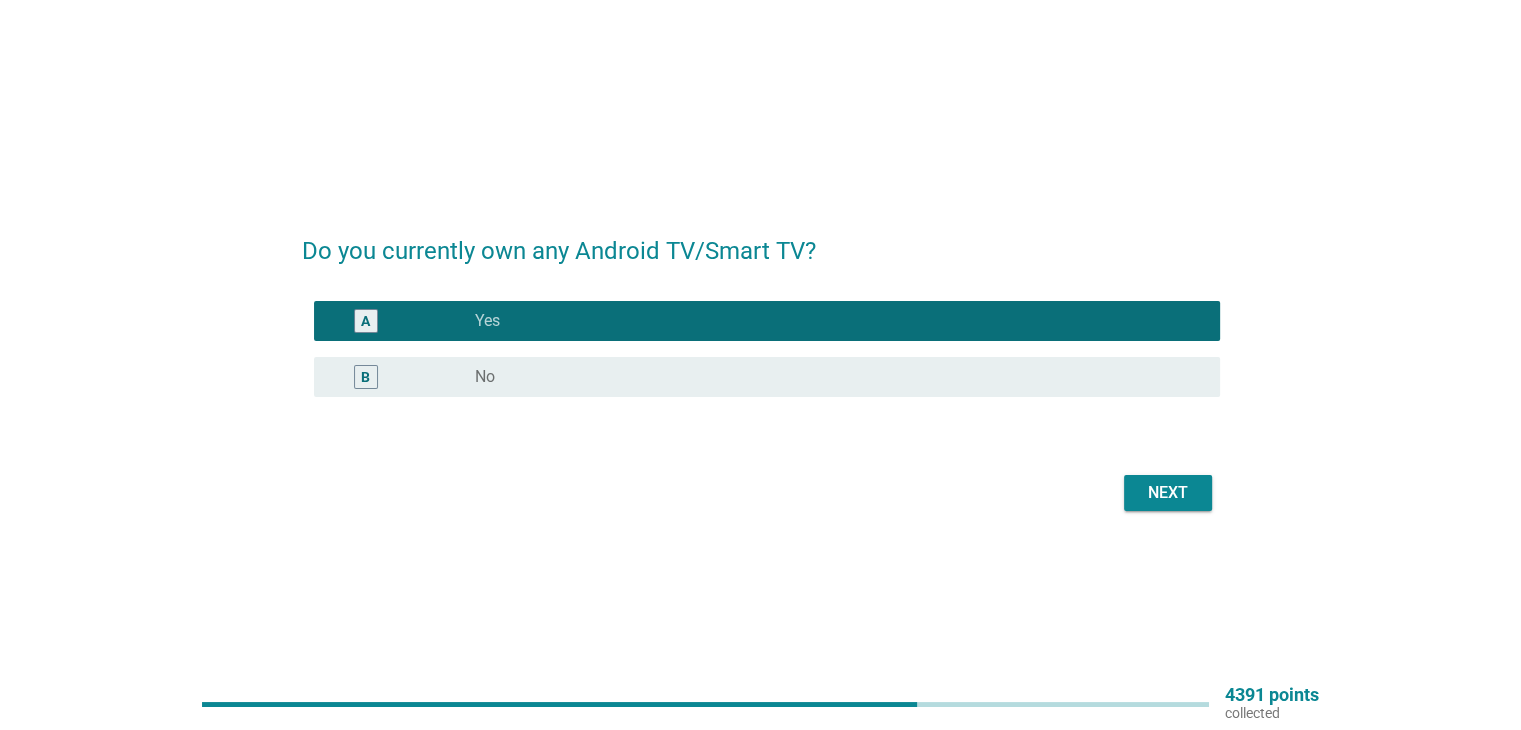 click on "Next" at bounding box center [1168, 493] 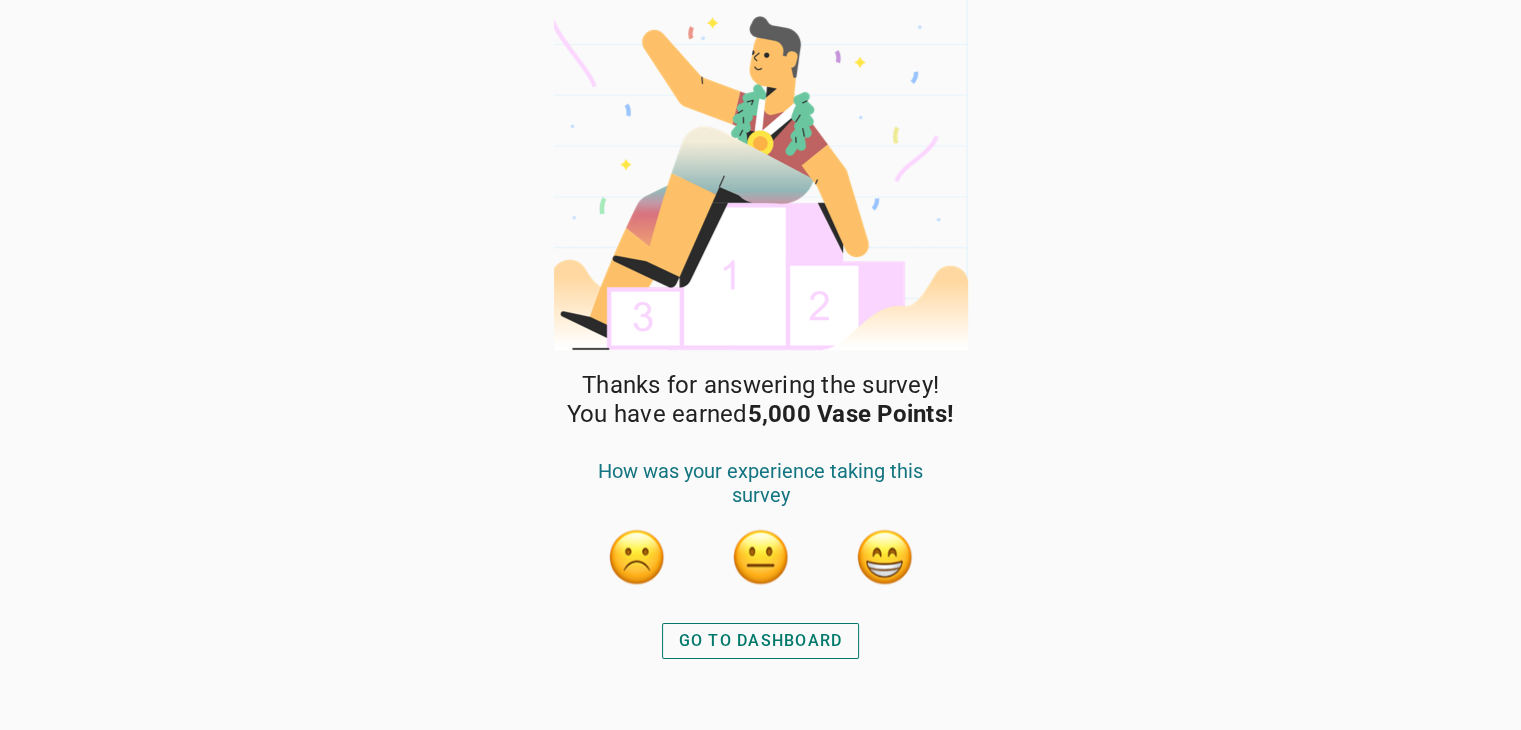 click on "GO TO DASHBOARD" at bounding box center [761, 641] 